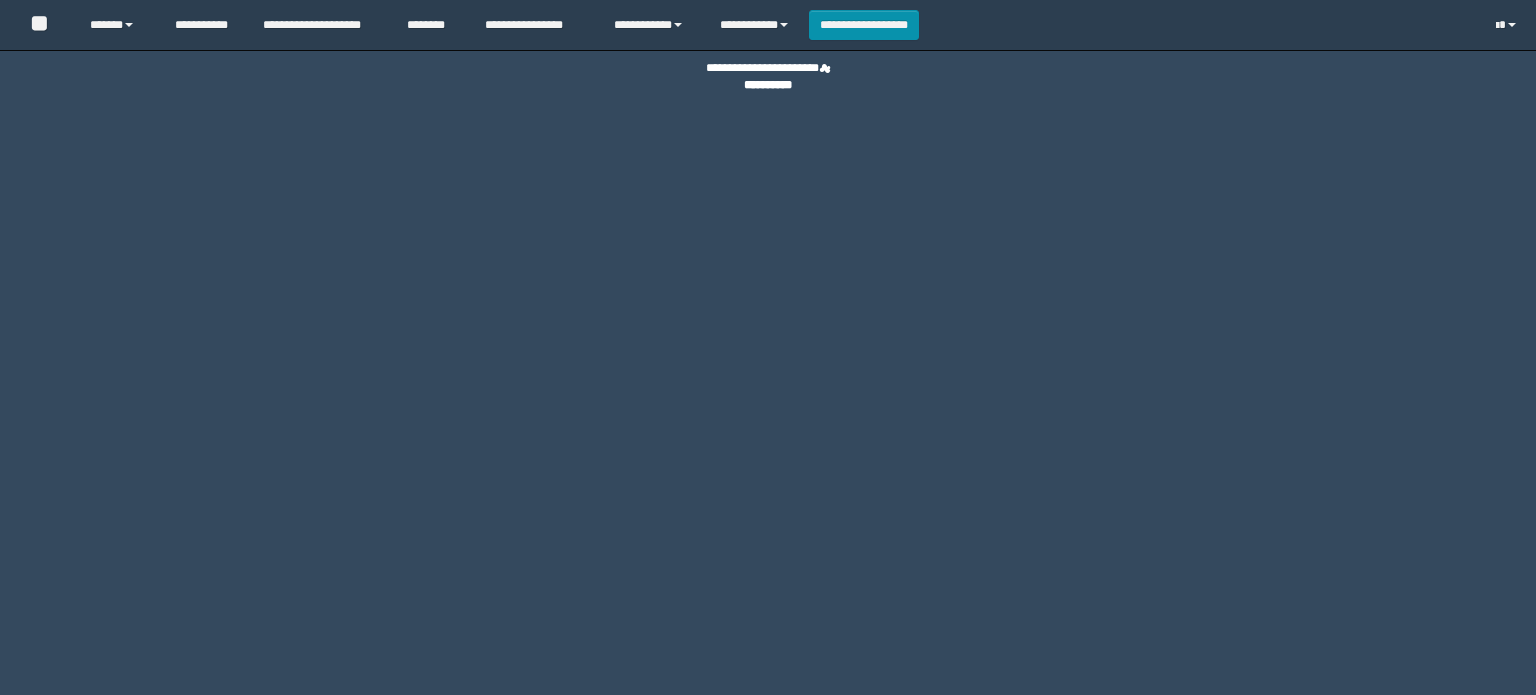 scroll, scrollTop: 0, scrollLeft: 0, axis: both 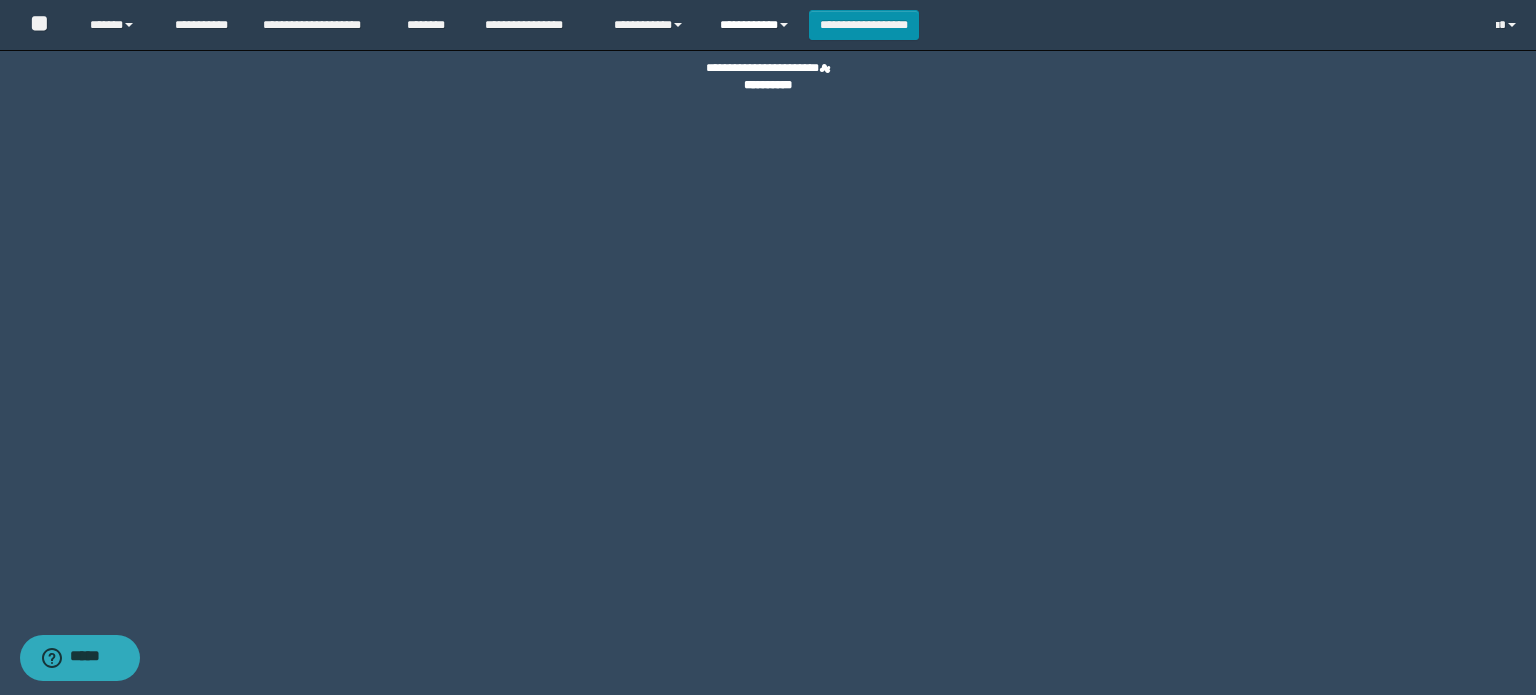 click at bounding box center [784, 25] 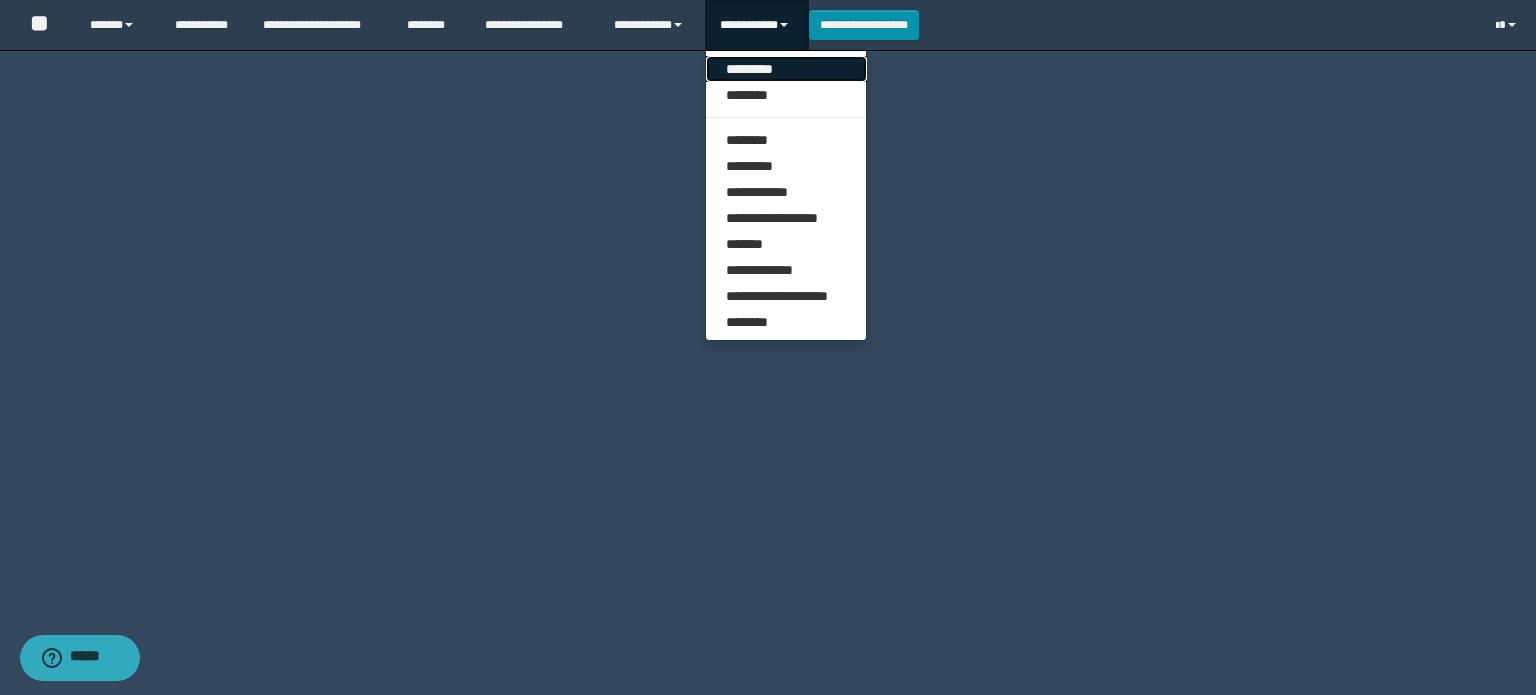 click on "*********" at bounding box center [786, 69] 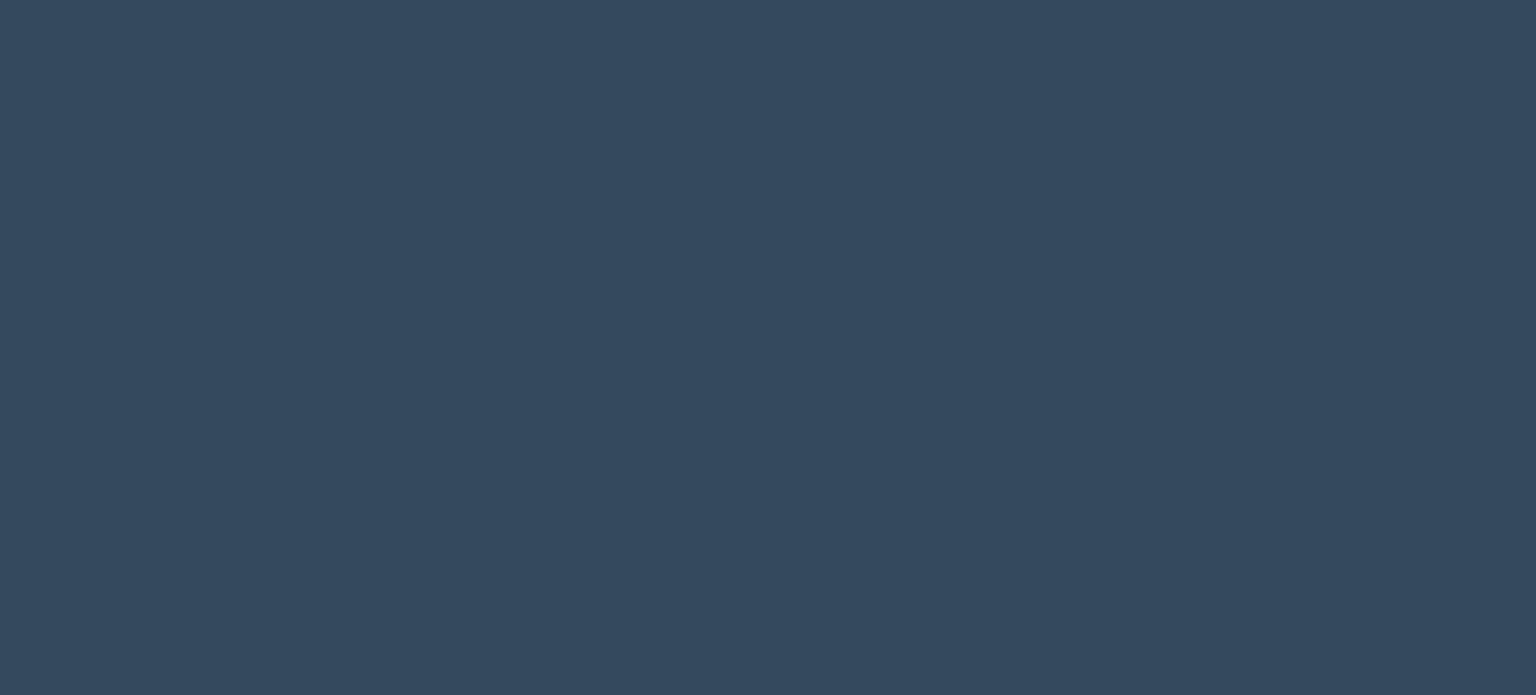 scroll, scrollTop: 0, scrollLeft: 0, axis: both 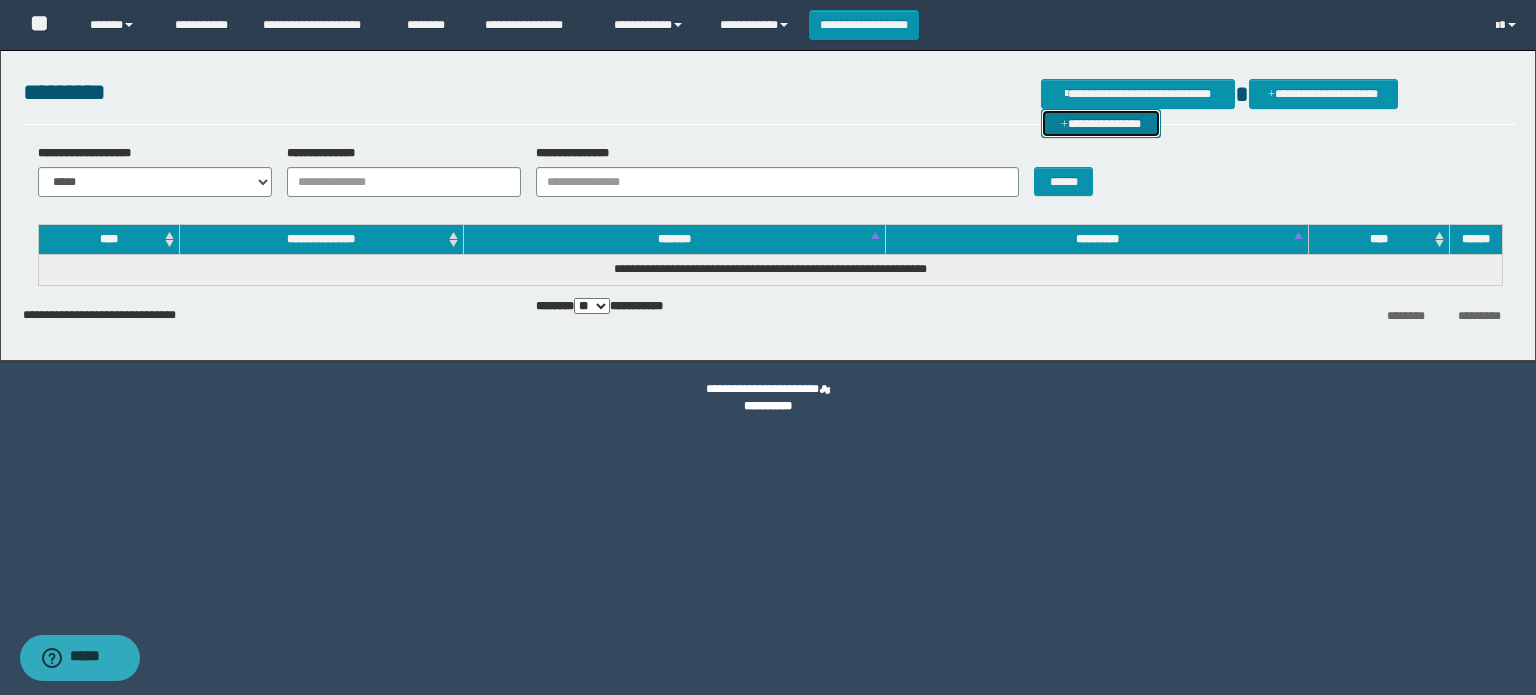 click on "**********" at bounding box center (1101, 124) 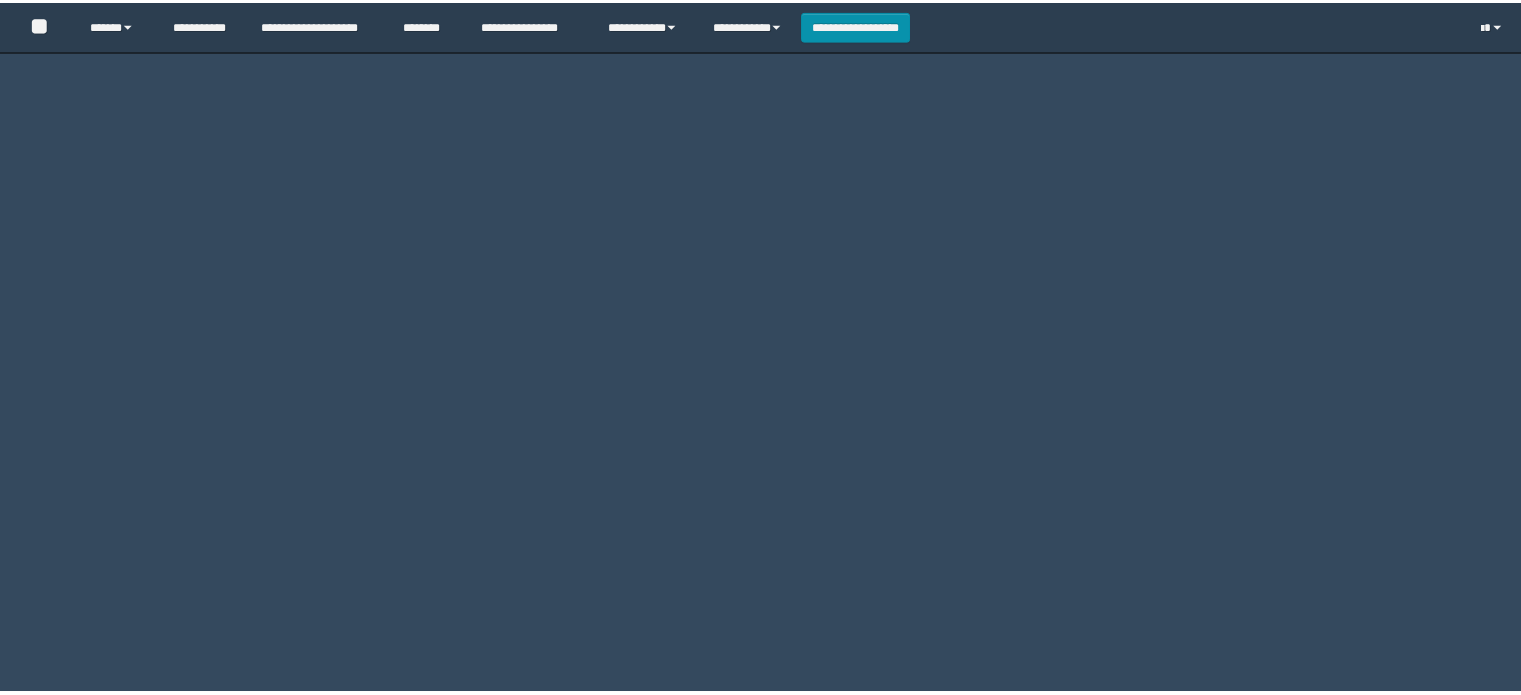 scroll, scrollTop: 0, scrollLeft: 0, axis: both 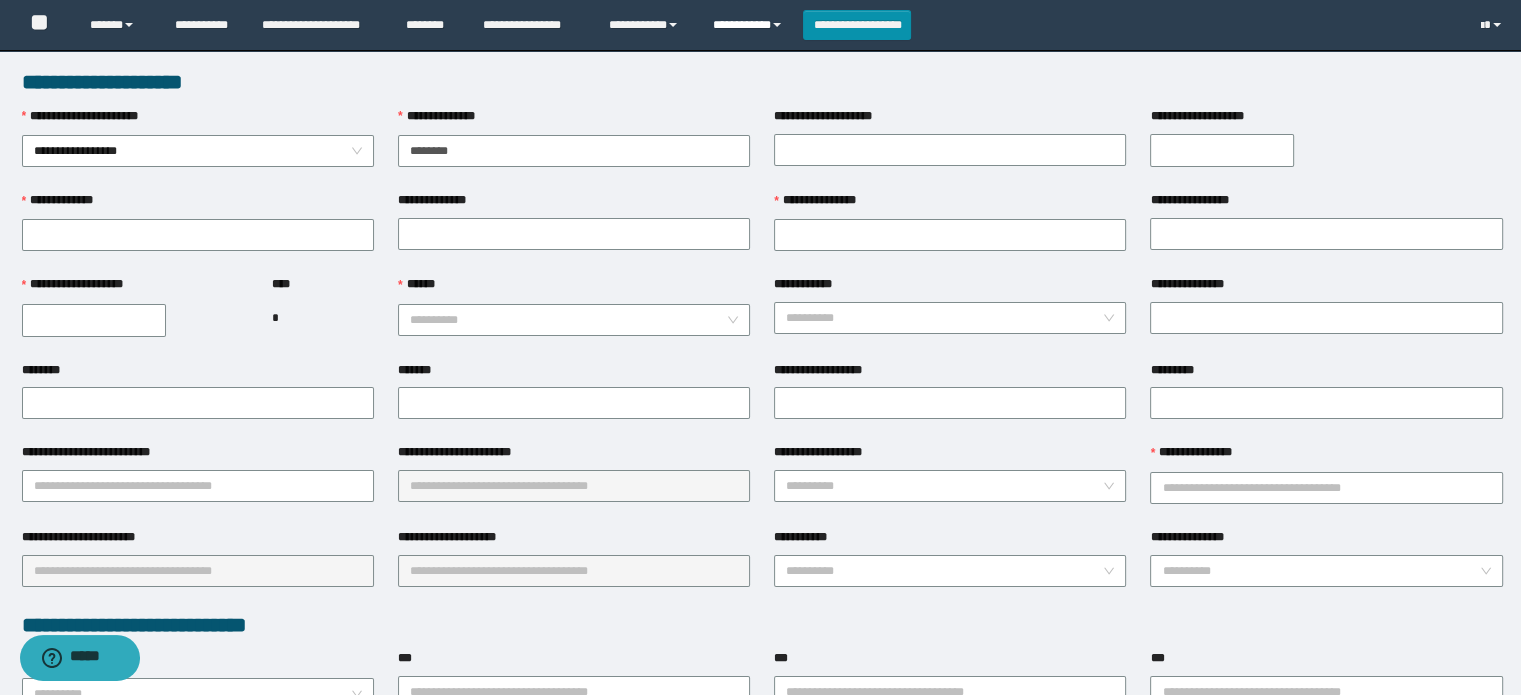 type on "********" 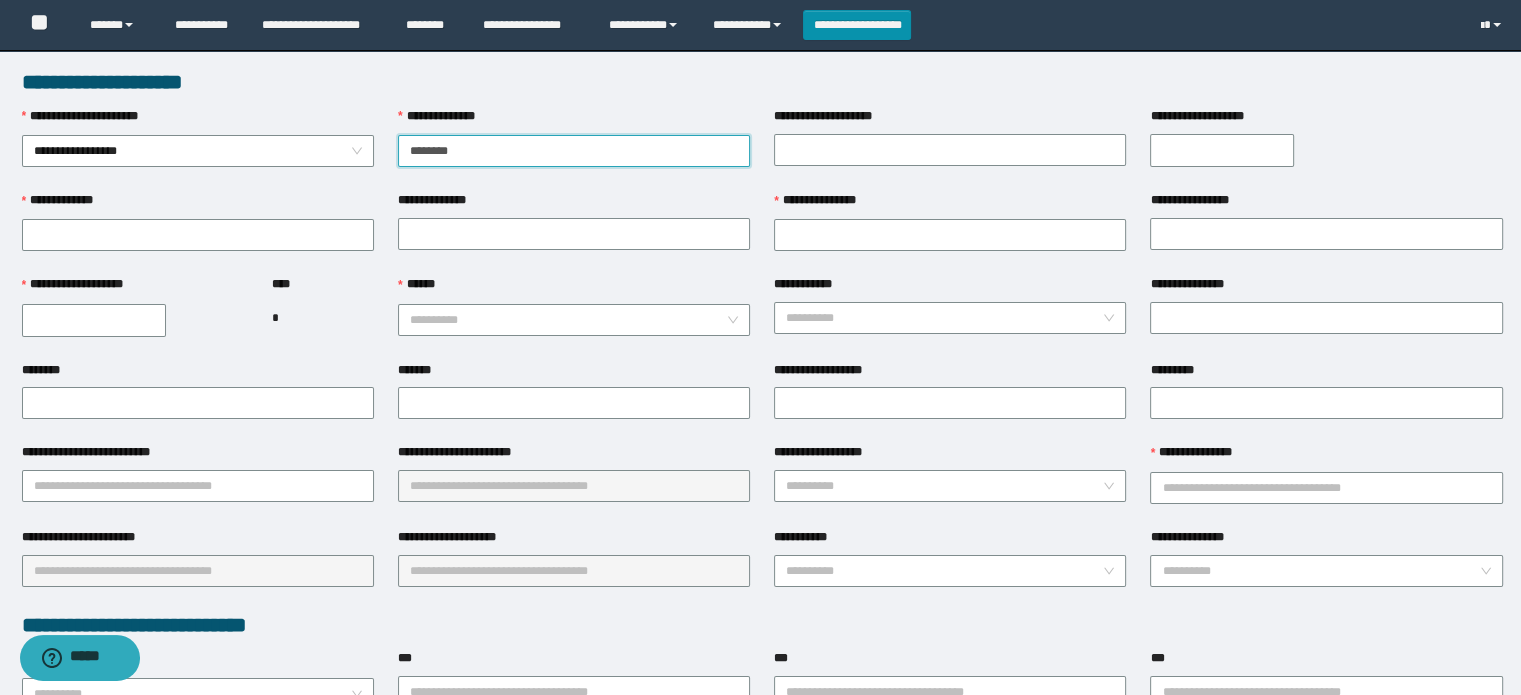 drag, startPoint x: 480, startPoint y: 156, endPoint x: 399, endPoint y: 159, distance: 81.055534 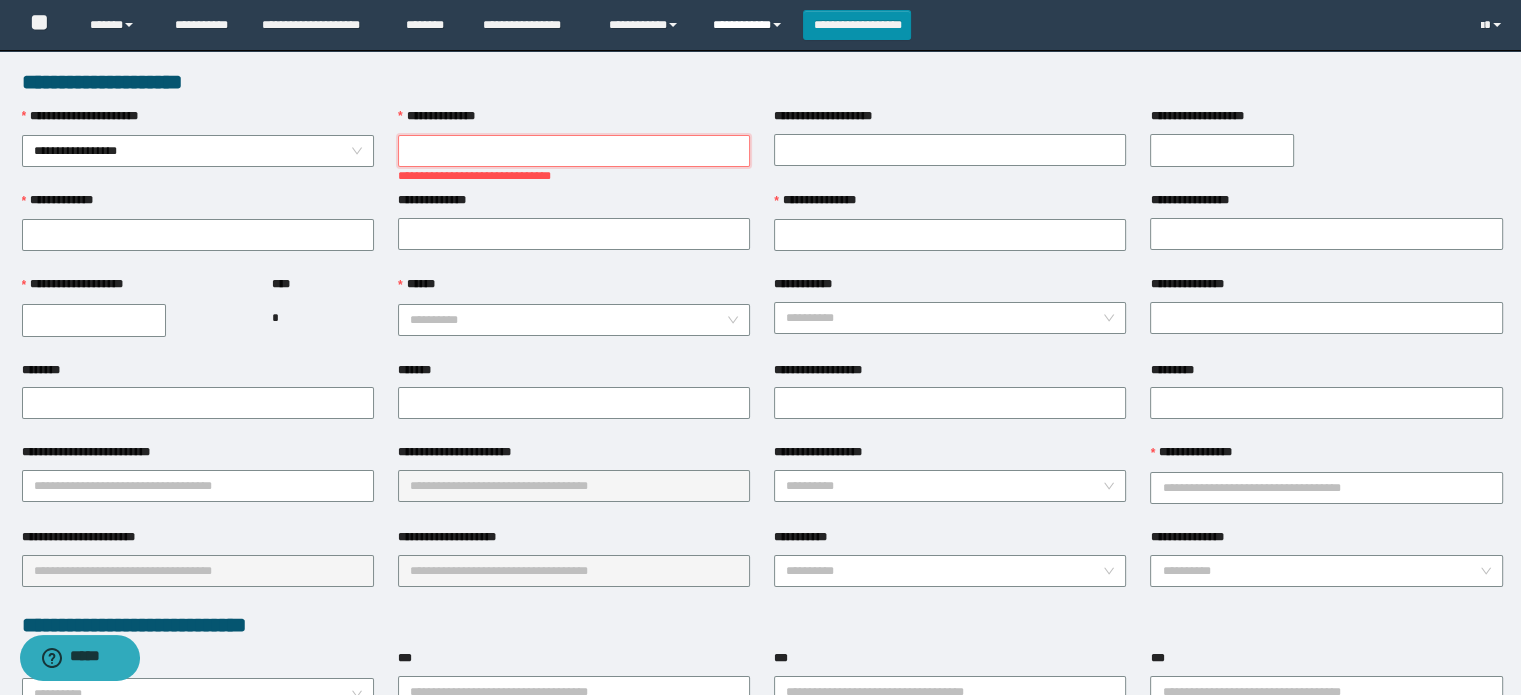 type 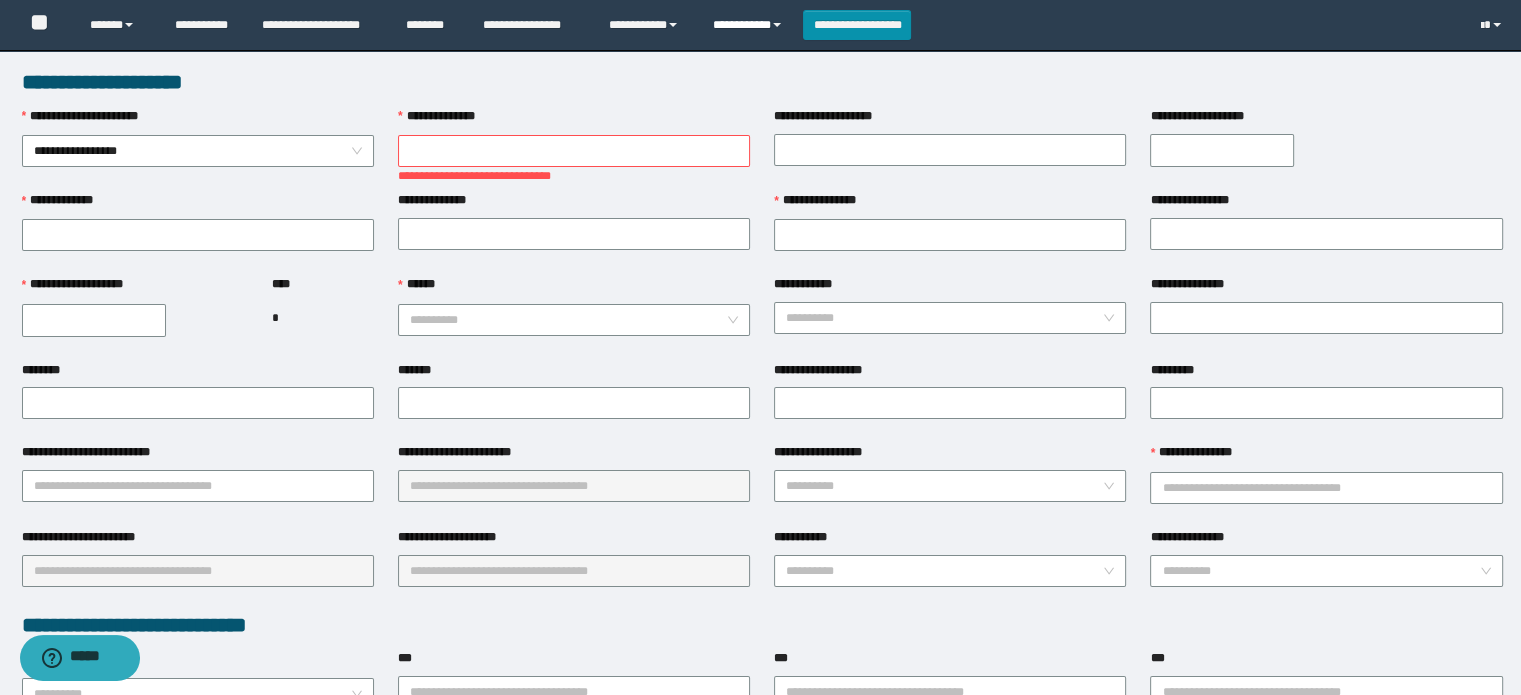click on "**********" at bounding box center [750, 25] 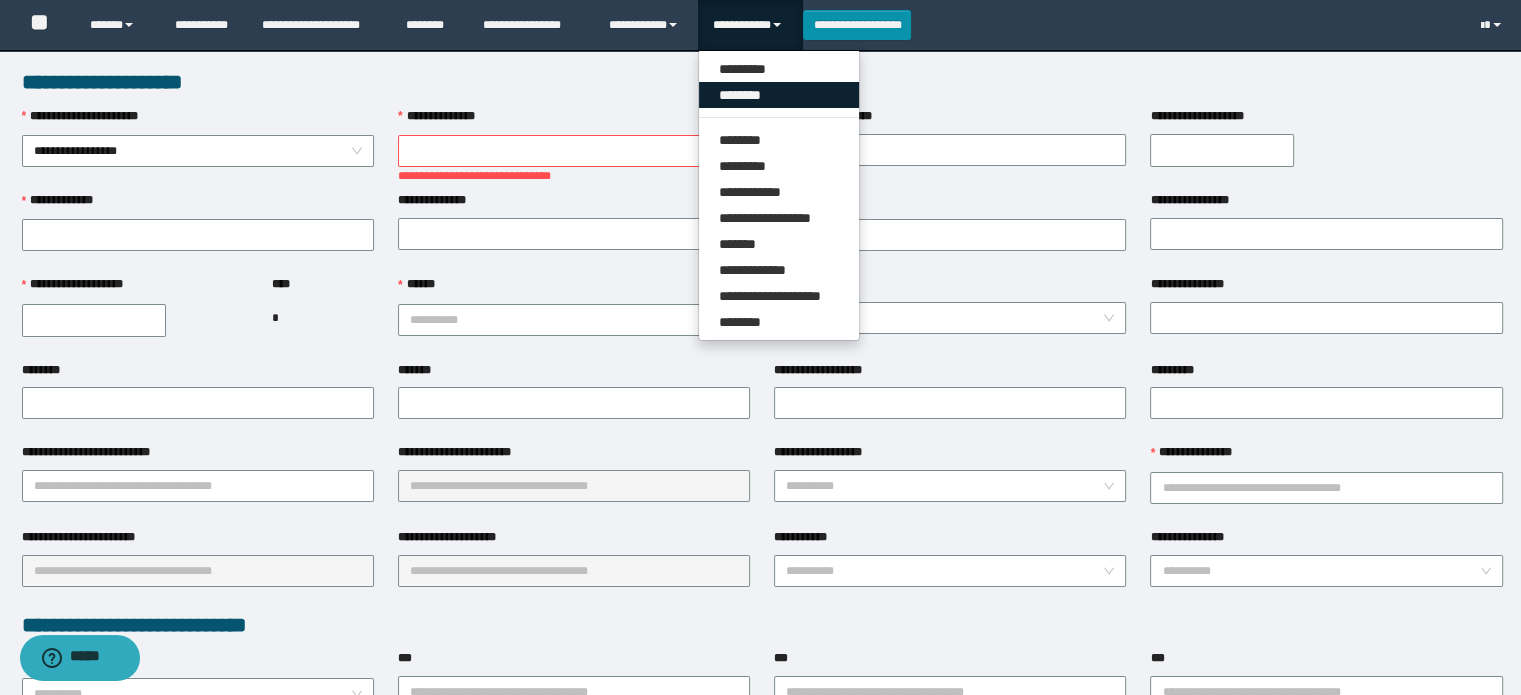 click on "********" at bounding box center [779, 95] 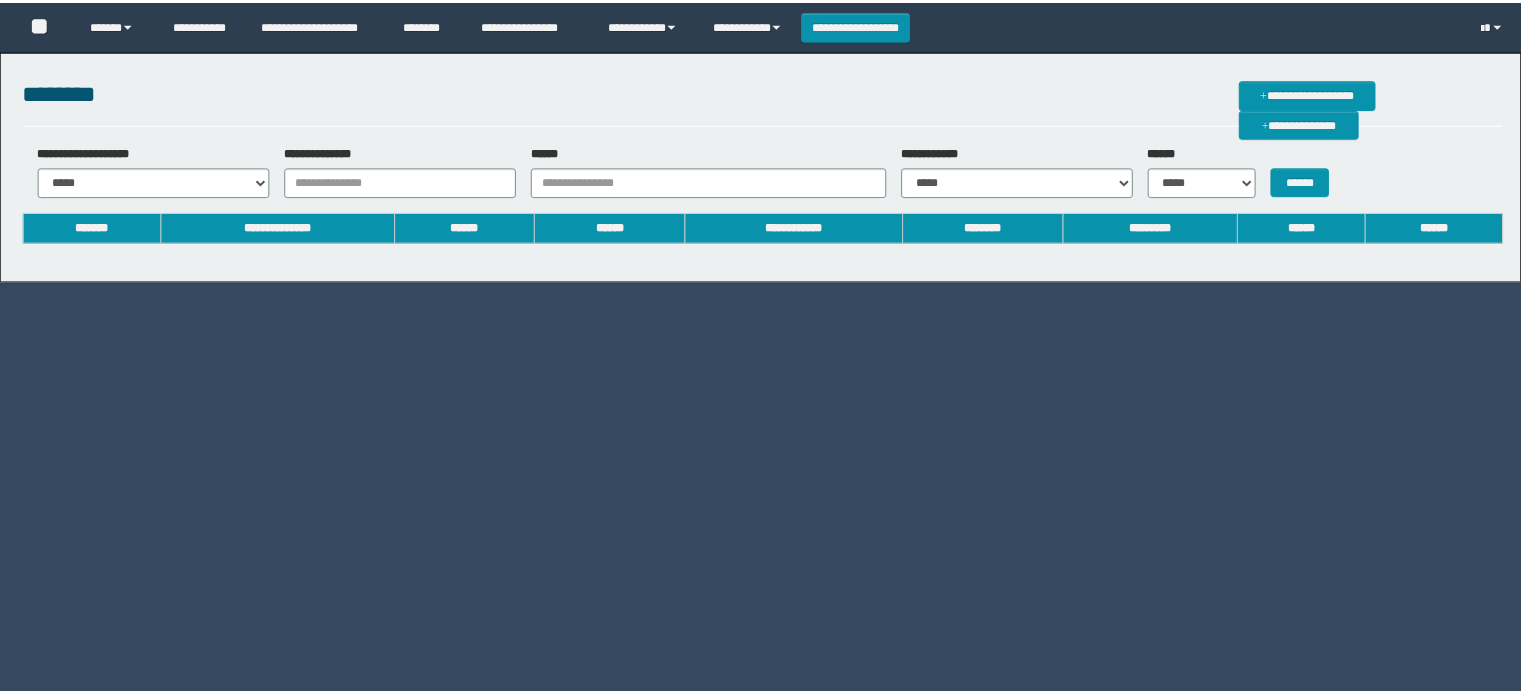 scroll, scrollTop: 0, scrollLeft: 0, axis: both 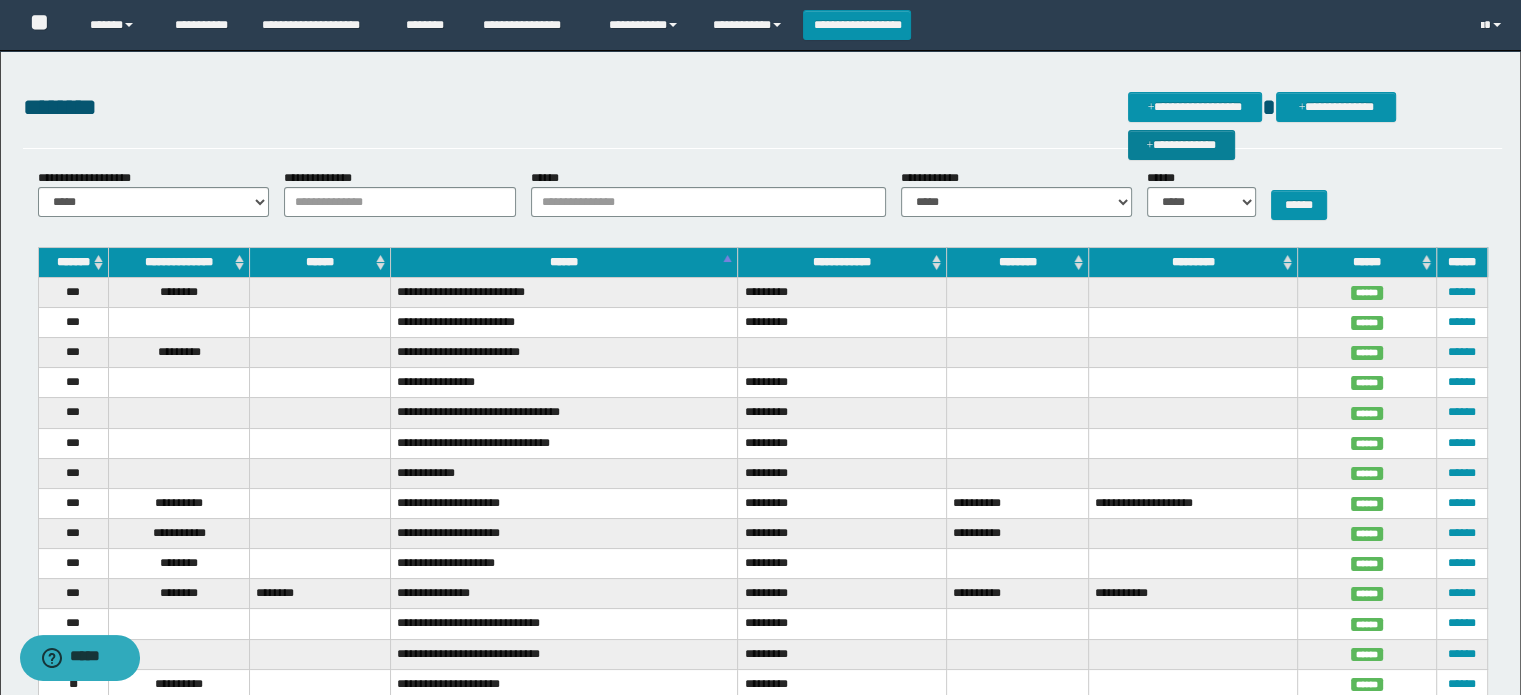 click on "**********" at bounding box center (1181, 145) 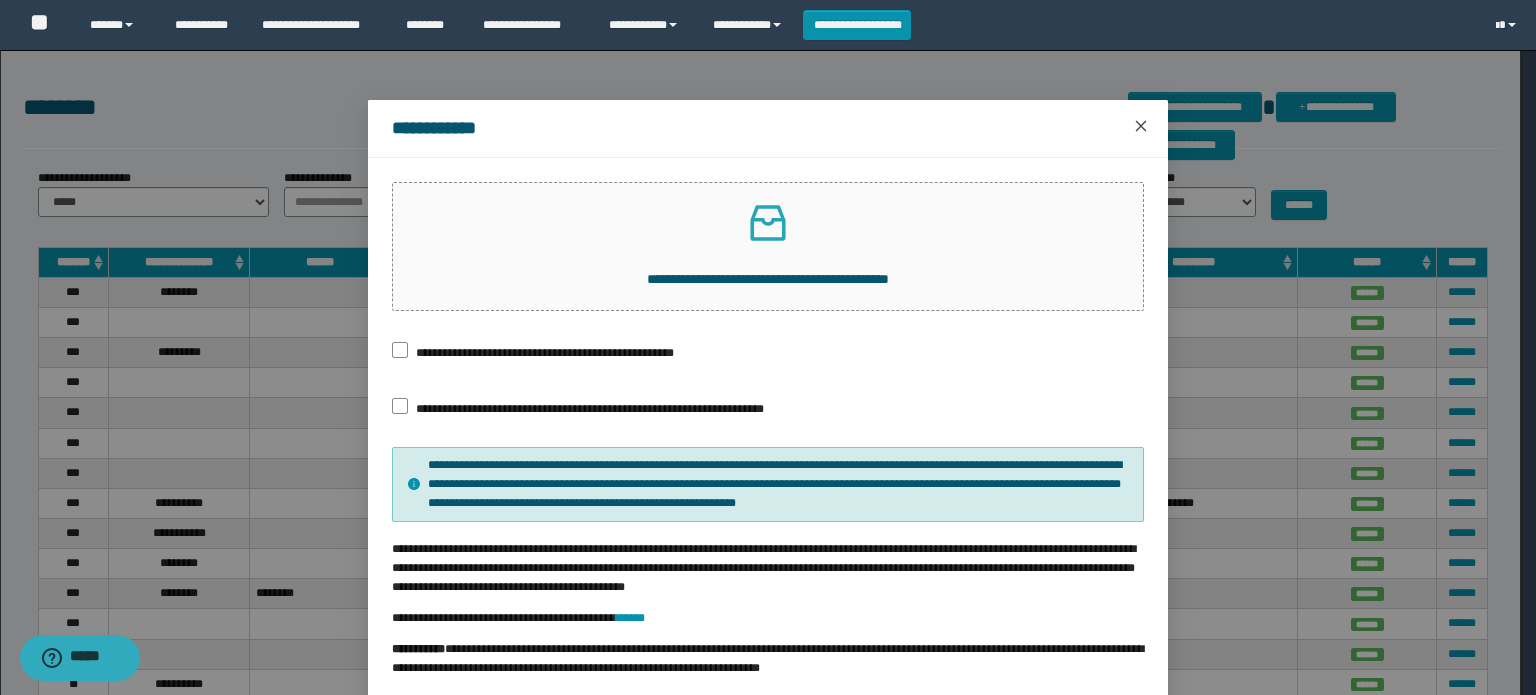 click 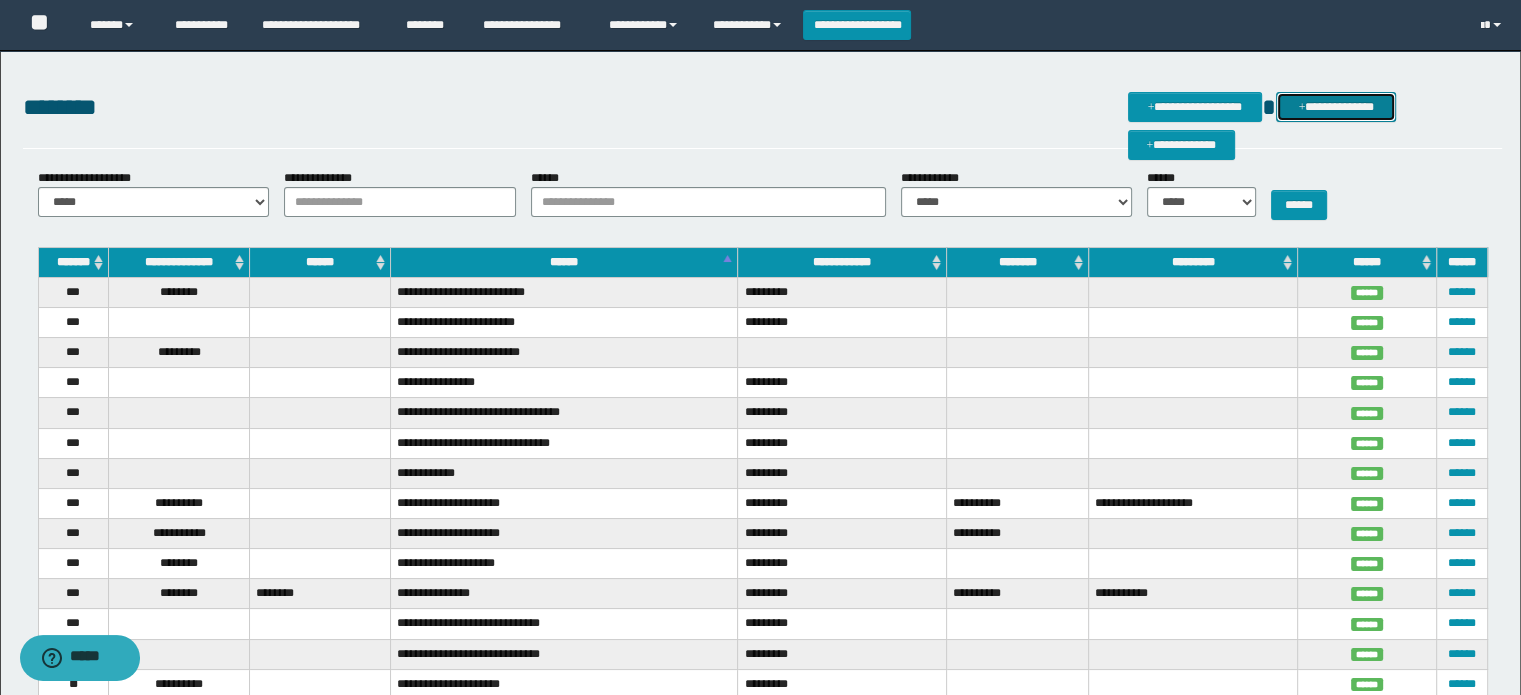 click on "**********" at bounding box center [1335, 107] 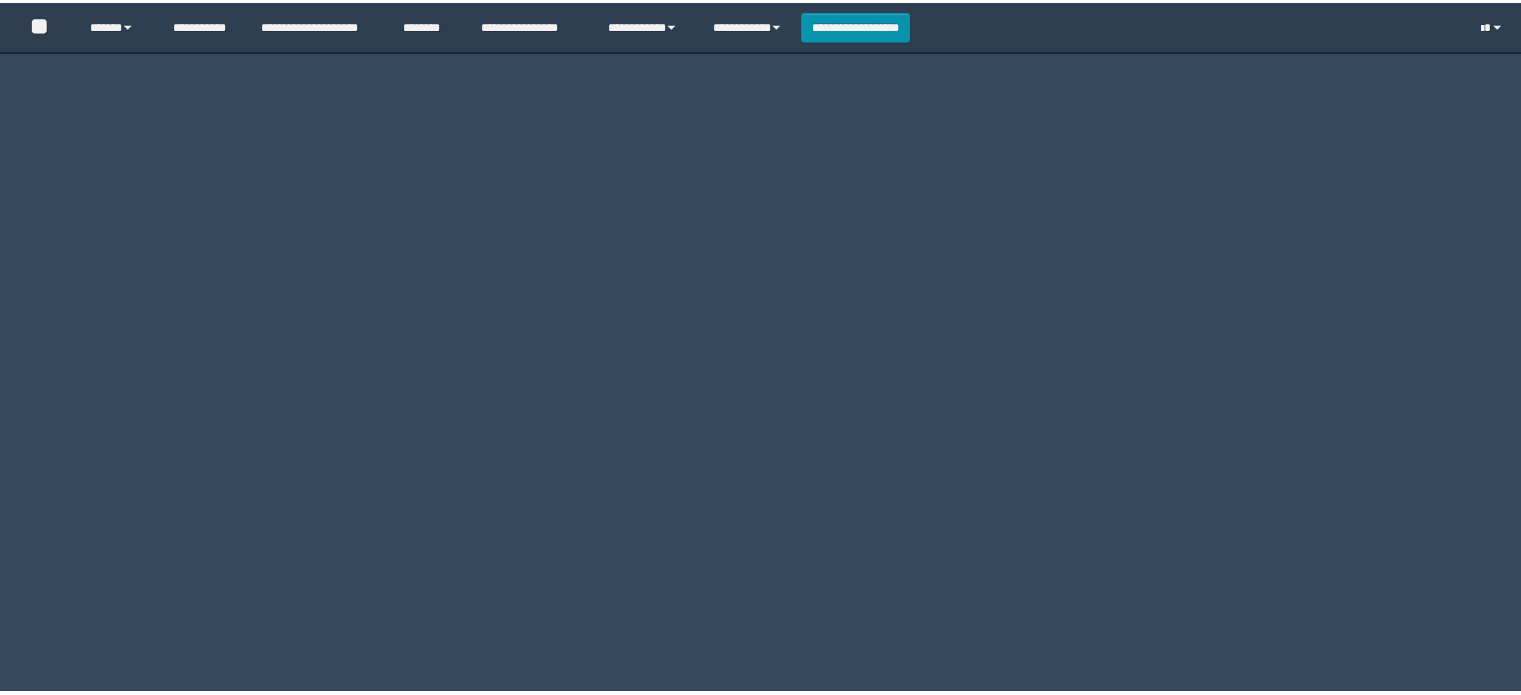scroll, scrollTop: 0, scrollLeft: 0, axis: both 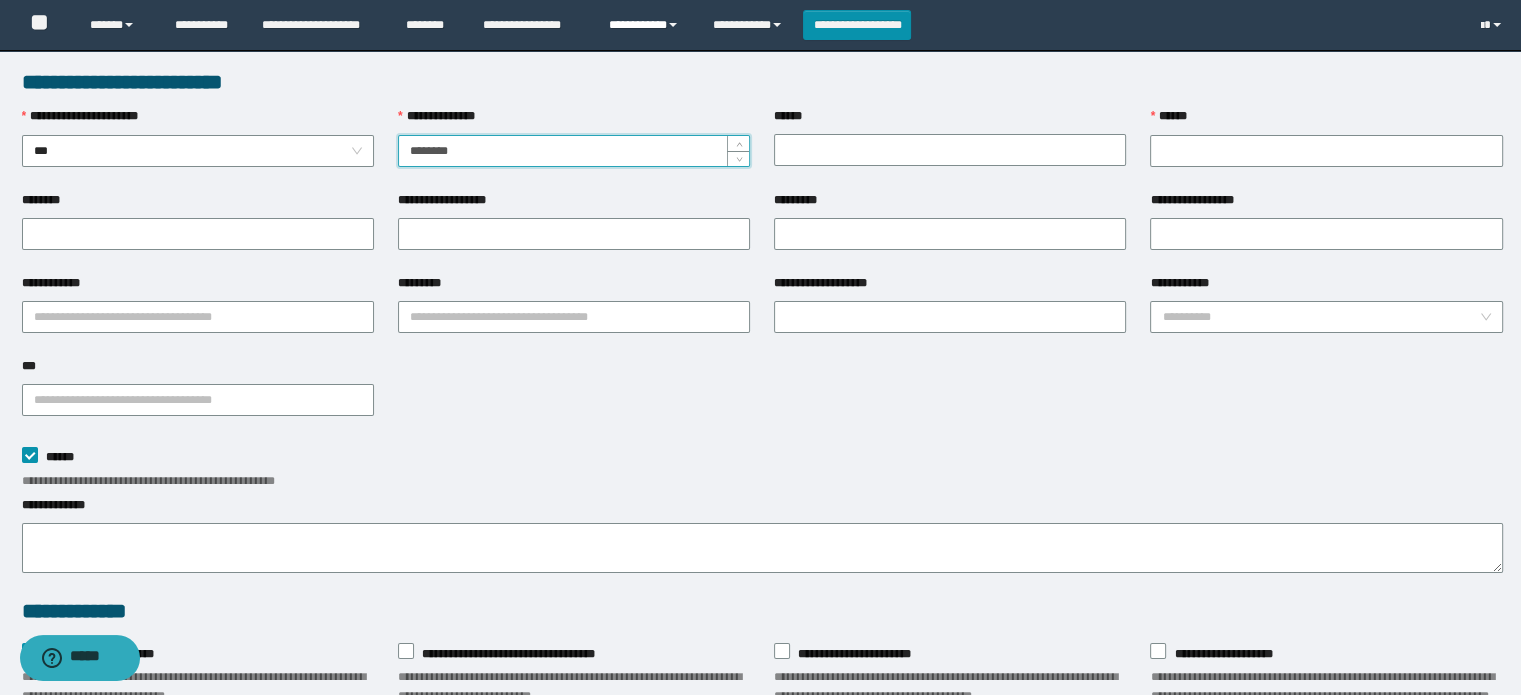 type on "********" 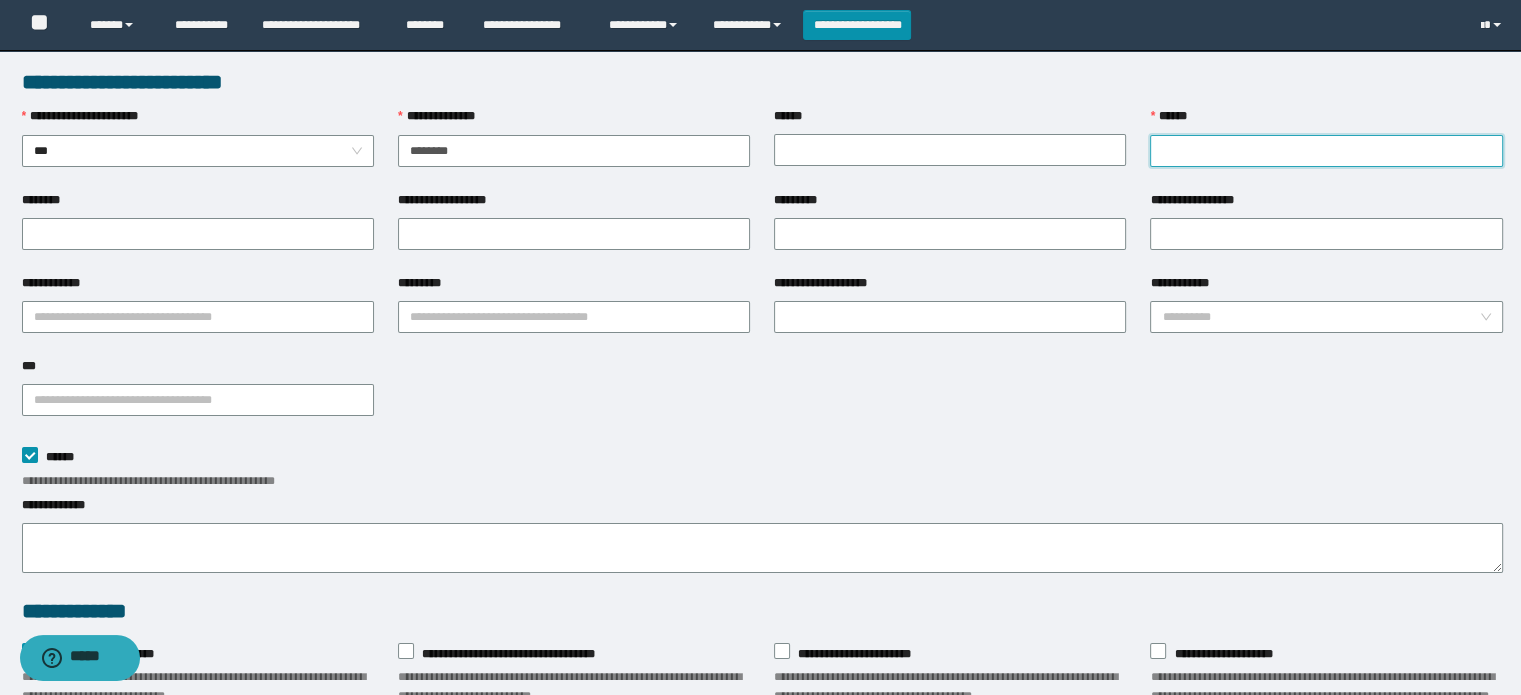 click on "******" at bounding box center (1326, 151) 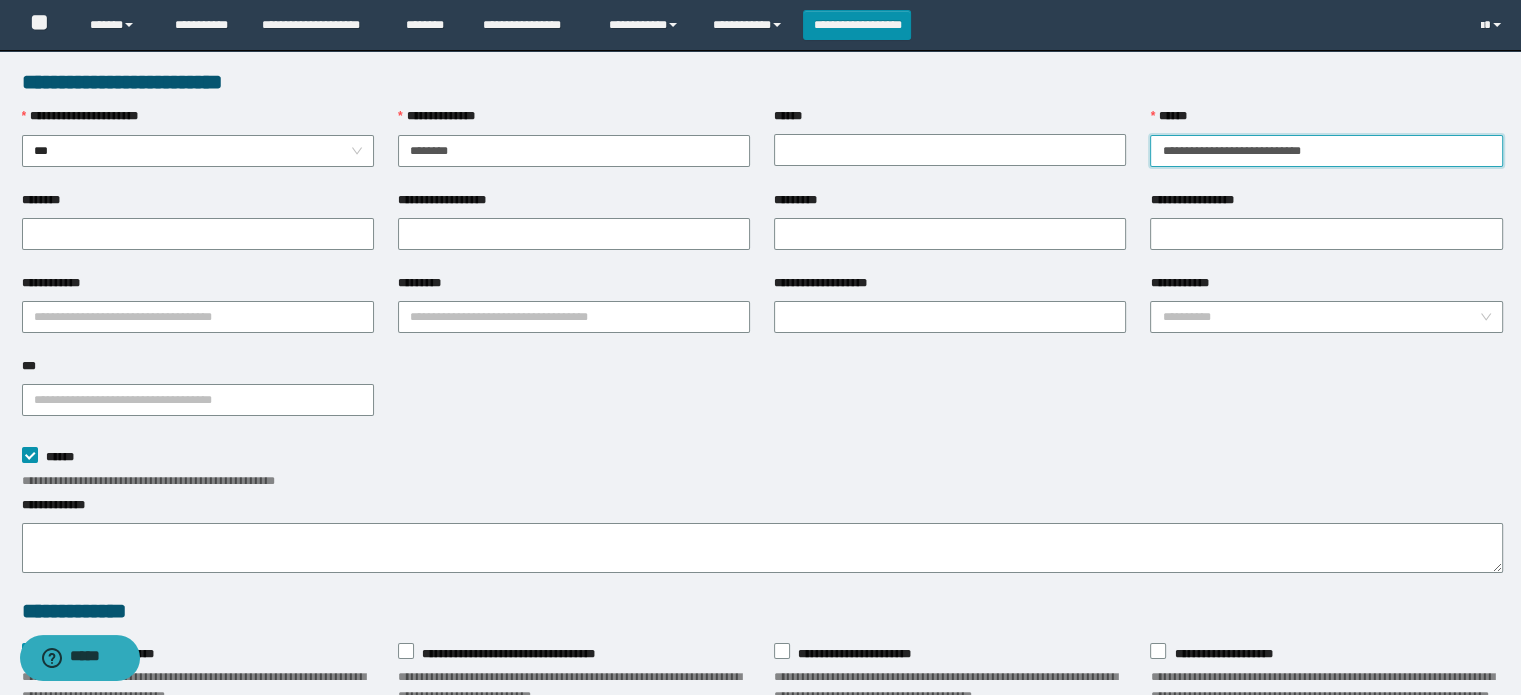click on "**********" at bounding box center [1326, 151] 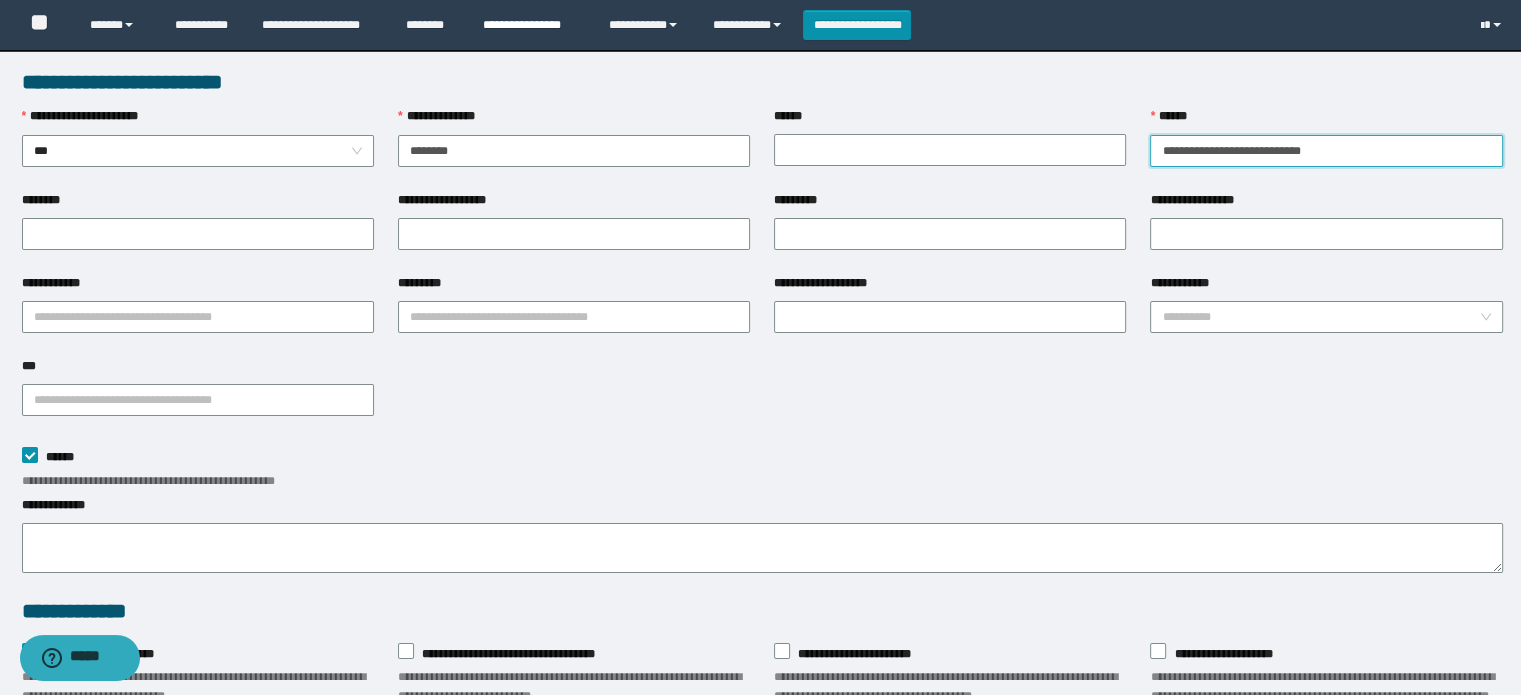 type on "**********" 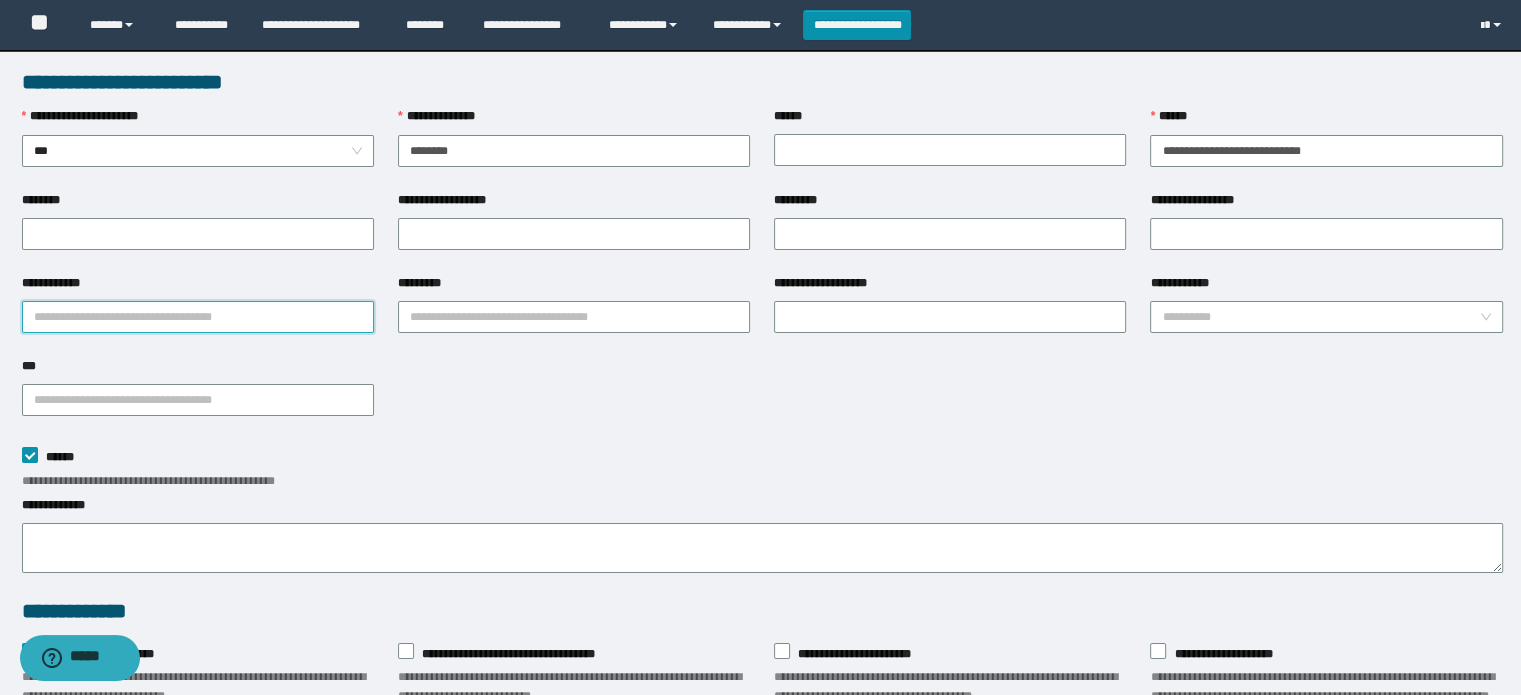 click on "**********" at bounding box center (198, 317) 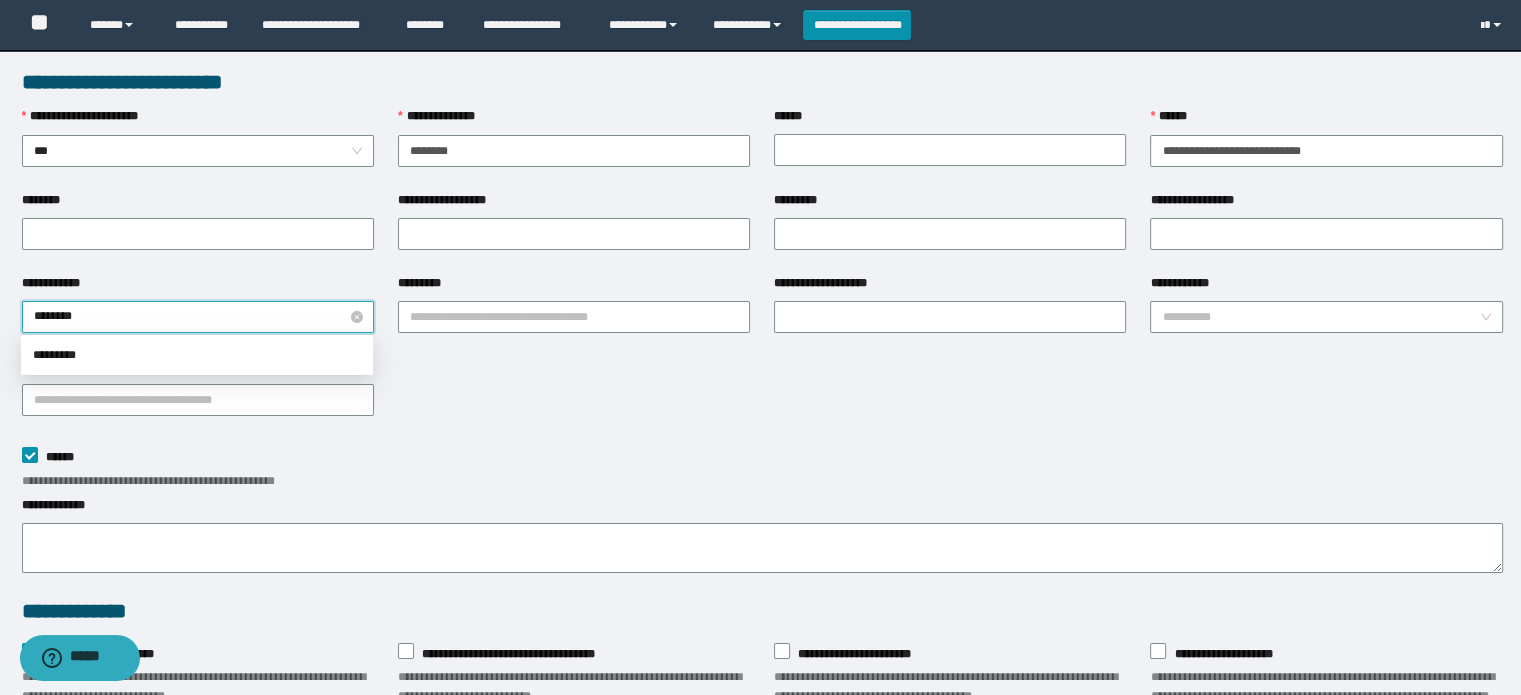 type on "*********" 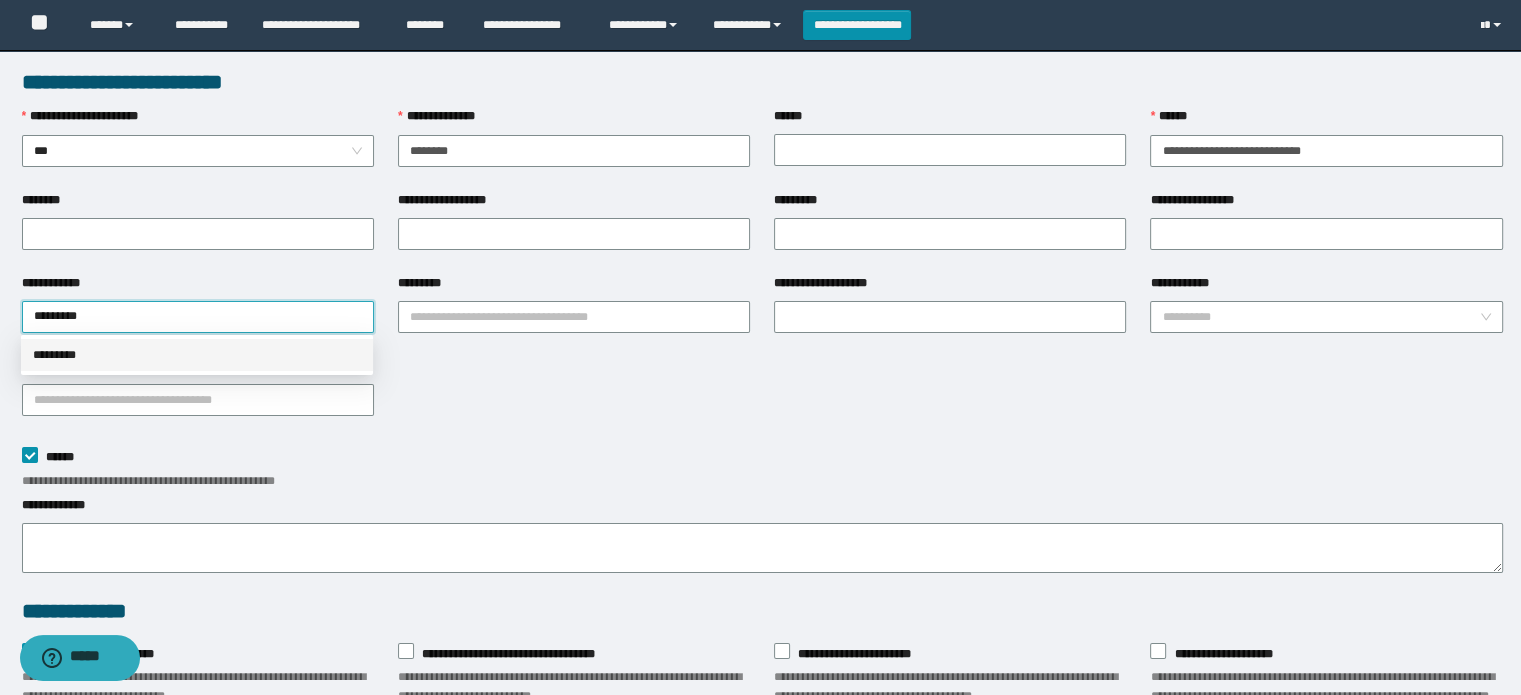 click on "*********" at bounding box center (197, 355) 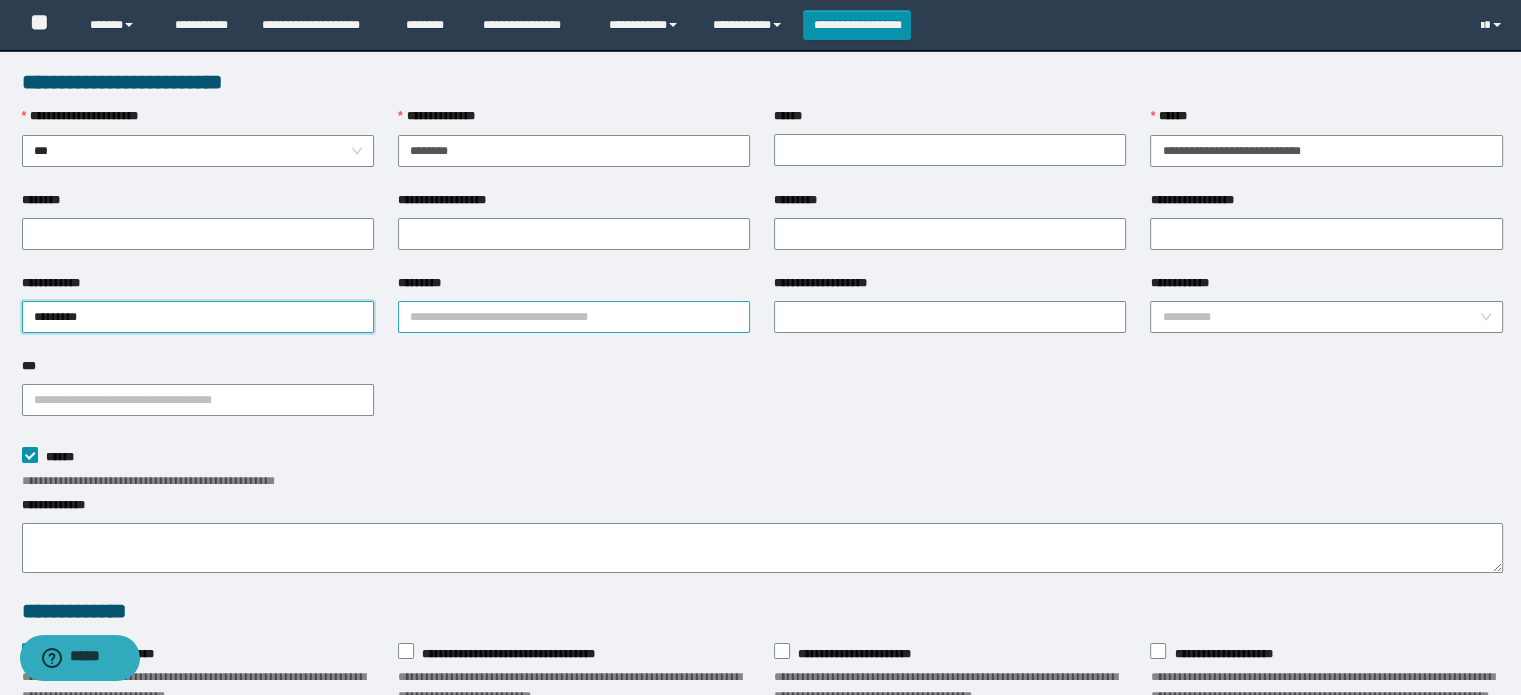 click on "*********" at bounding box center (574, 317) 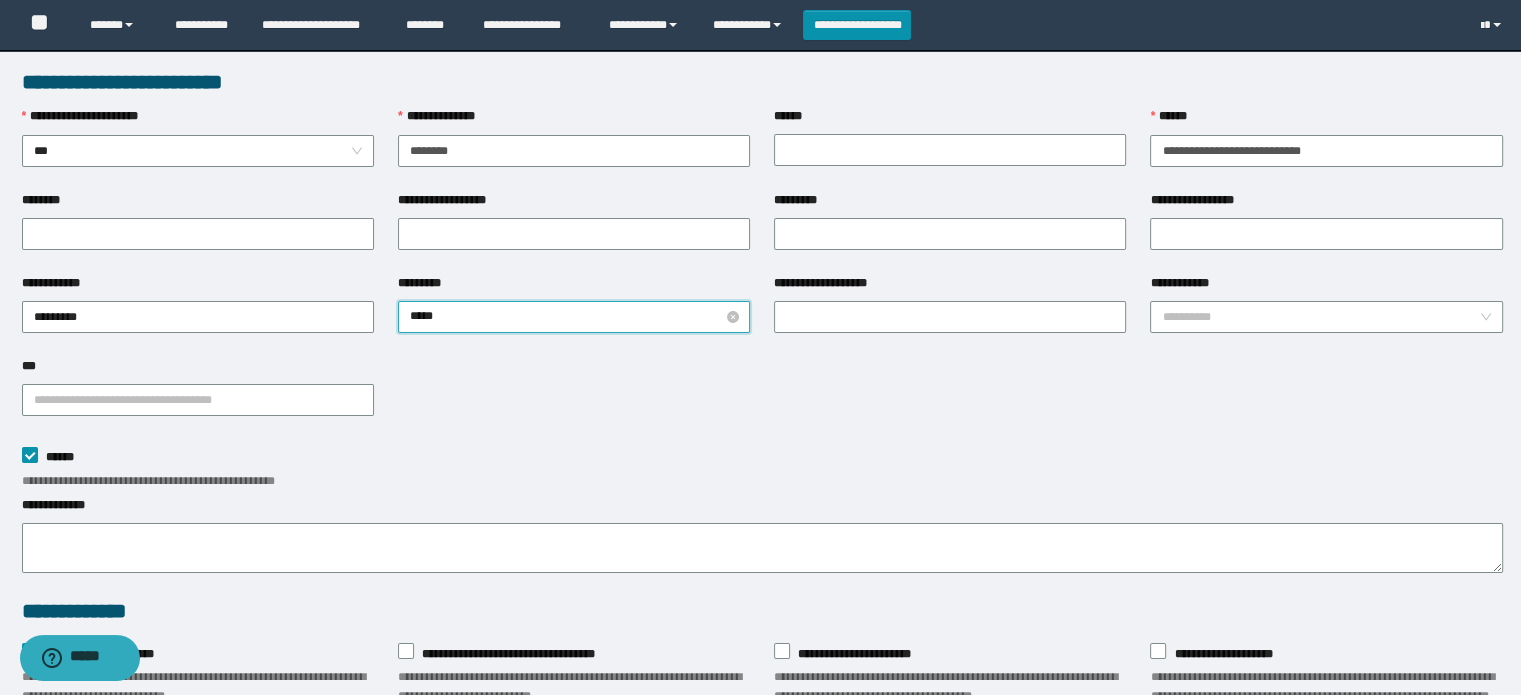 type on "******" 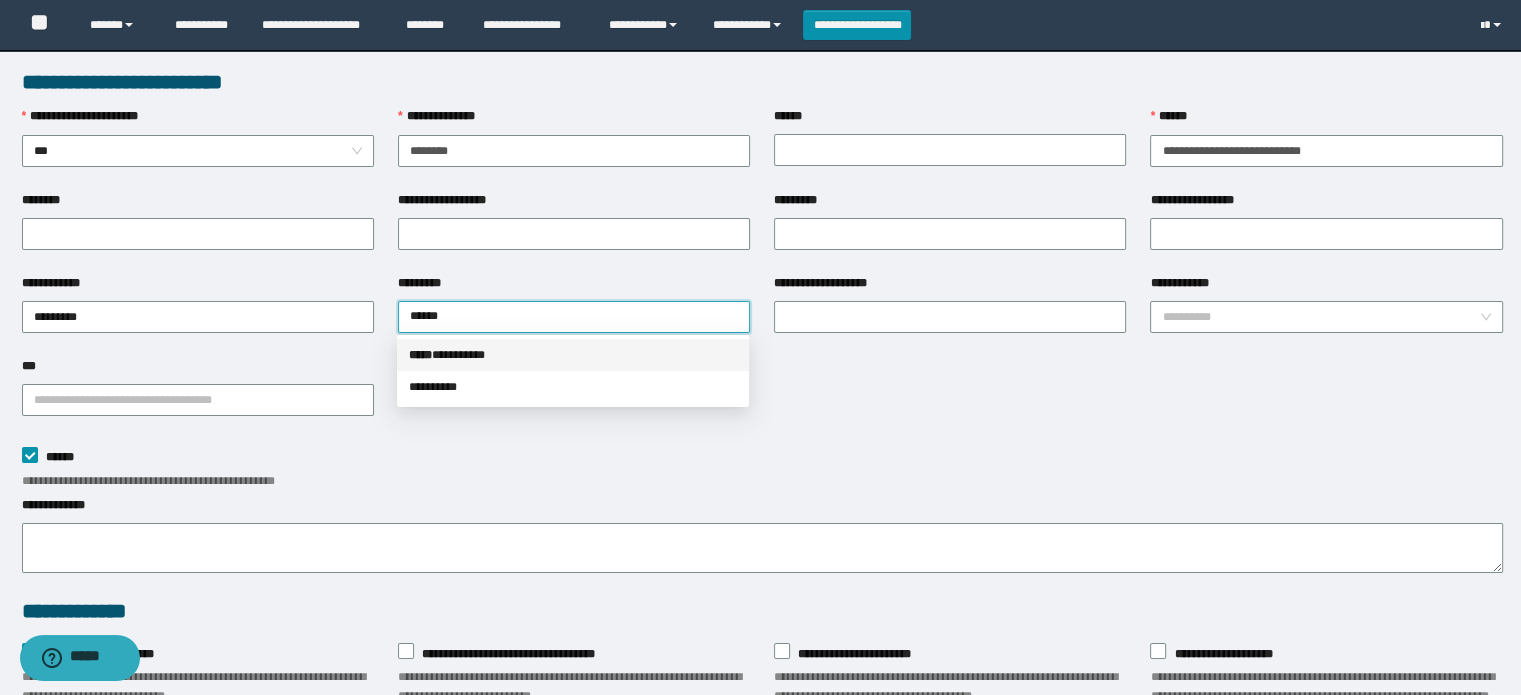 click on "***** * ********" at bounding box center [573, 355] 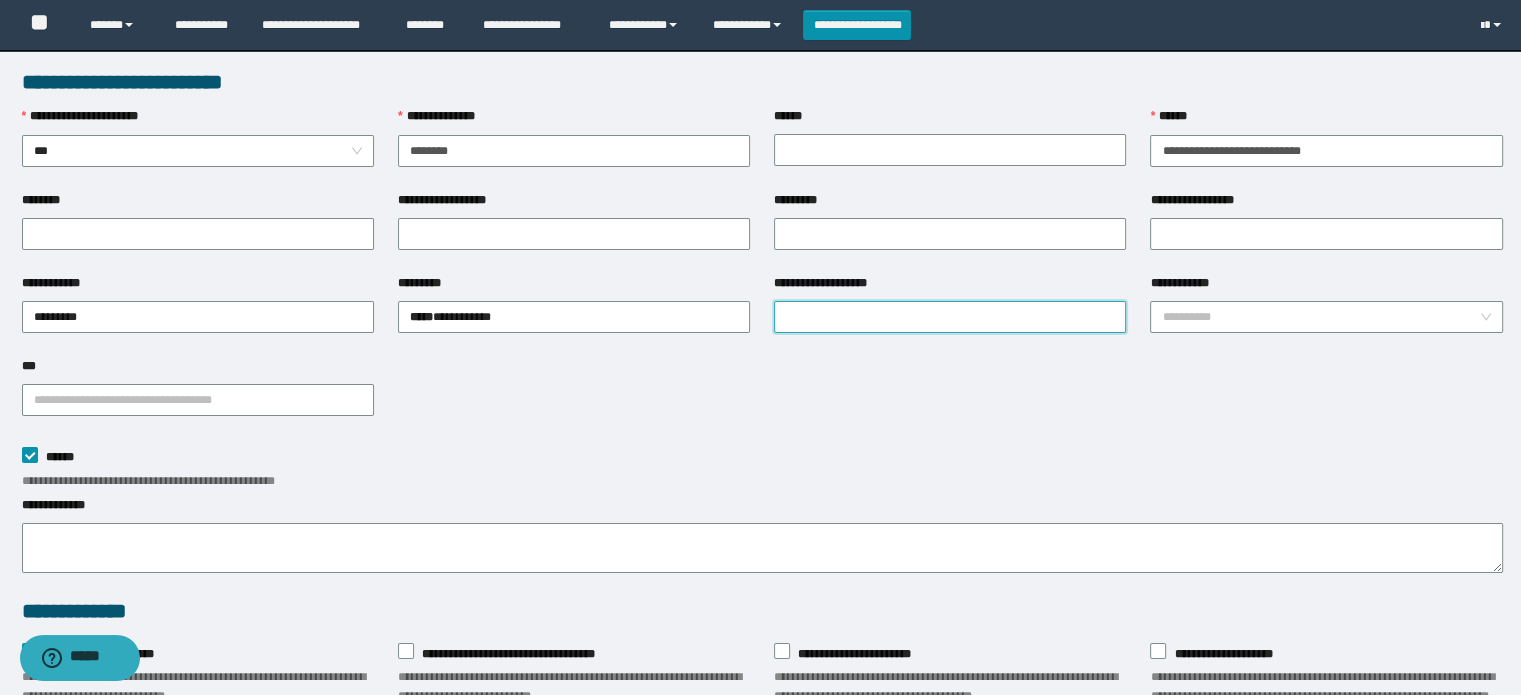 click on "**********" at bounding box center (950, 317) 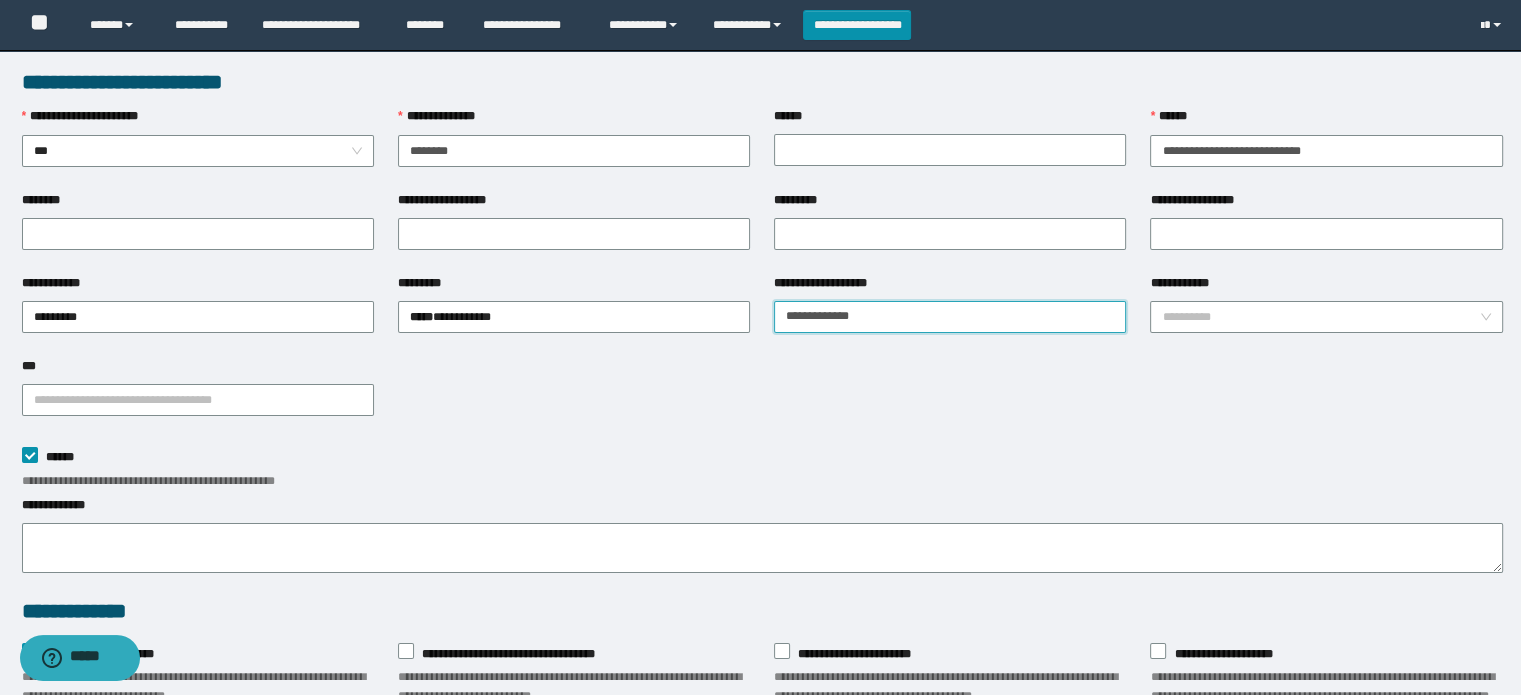click on "**********" at bounding box center [950, 317] 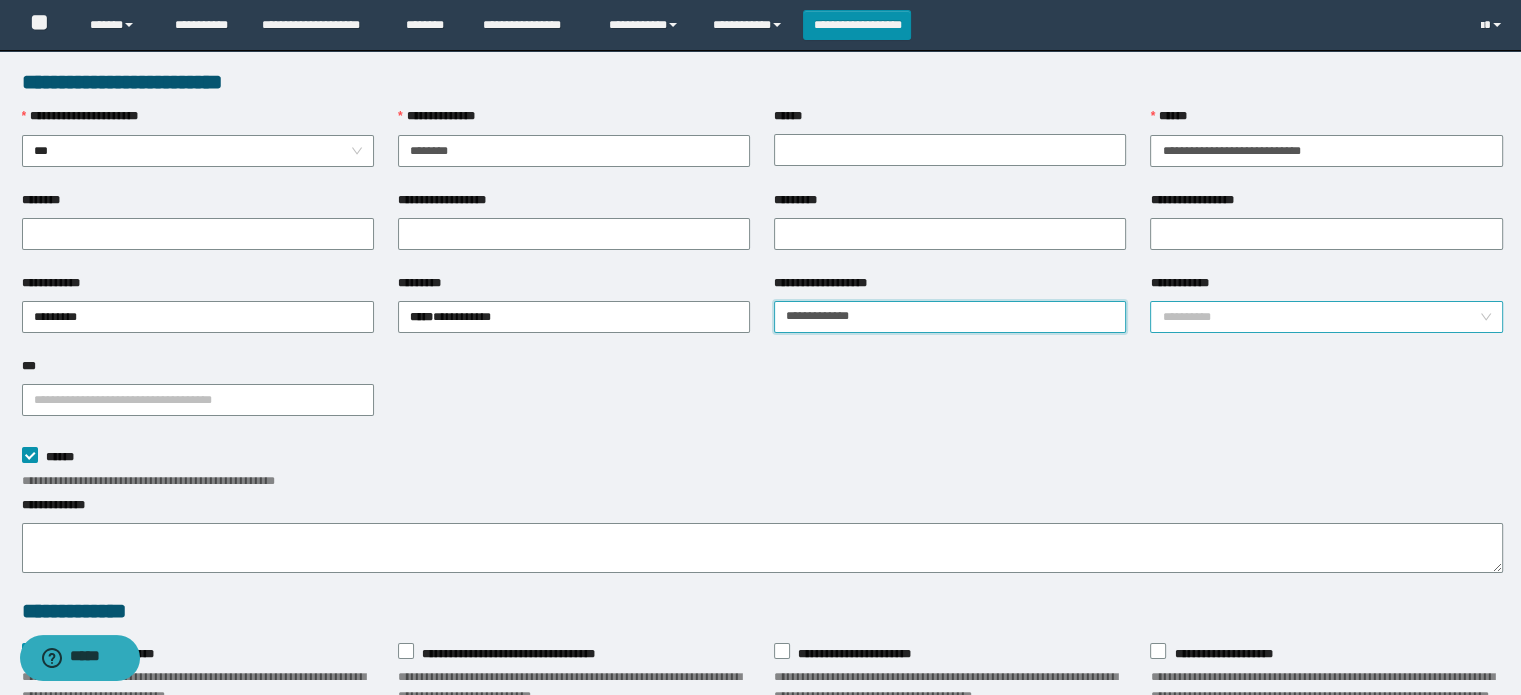 type on "**********" 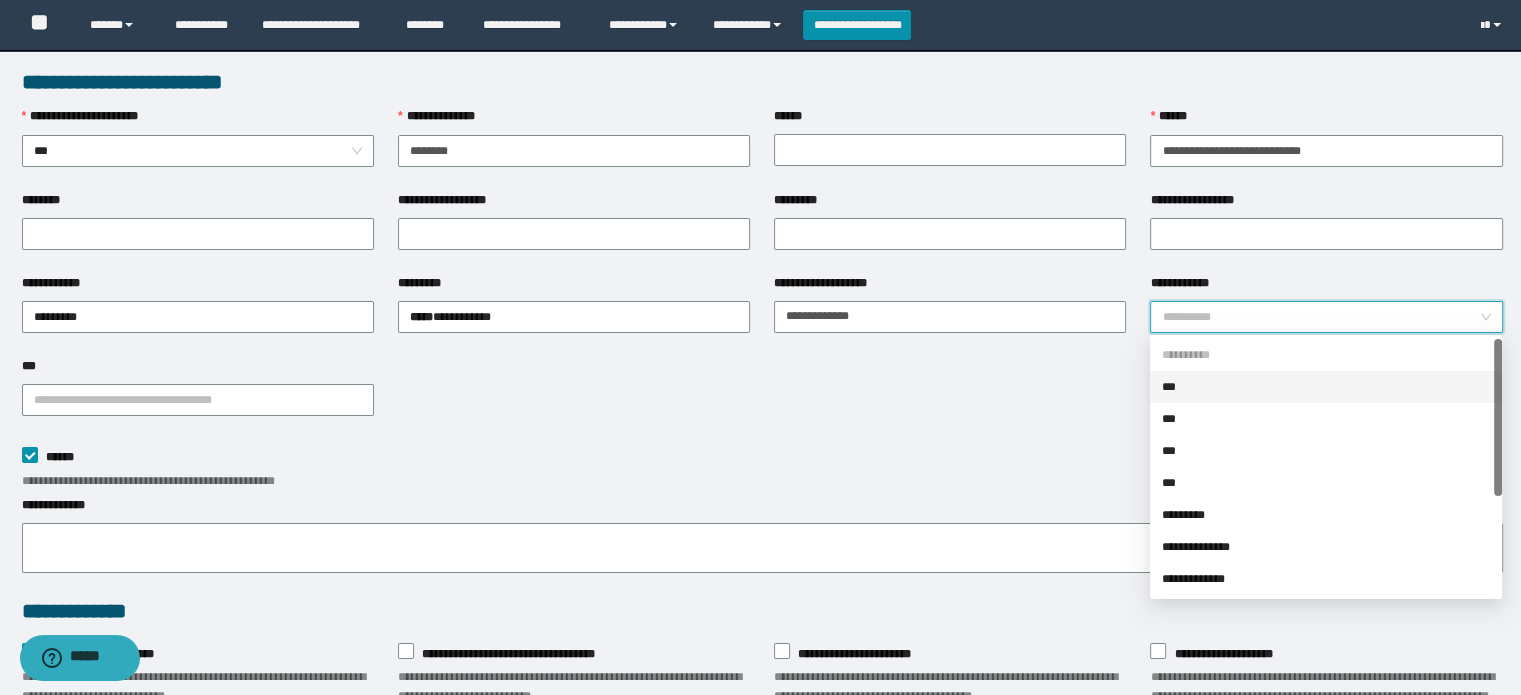 click on "**********" at bounding box center [1320, 317] 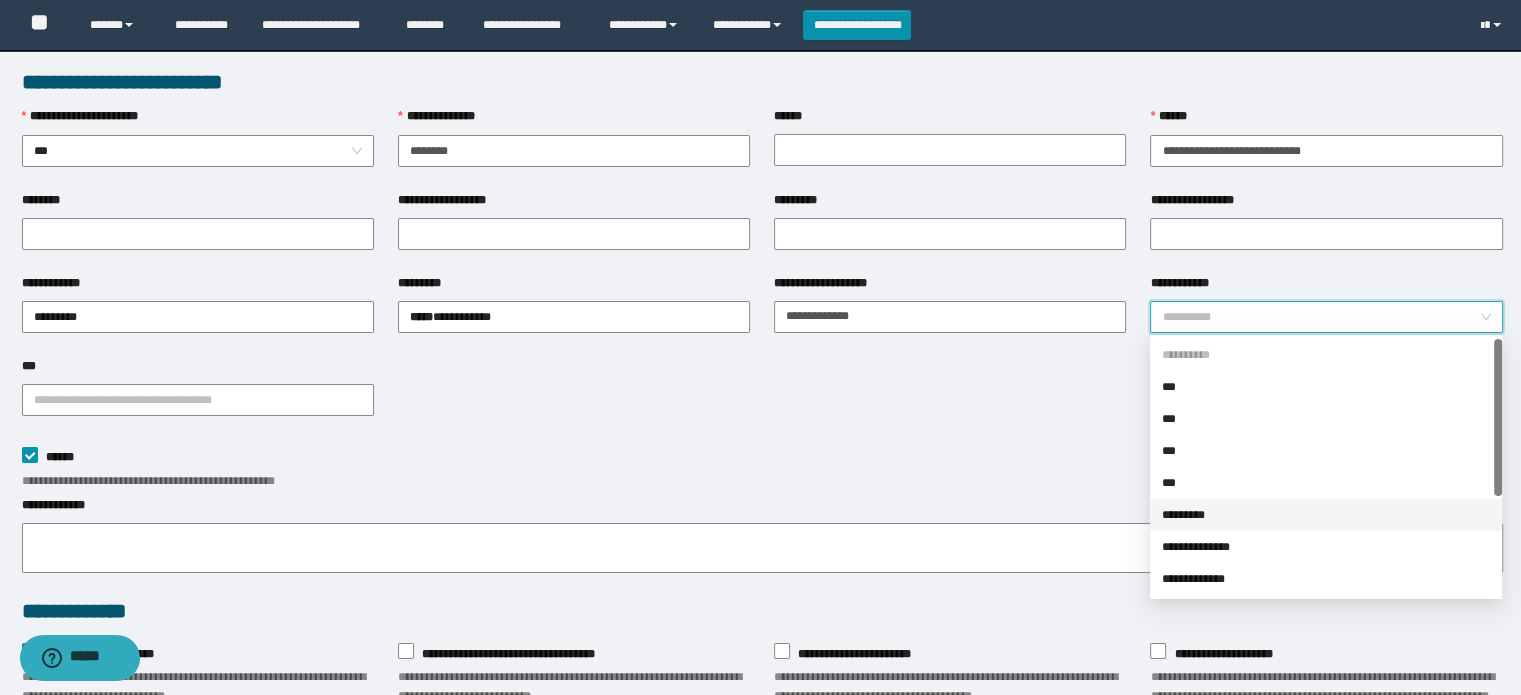 click on "*********" at bounding box center (1326, 515) 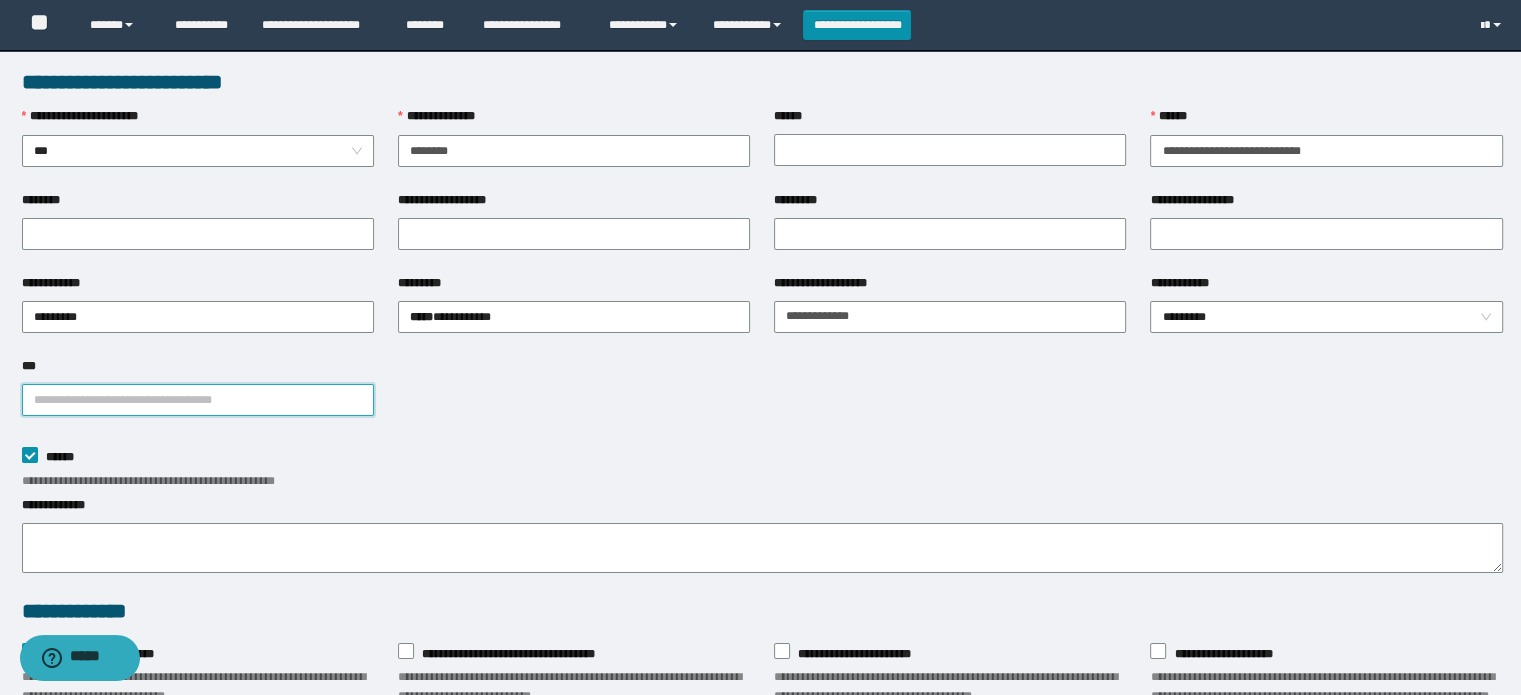 click on "***" at bounding box center (198, 400) 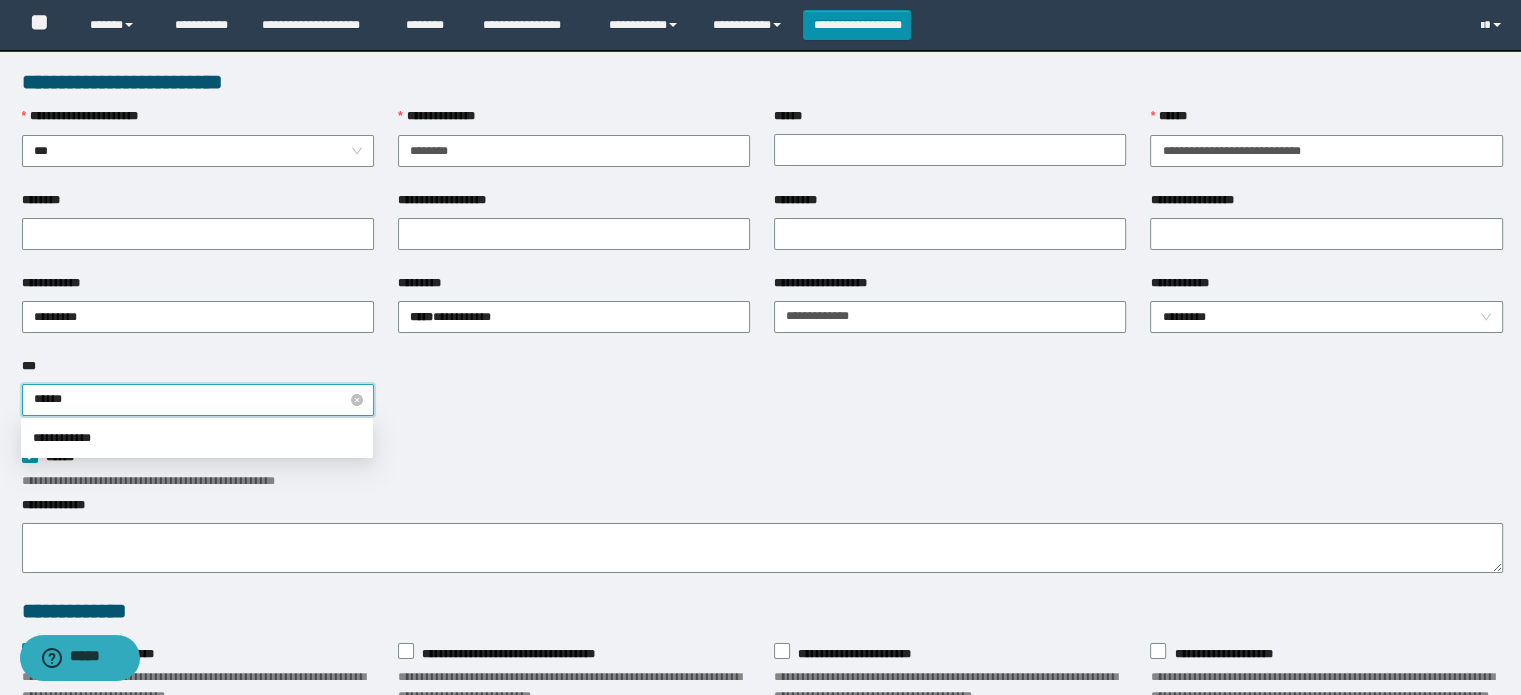 type on "*******" 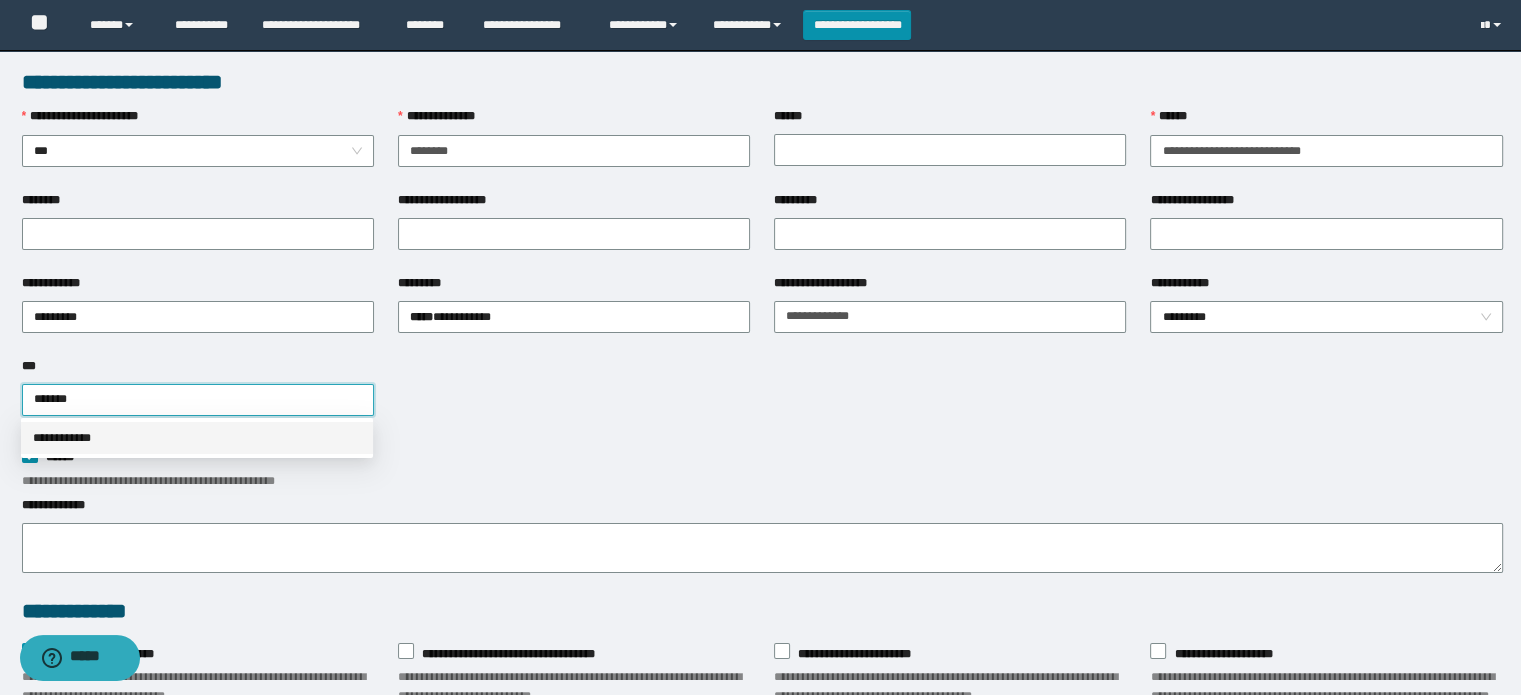 click on "**********" at bounding box center [197, 438] 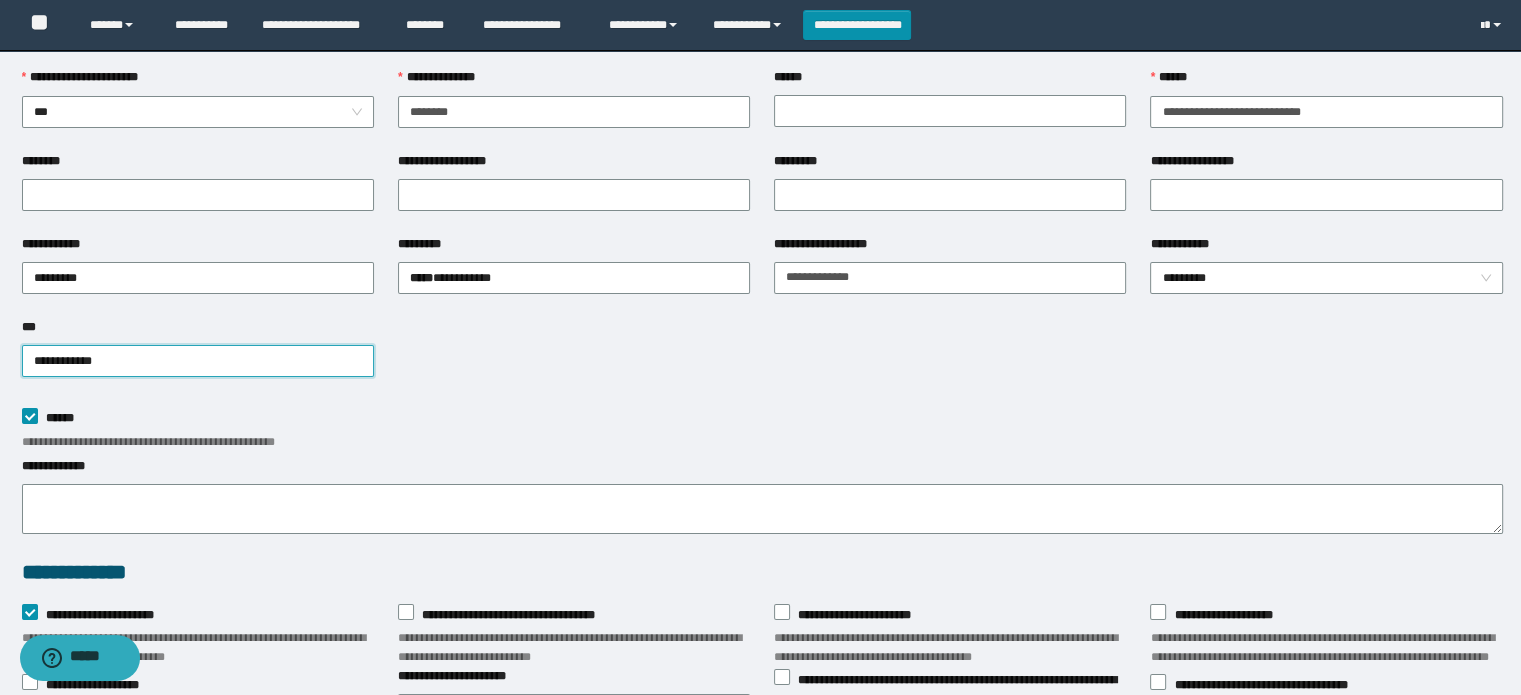 scroll, scrollTop: 0, scrollLeft: 0, axis: both 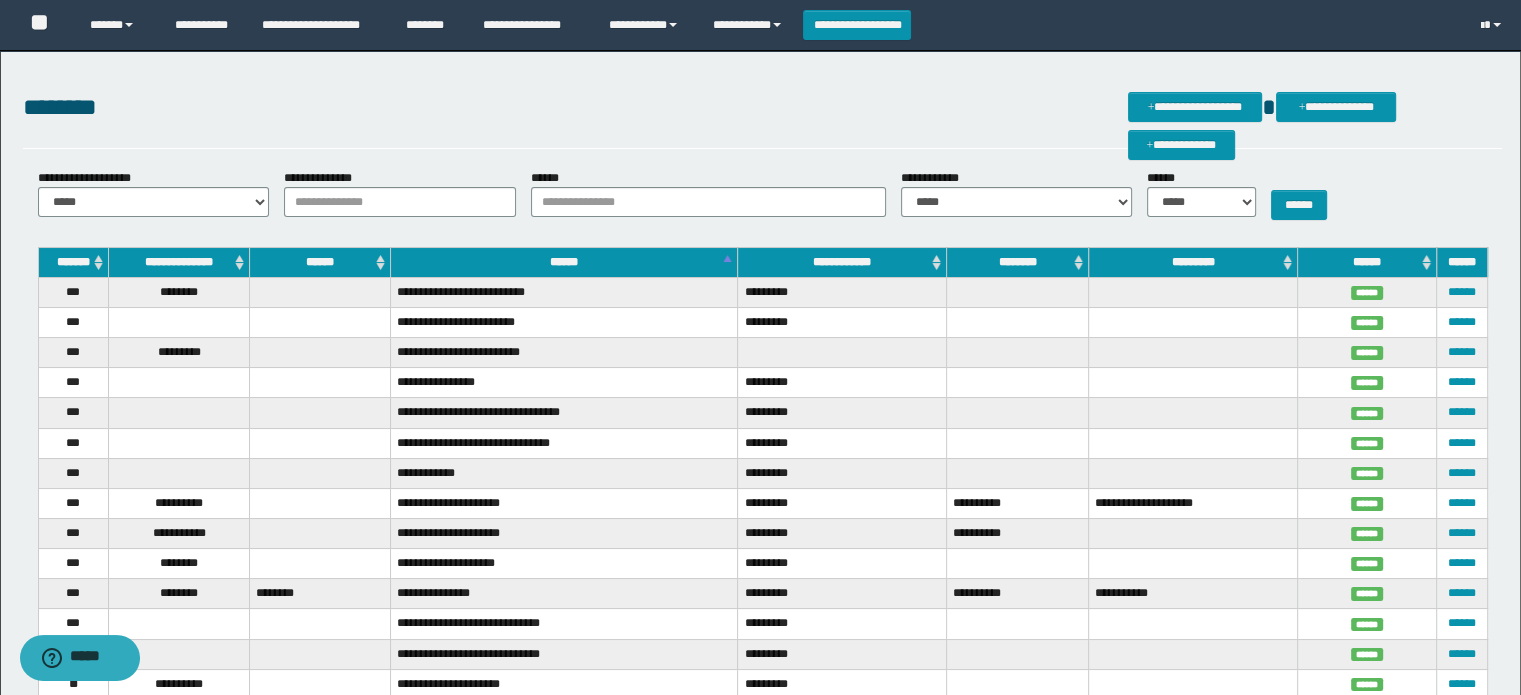 click on "**********" at bounding box center [1193, 594] 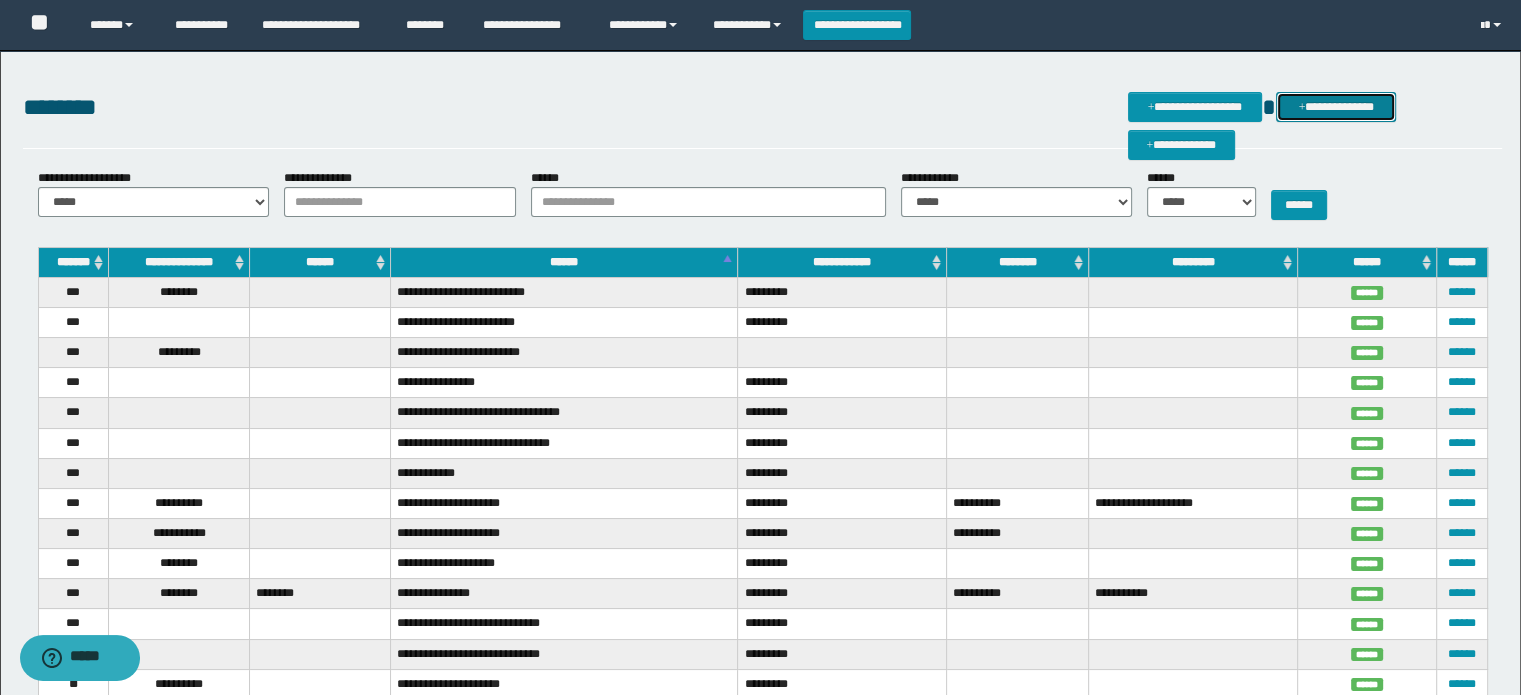 click on "**********" at bounding box center (1335, 107) 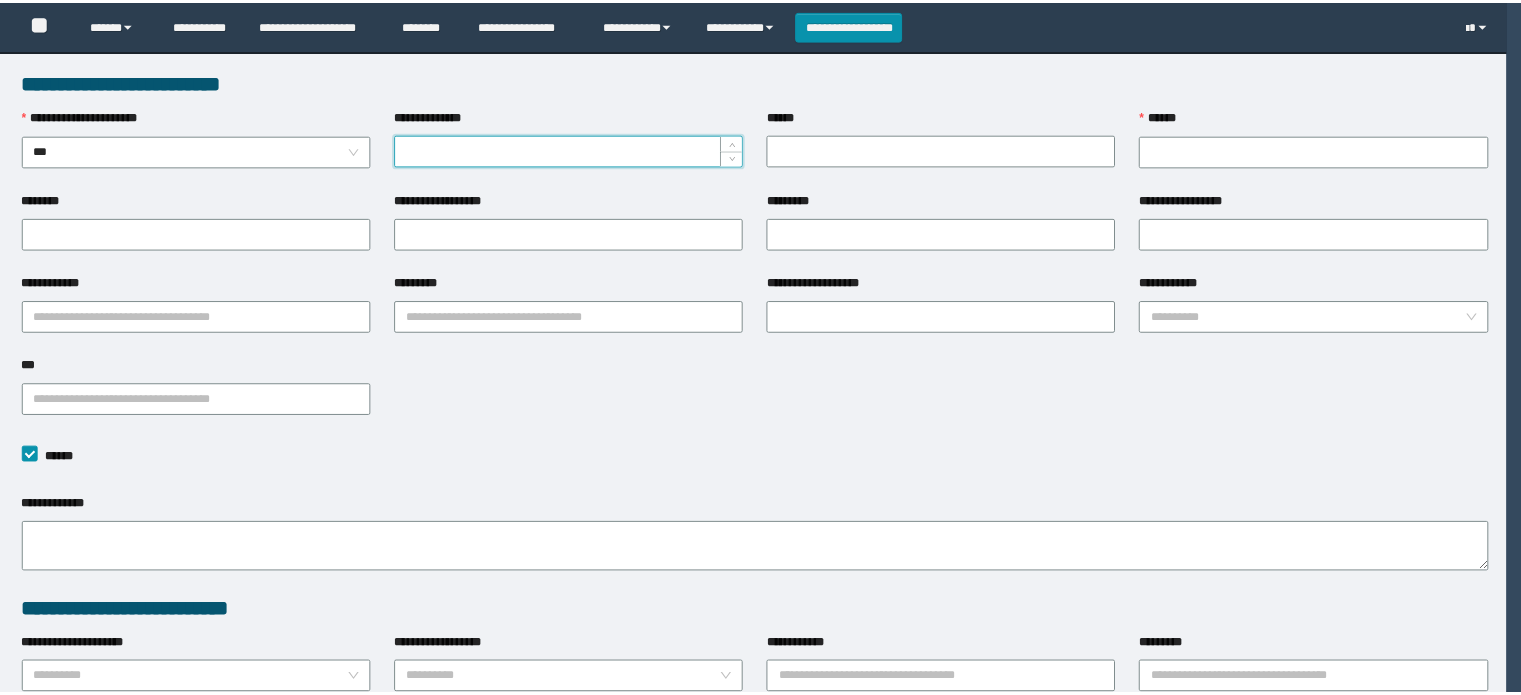 scroll, scrollTop: 0, scrollLeft: 0, axis: both 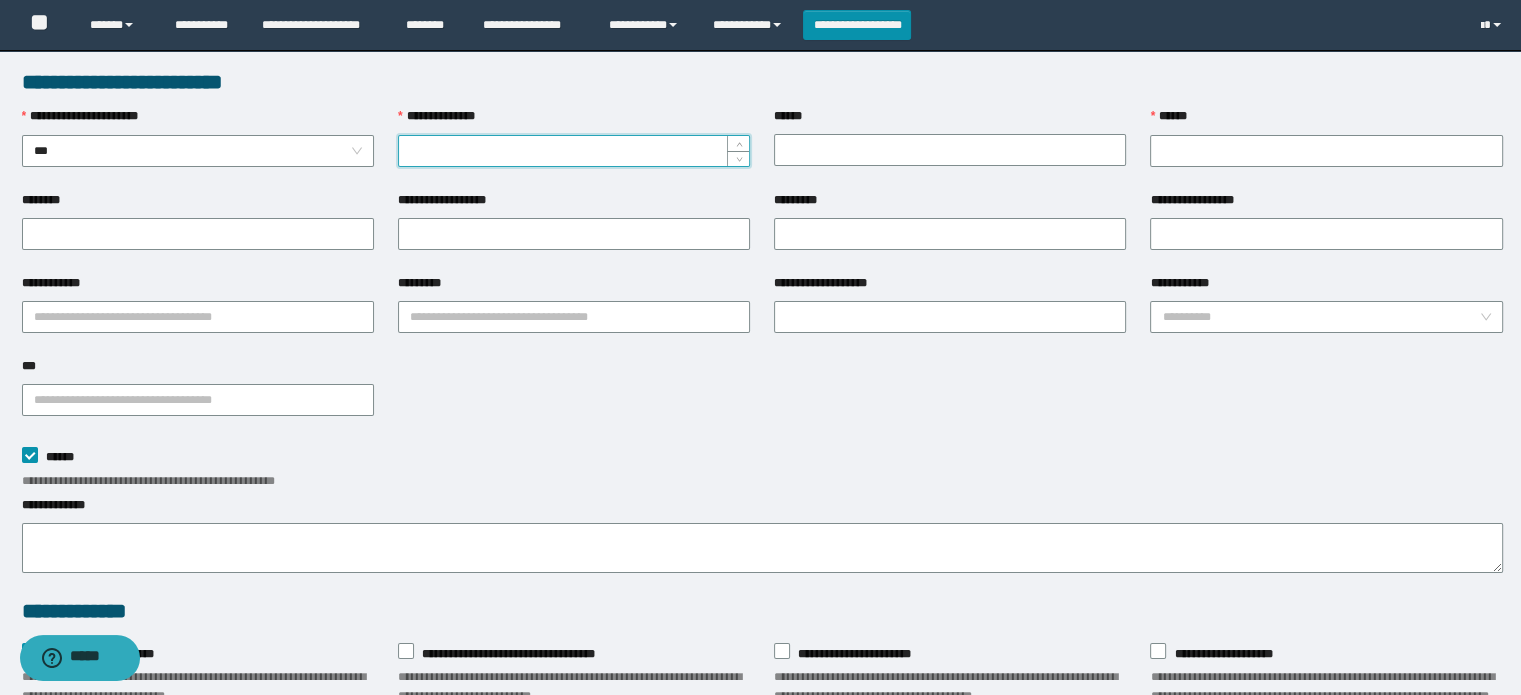 click on "**********" at bounding box center [574, 151] 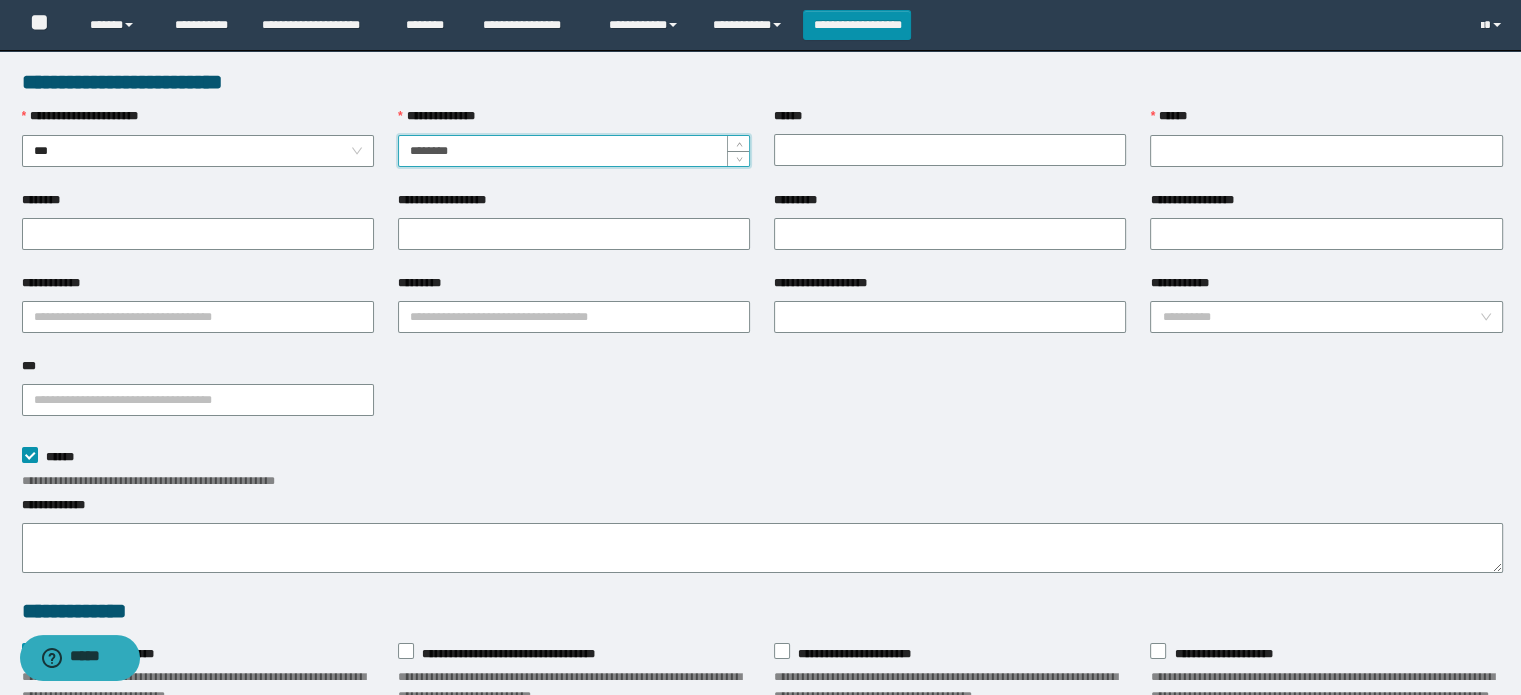 type on "********" 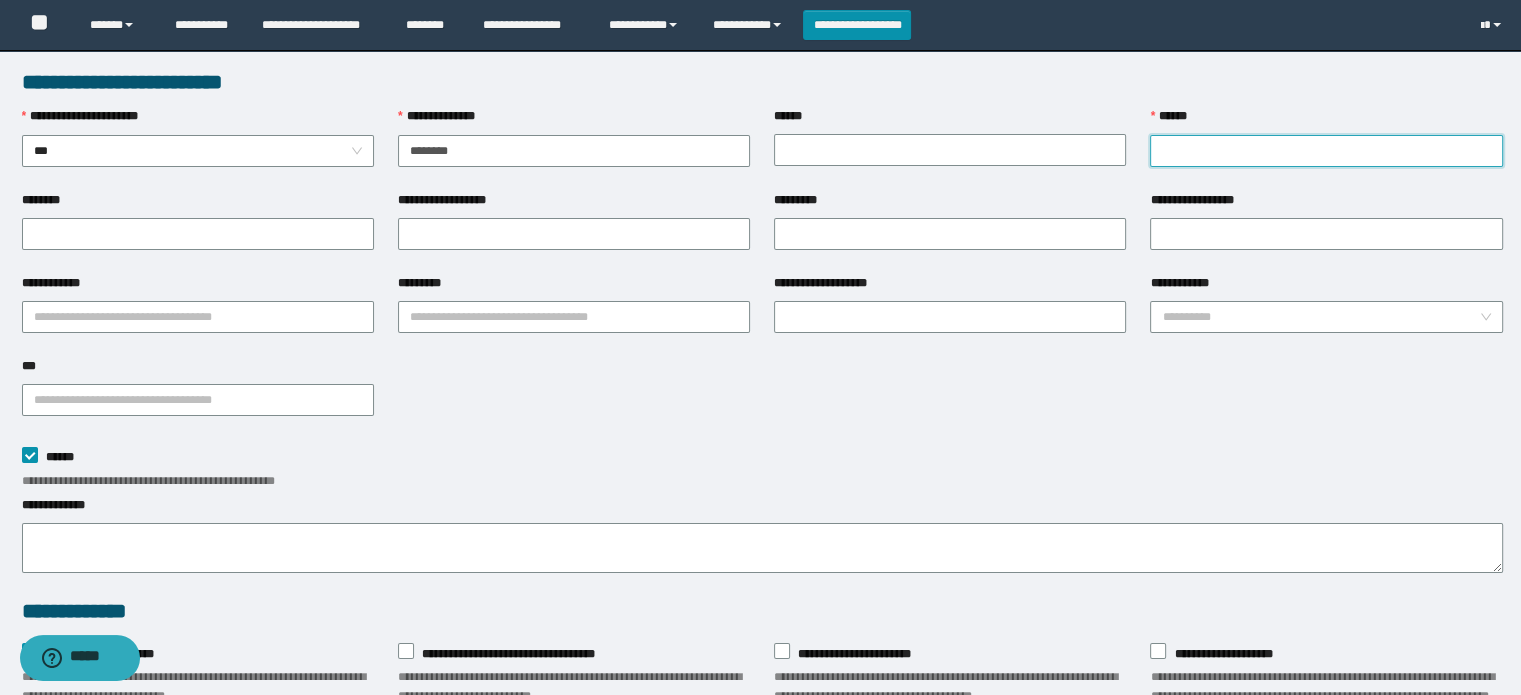 click on "******" at bounding box center (1326, 151) 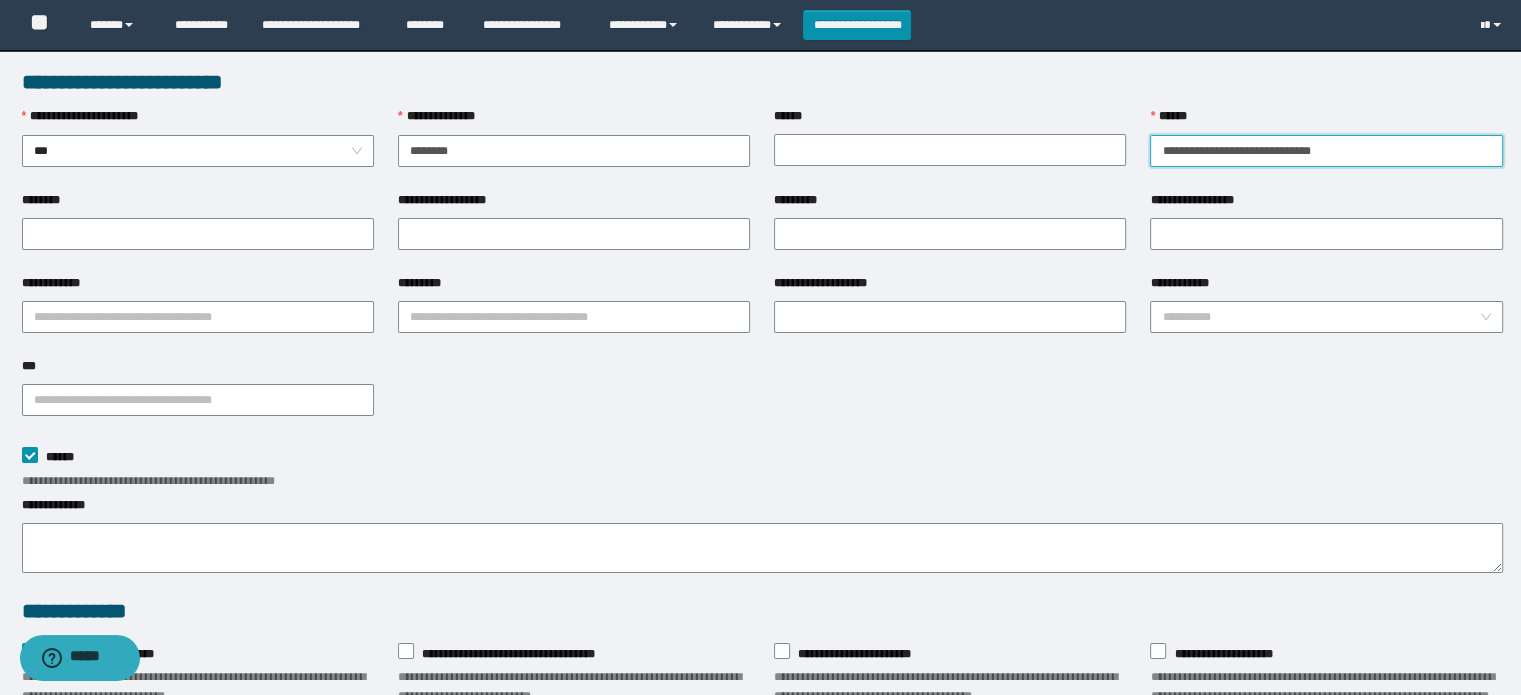 click on "**********" at bounding box center (1326, 151) 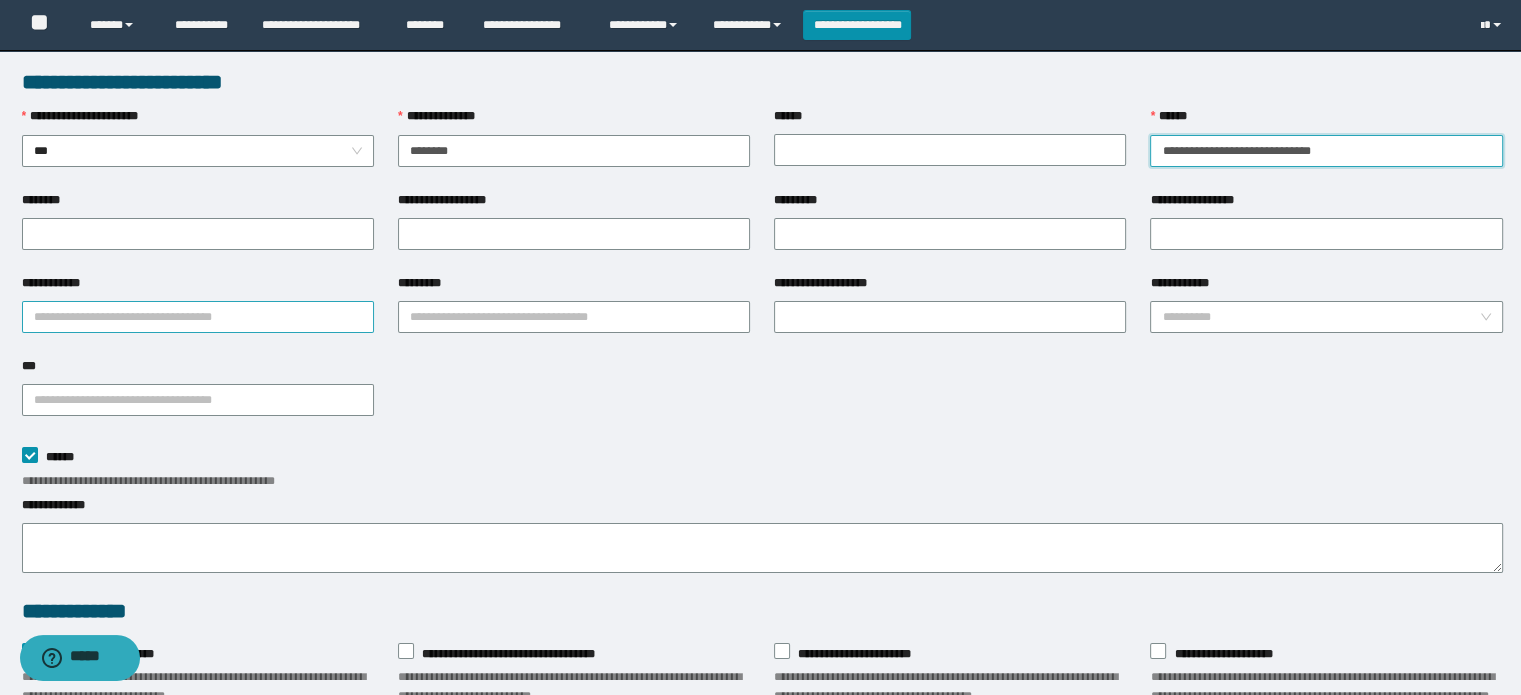 type on "**********" 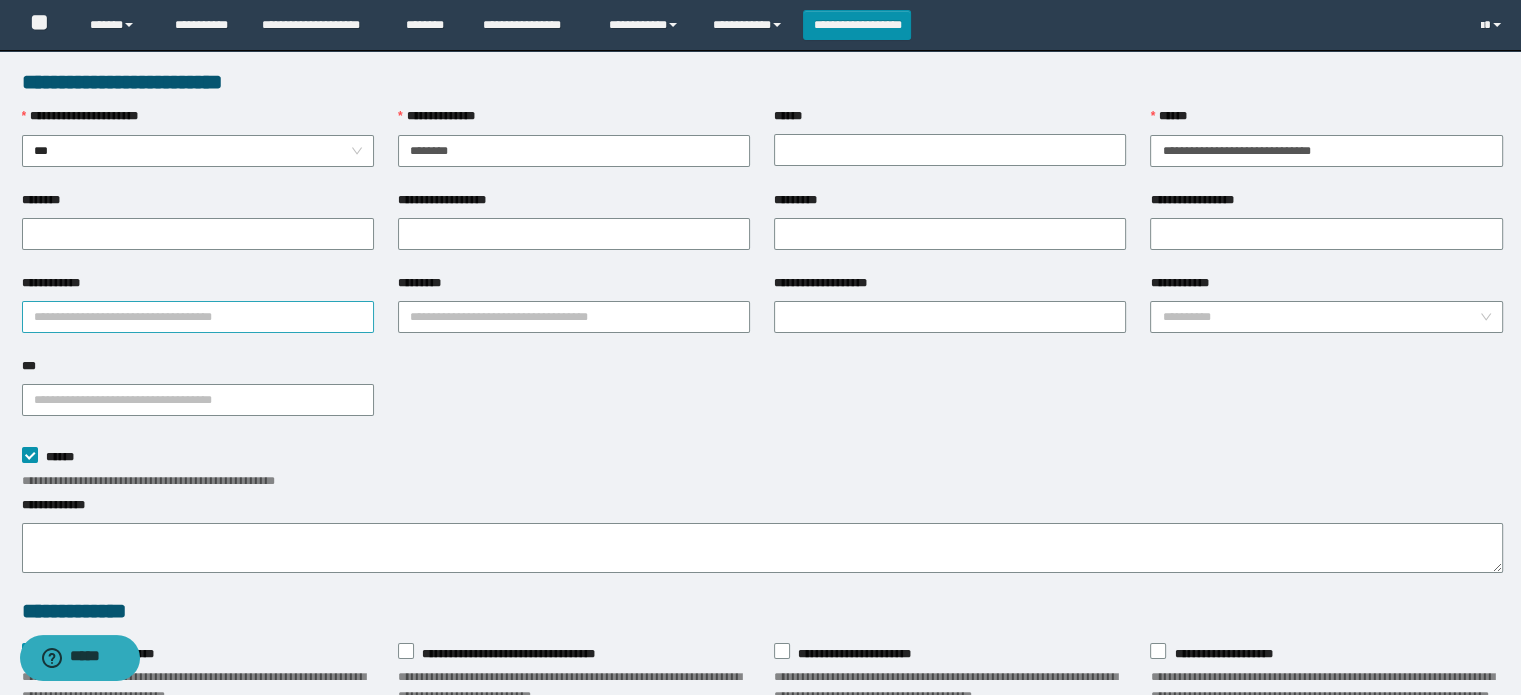 click on "**********" at bounding box center [198, 317] 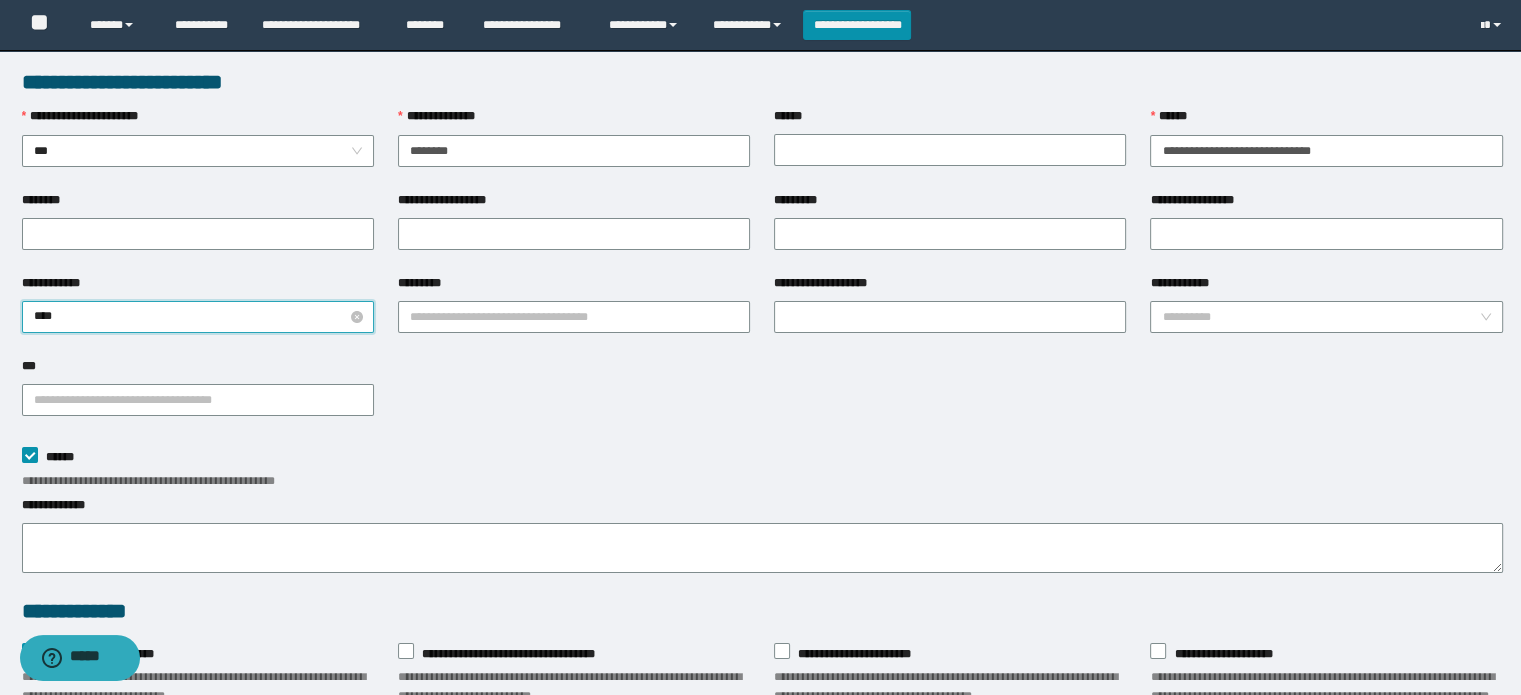 type on "*****" 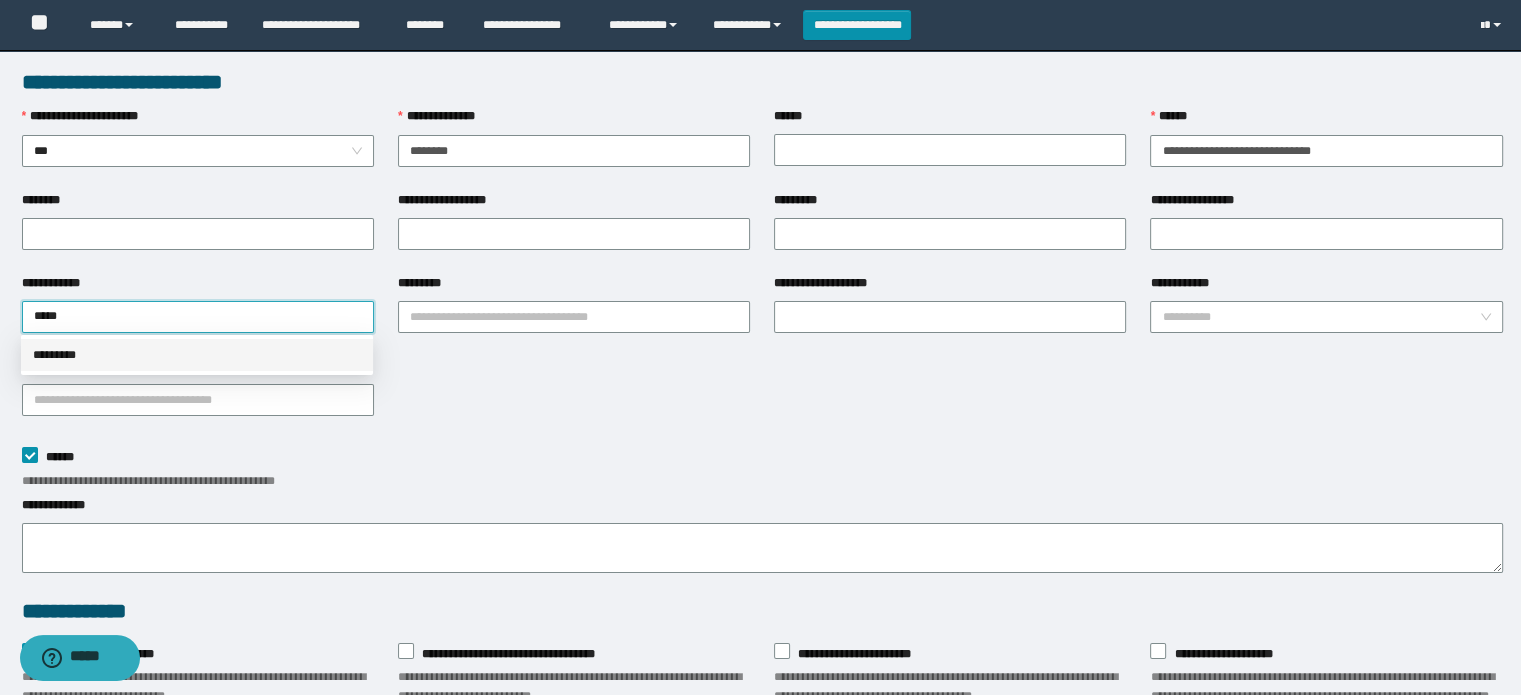 click on "*********" at bounding box center [197, 355] 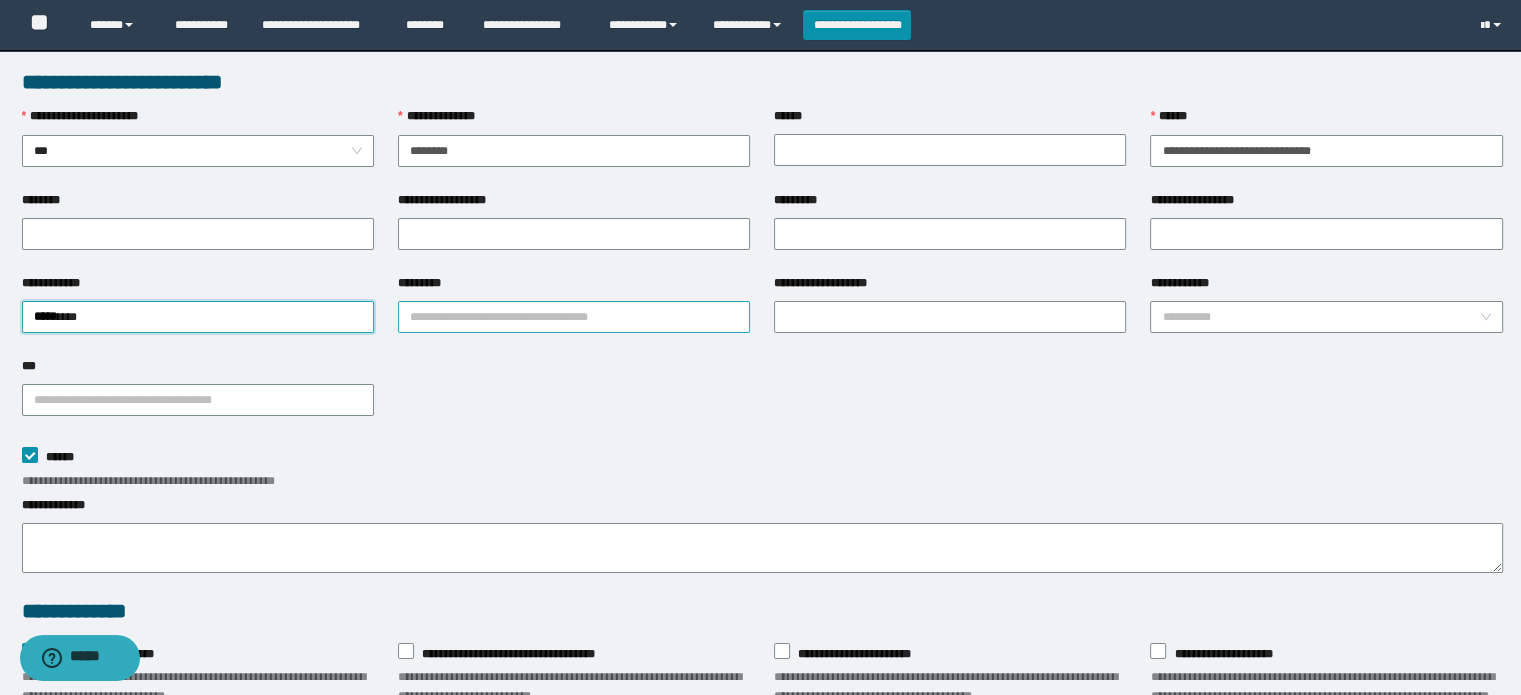 click on "*********" at bounding box center (574, 317) 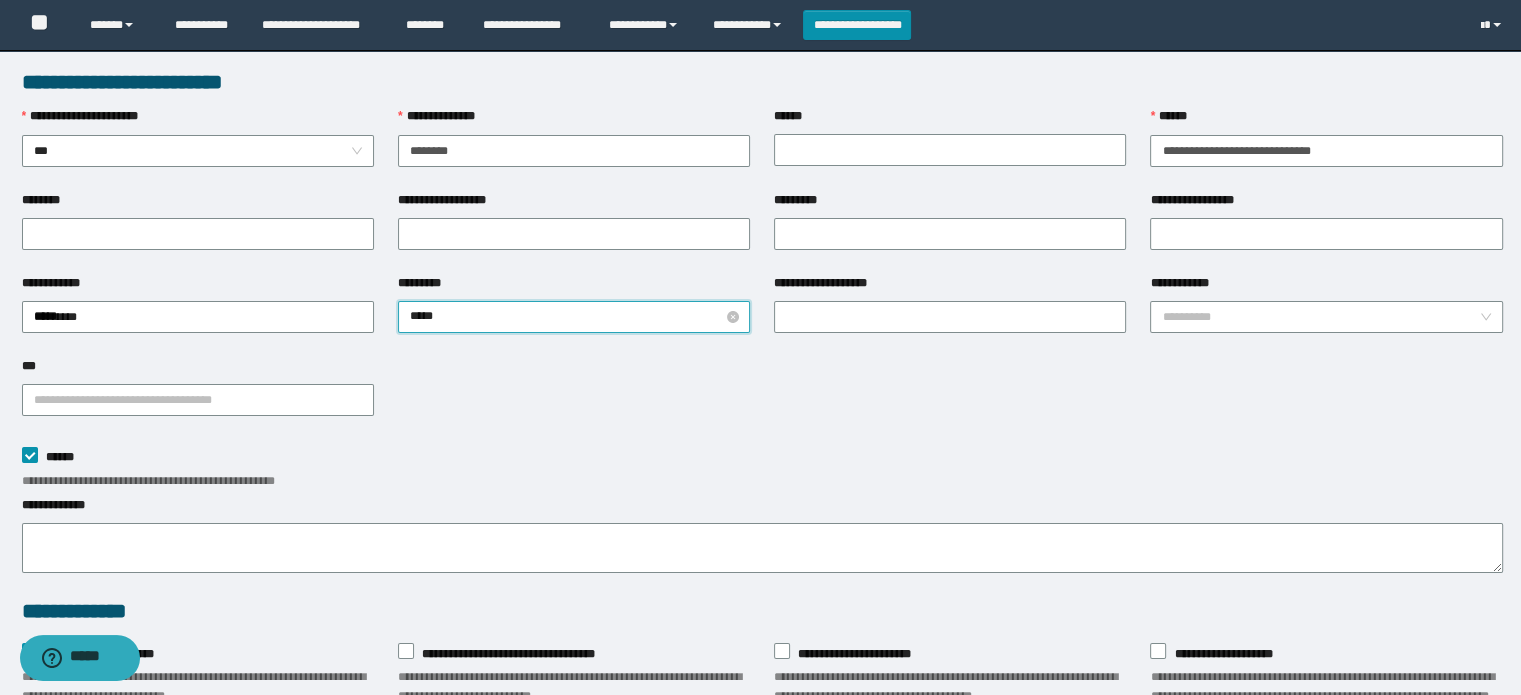 type on "******" 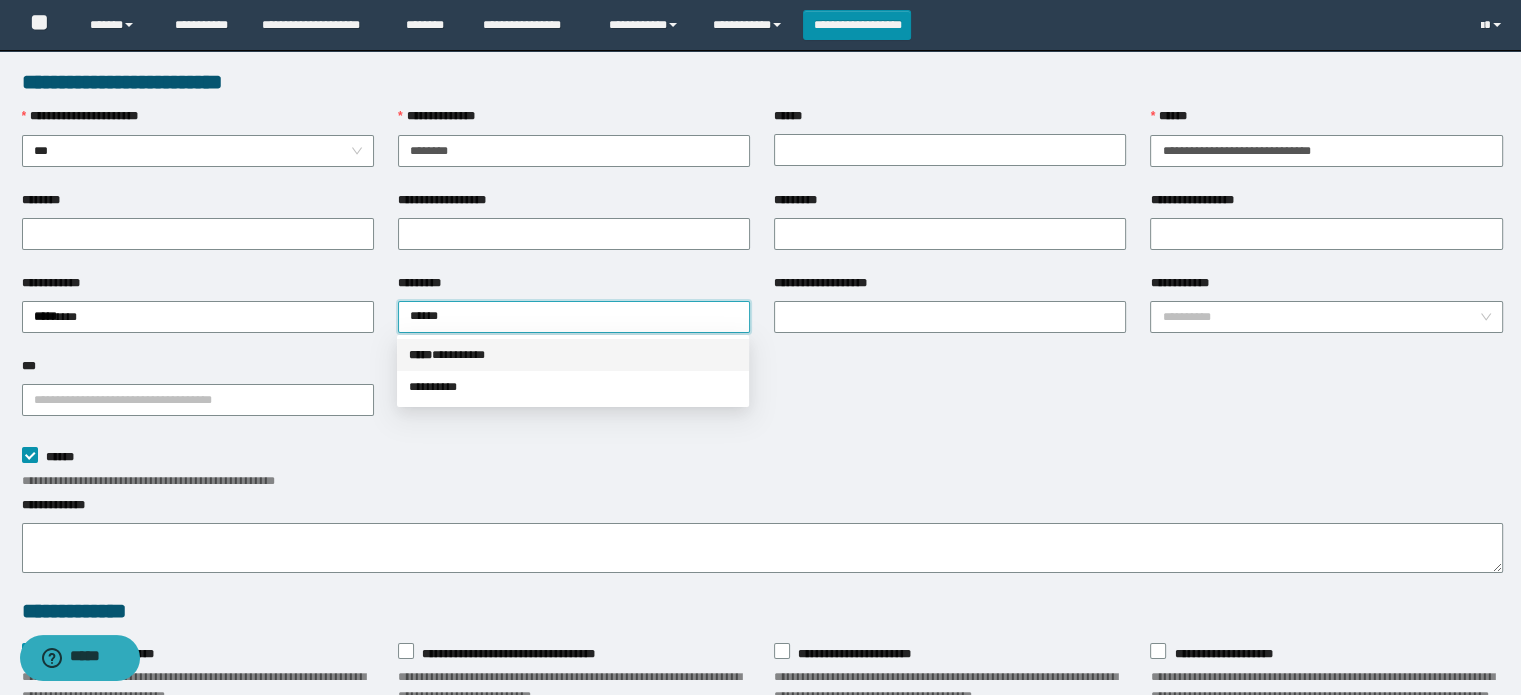click on "***** * ********" at bounding box center (573, 355) 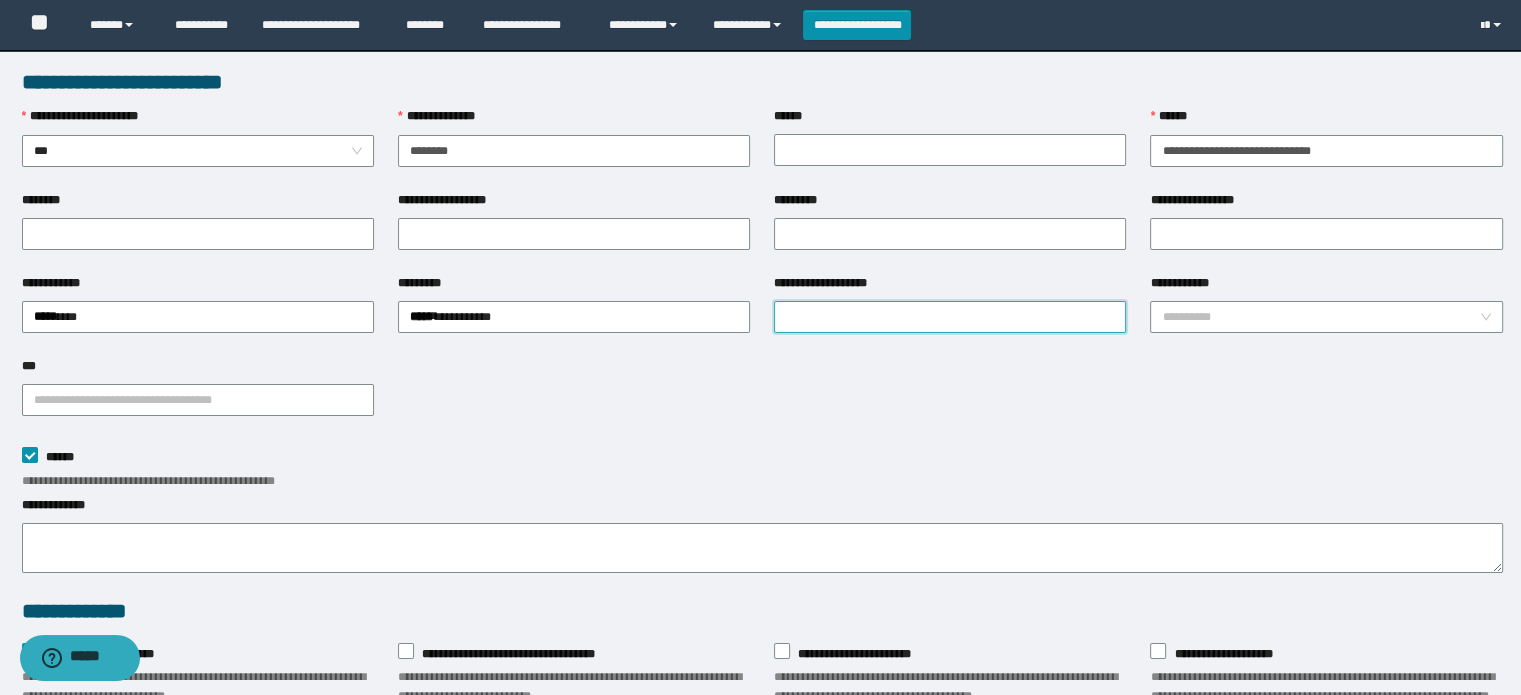 click on "**********" at bounding box center (950, 317) 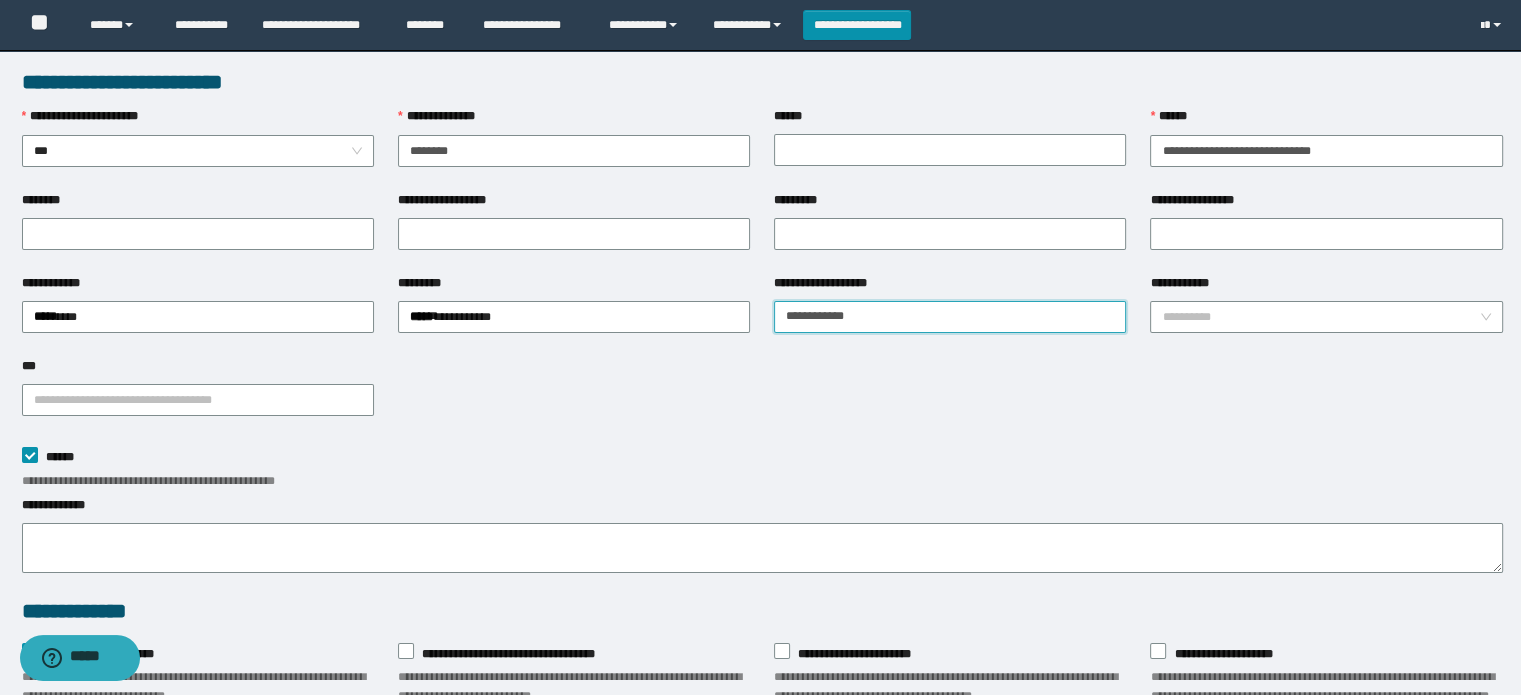 type on "**********" 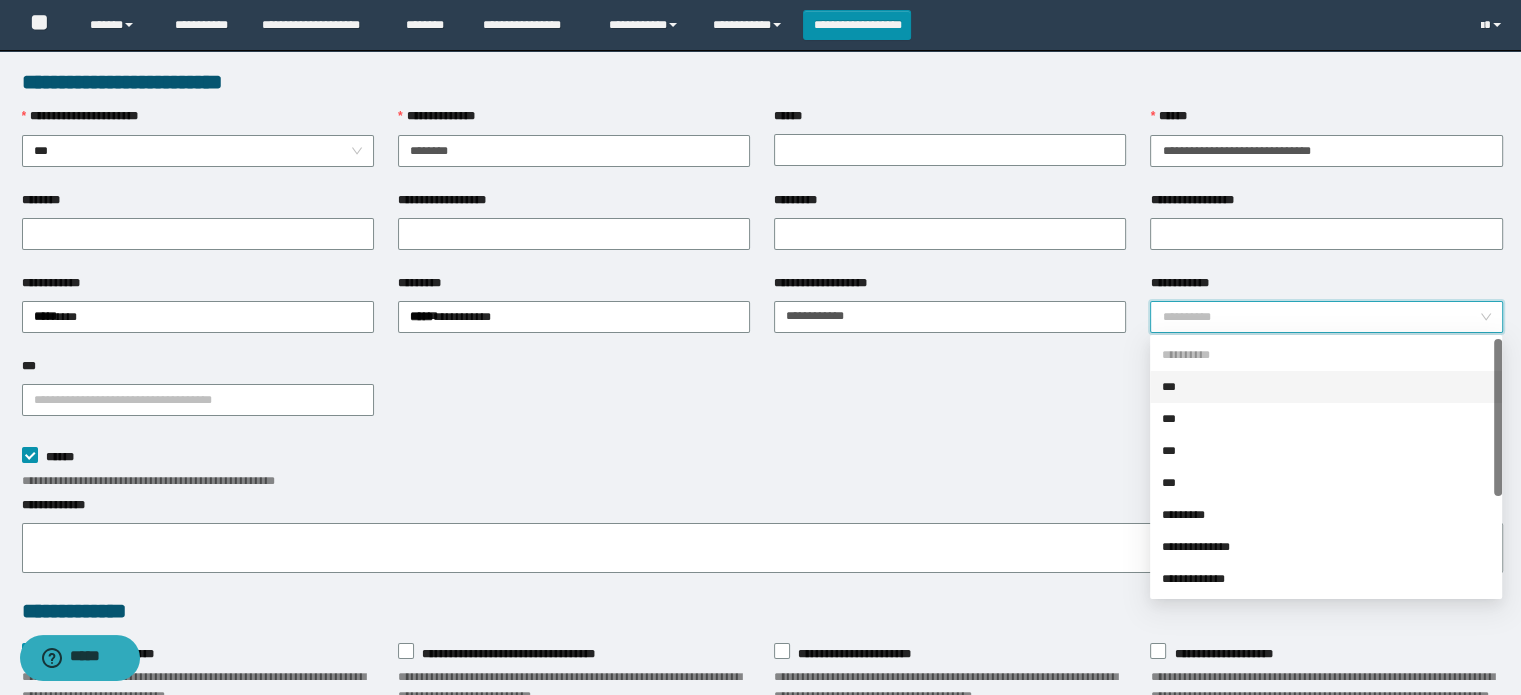 click on "**********" at bounding box center [1320, 317] 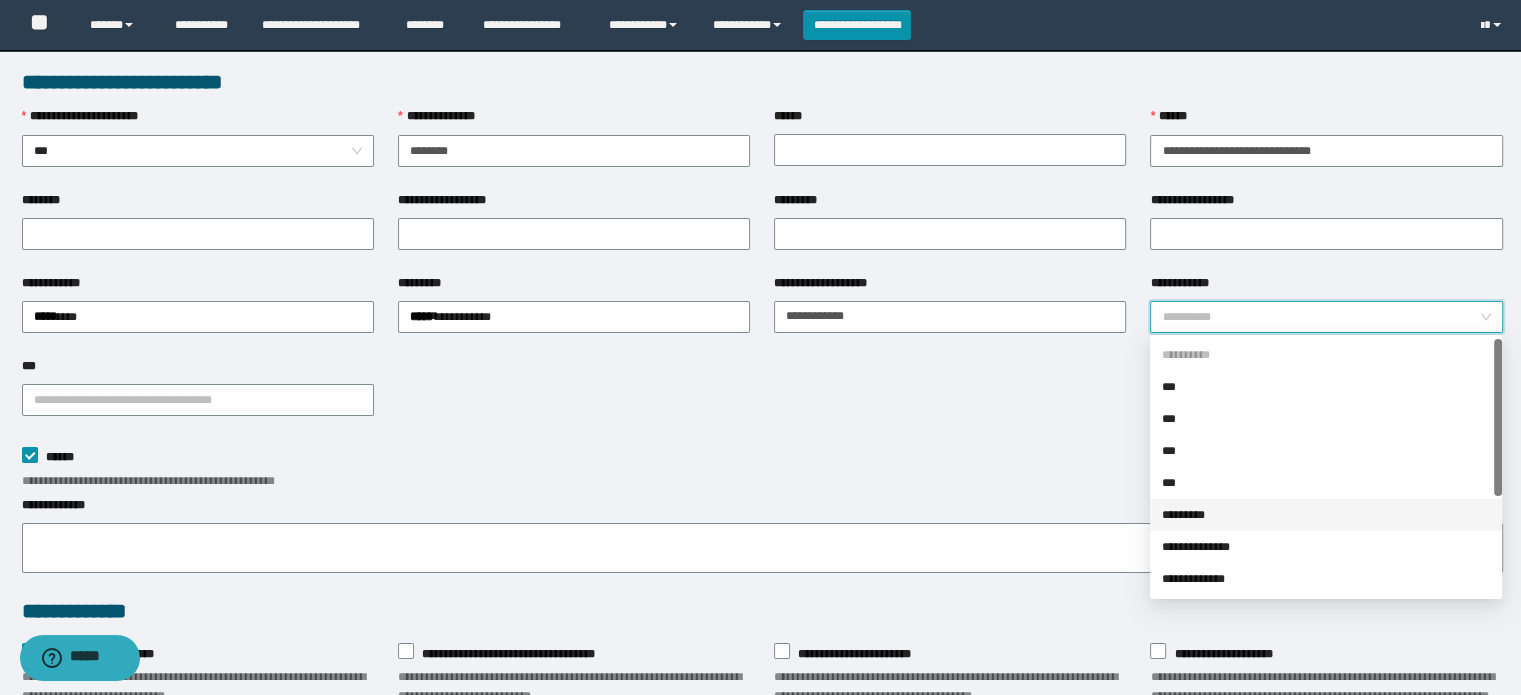 click on "*********" at bounding box center (1326, 515) 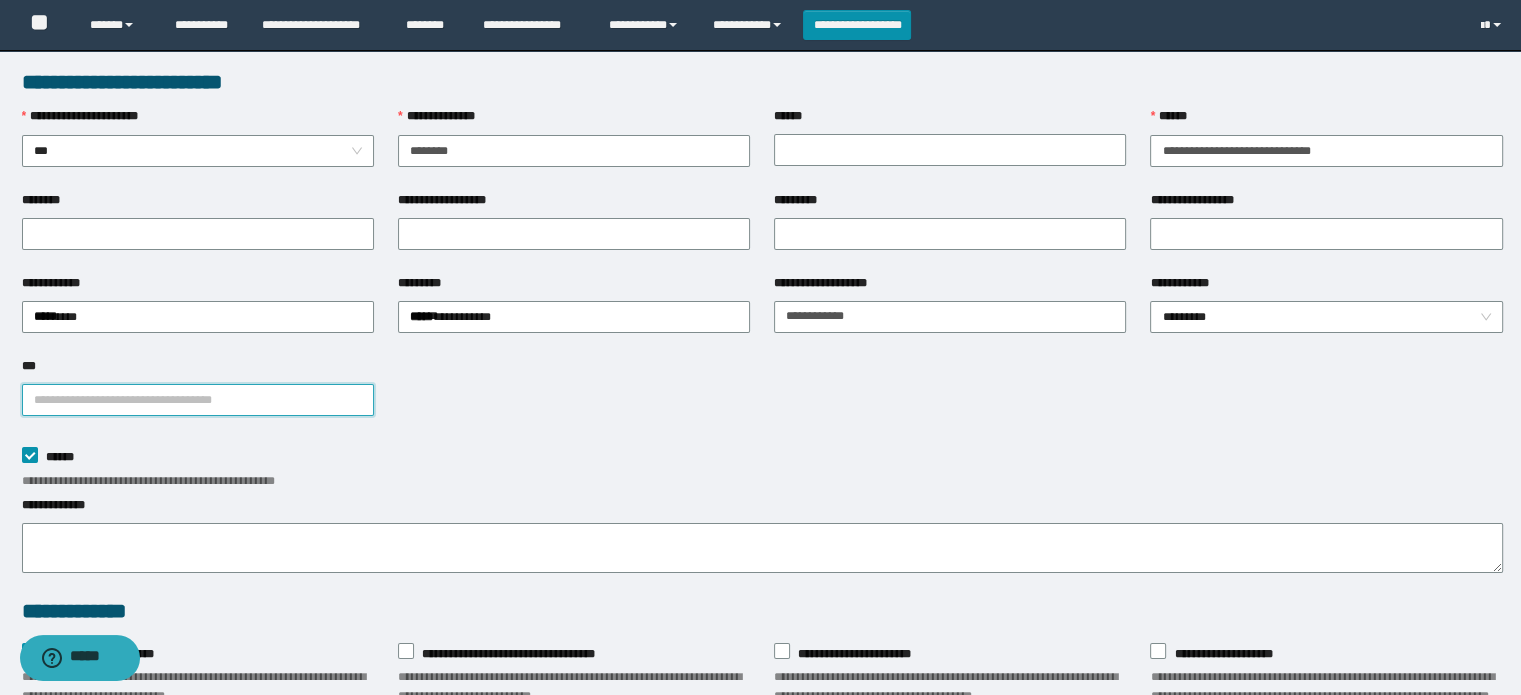 click on "***" at bounding box center [198, 400] 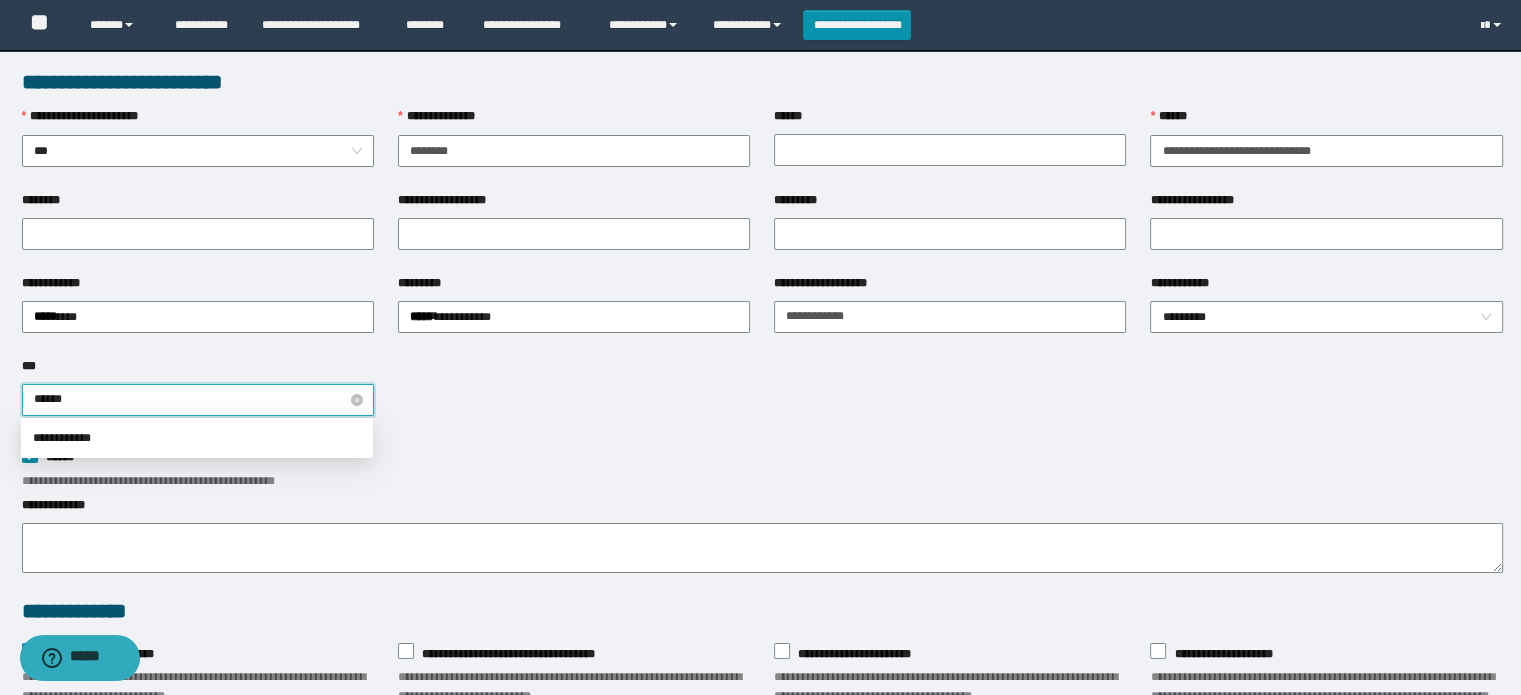 type on "*******" 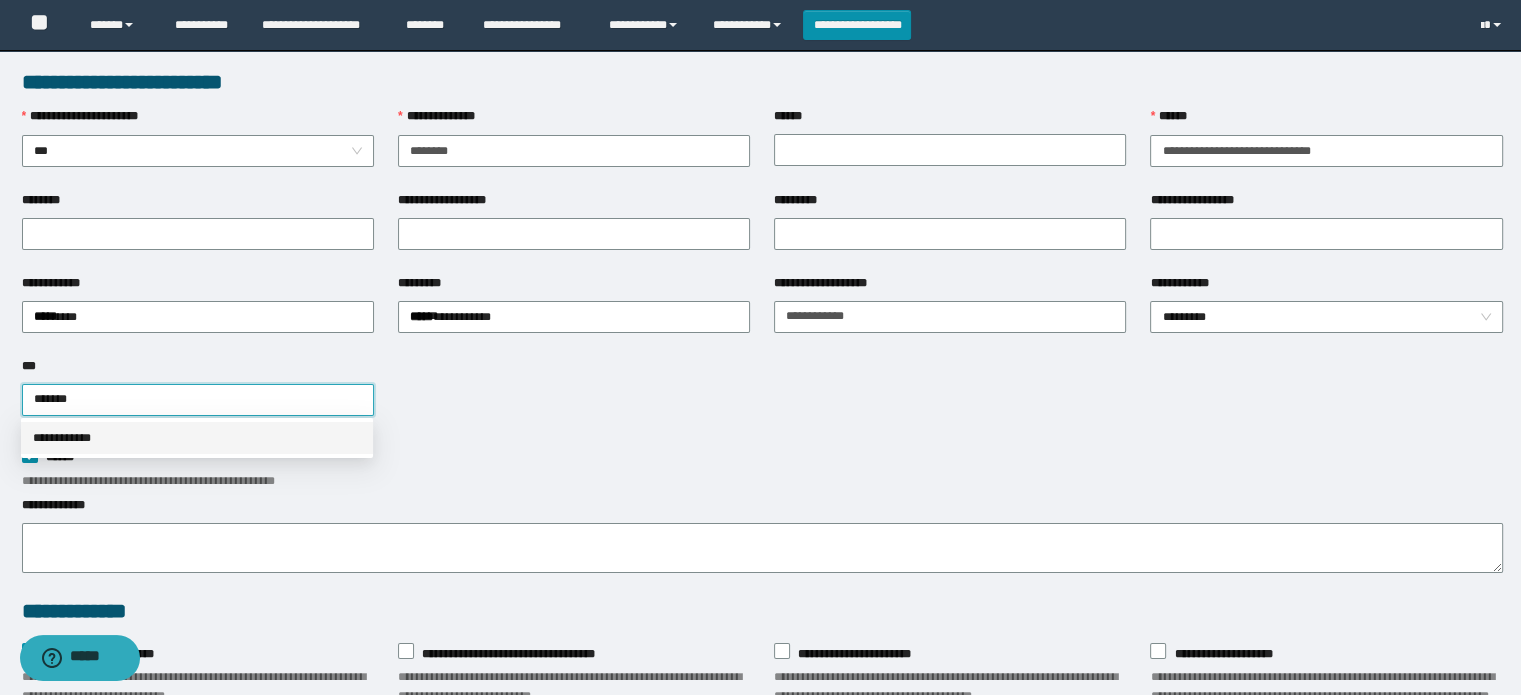 click on "**********" at bounding box center [197, 438] 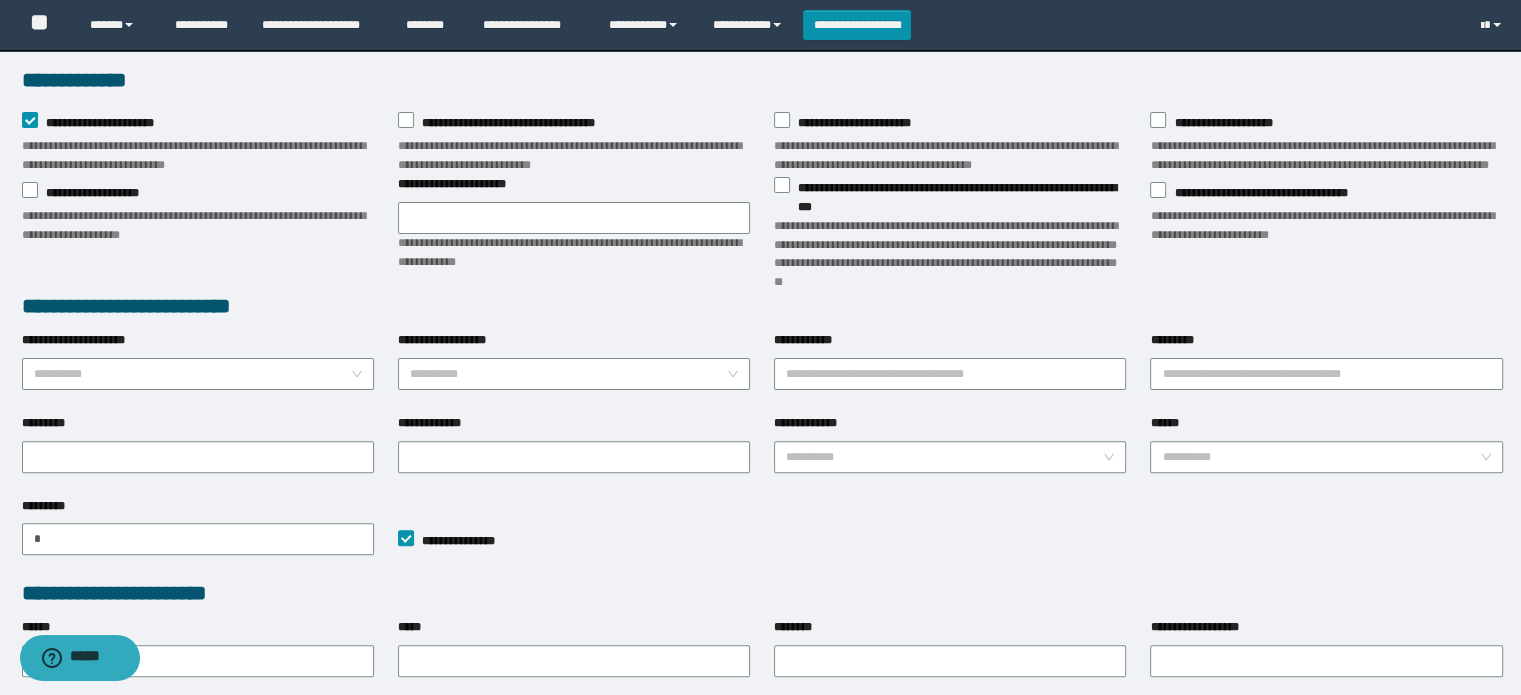 scroll, scrollTop: 744, scrollLeft: 0, axis: vertical 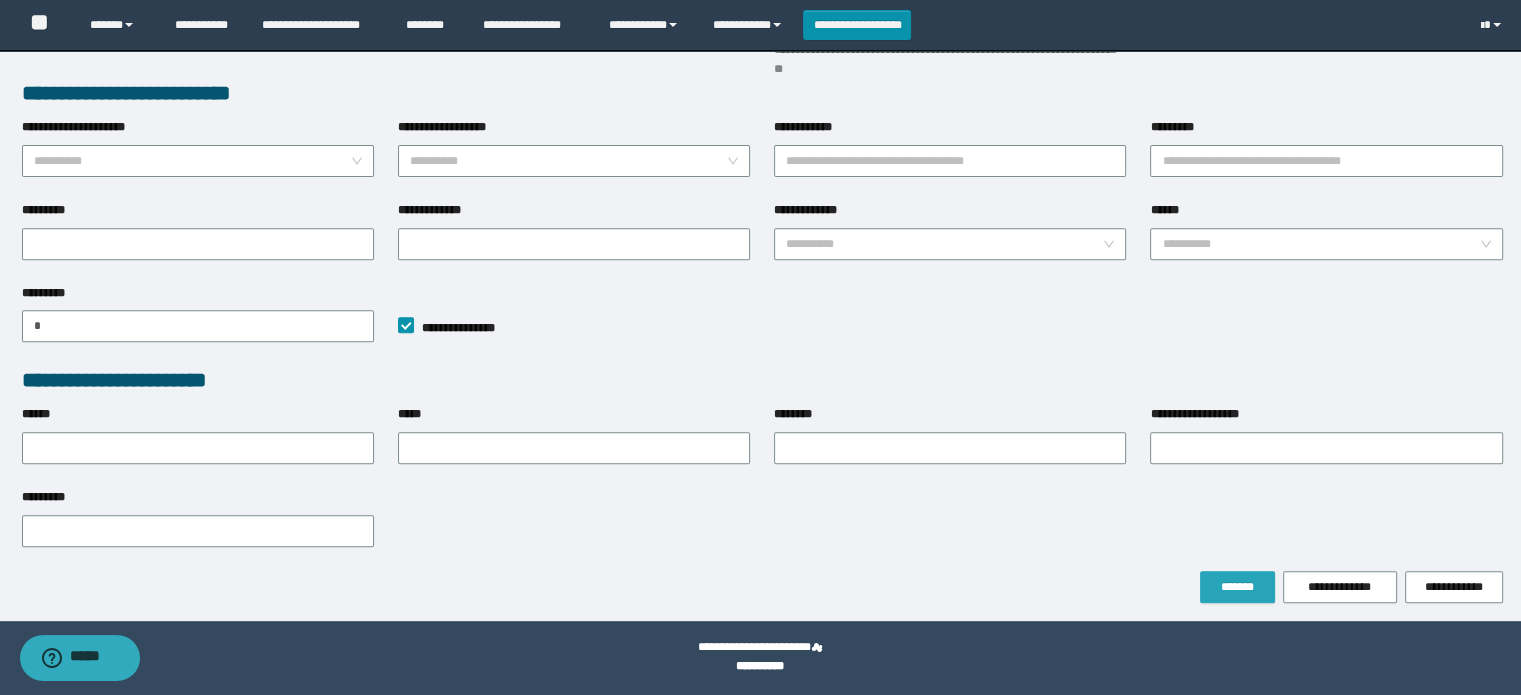 click on "*******" at bounding box center (1237, 587) 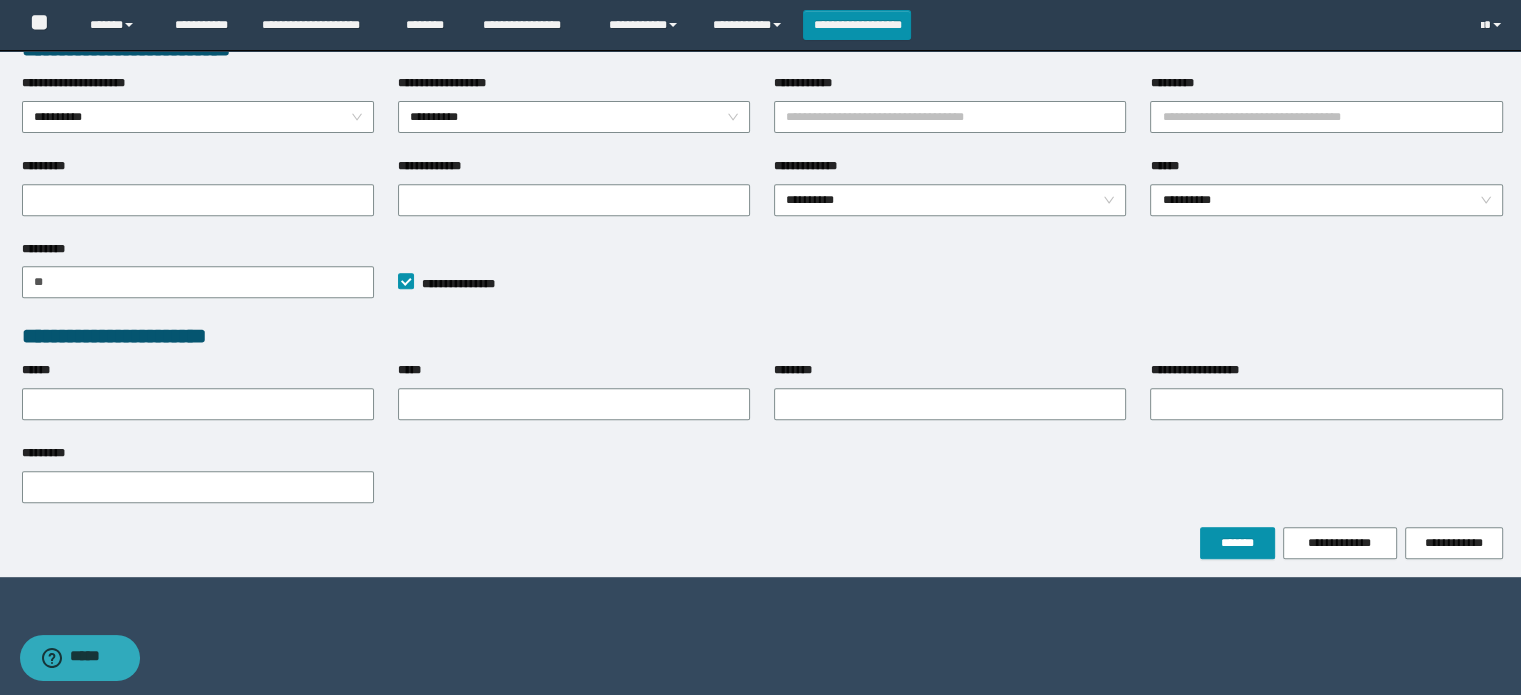 scroll, scrollTop: 0, scrollLeft: 0, axis: both 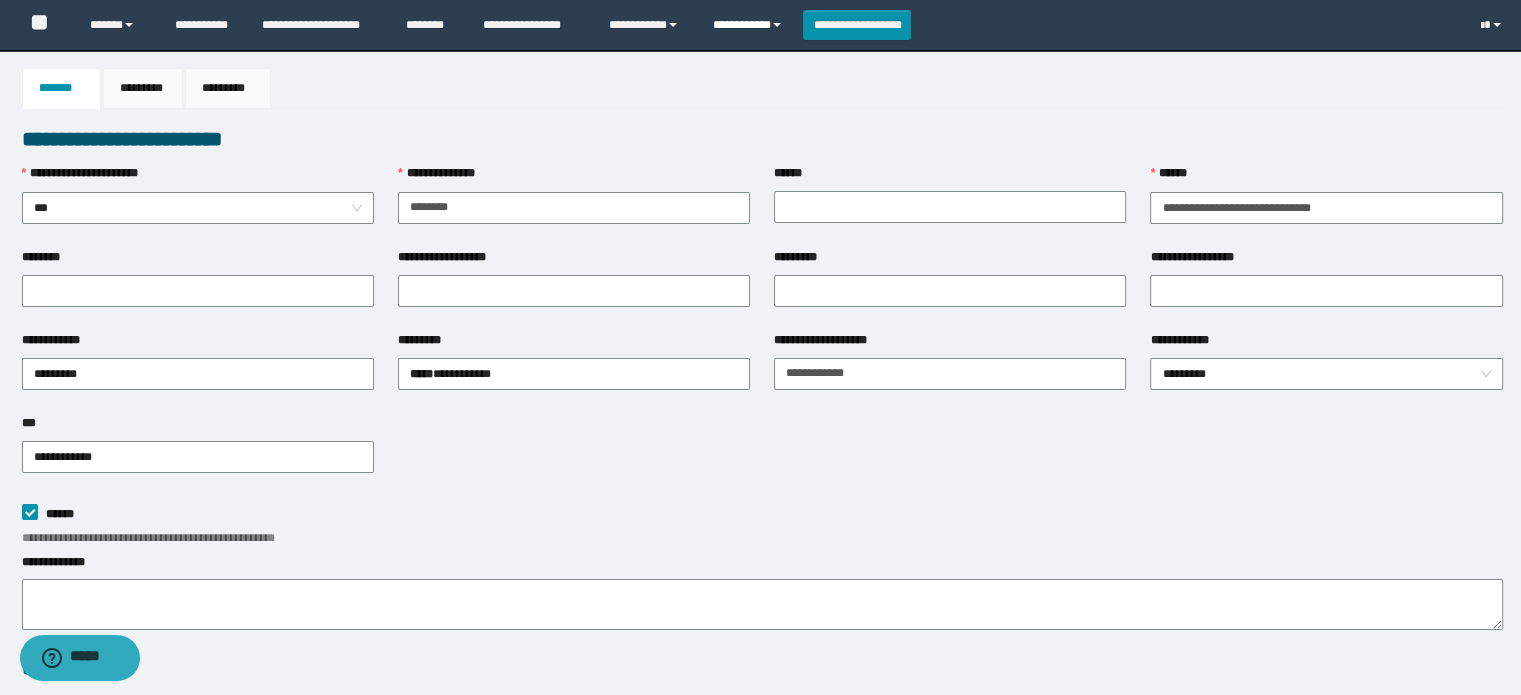 click at bounding box center (777, 25) 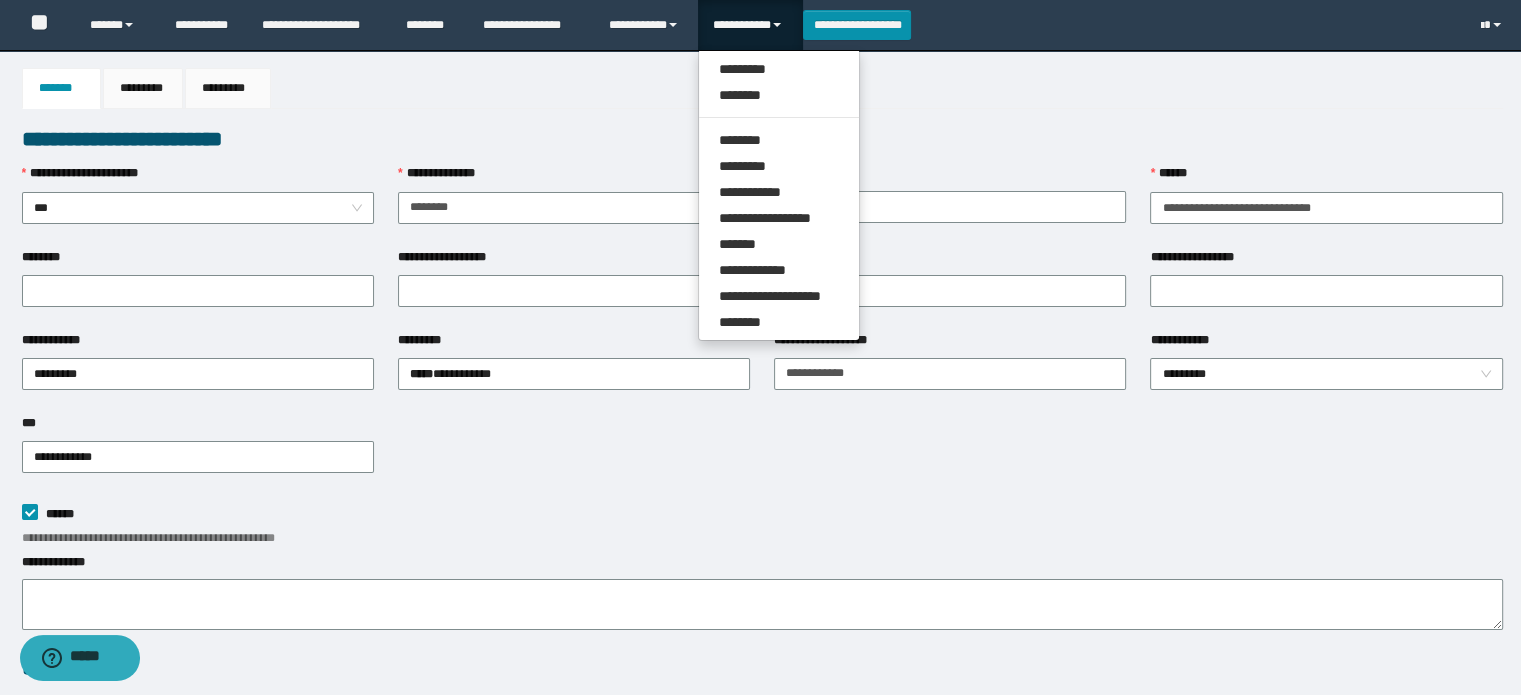 click on "******* ********* *********" at bounding box center (762, 88) 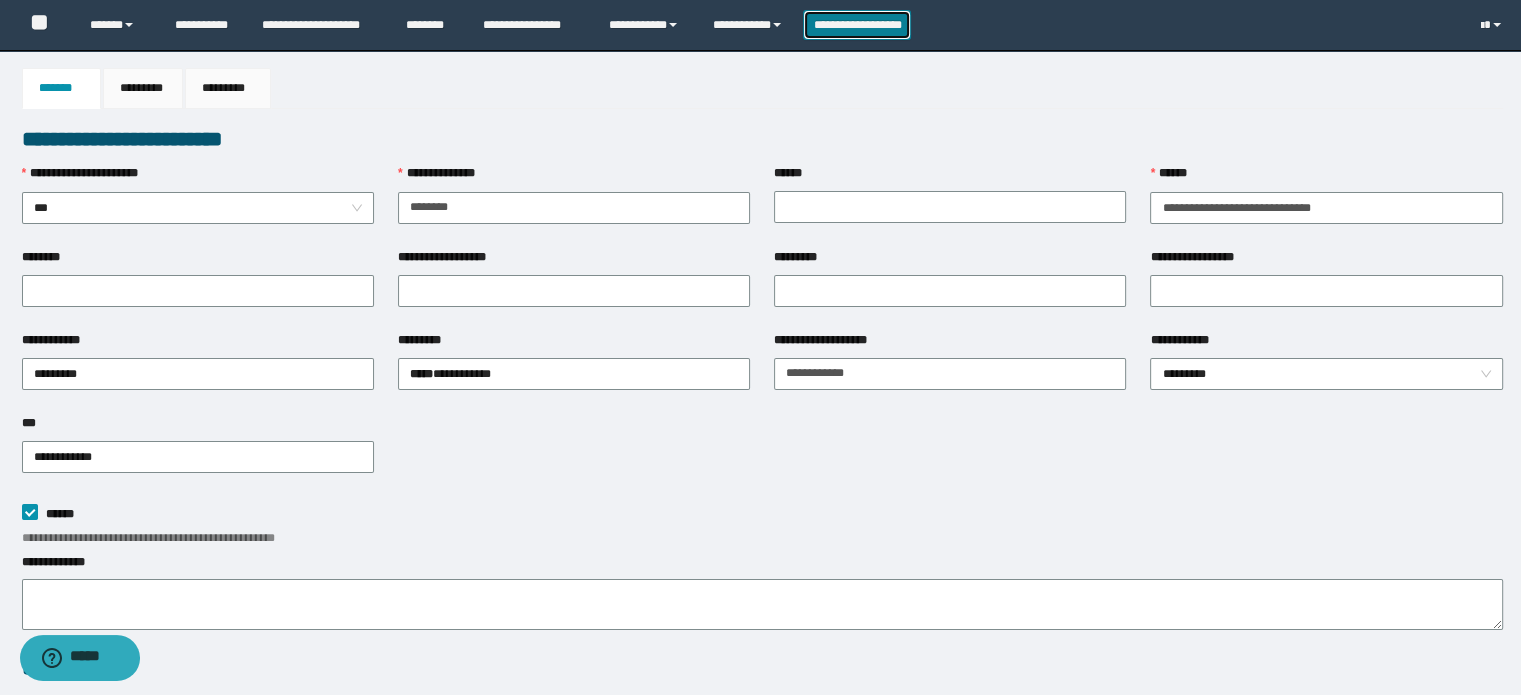 click on "**********" at bounding box center (857, 25) 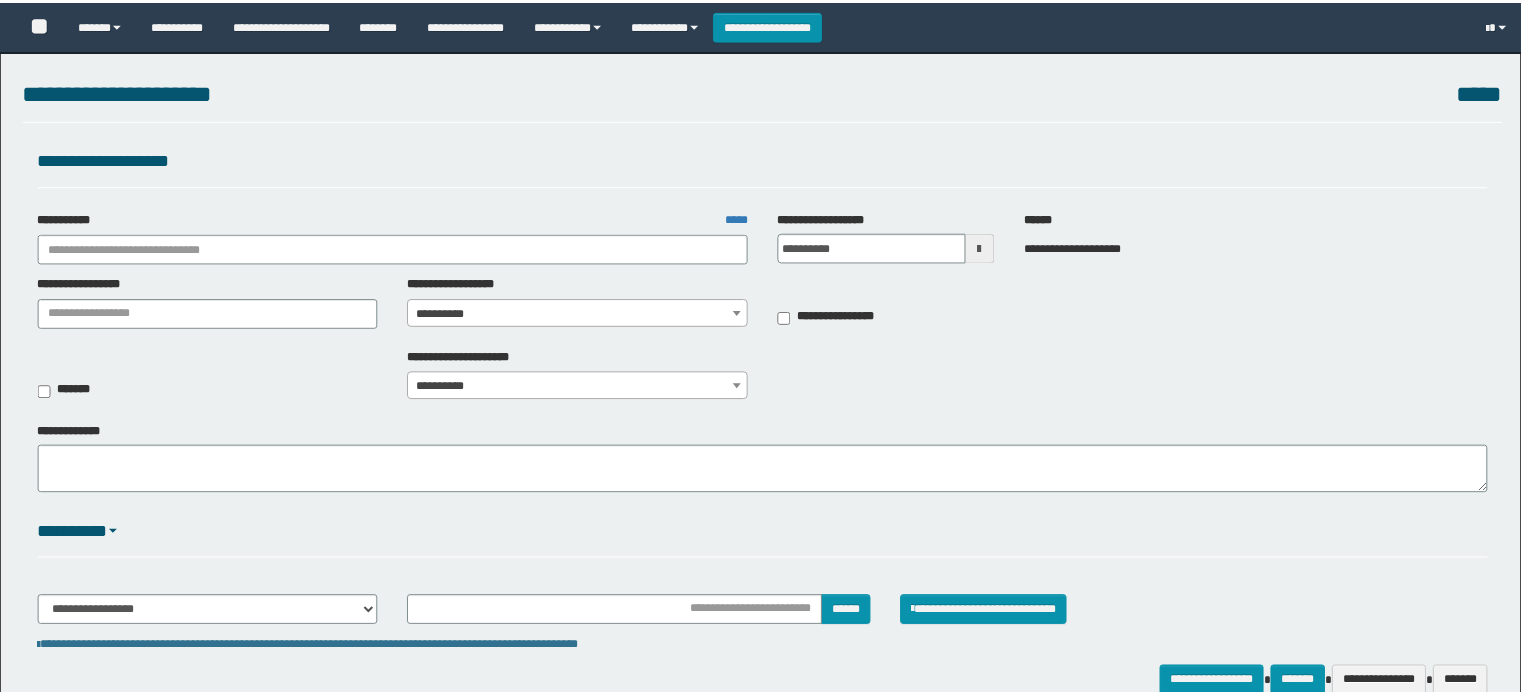 scroll, scrollTop: 0, scrollLeft: 0, axis: both 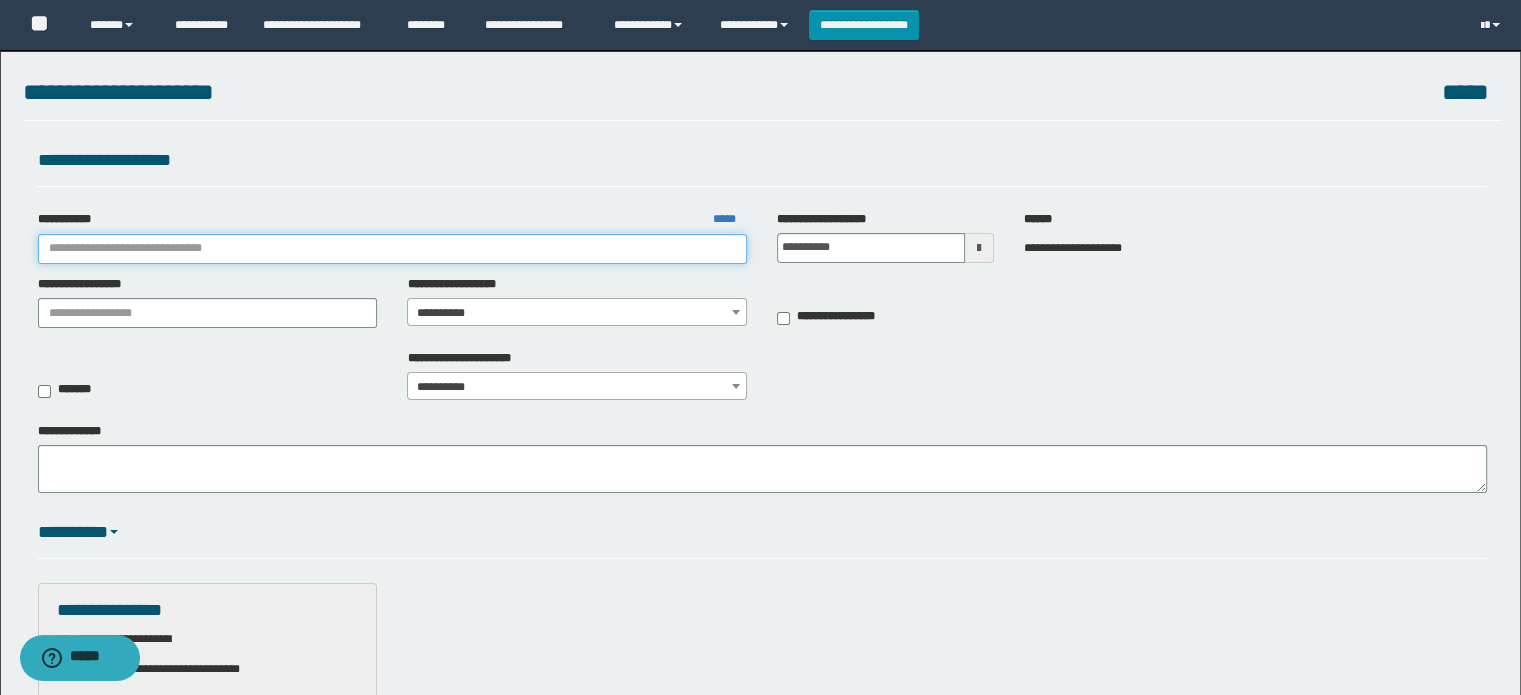 click on "**********" at bounding box center [393, 249] 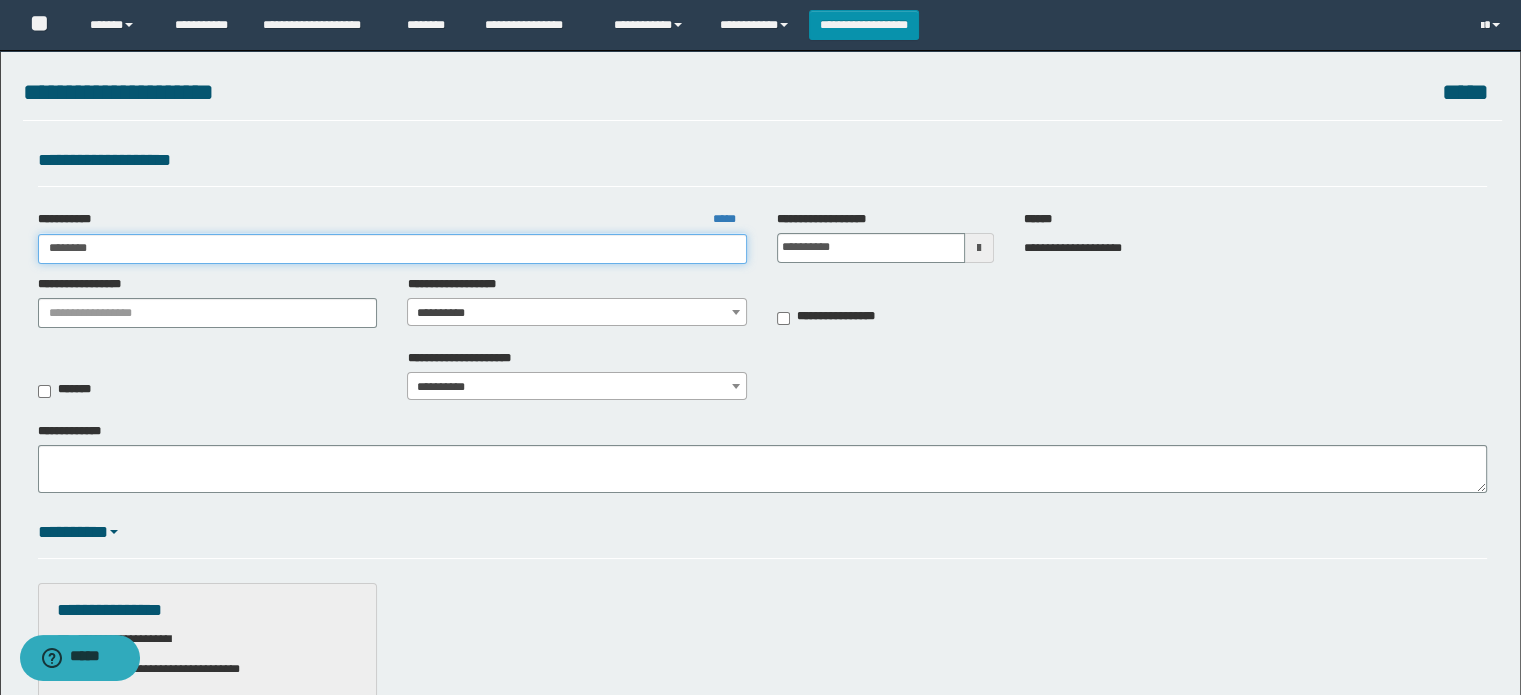 type on "*********" 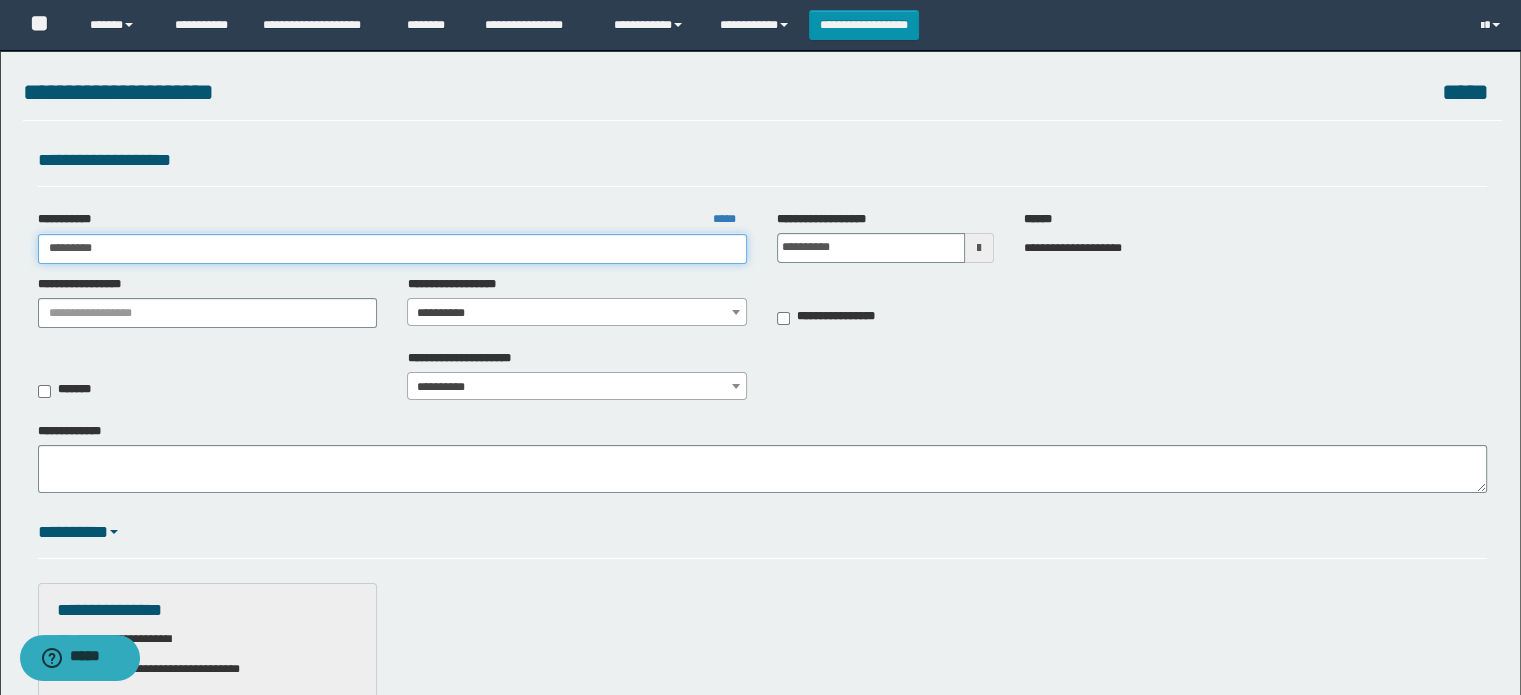 type on "*********" 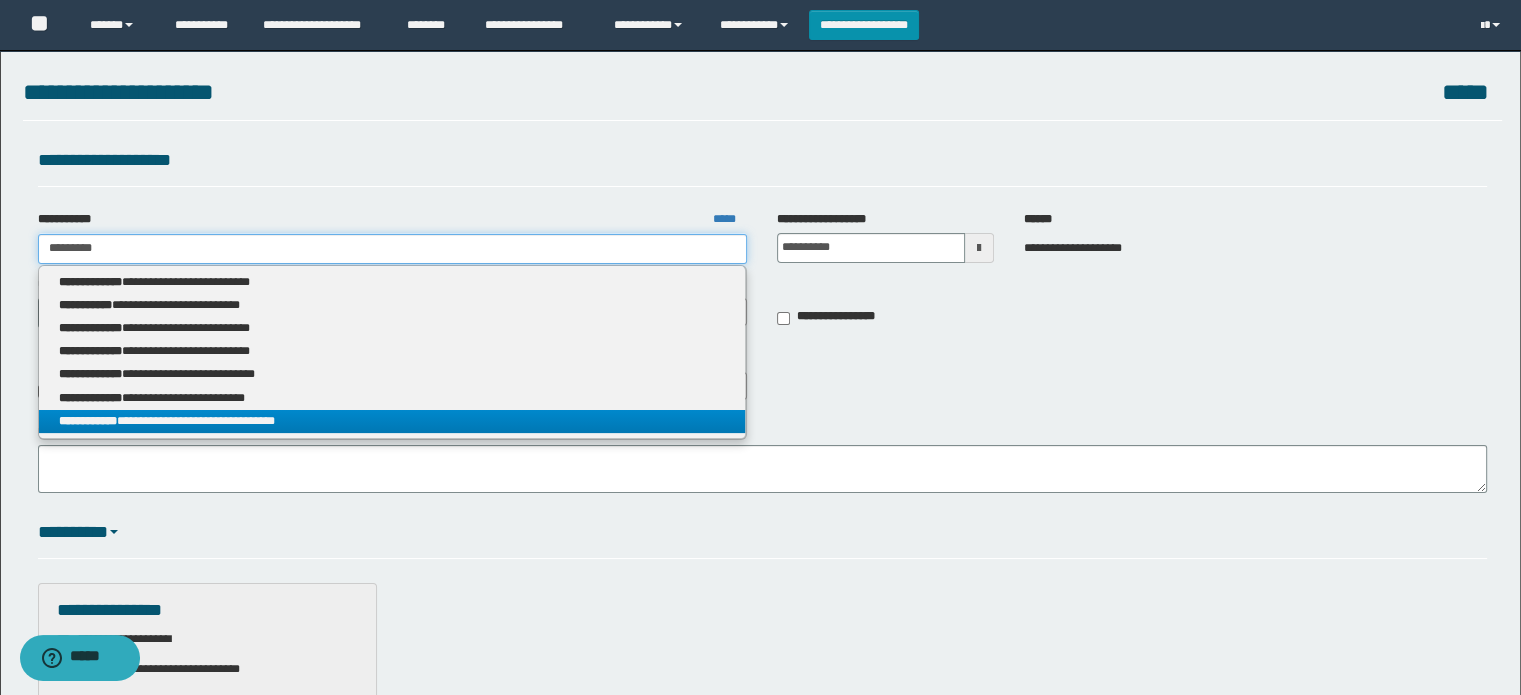 type on "*********" 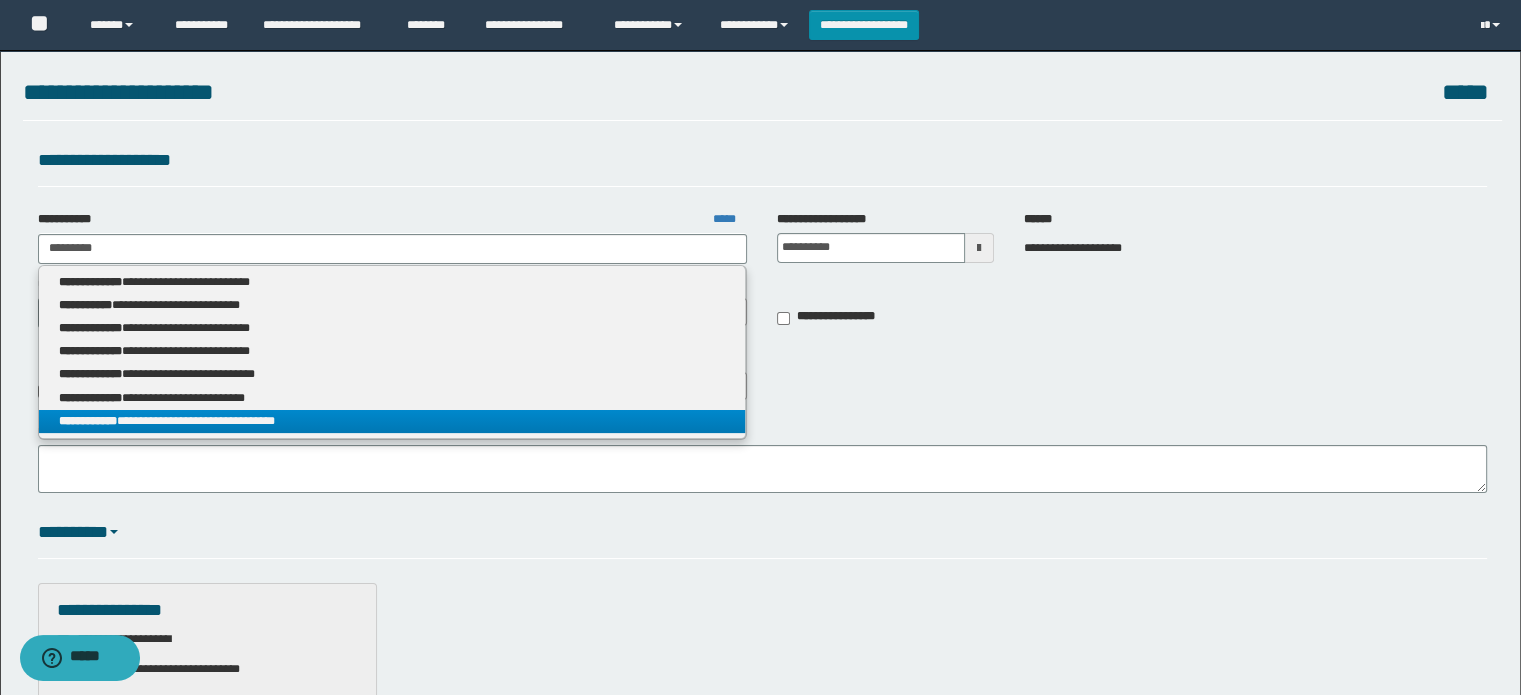 click on "**********" at bounding box center [392, 421] 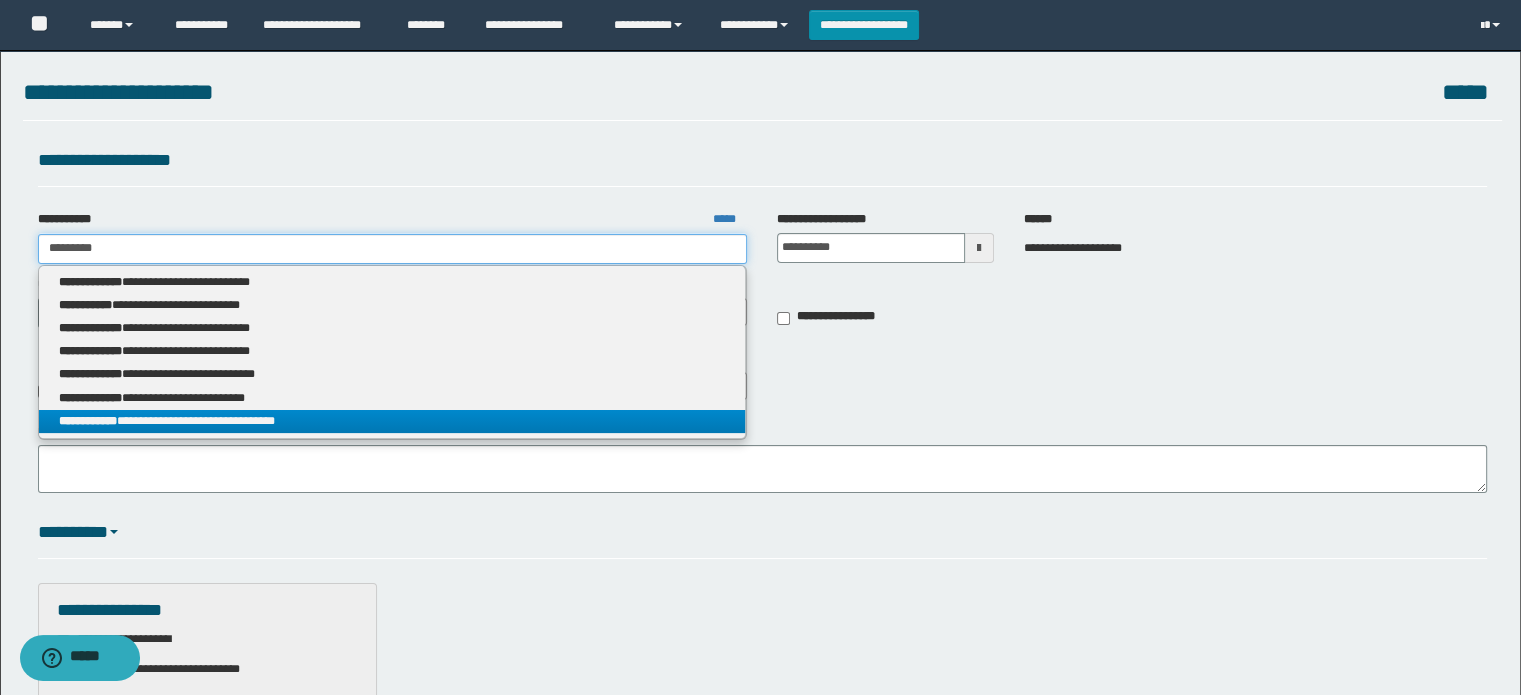 type 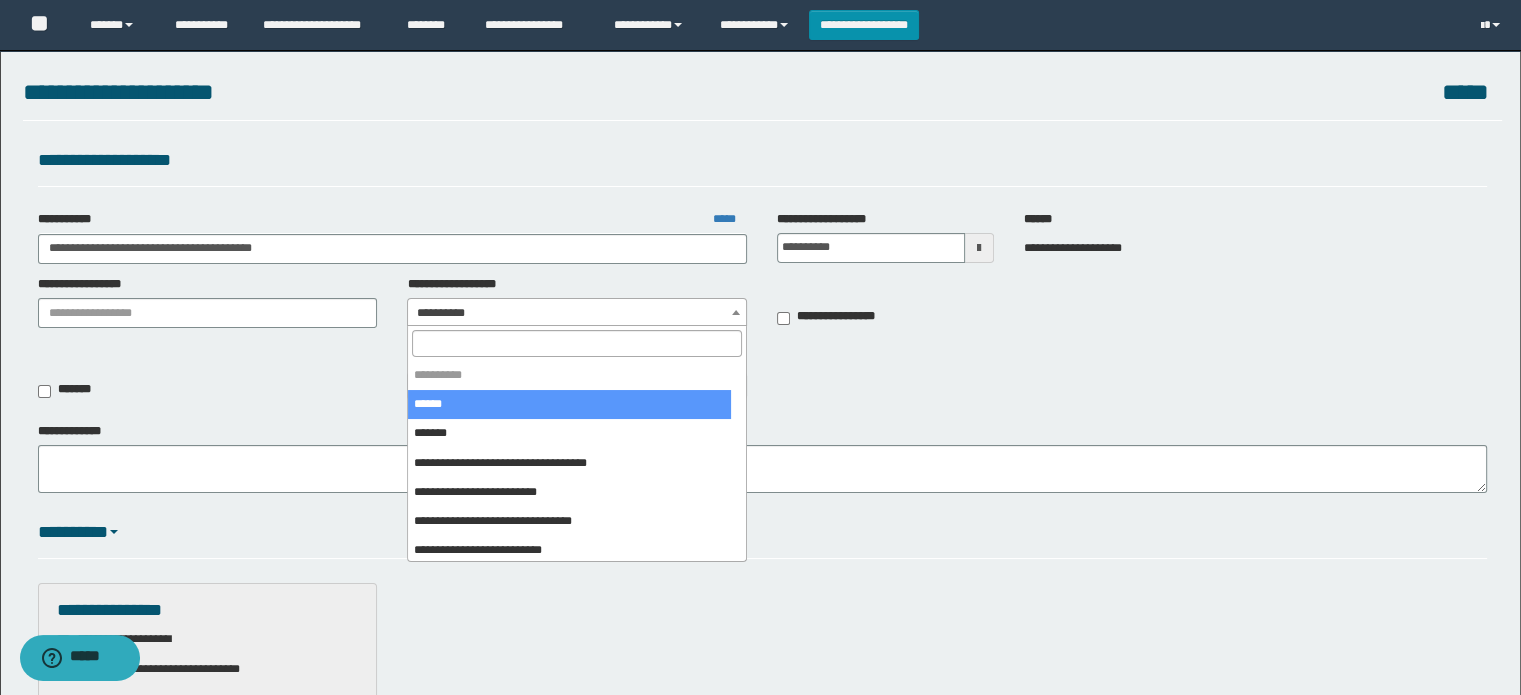 click on "**********" at bounding box center (577, 313) 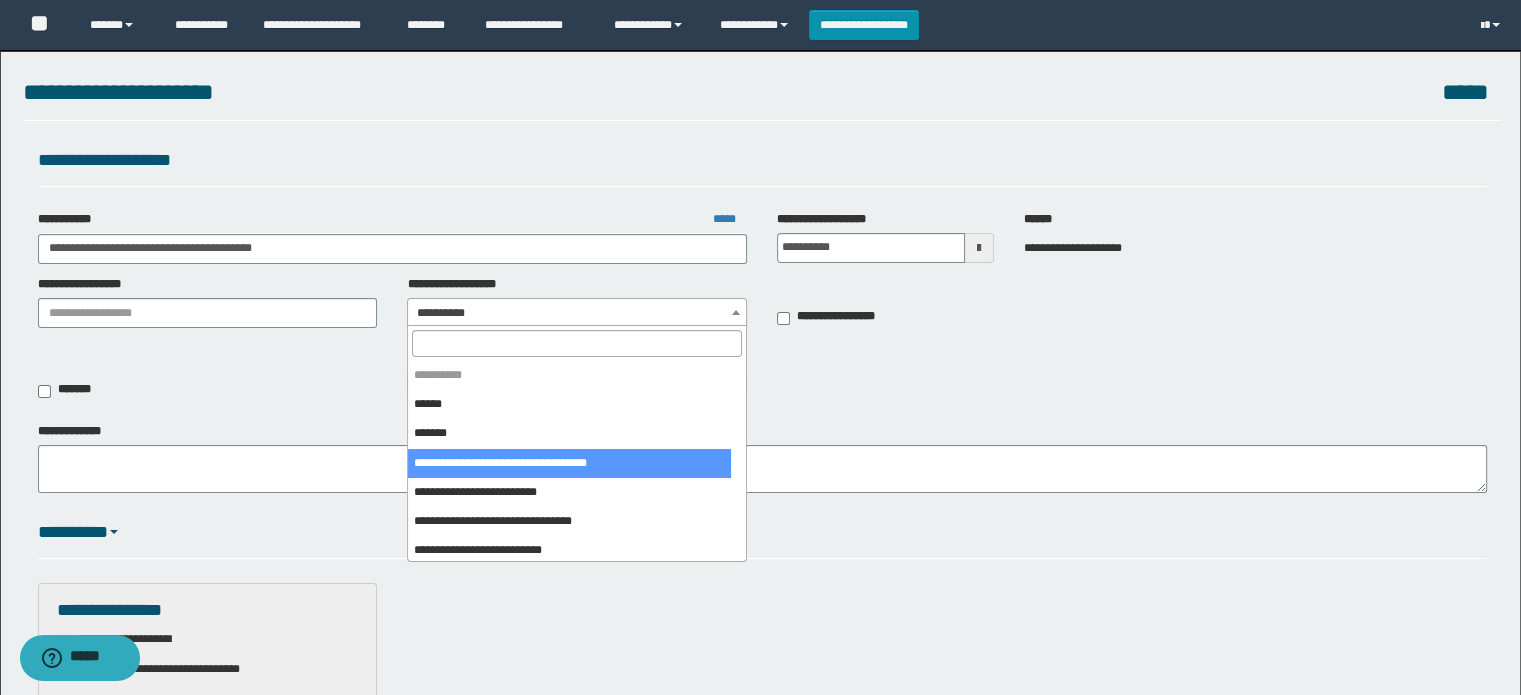 scroll, scrollTop: 136, scrollLeft: 0, axis: vertical 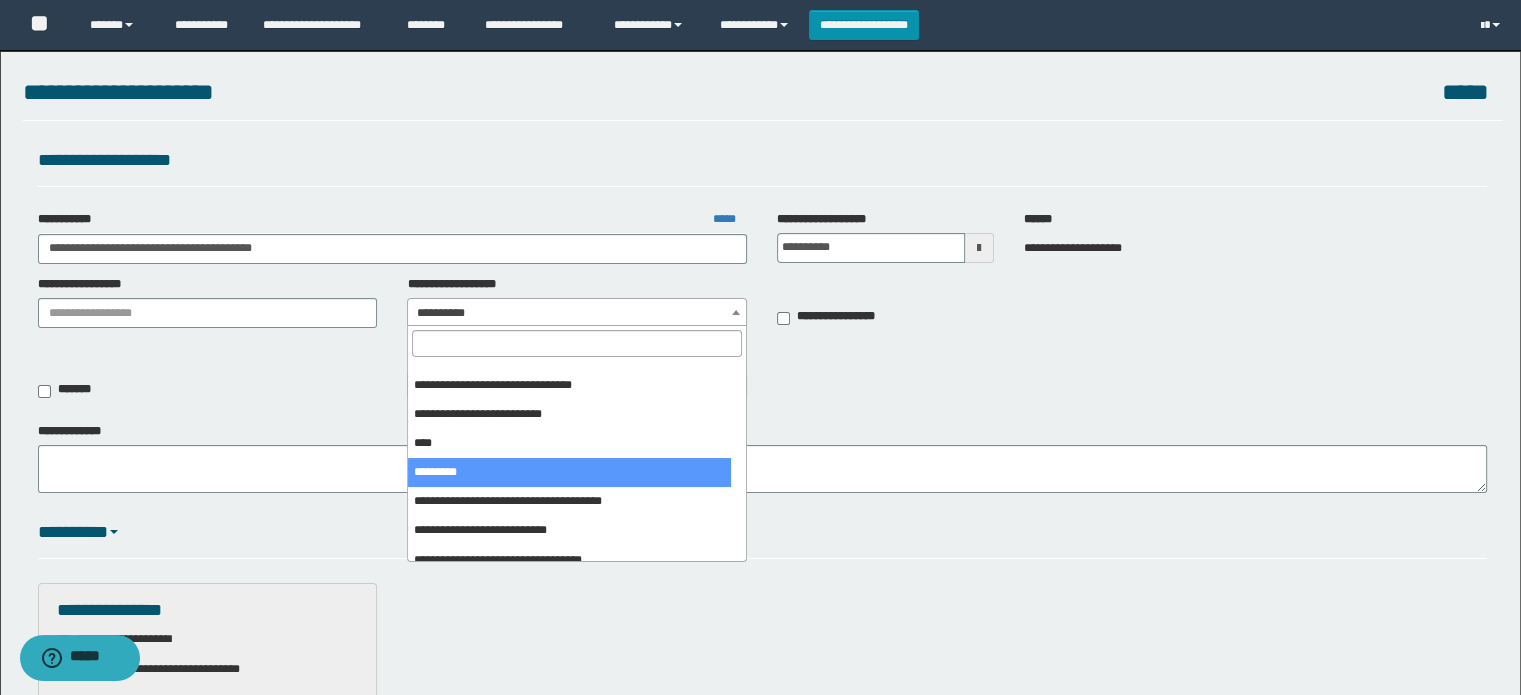 select on "****" 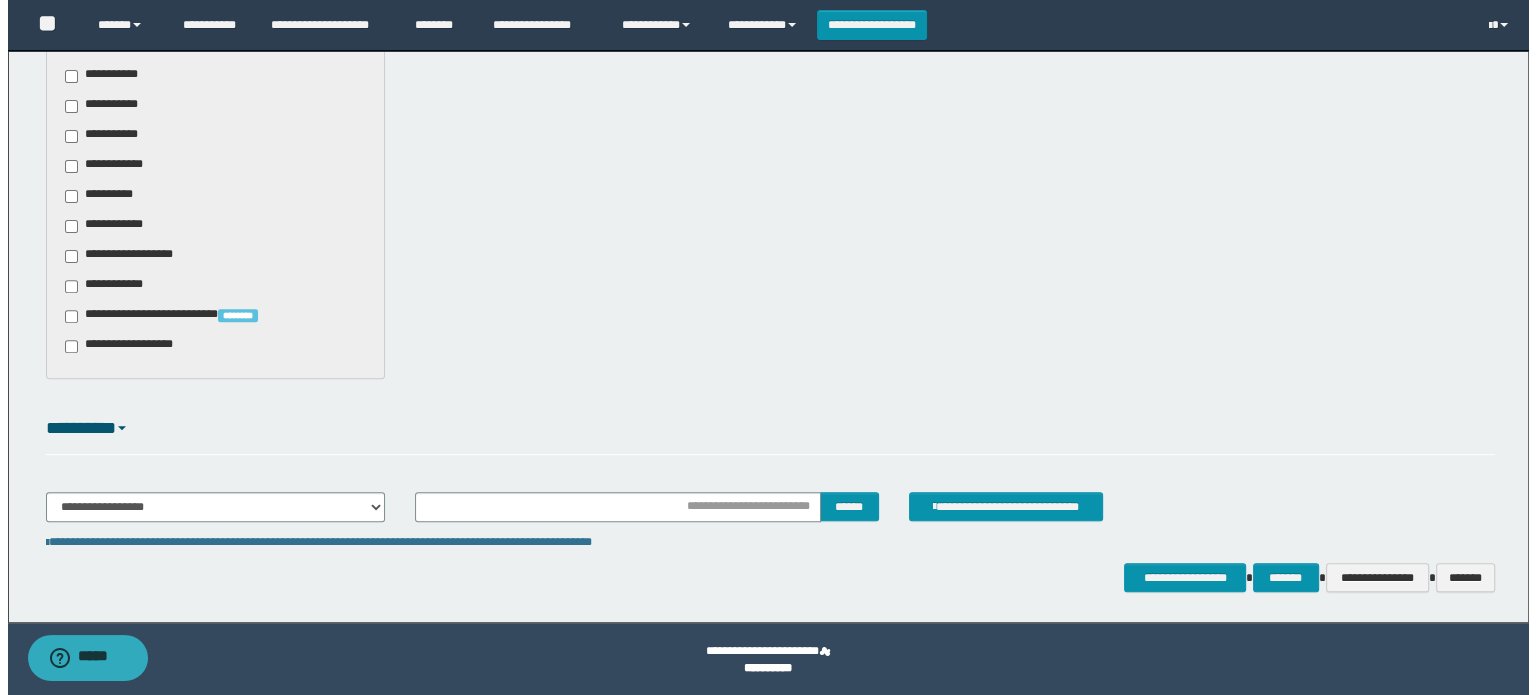 scroll, scrollTop: 686, scrollLeft: 0, axis: vertical 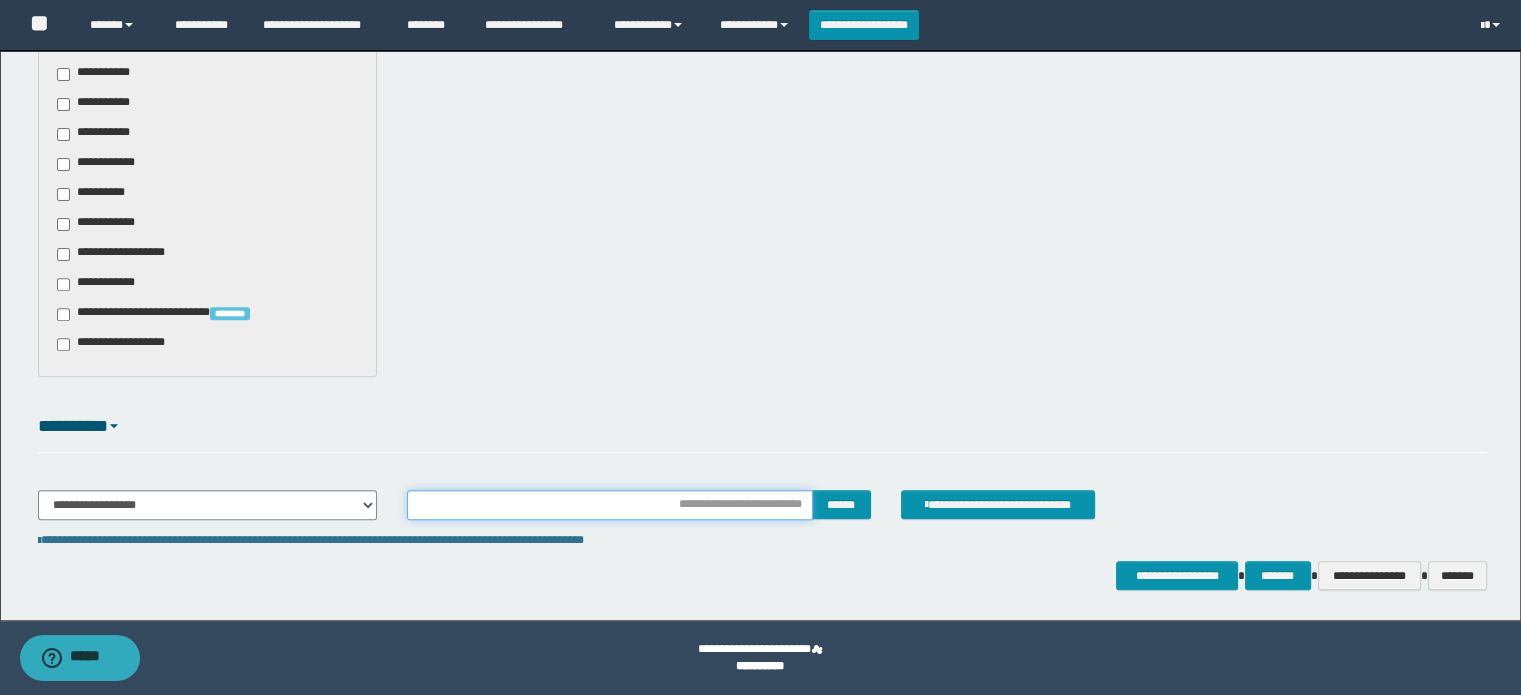 click at bounding box center (609, 505) 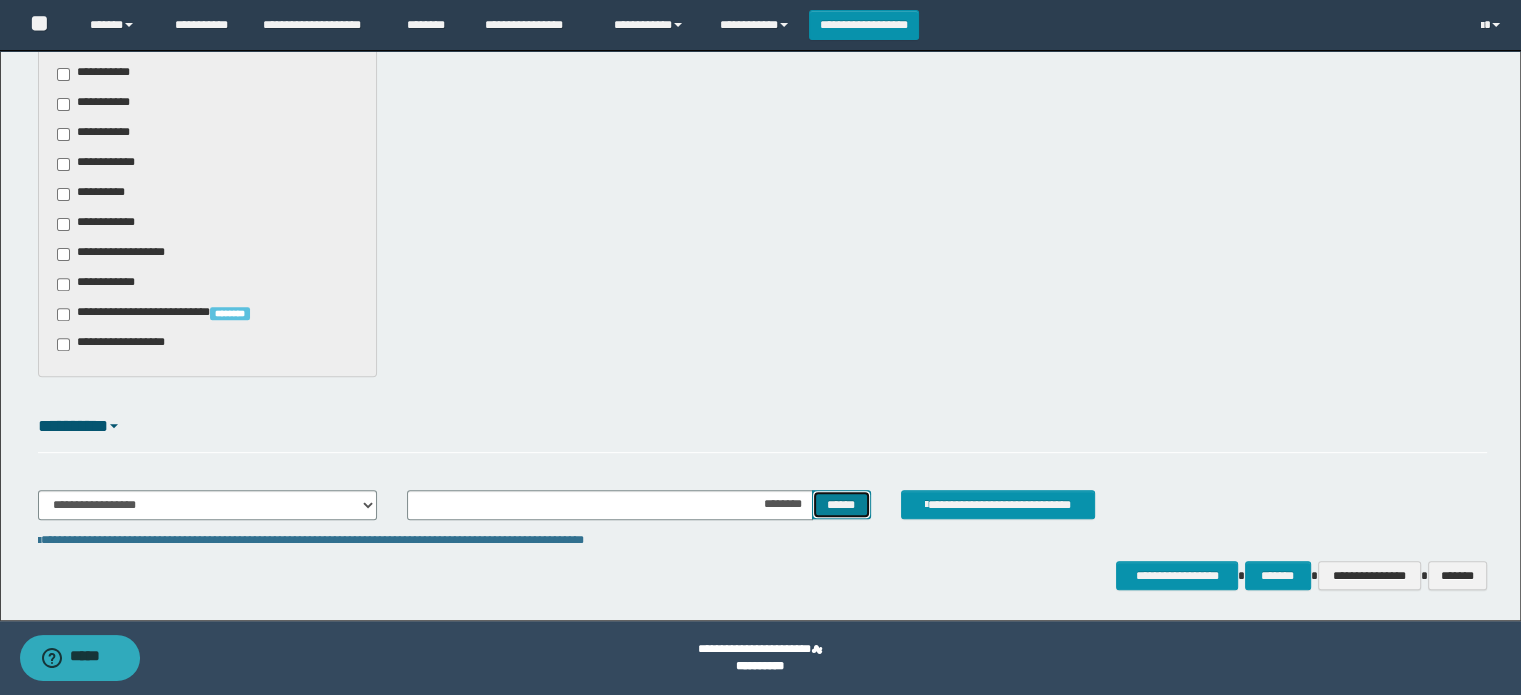 click on "******" at bounding box center [841, 505] 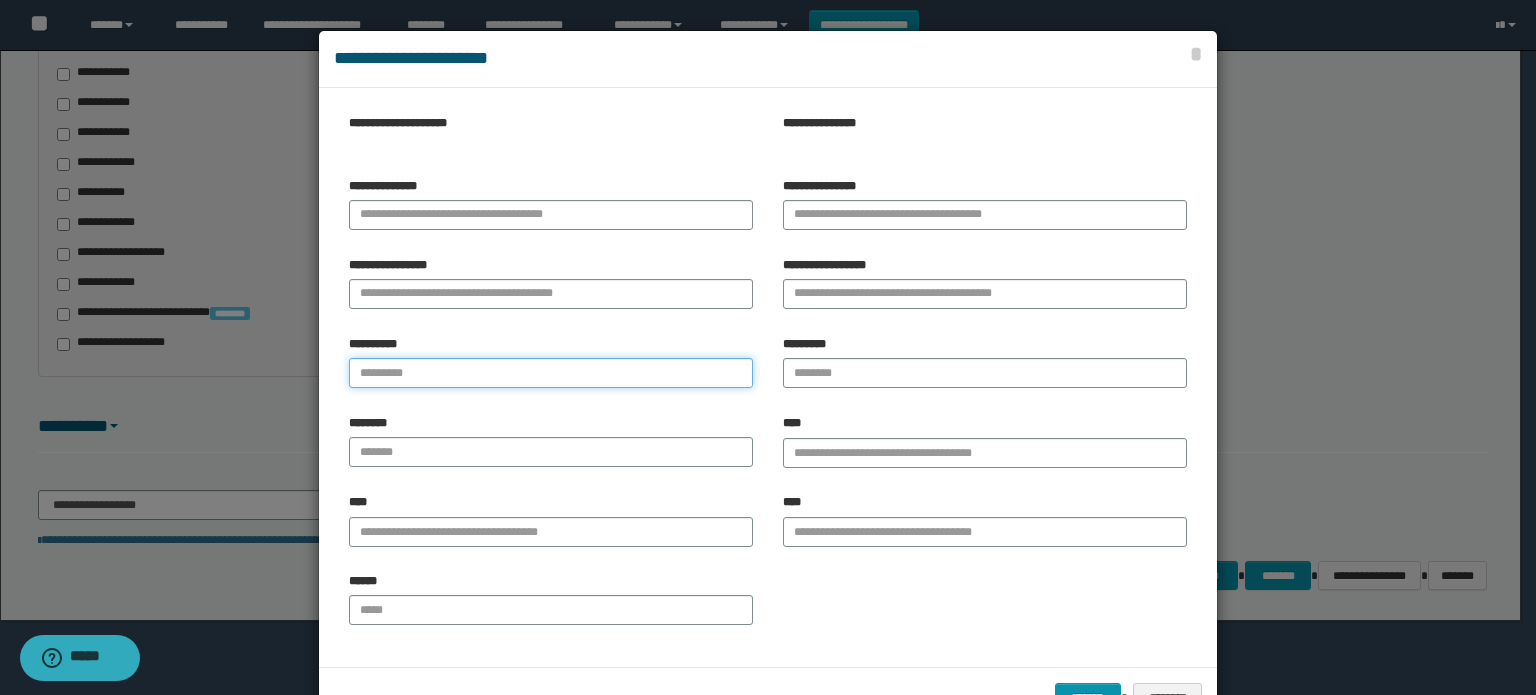 click on "**********" at bounding box center [551, 373] 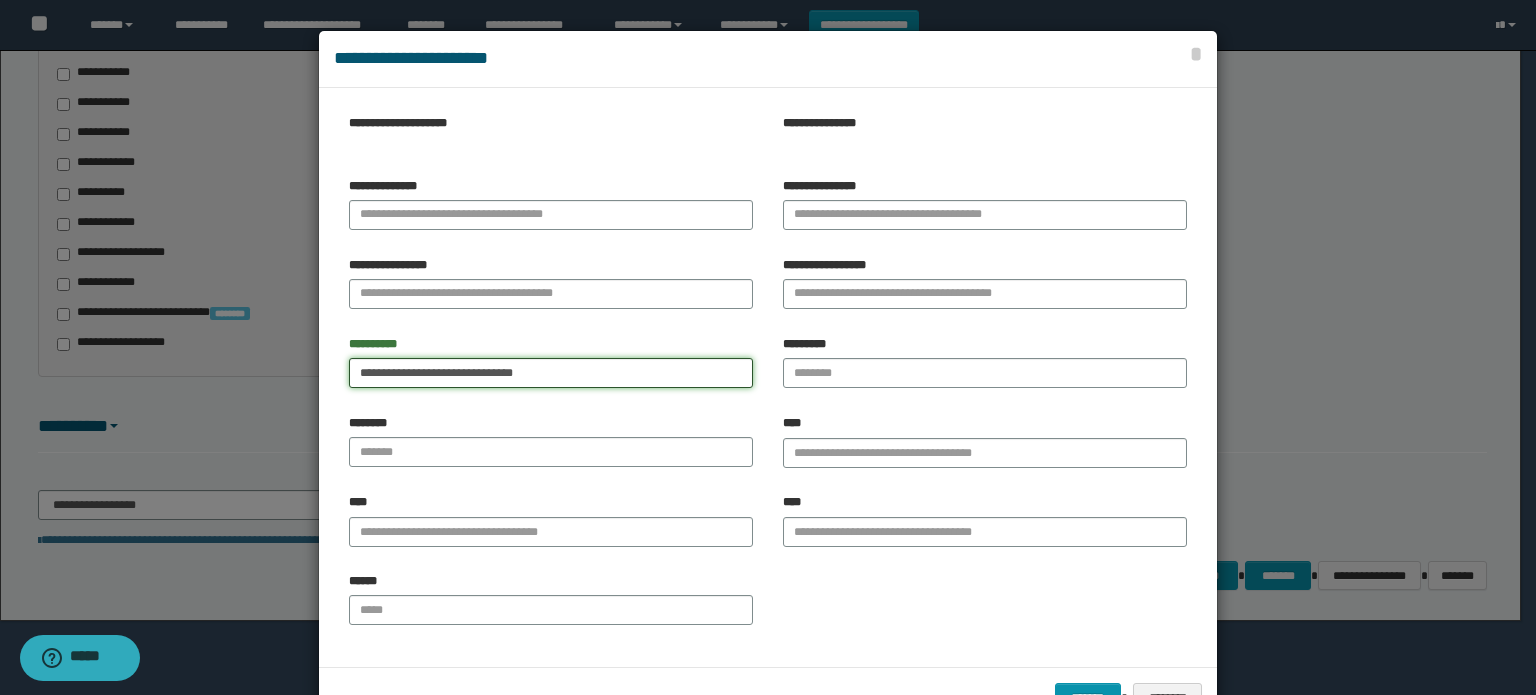 type on "**********" 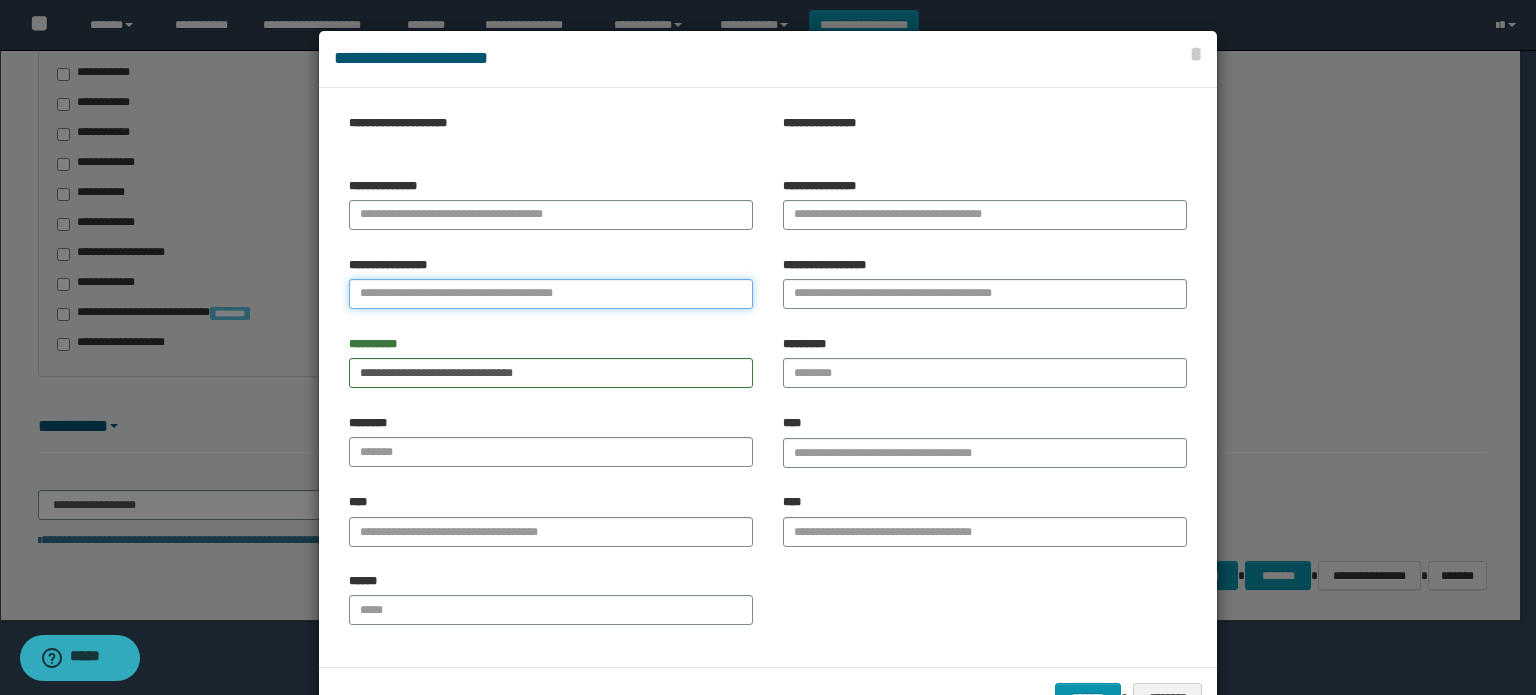 click on "**********" at bounding box center [551, 294] 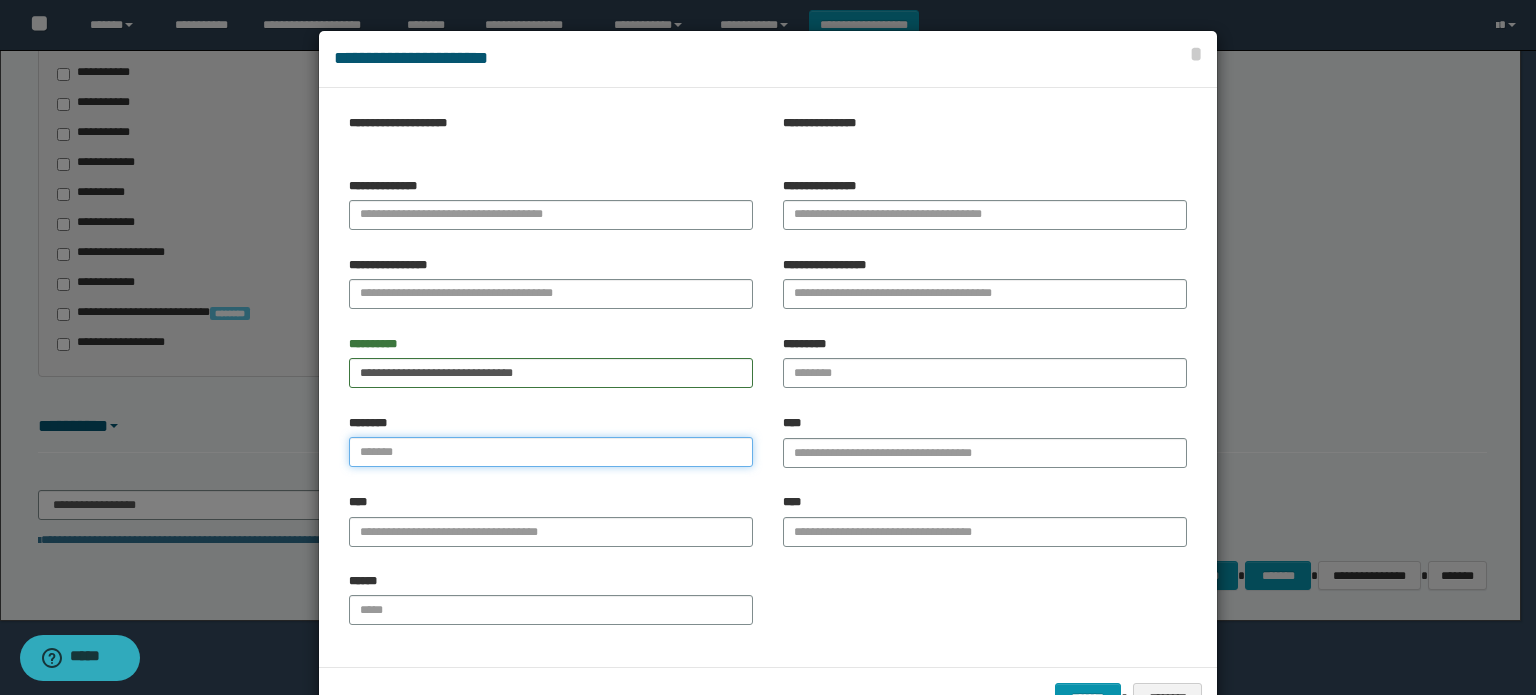 click at bounding box center (551, 452) 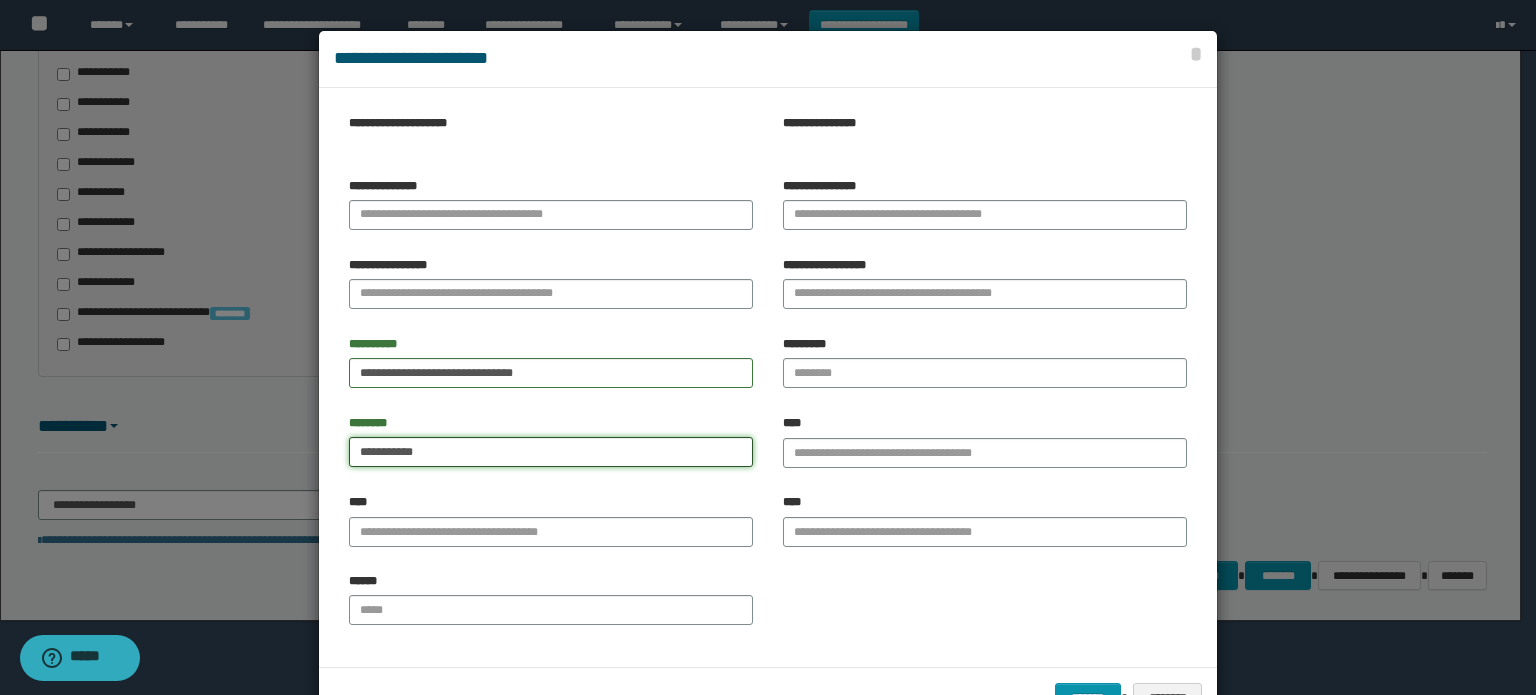 type on "**********" 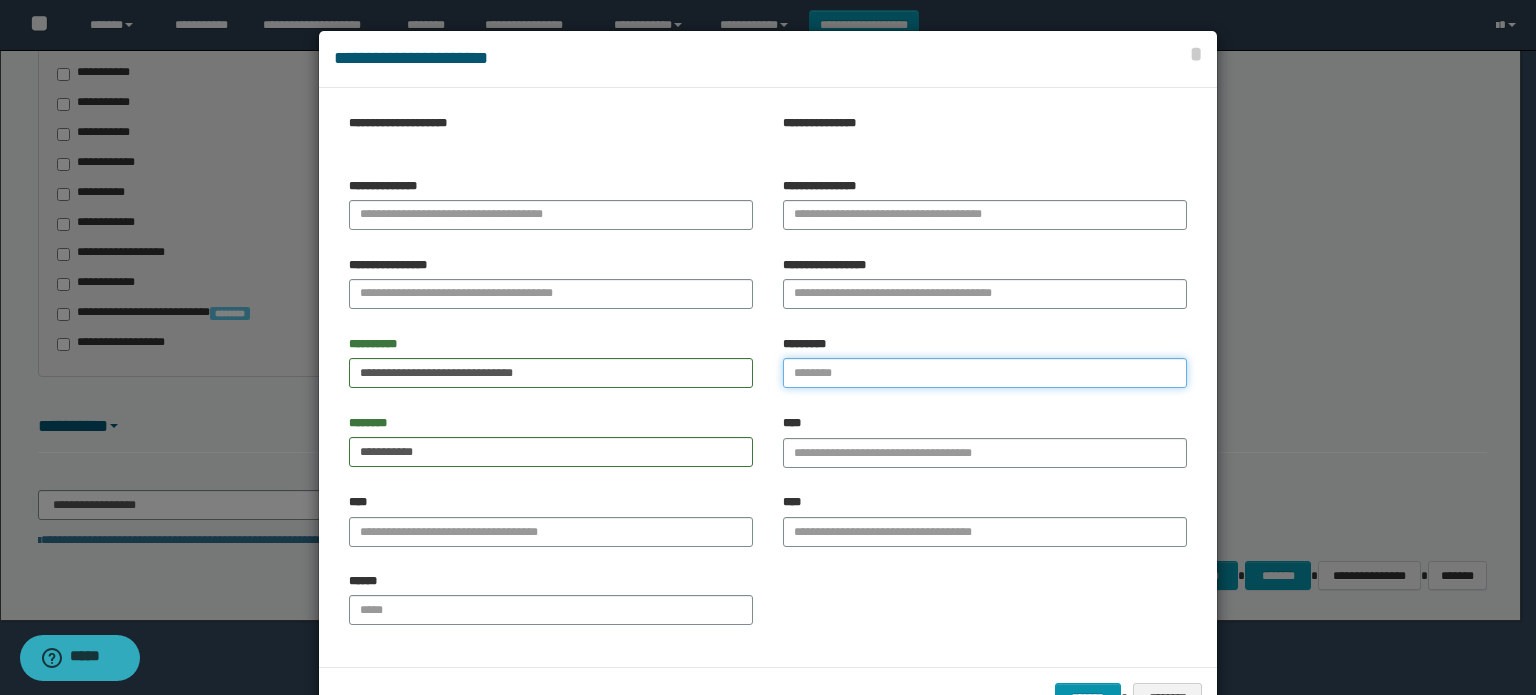 click on "*********" at bounding box center (985, 373) 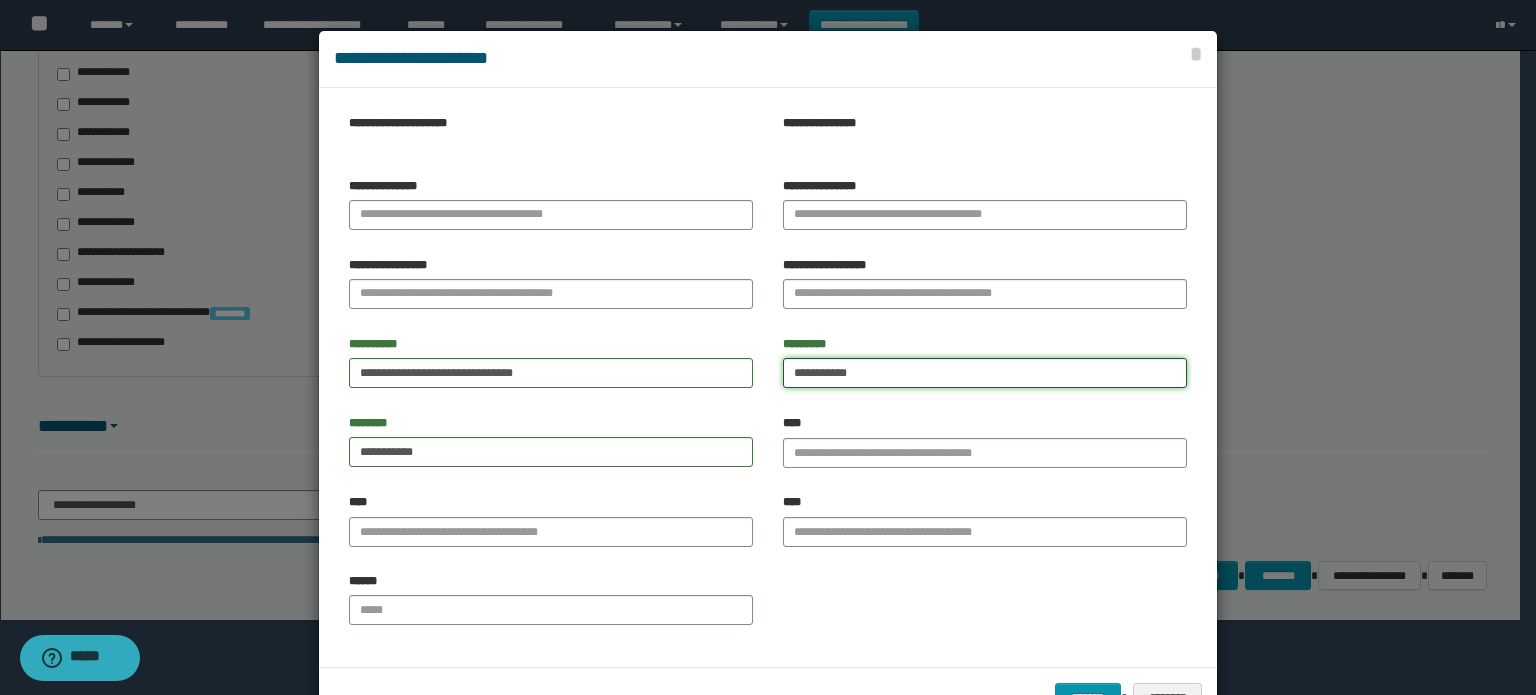 type on "**********" 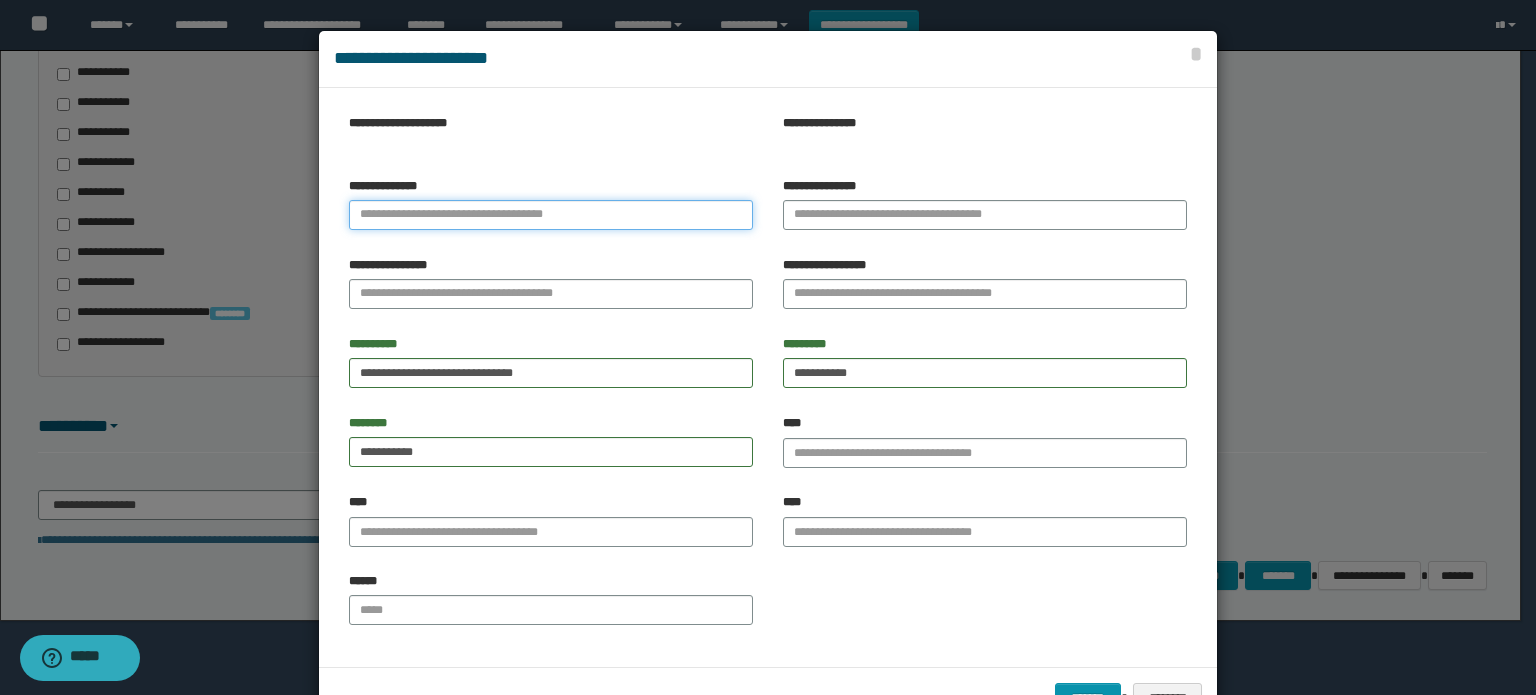 click on "**********" at bounding box center [551, 215] 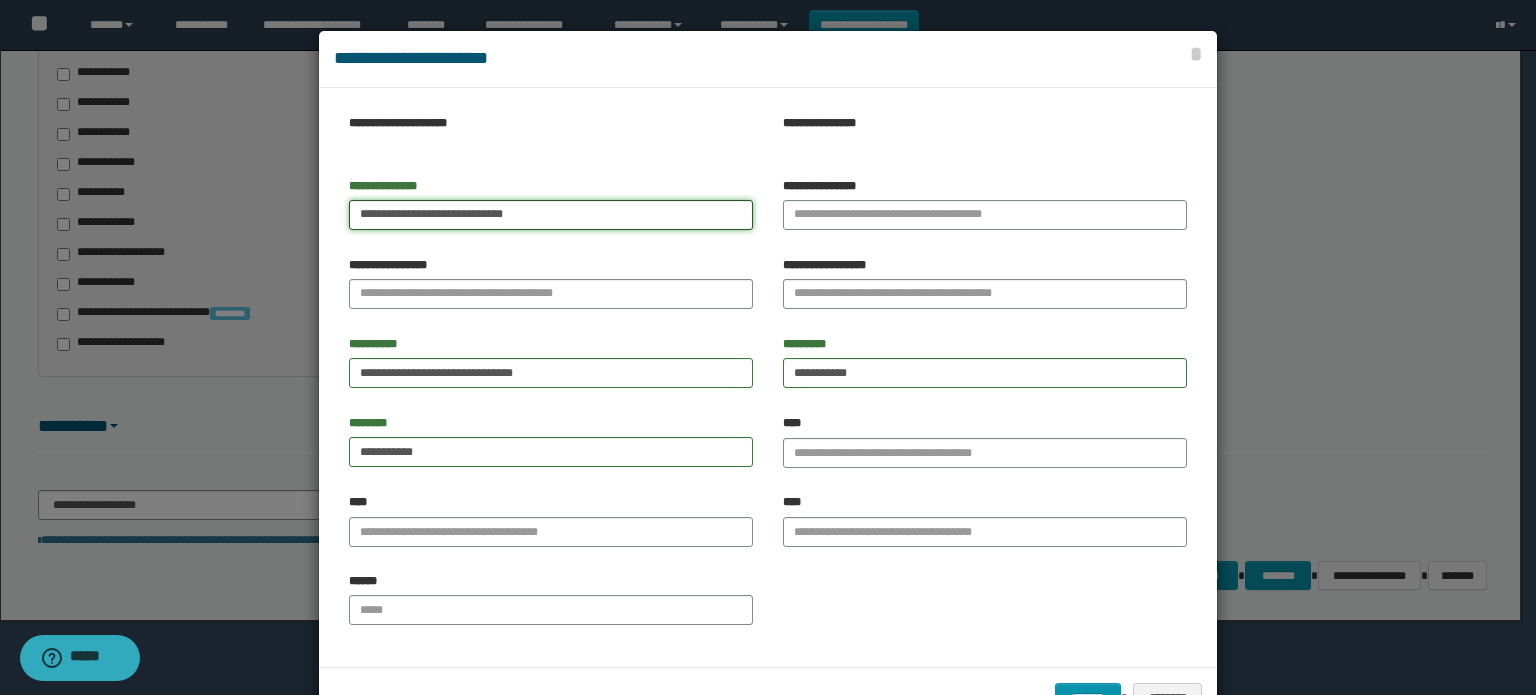 drag, startPoint x: 506, startPoint y: 214, endPoint x: 379, endPoint y: 216, distance: 127.01575 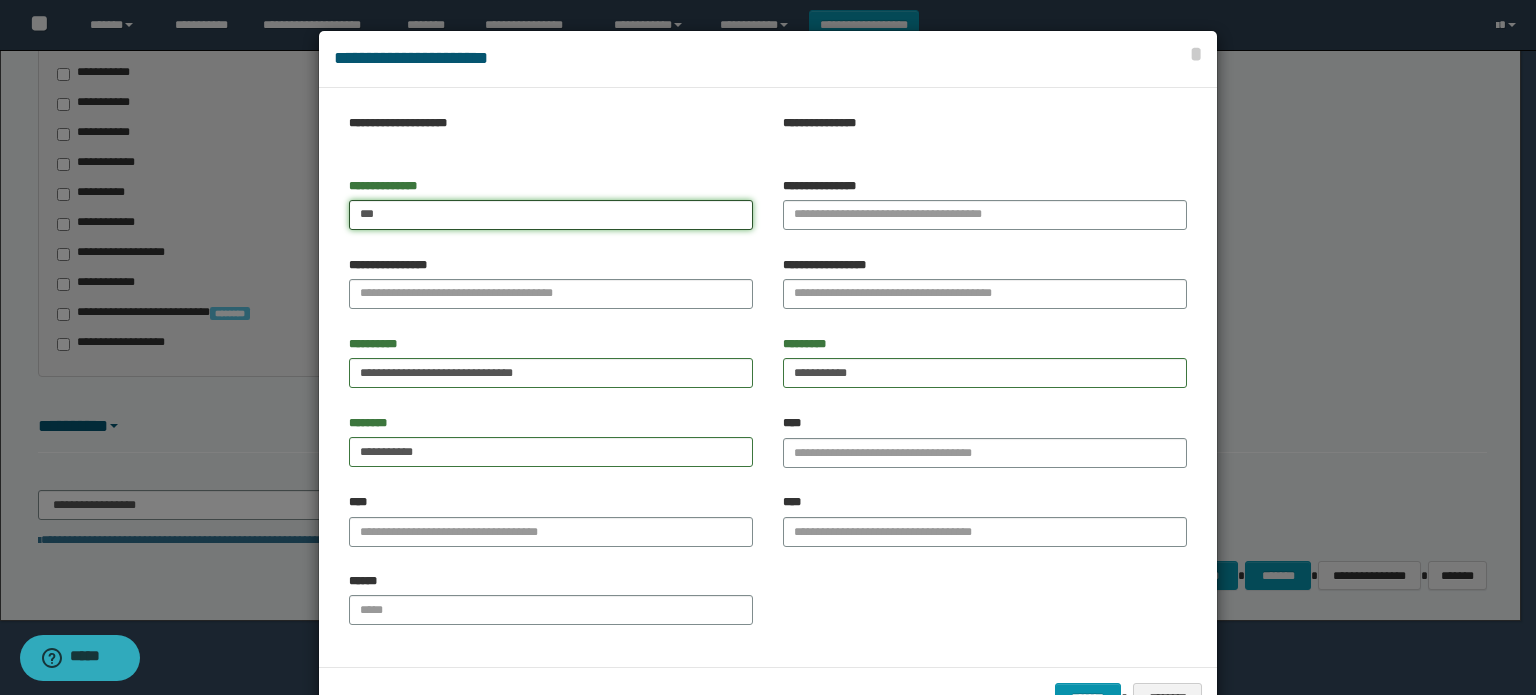type on "***" 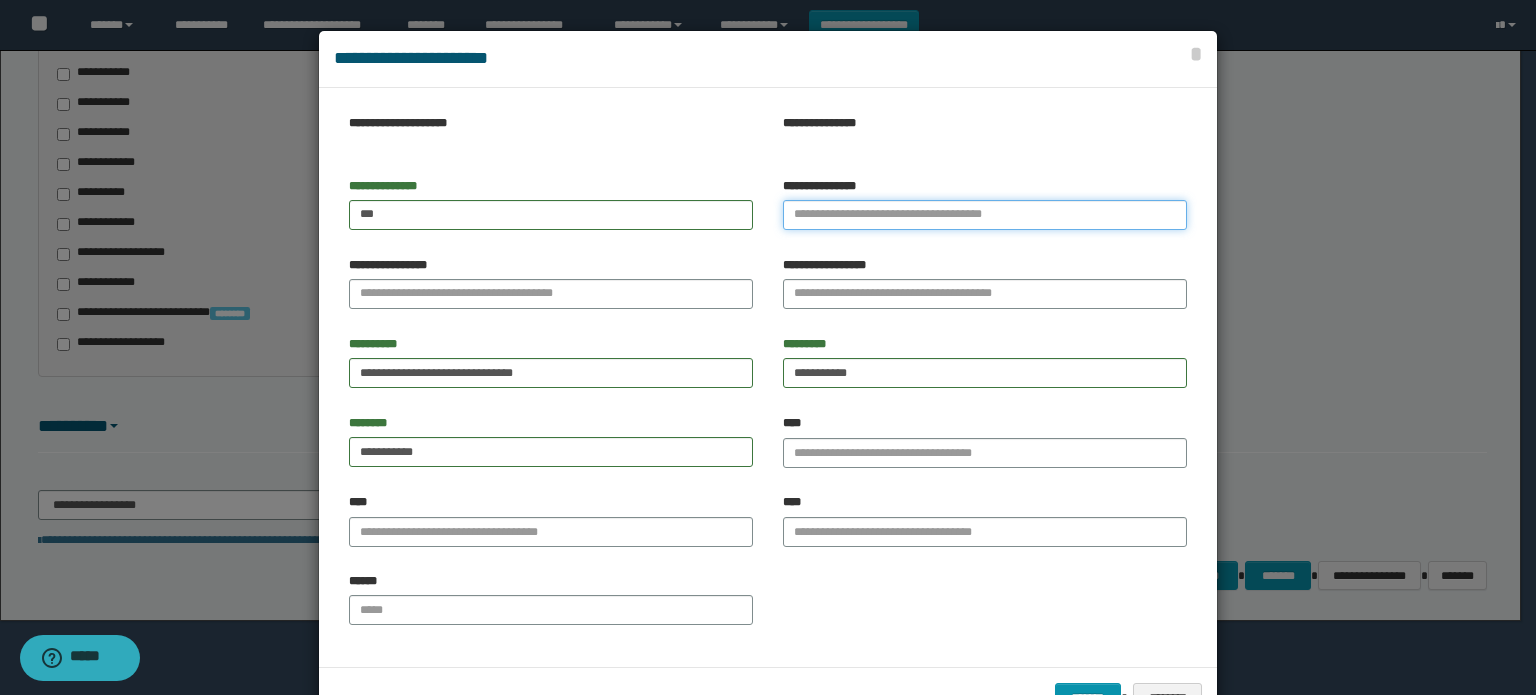paste on "**********" 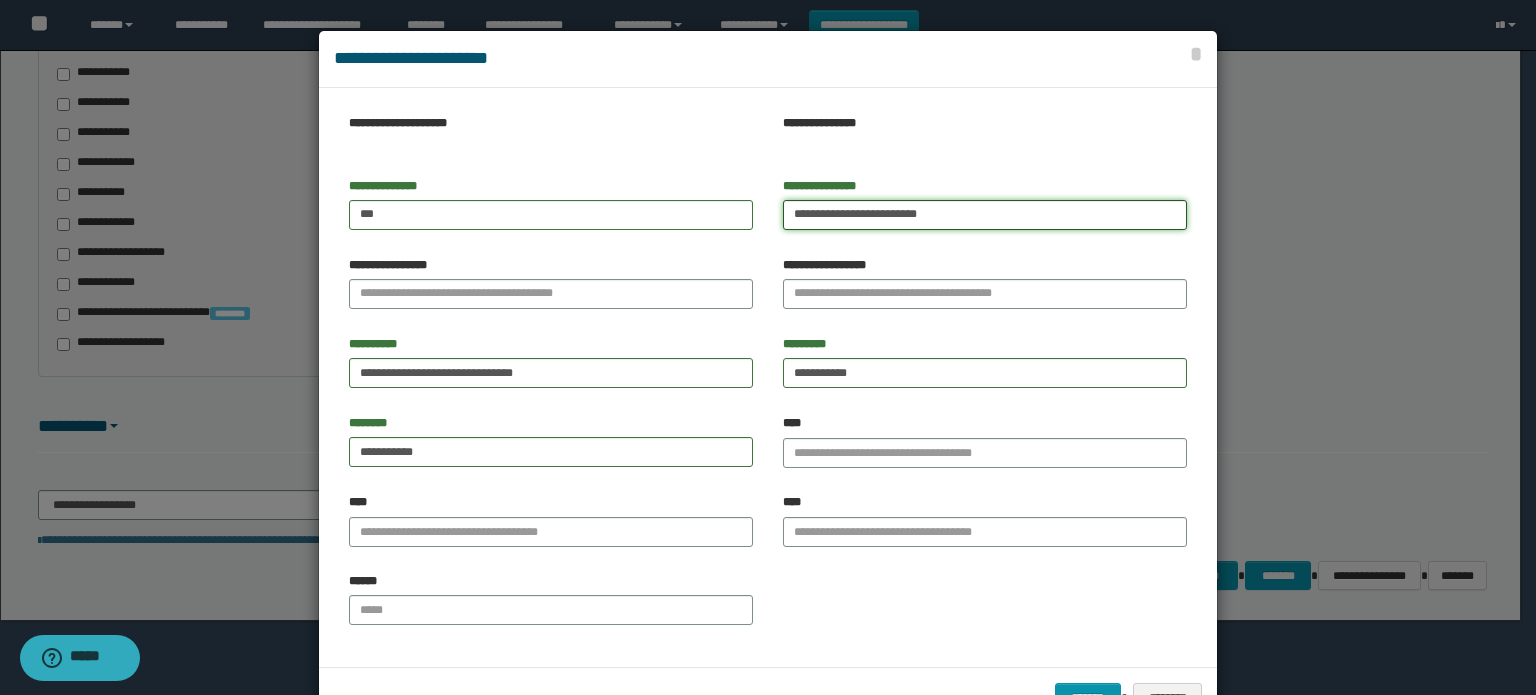 drag, startPoint x: 922, startPoint y: 218, endPoint x: 822, endPoint y: 207, distance: 100.60318 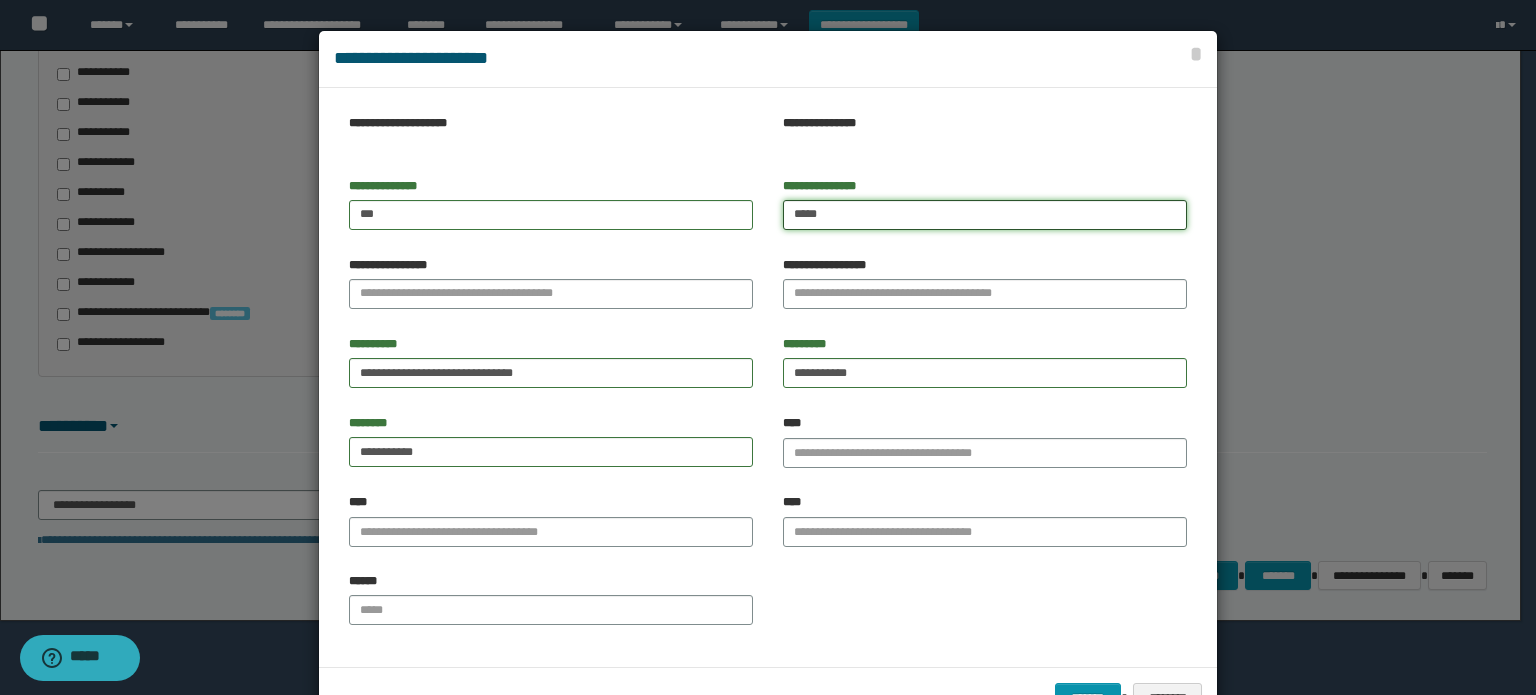 type on "*****" 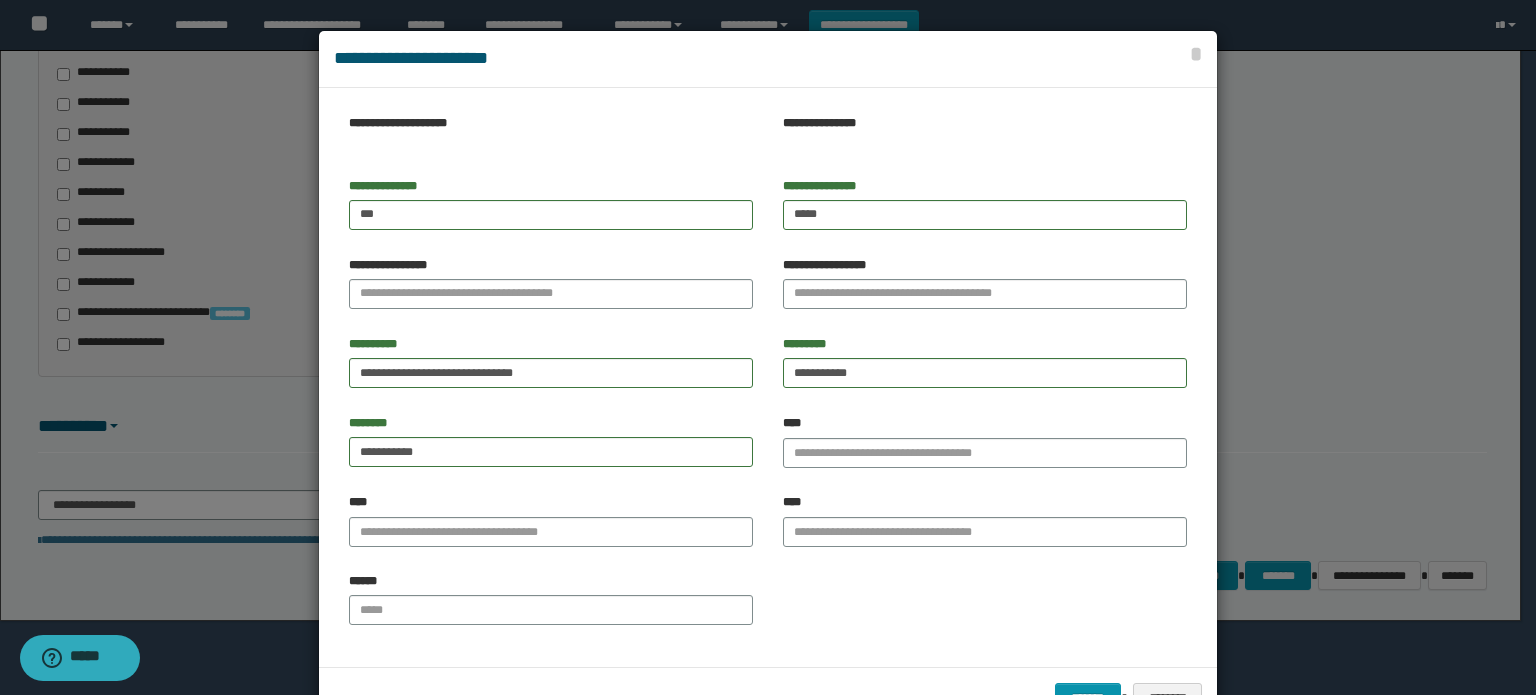 click on "**********" at bounding box center (551, 283) 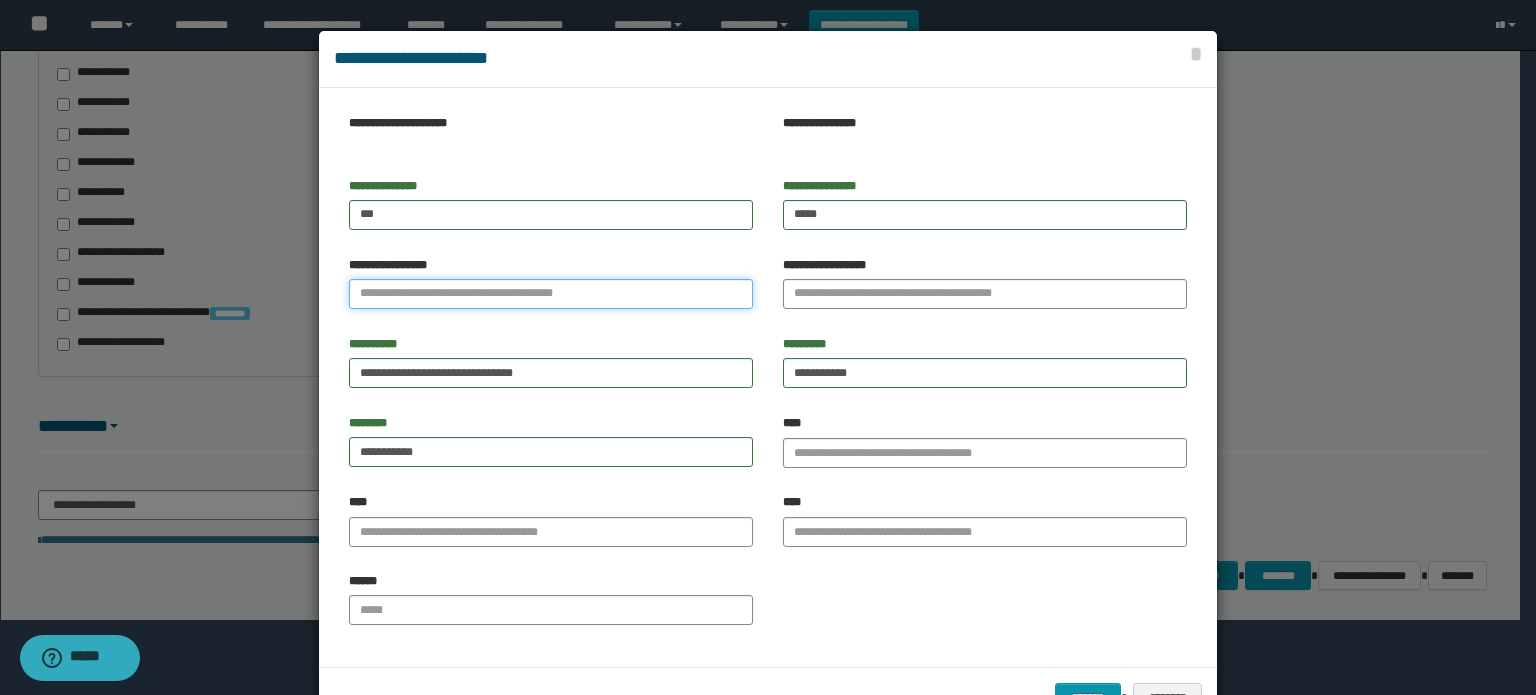 click on "**********" at bounding box center [551, 294] 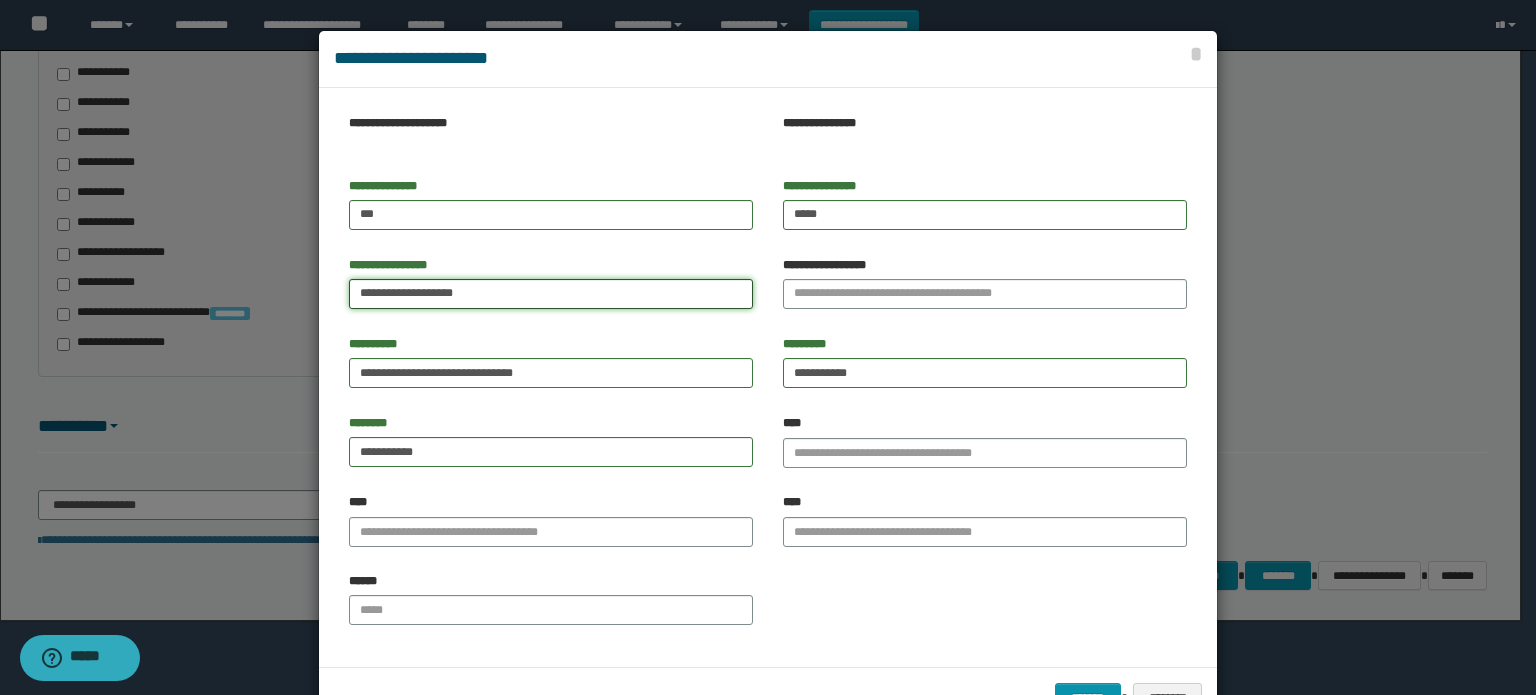 drag, startPoint x: 448, startPoint y: 294, endPoint x: 411, endPoint y: 293, distance: 37.01351 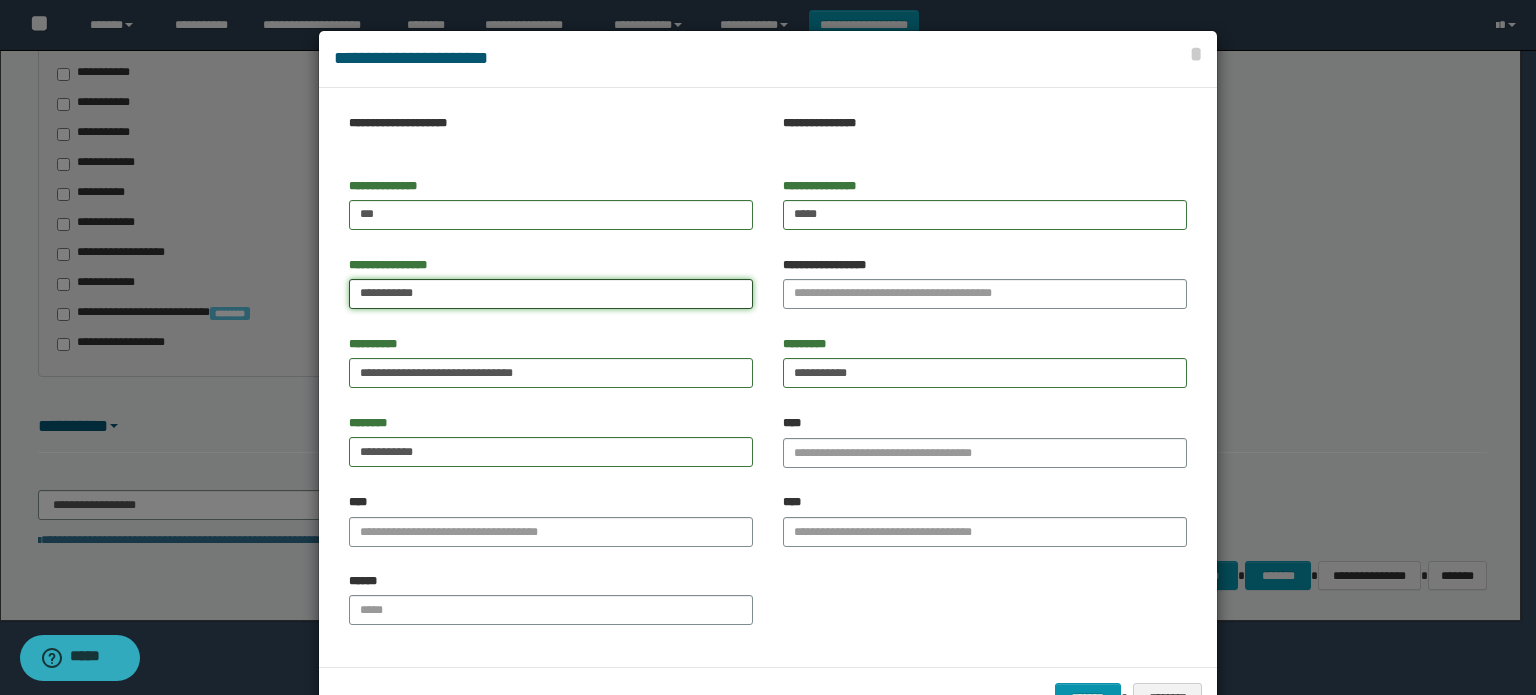 type on "**********" 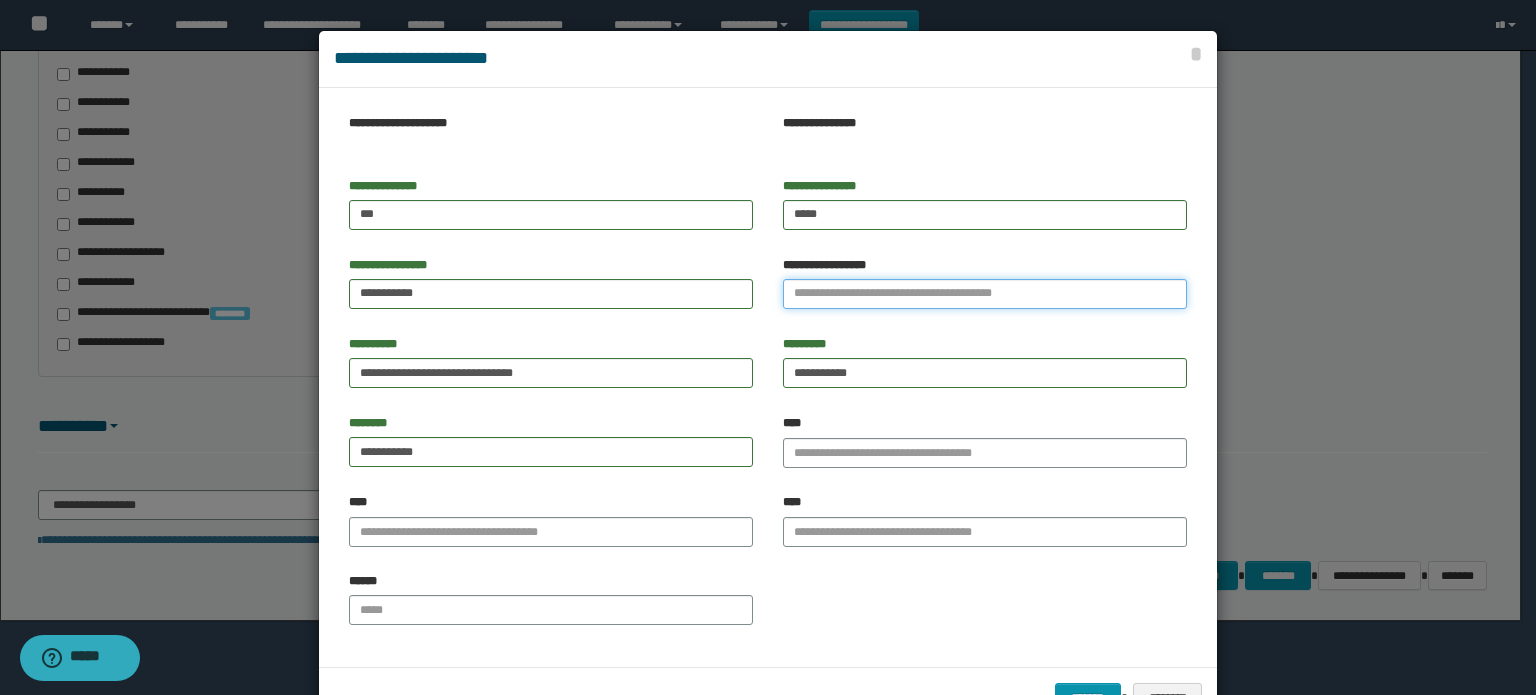 paste on "******" 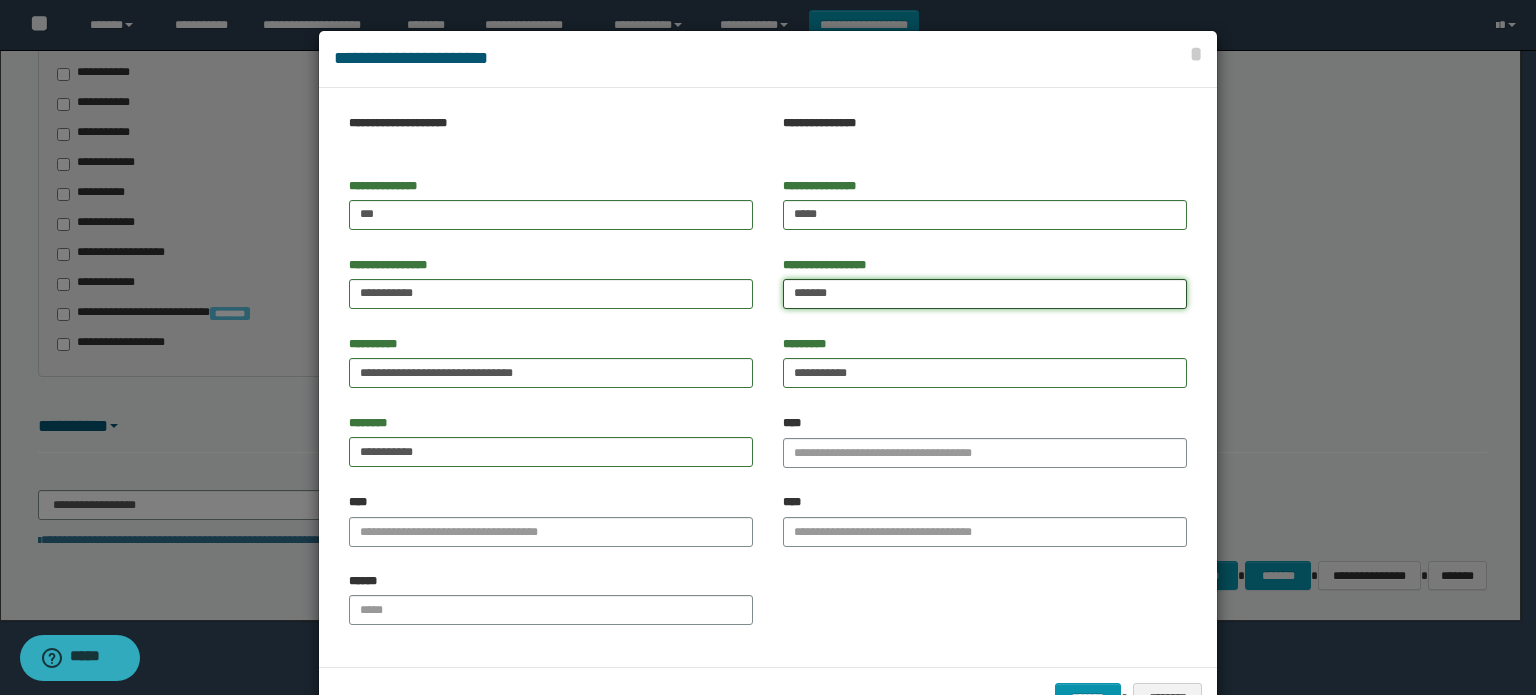type on "******" 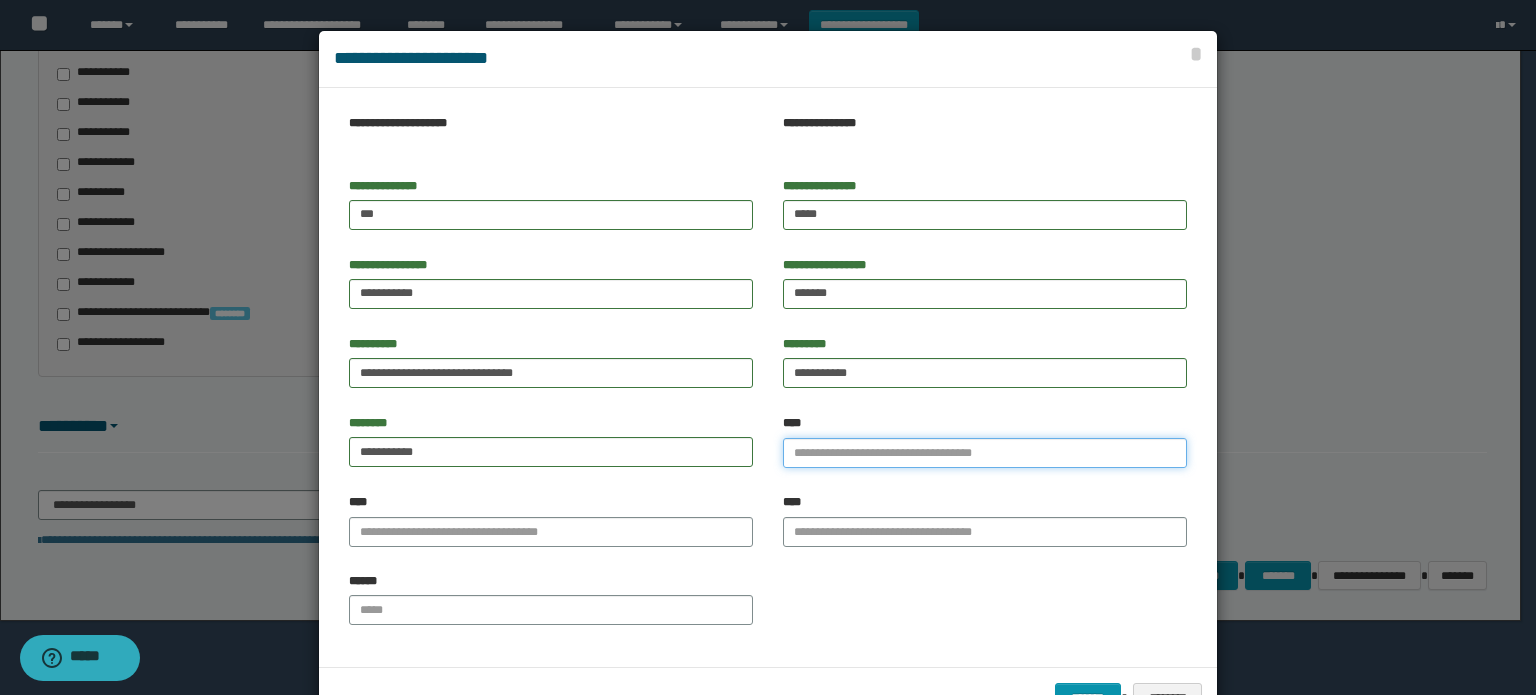 click on "****" at bounding box center (985, 453) 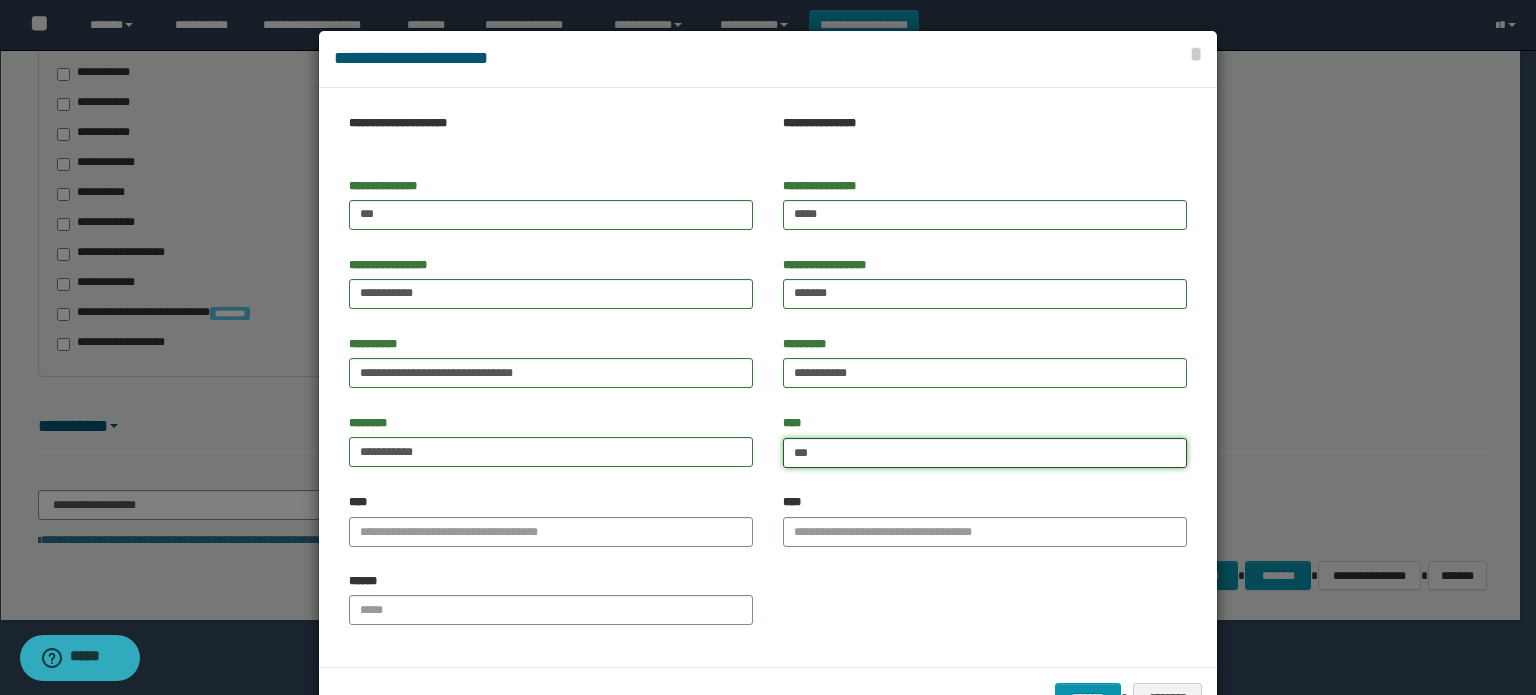 type on "****" 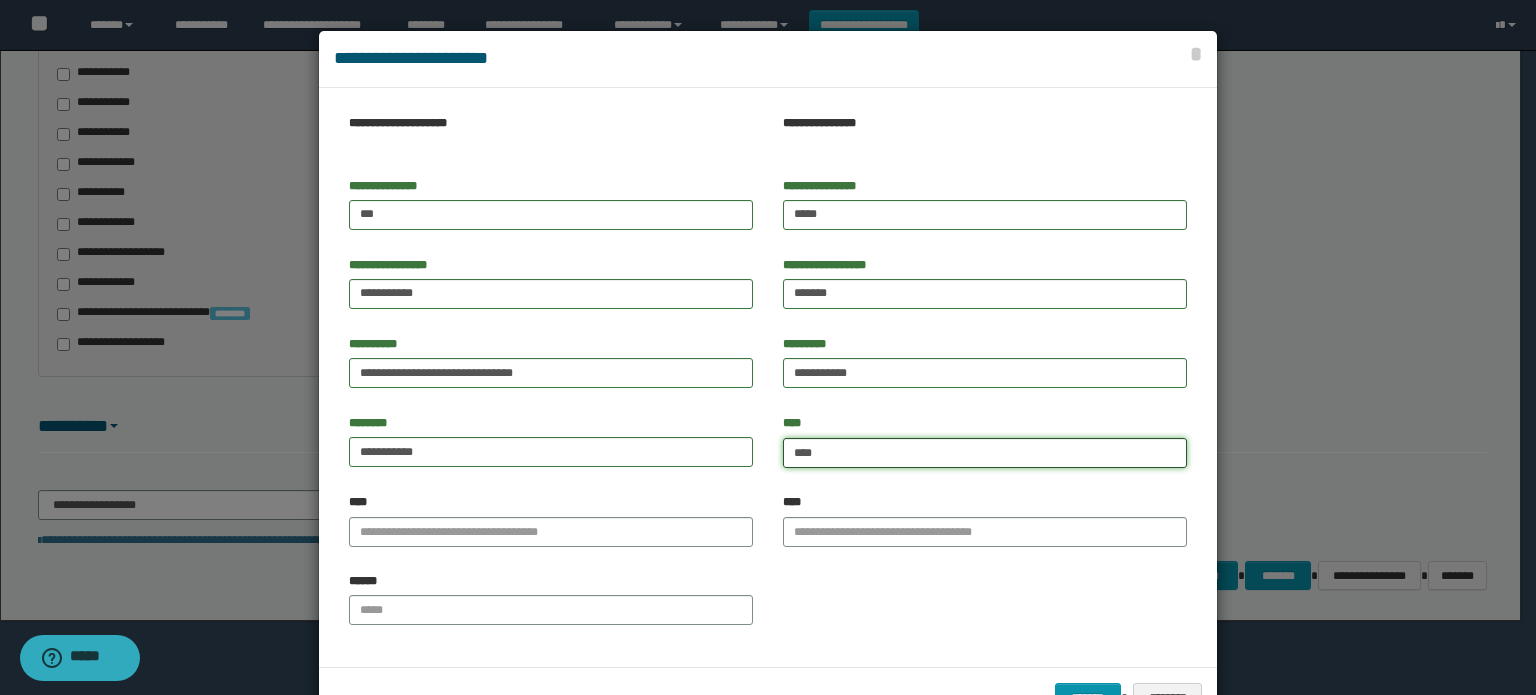 type on "****" 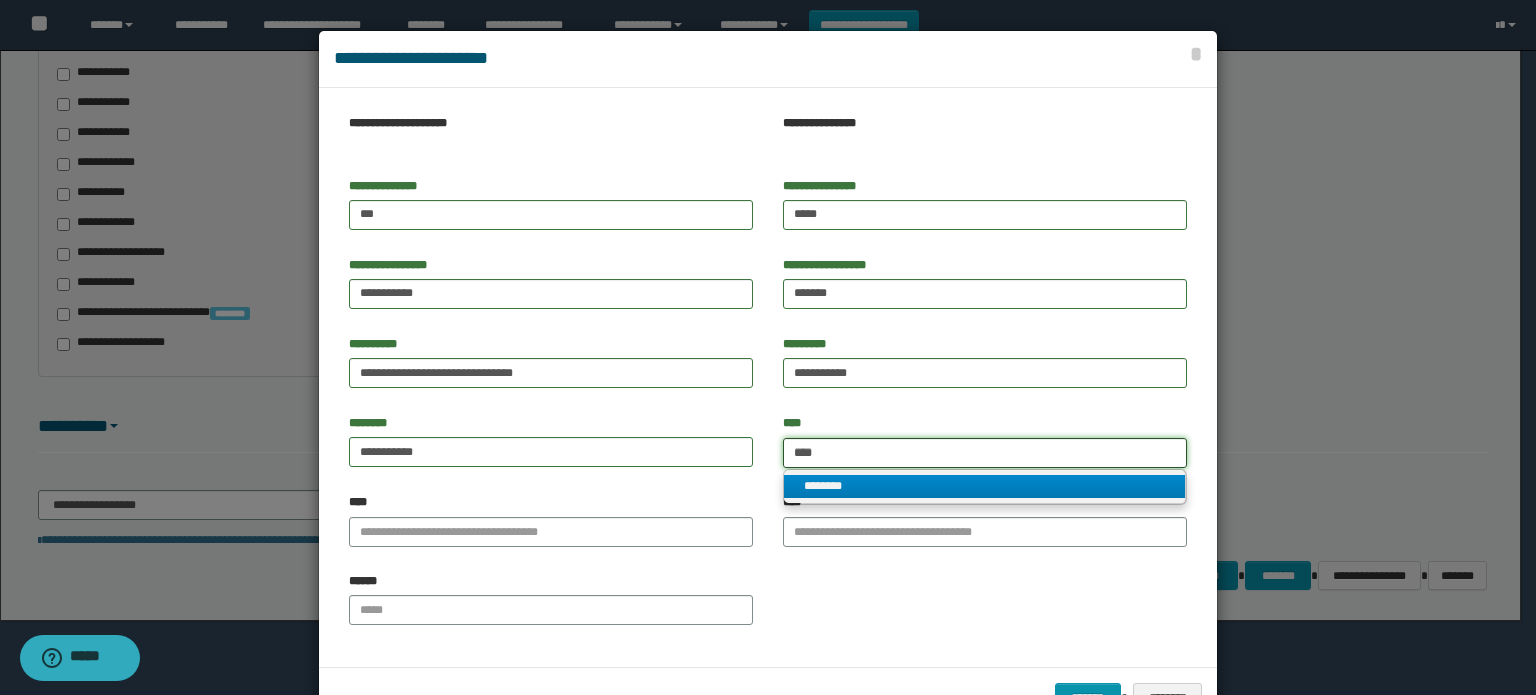 type on "****" 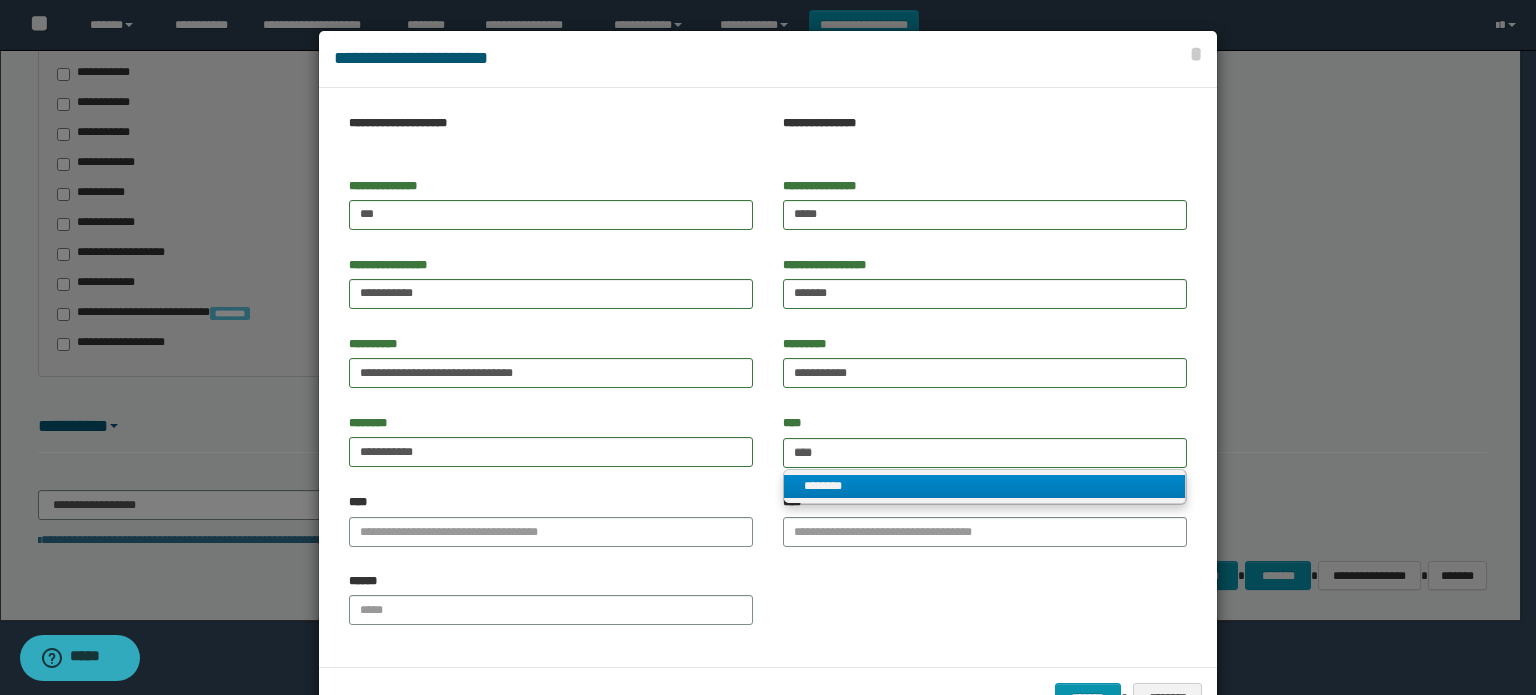 click on "********" at bounding box center (985, 486) 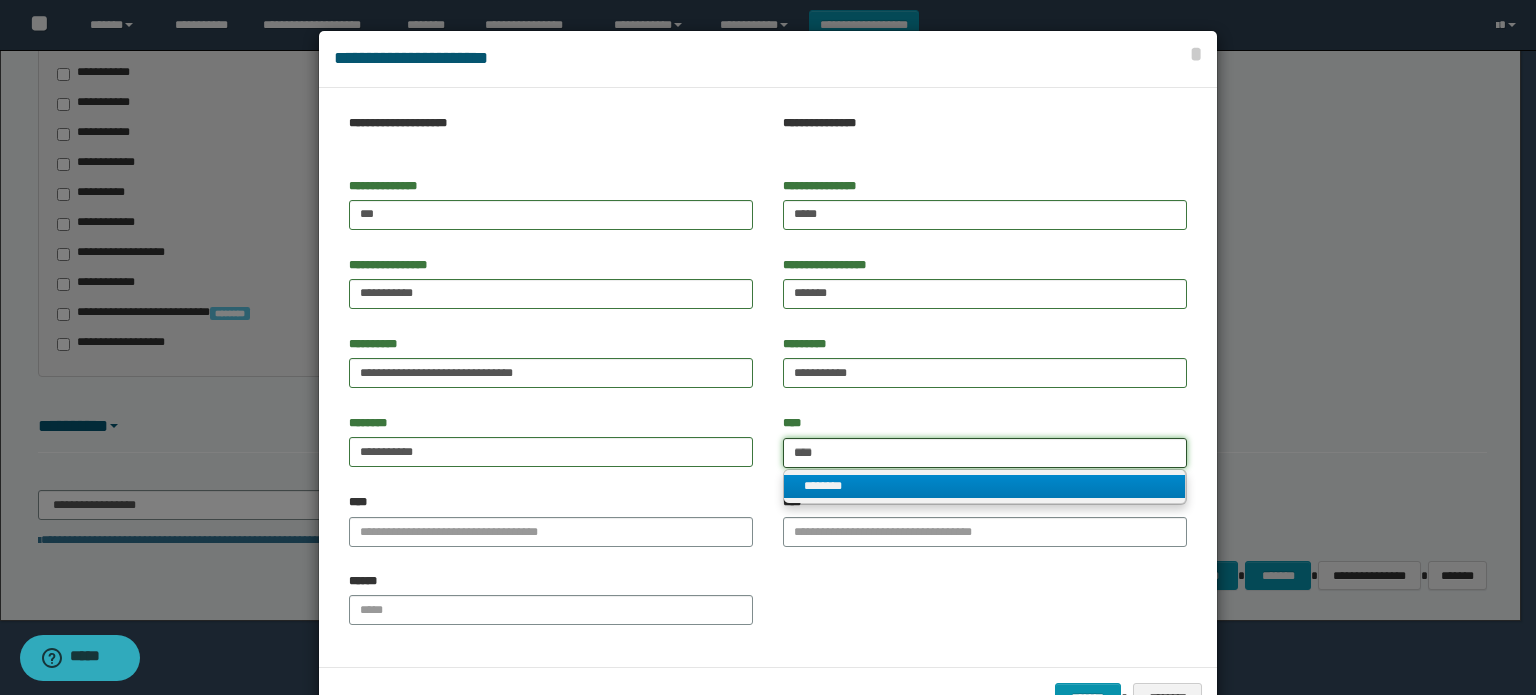 type 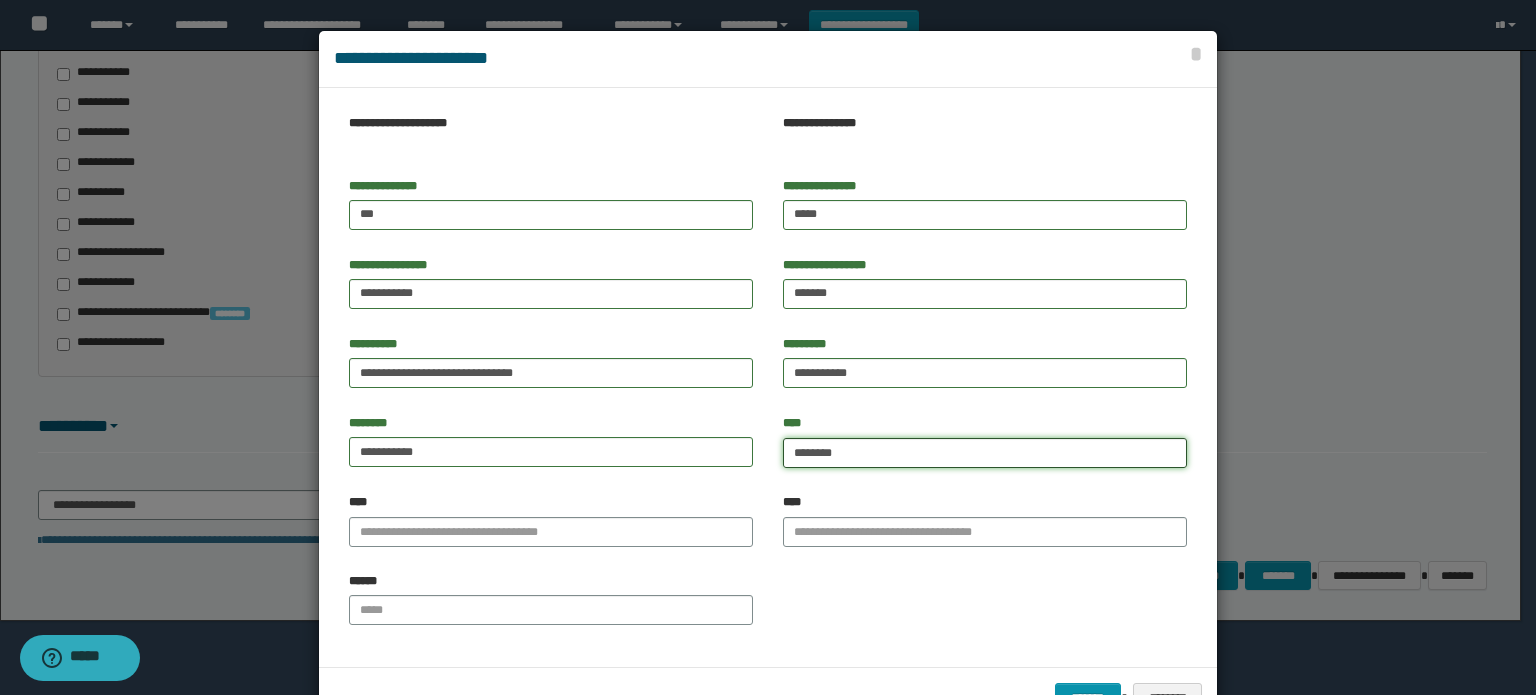 type on "********" 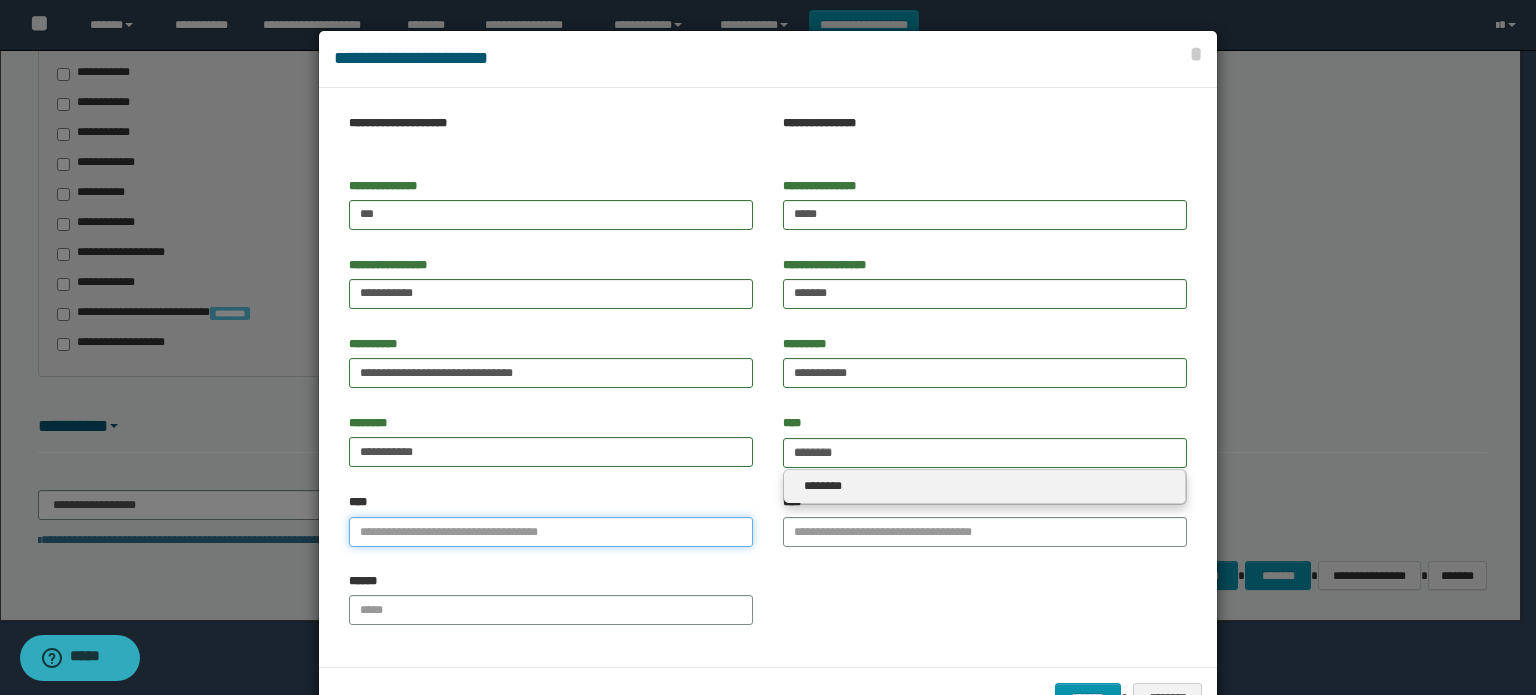 type 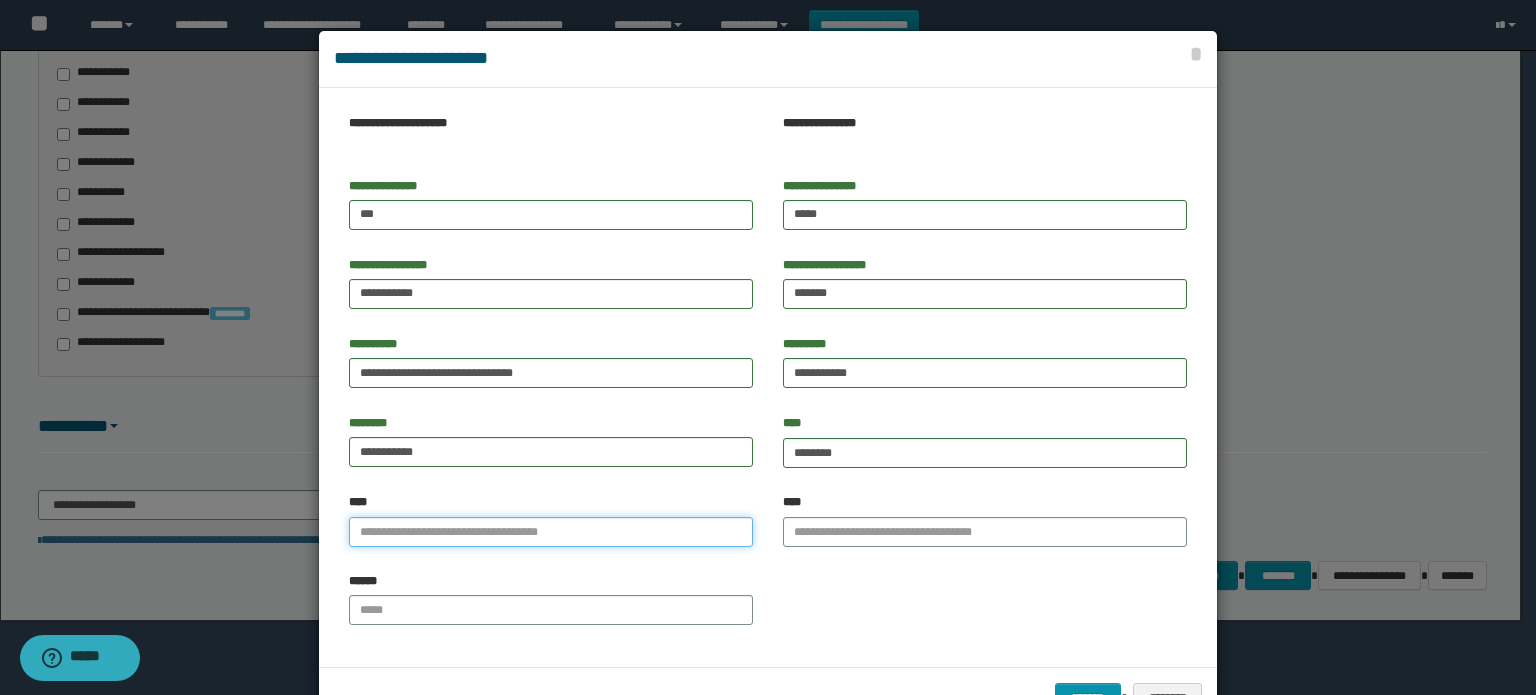 click on "****" at bounding box center (551, 532) 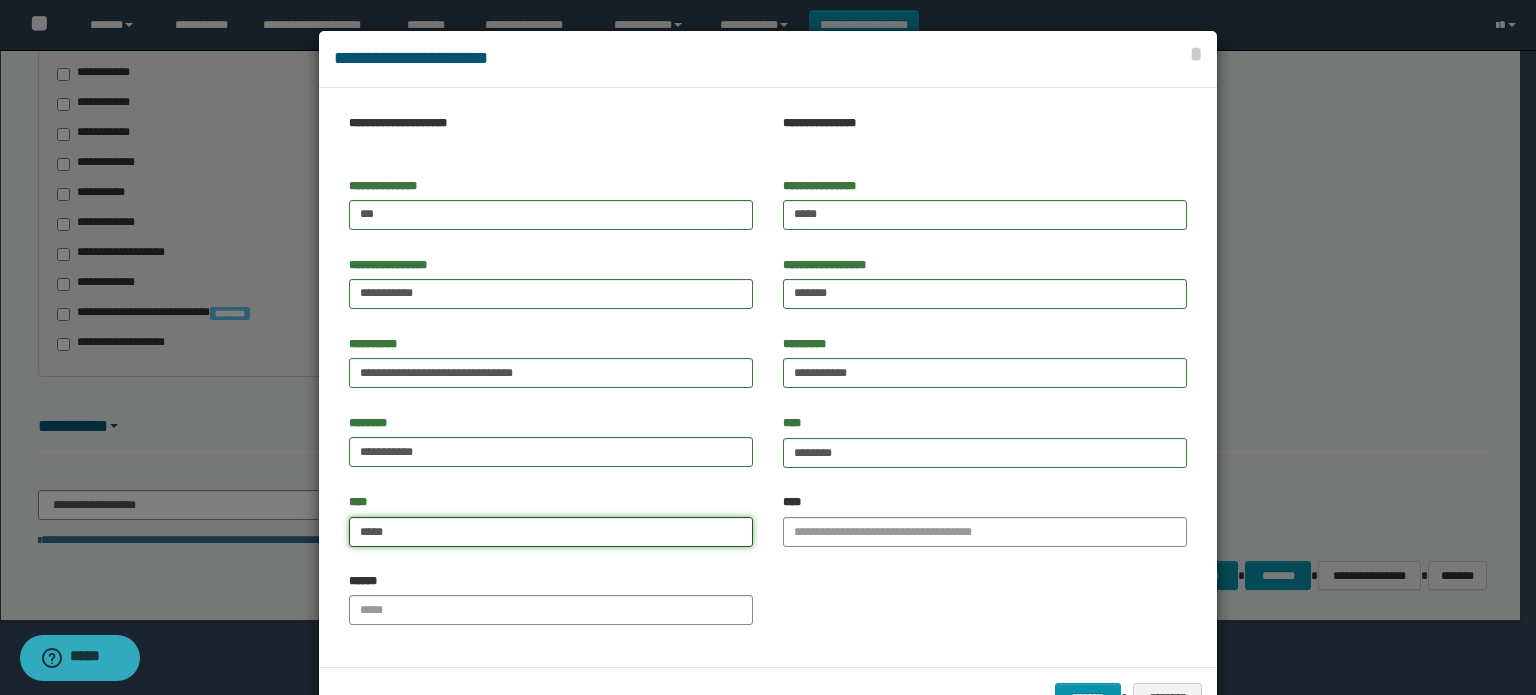 type on "******" 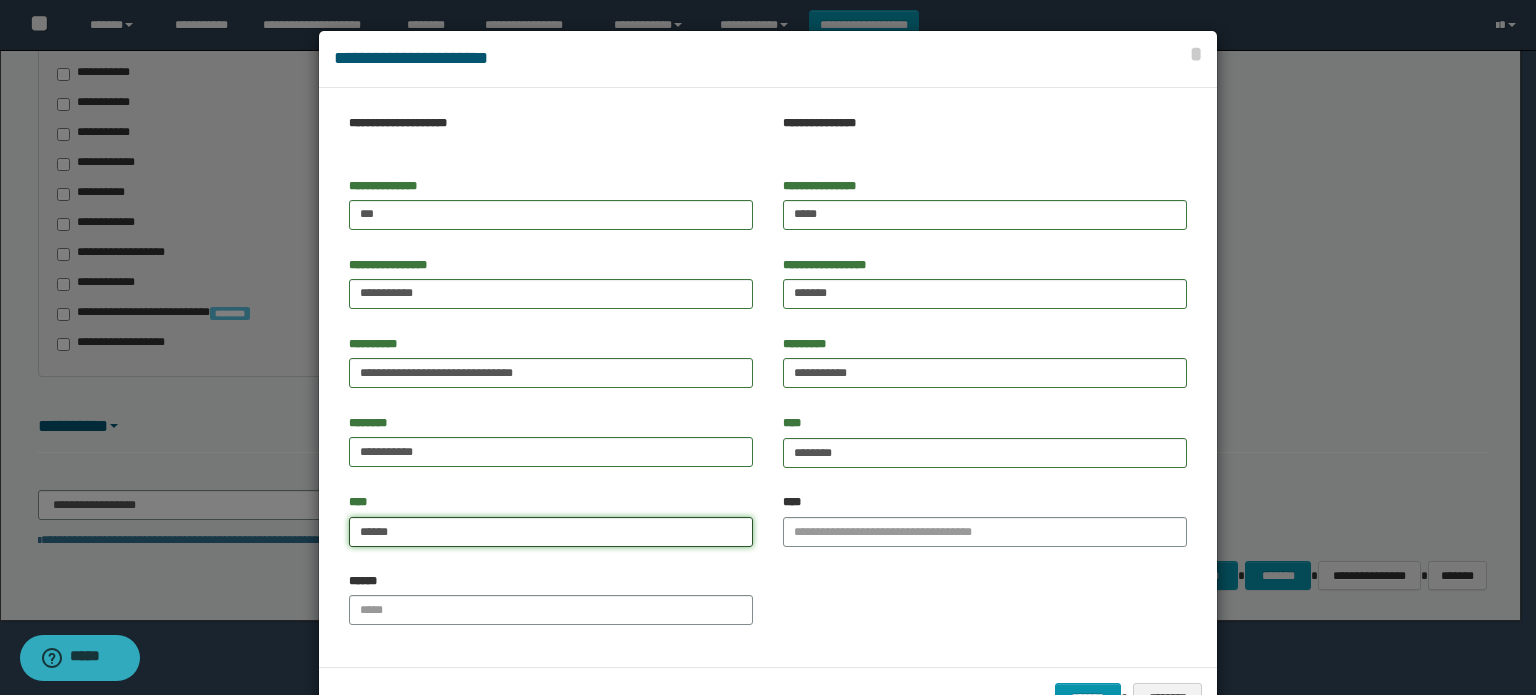 type on "******" 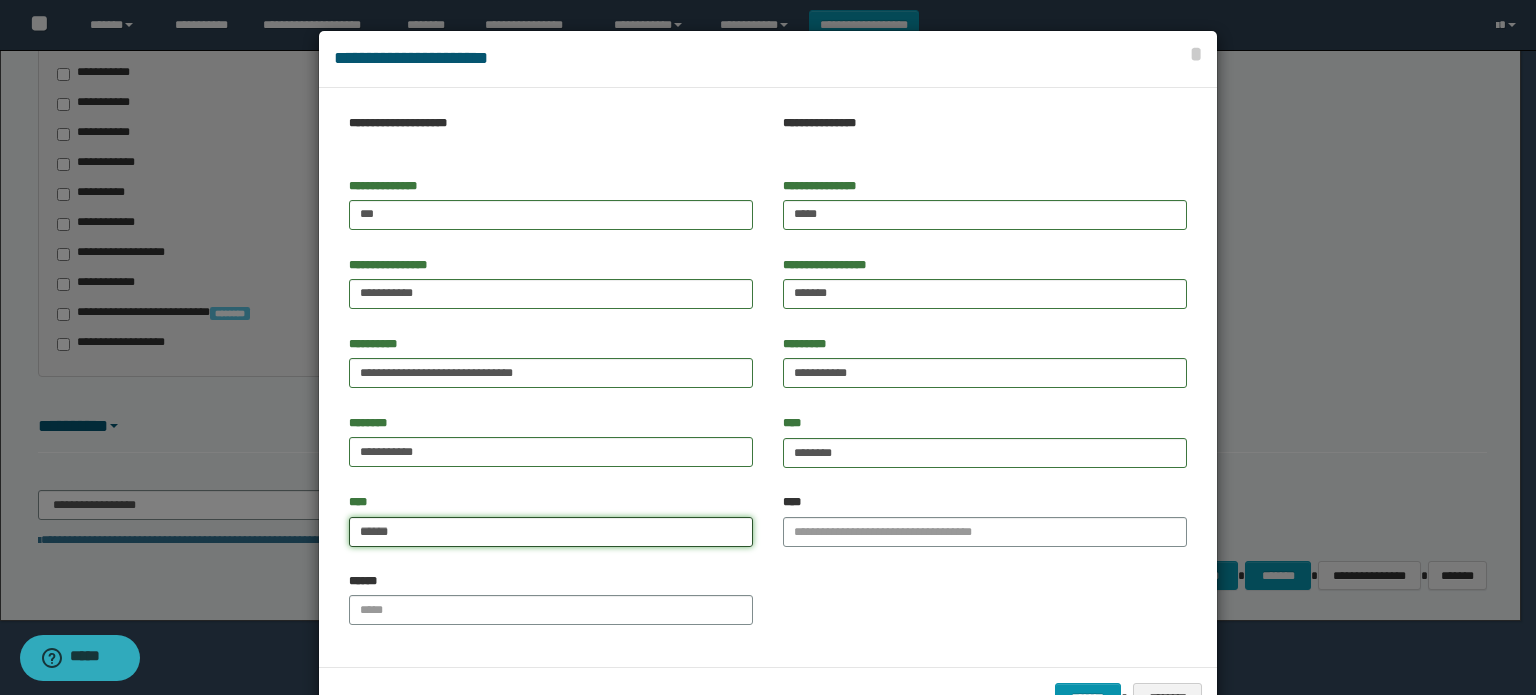 type 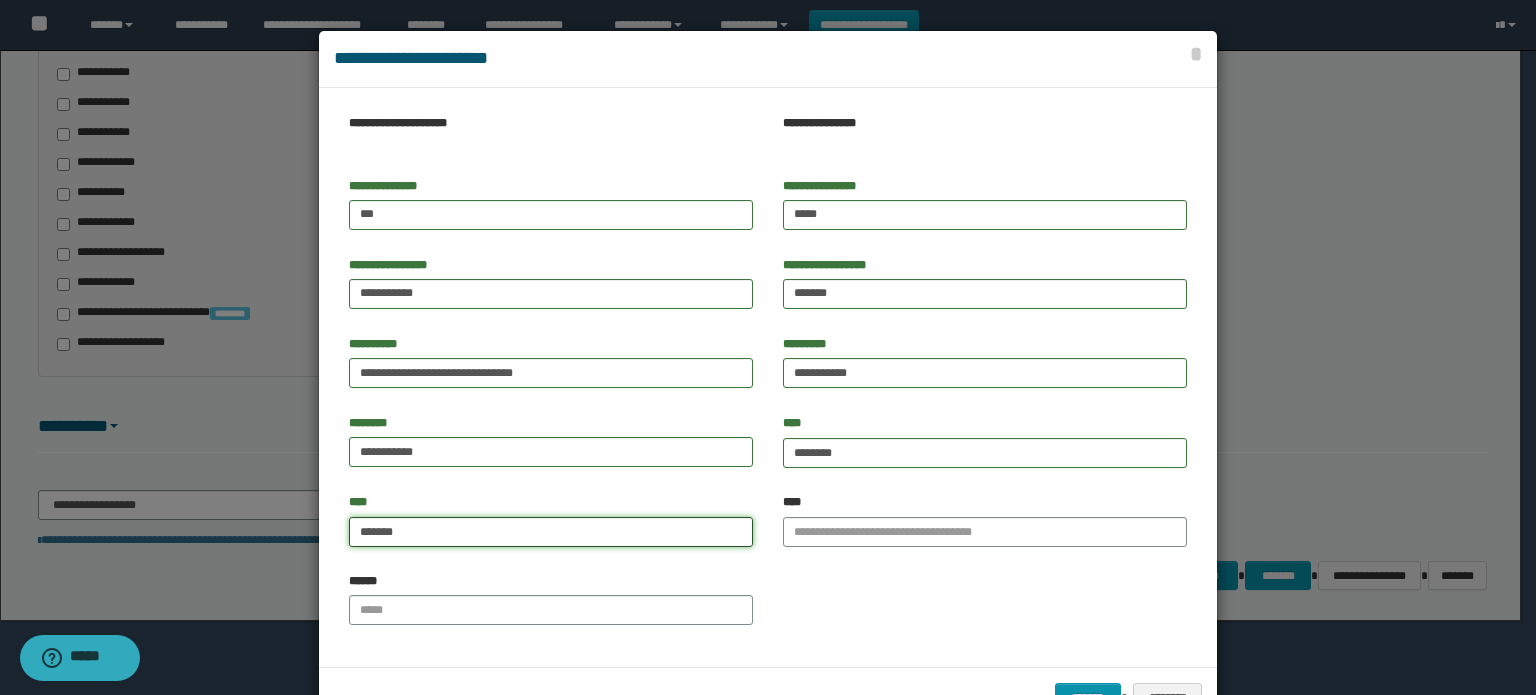 type on "********" 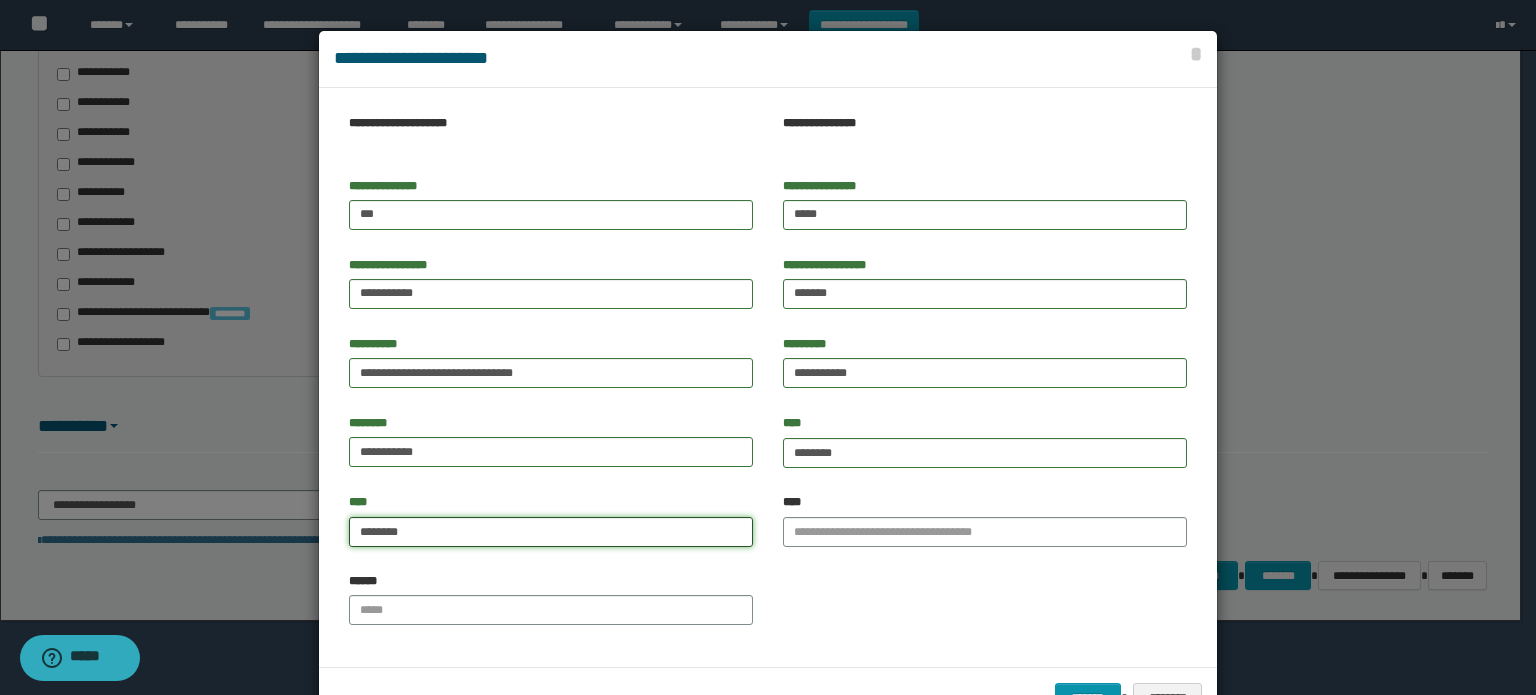 type on "********" 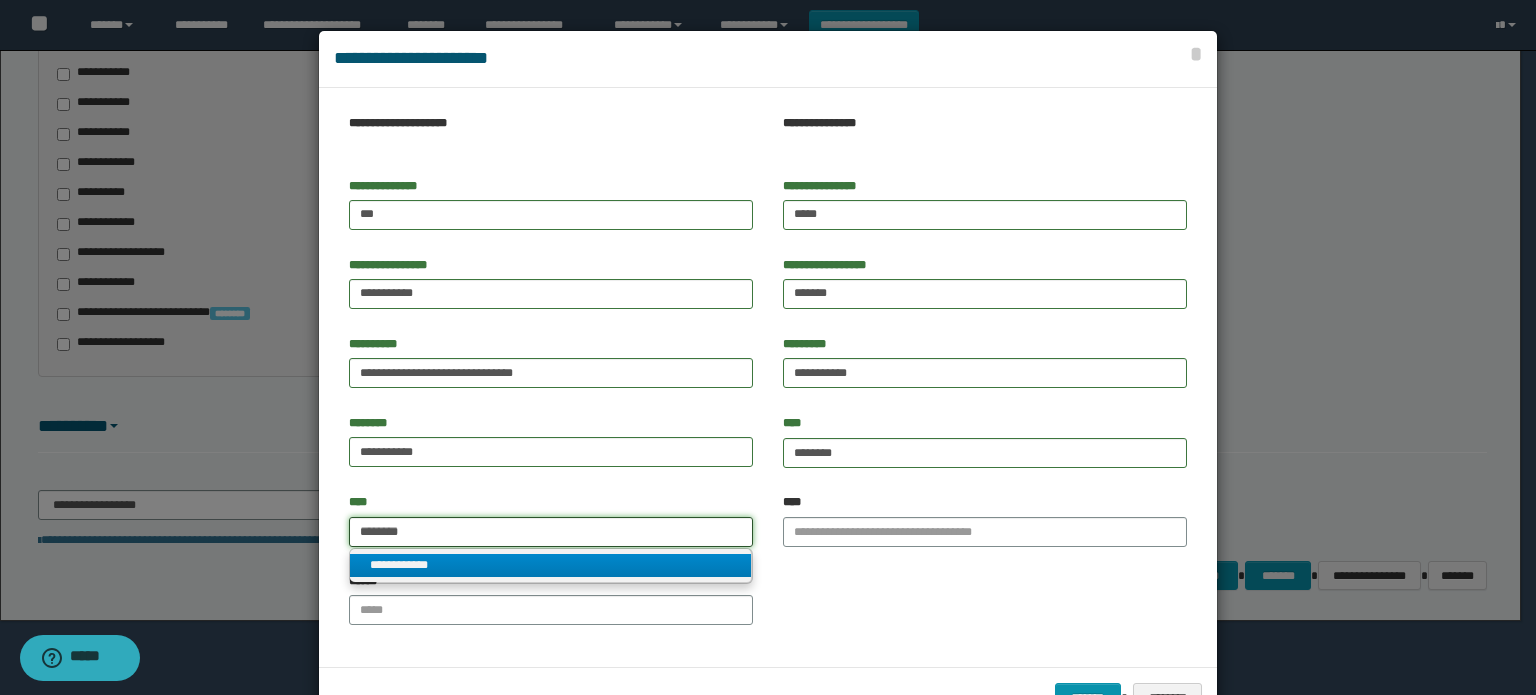 type on "********" 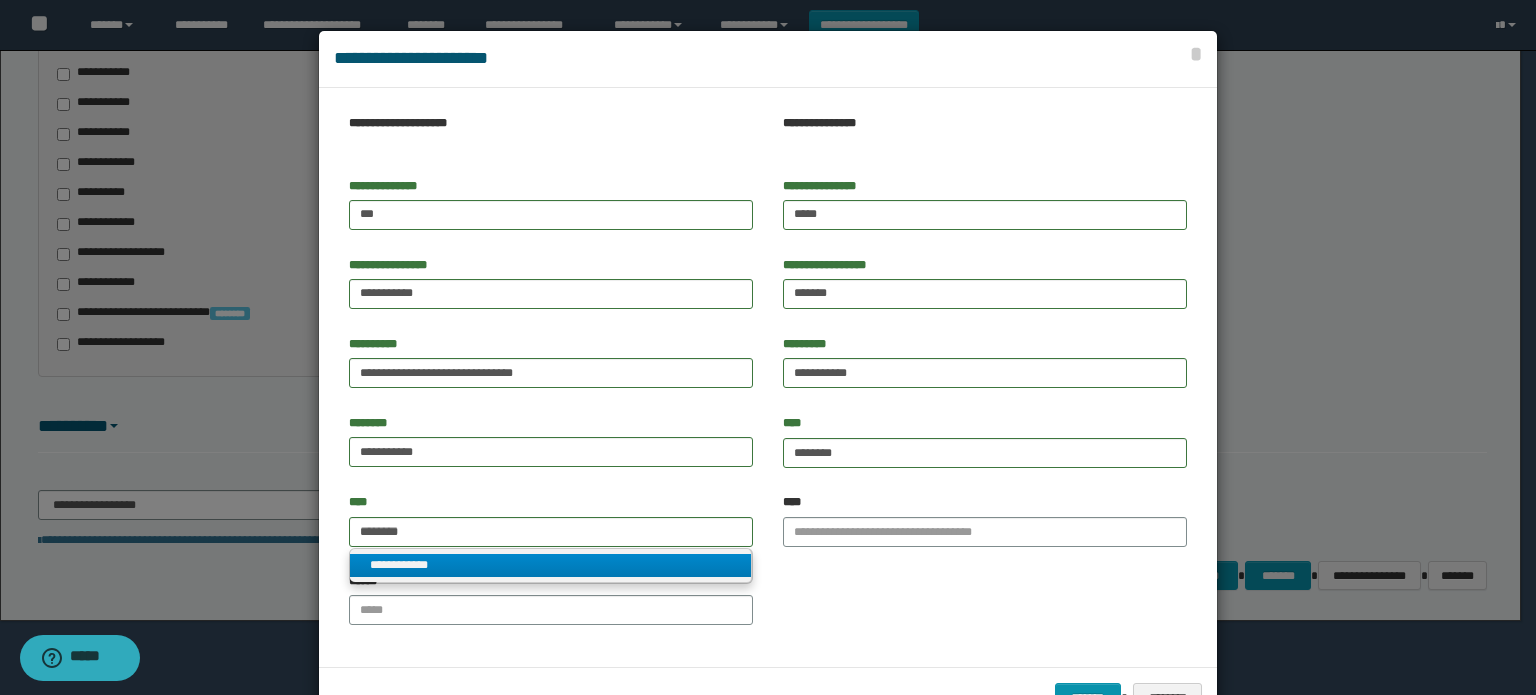 click on "**********" at bounding box center [551, 565] 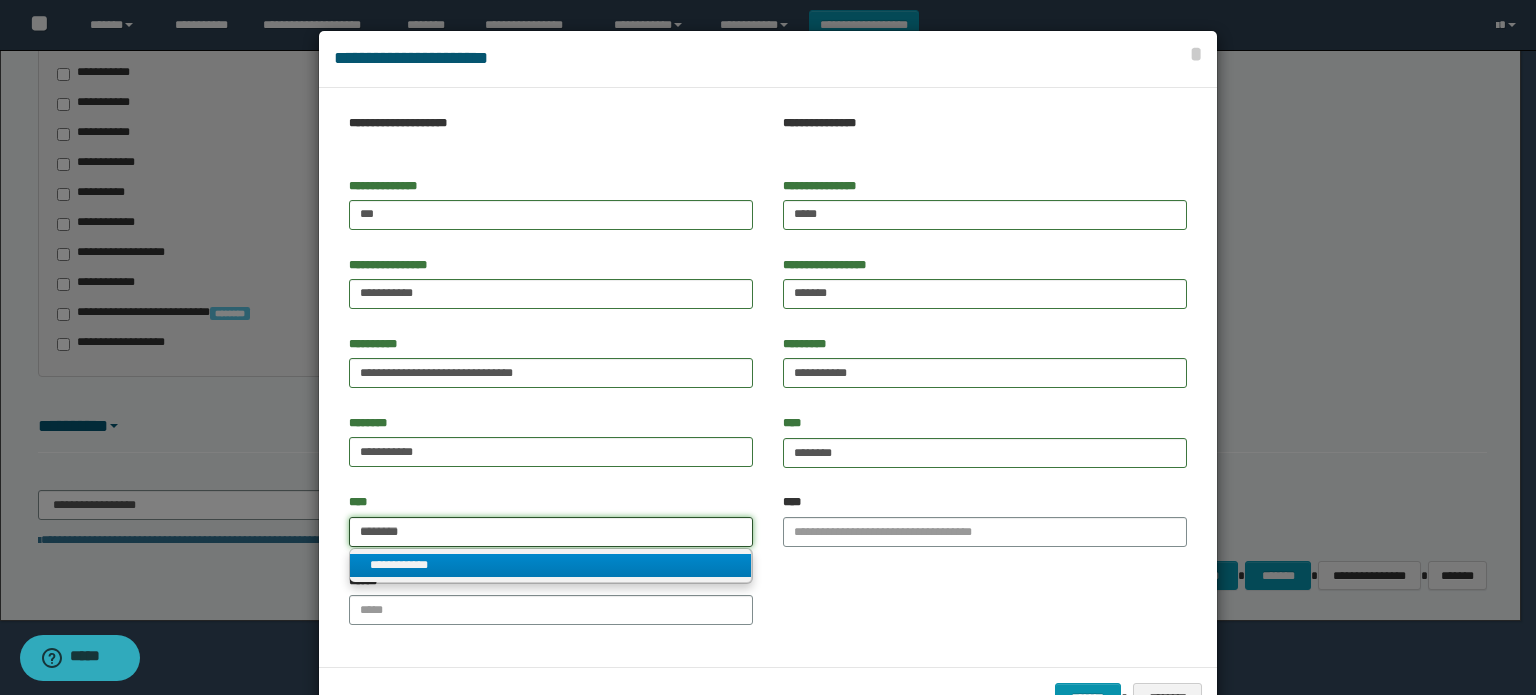 type 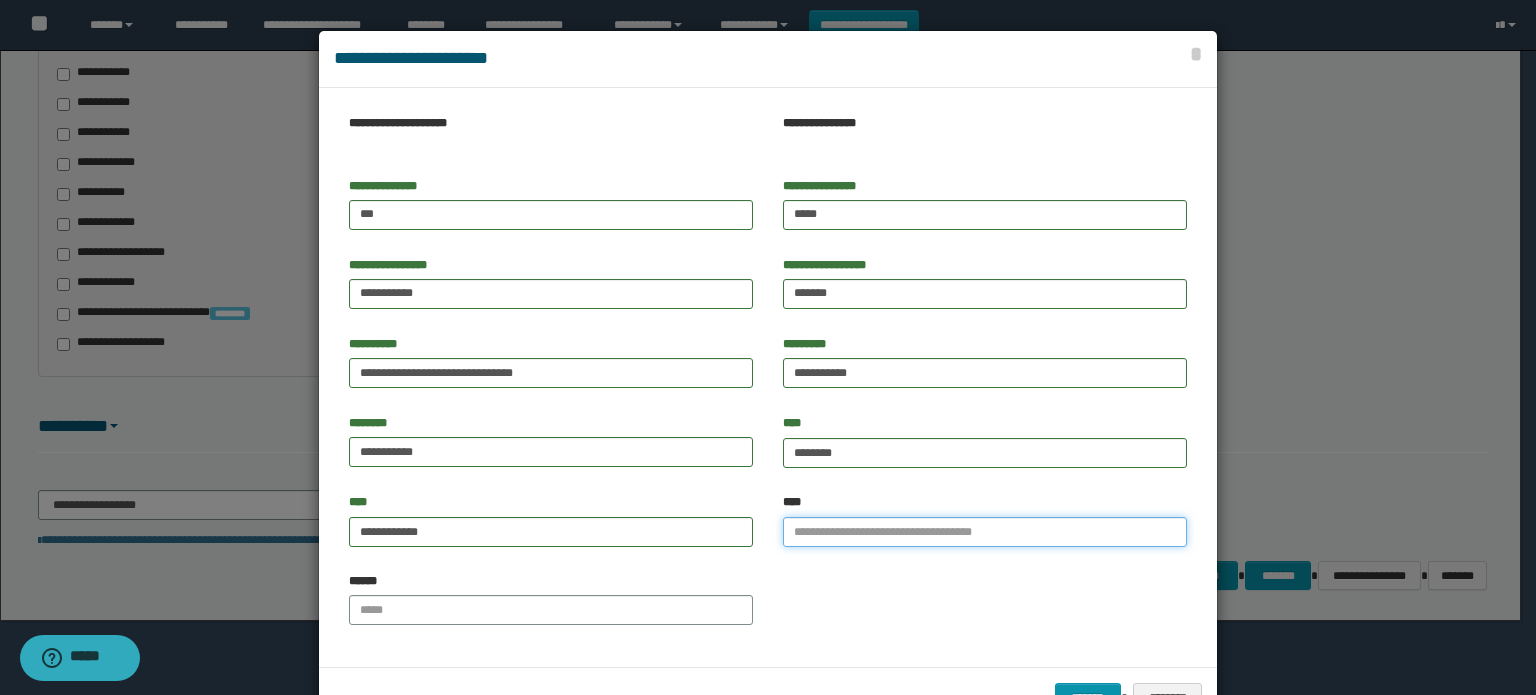 click on "****" at bounding box center [985, 532] 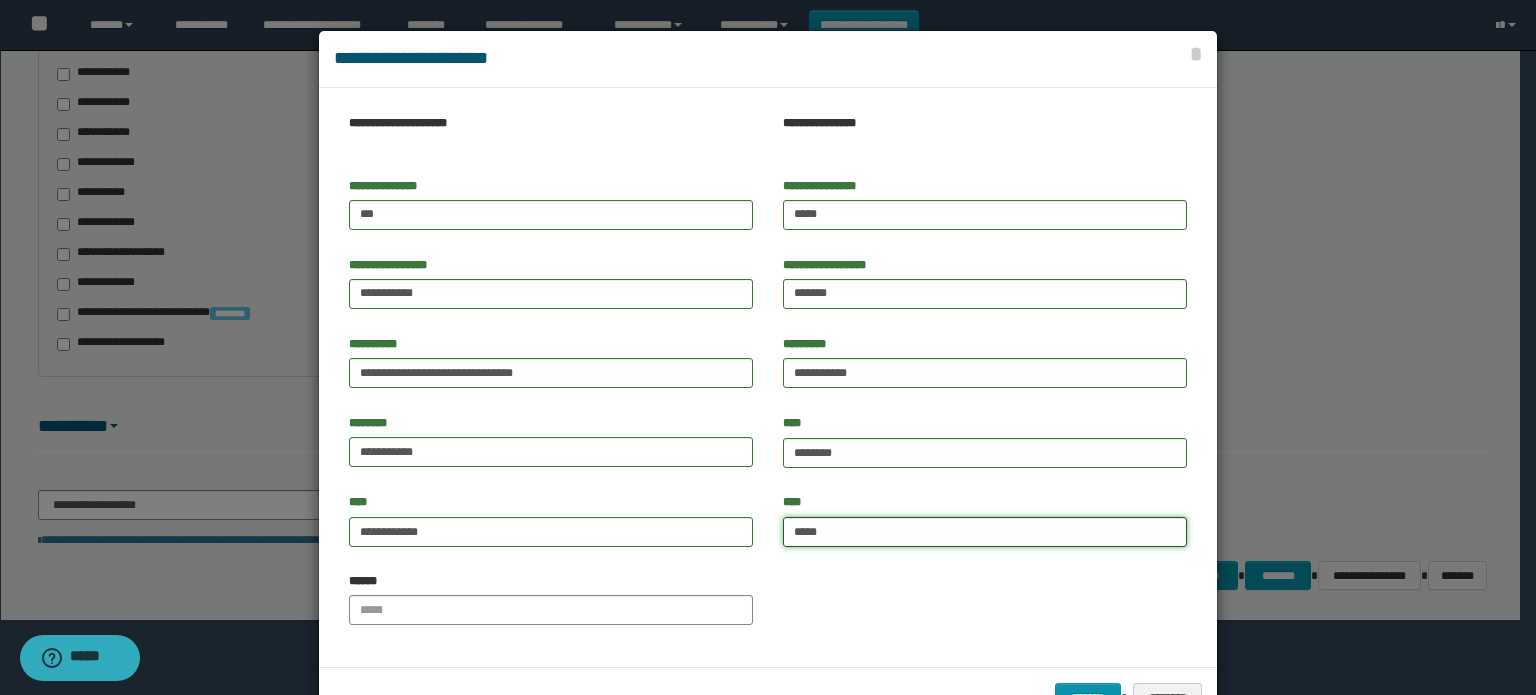 type on "******" 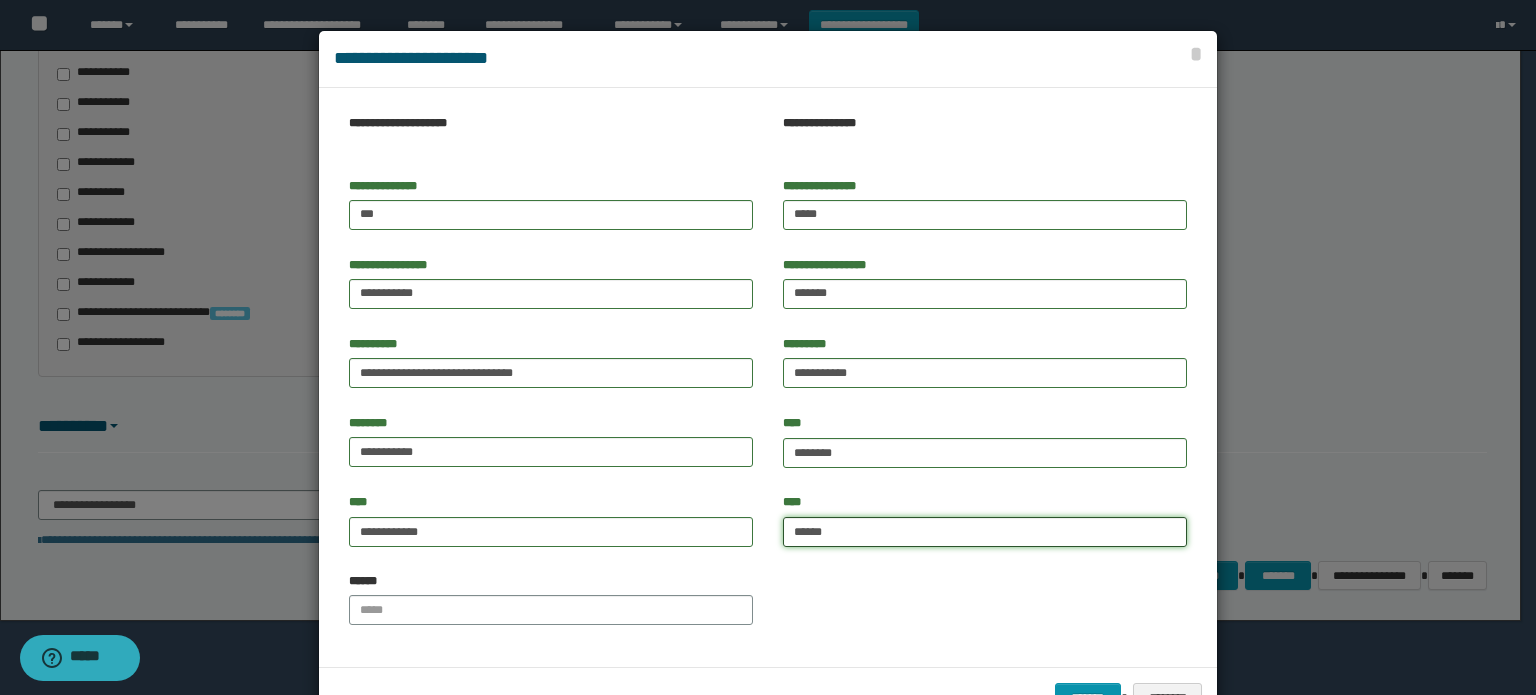 type on "**********" 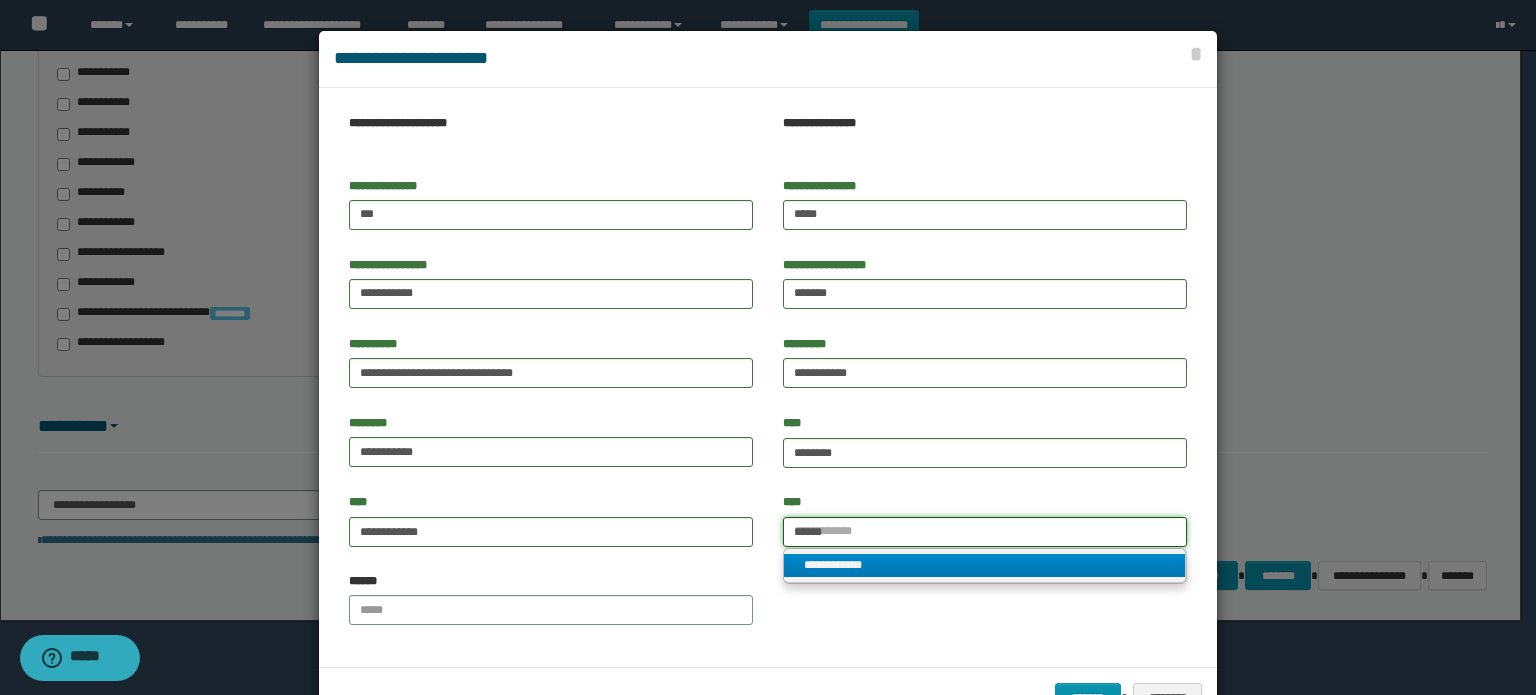 type on "******" 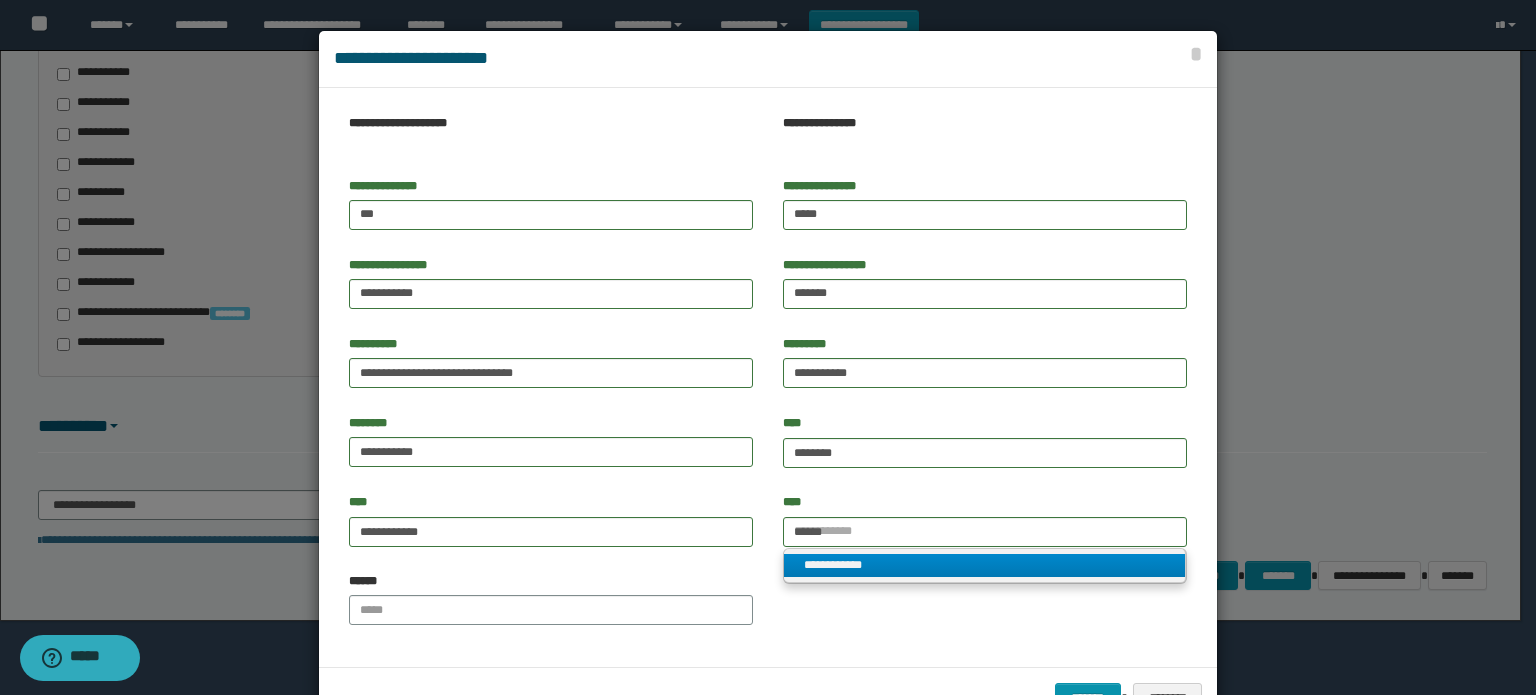 click on "**********" at bounding box center (985, 565) 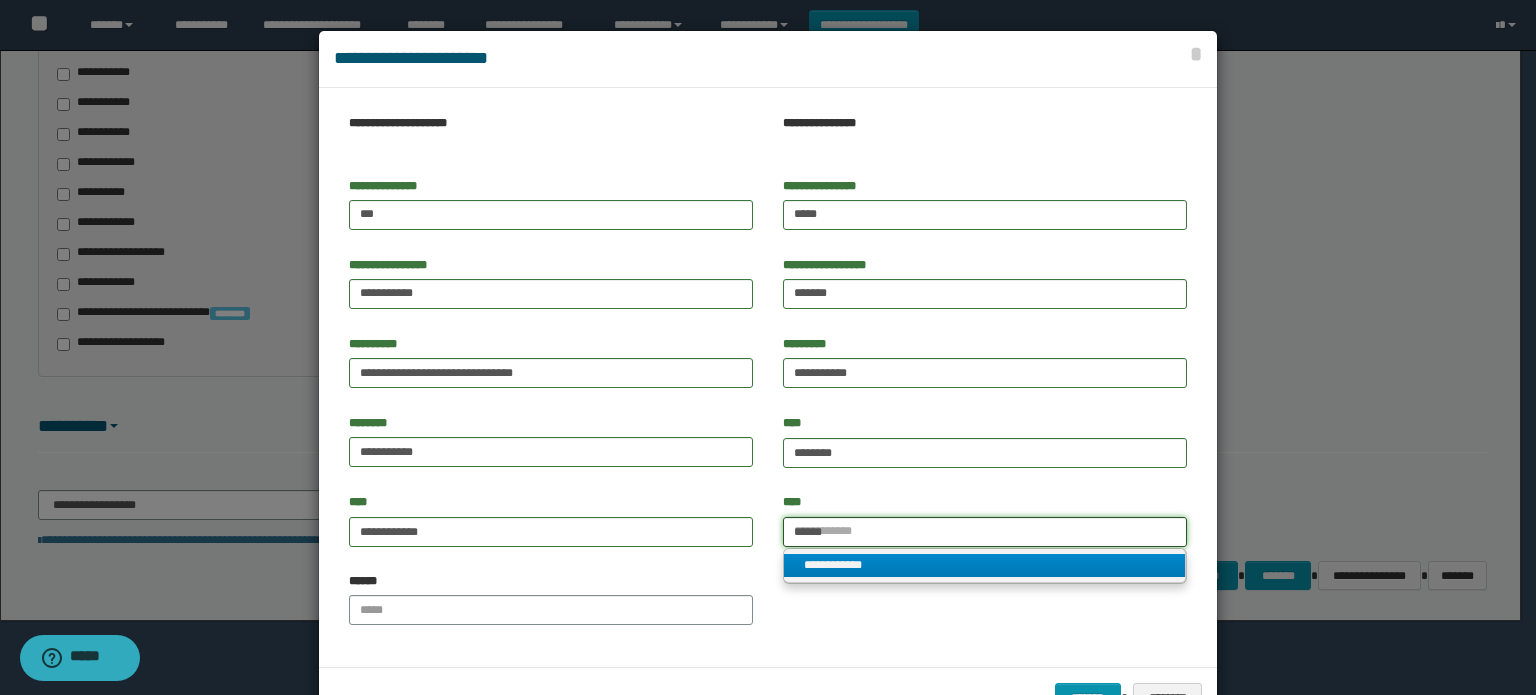 type 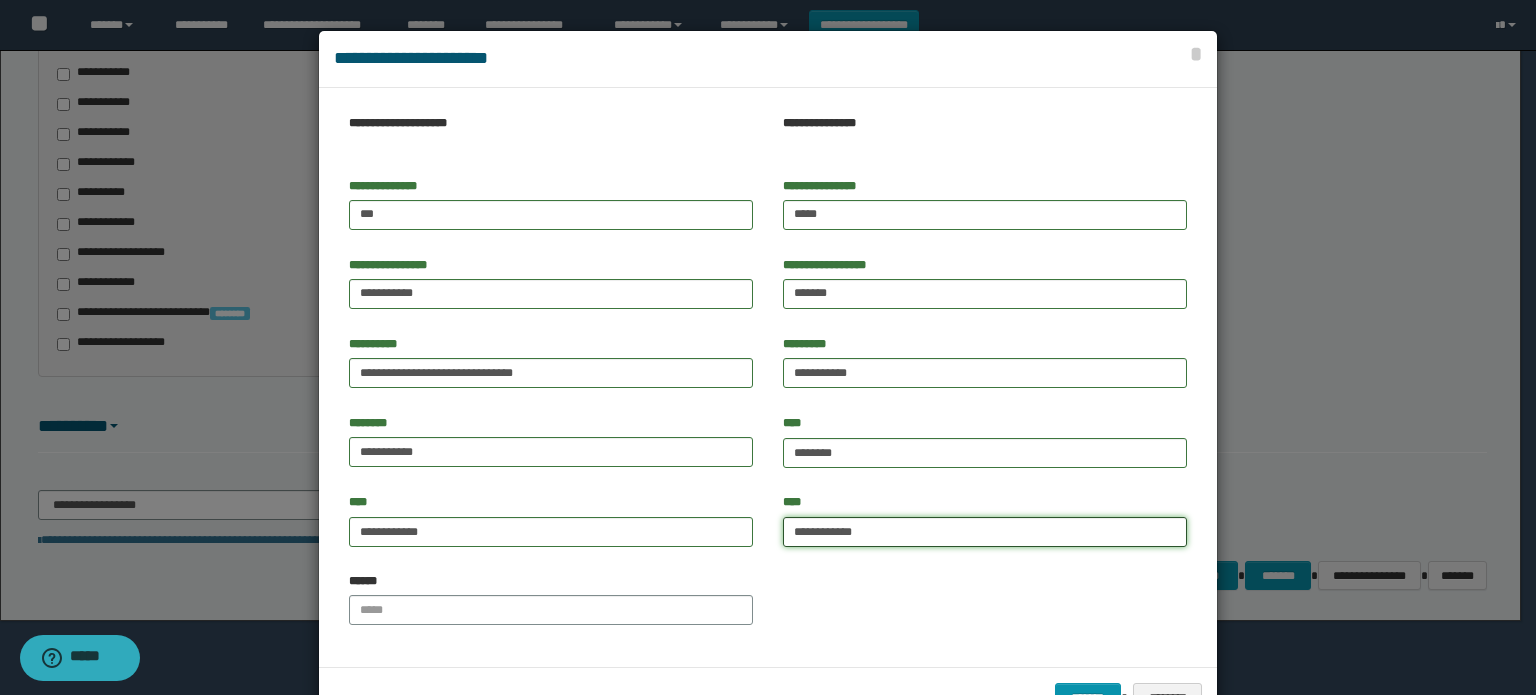 type on "**********" 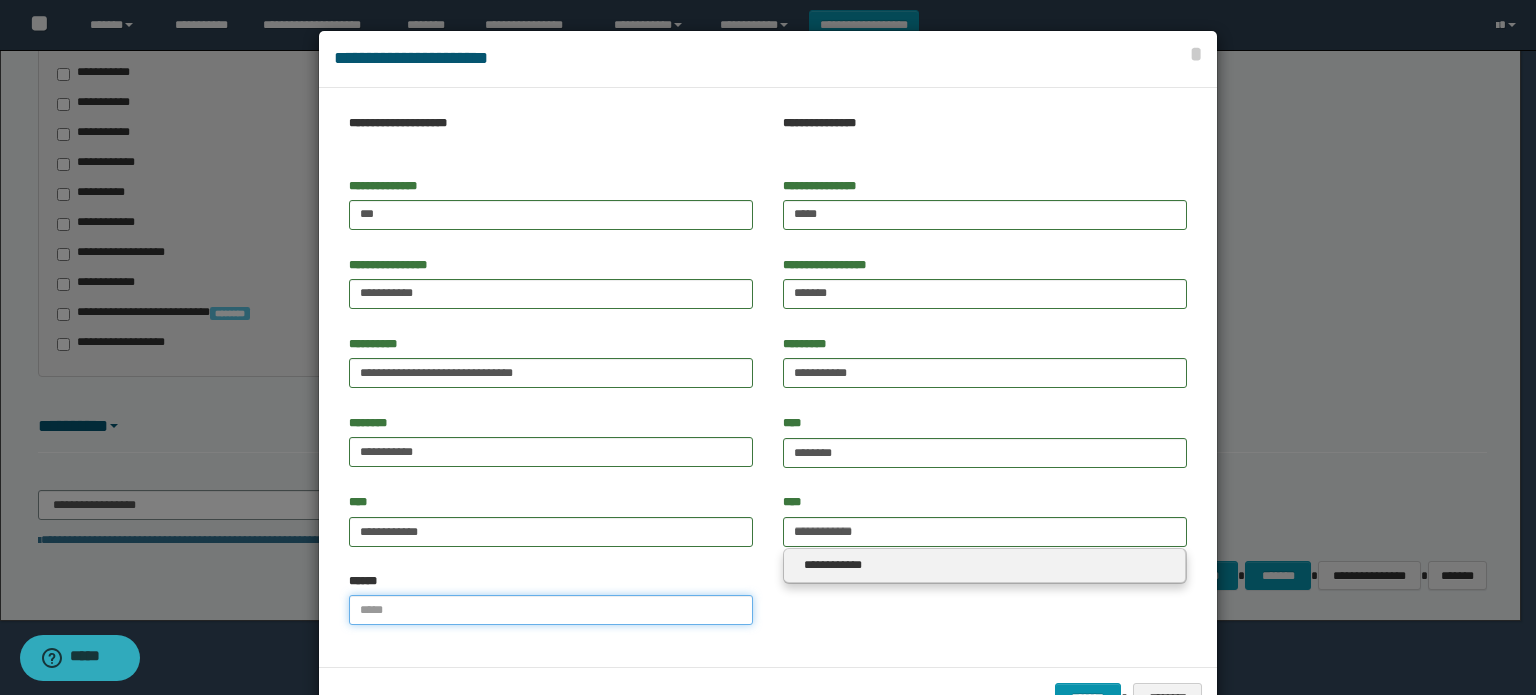 type 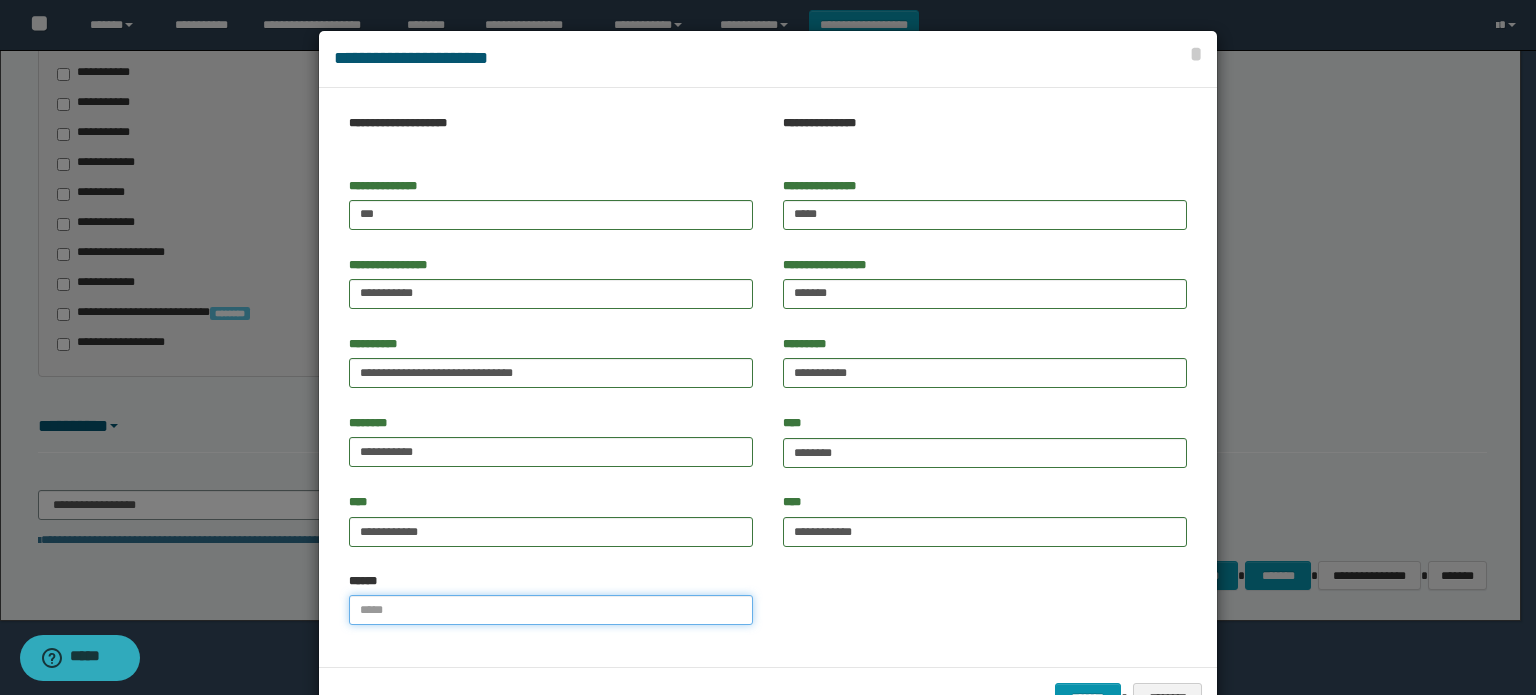 click on "******" at bounding box center [551, 610] 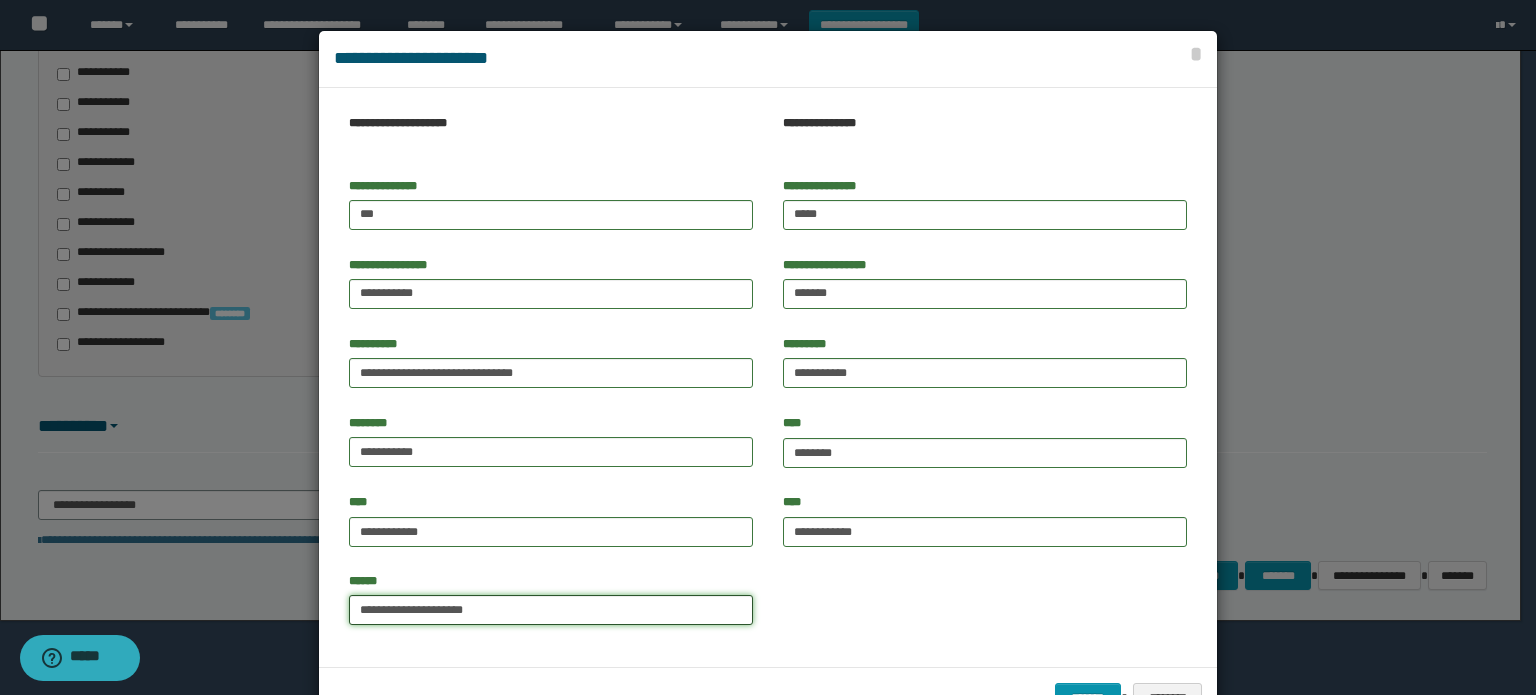 click on "**********" at bounding box center (551, 610) 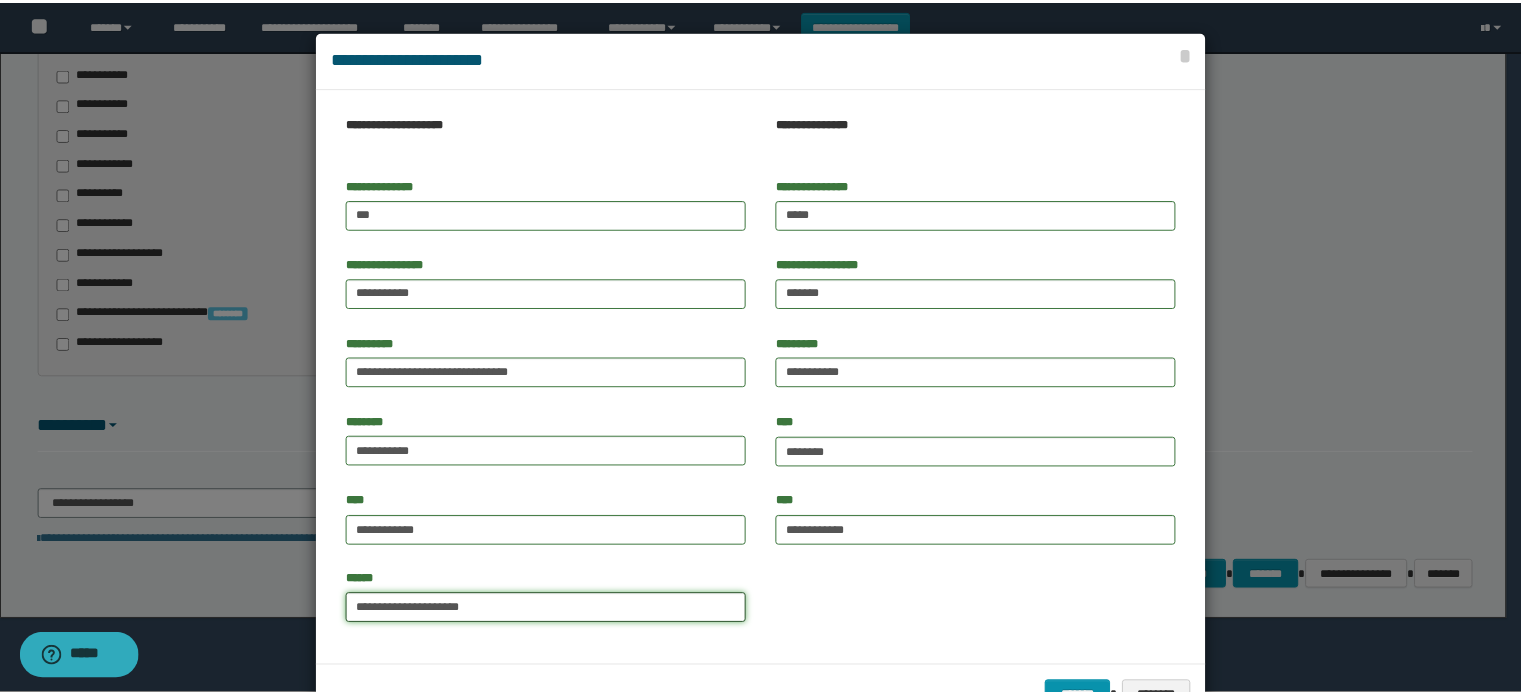 scroll, scrollTop: 63, scrollLeft: 0, axis: vertical 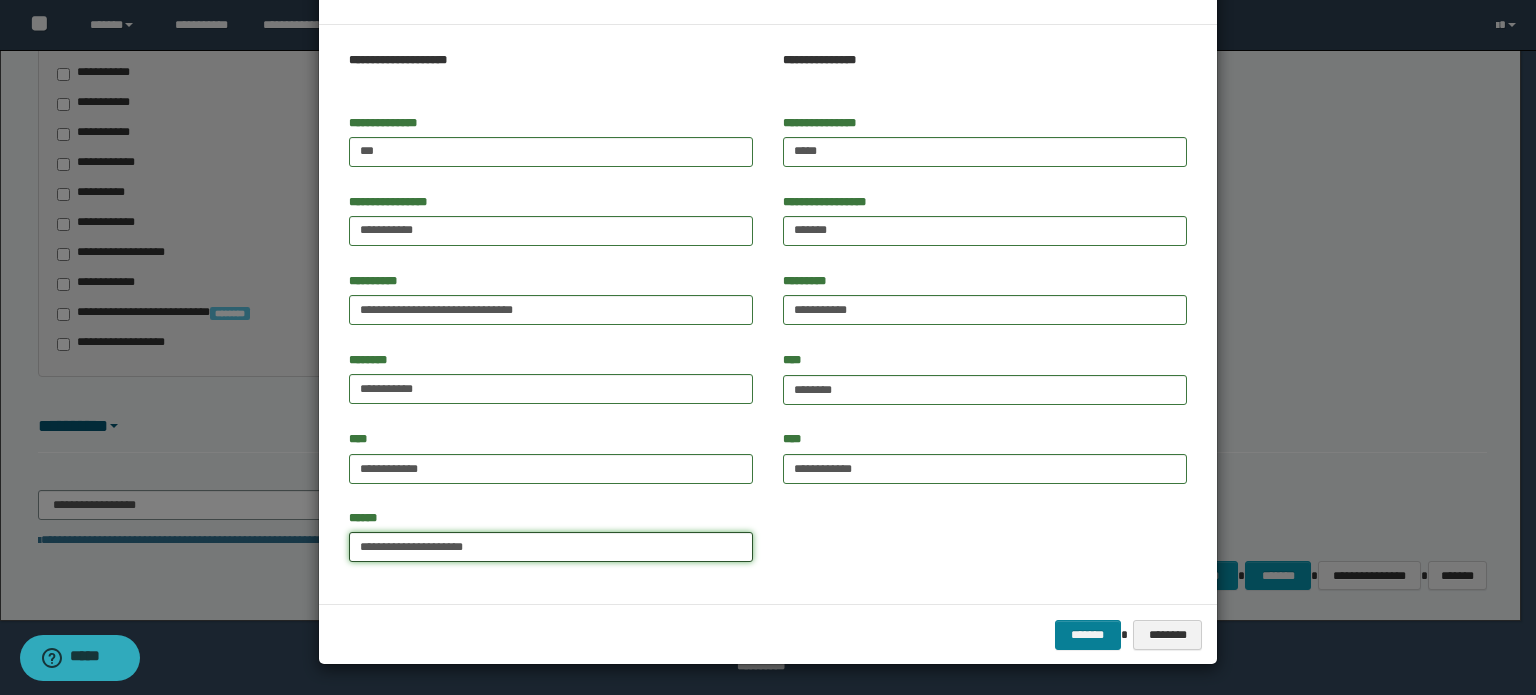 type on "**********" 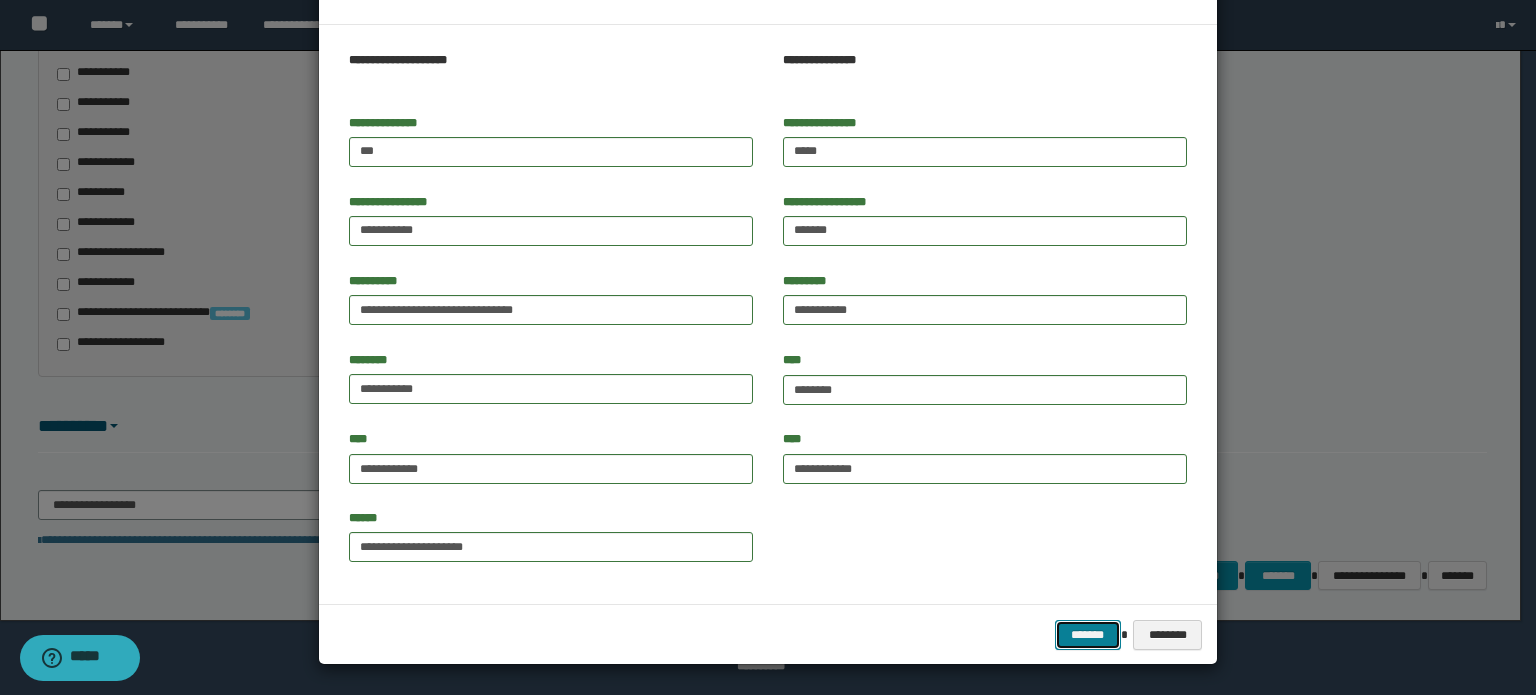 click on "*******" at bounding box center [1088, 635] 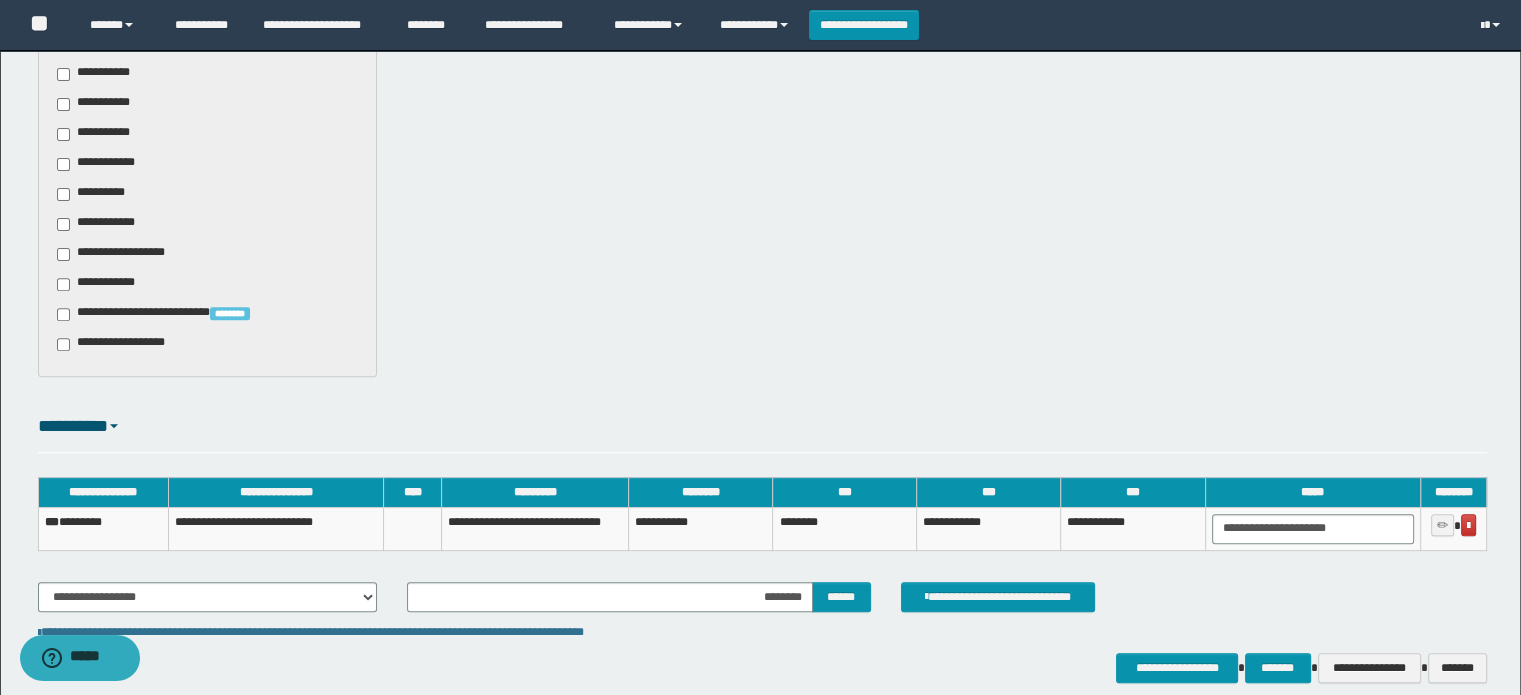 click on "*** ********" at bounding box center [103, 528] 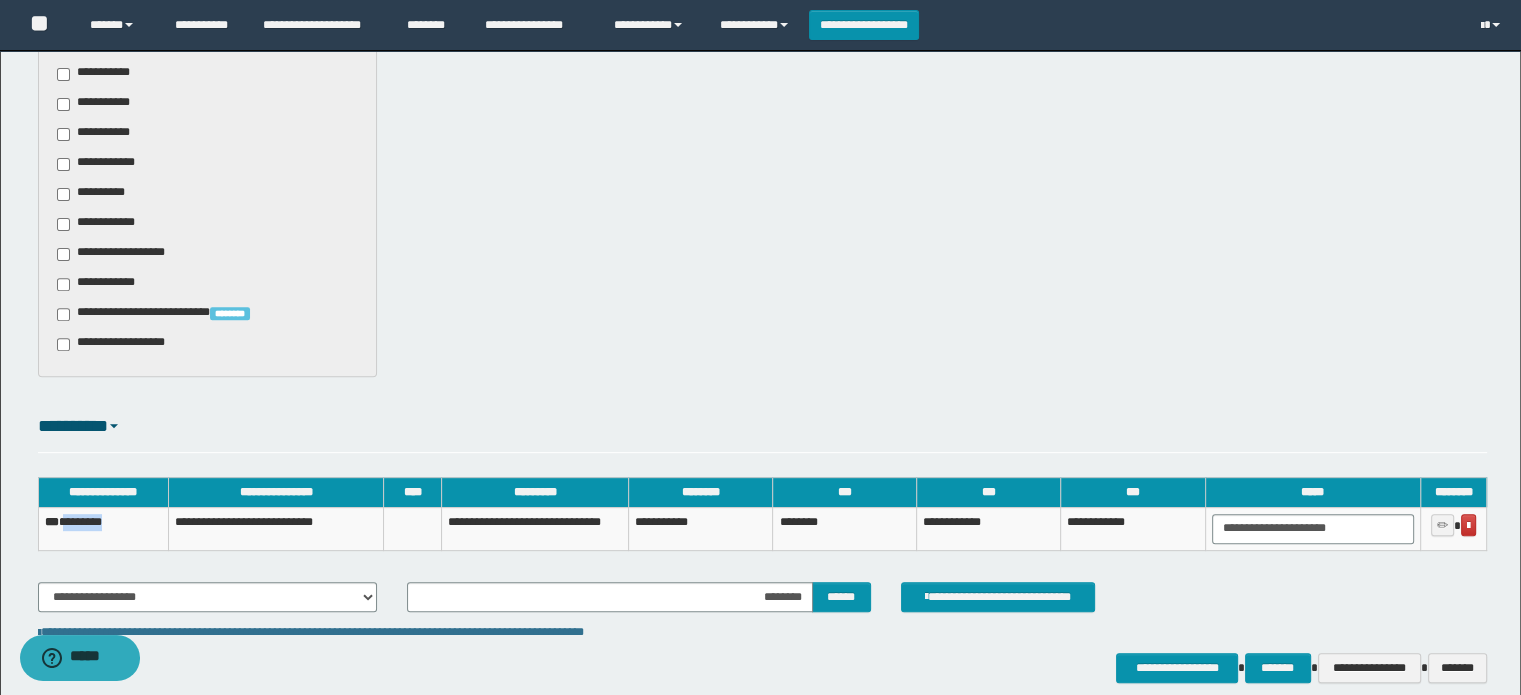 click on "*** ********" at bounding box center [103, 528] 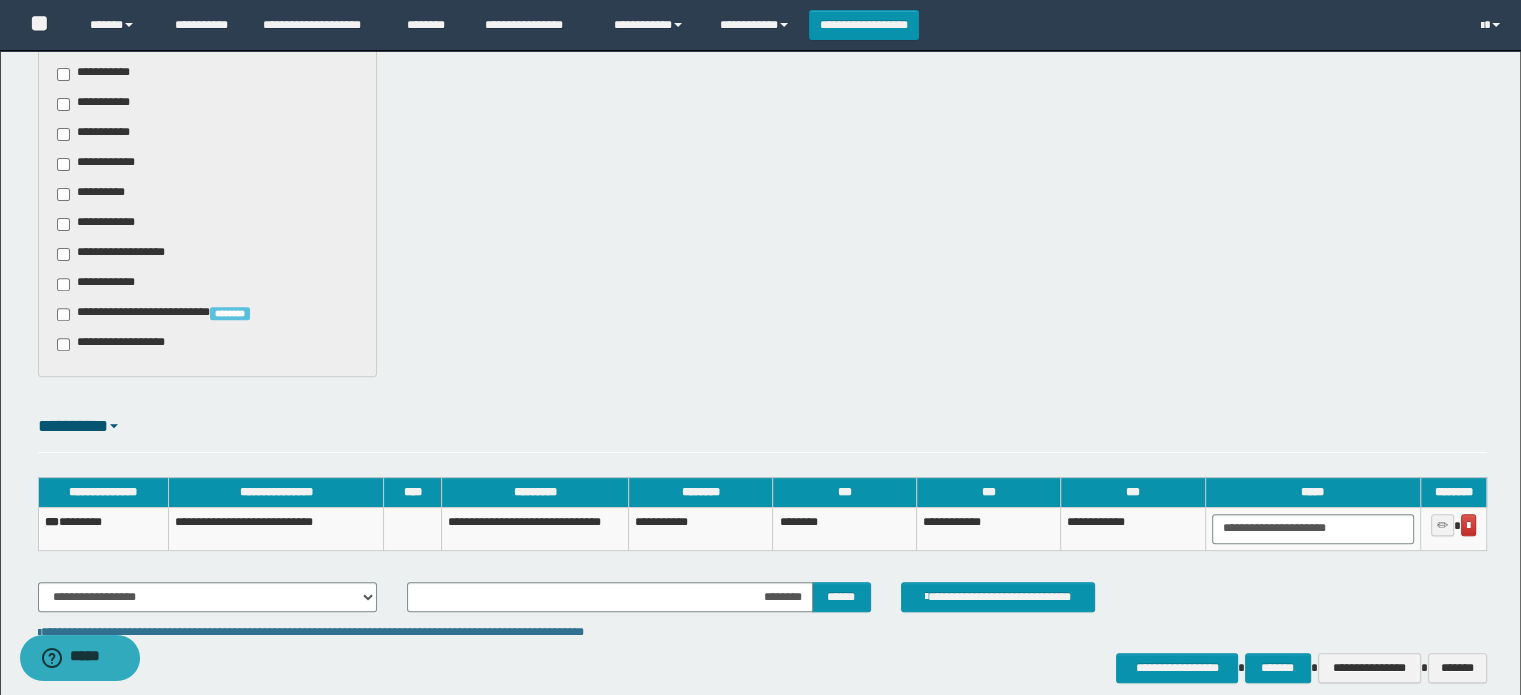 click on "**********" at bounding box center (763, 142) 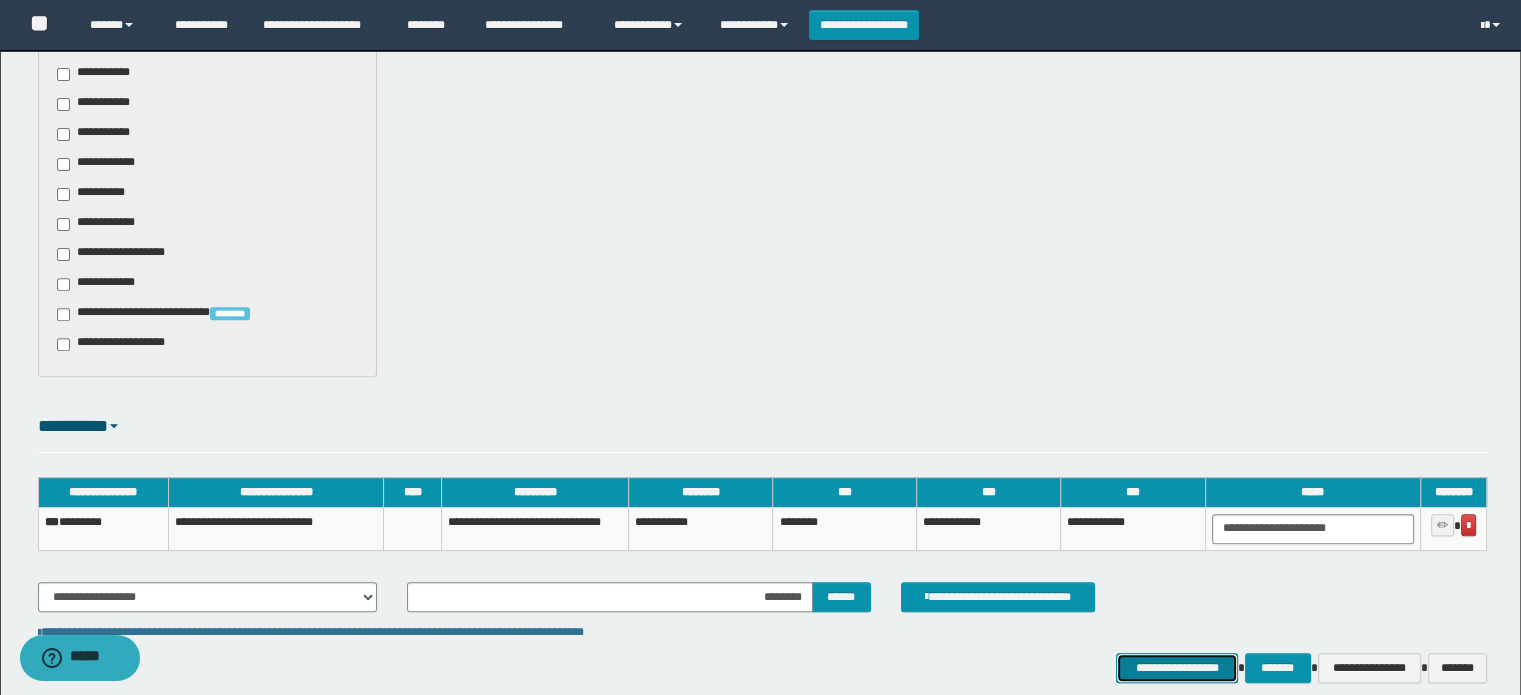 click on "**********" at bounding box center [1177, 668] 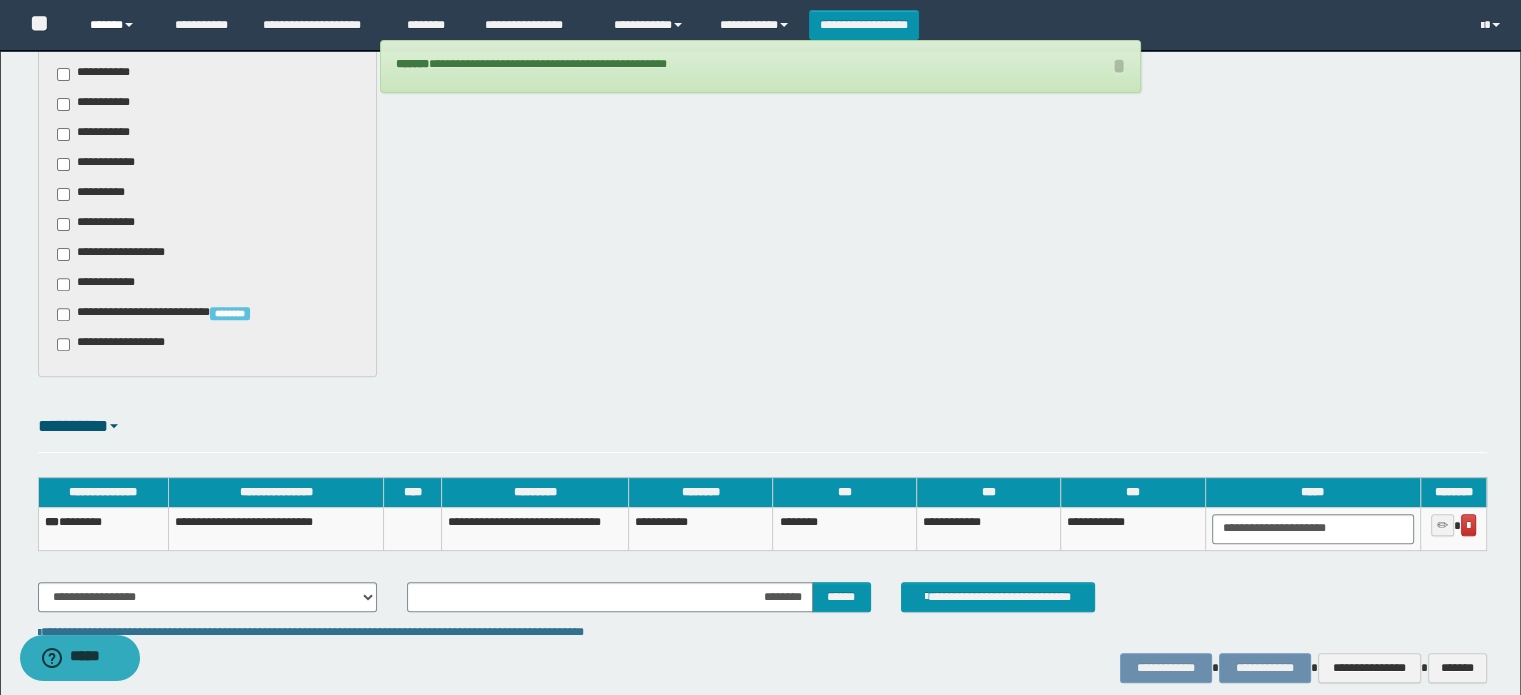click on "******" at bounding box center [117, 25] 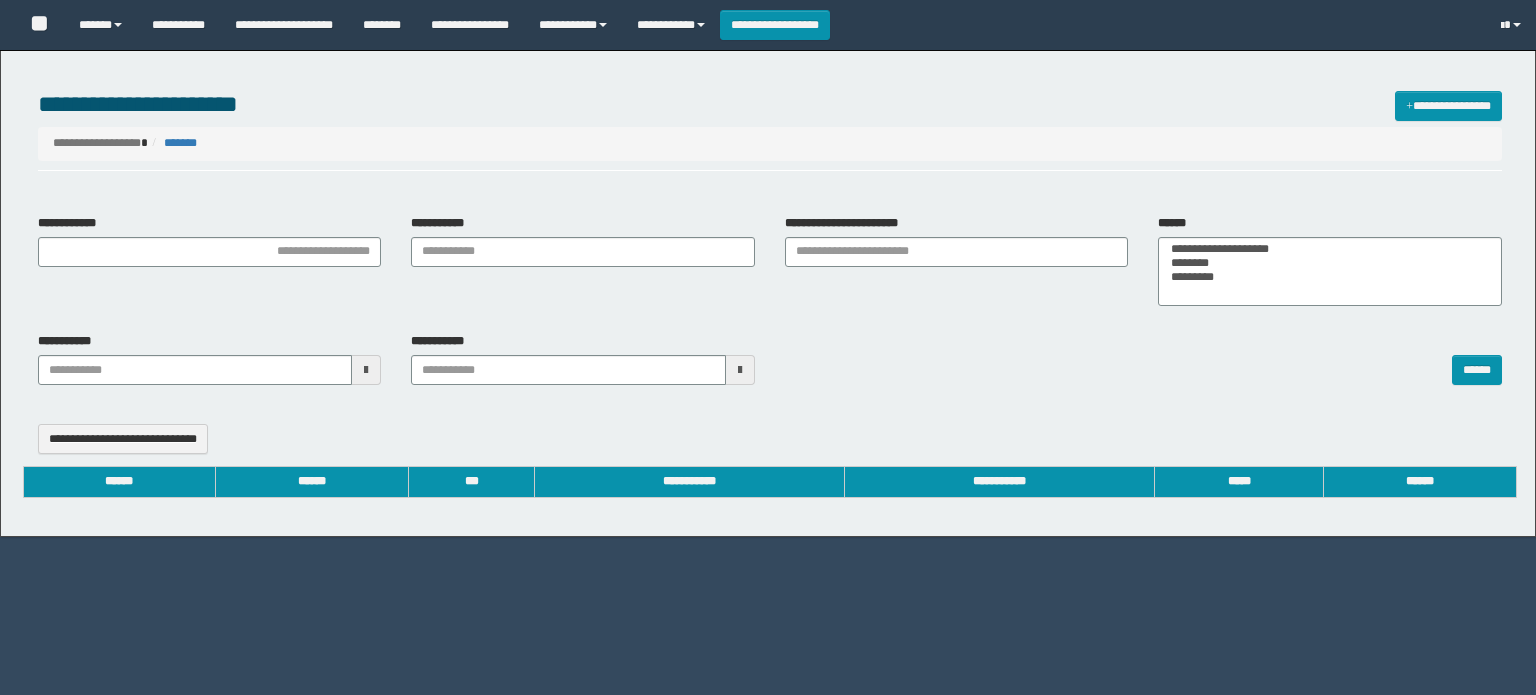 select 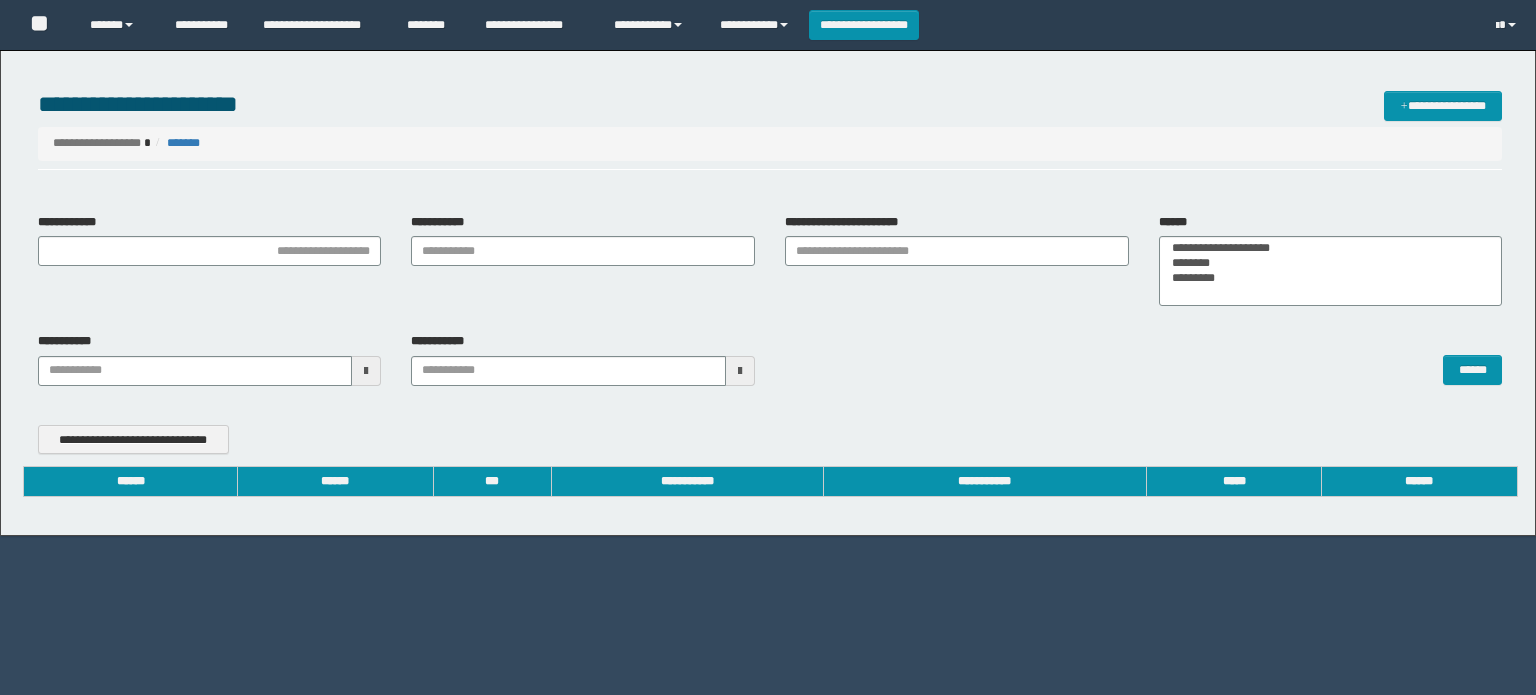 scroll, scrollTop: 0, scrollLeft: 0, axis: both 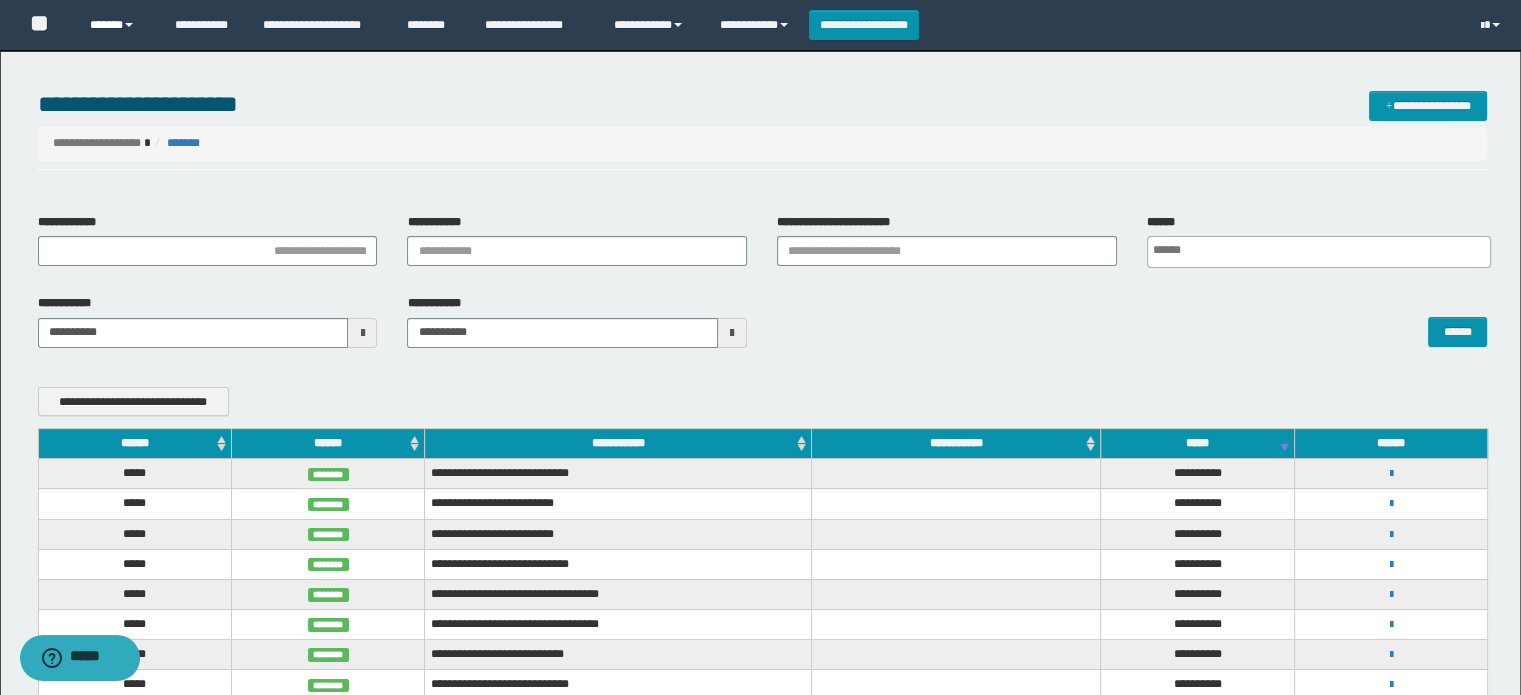 click at bounding box center (129, 25) 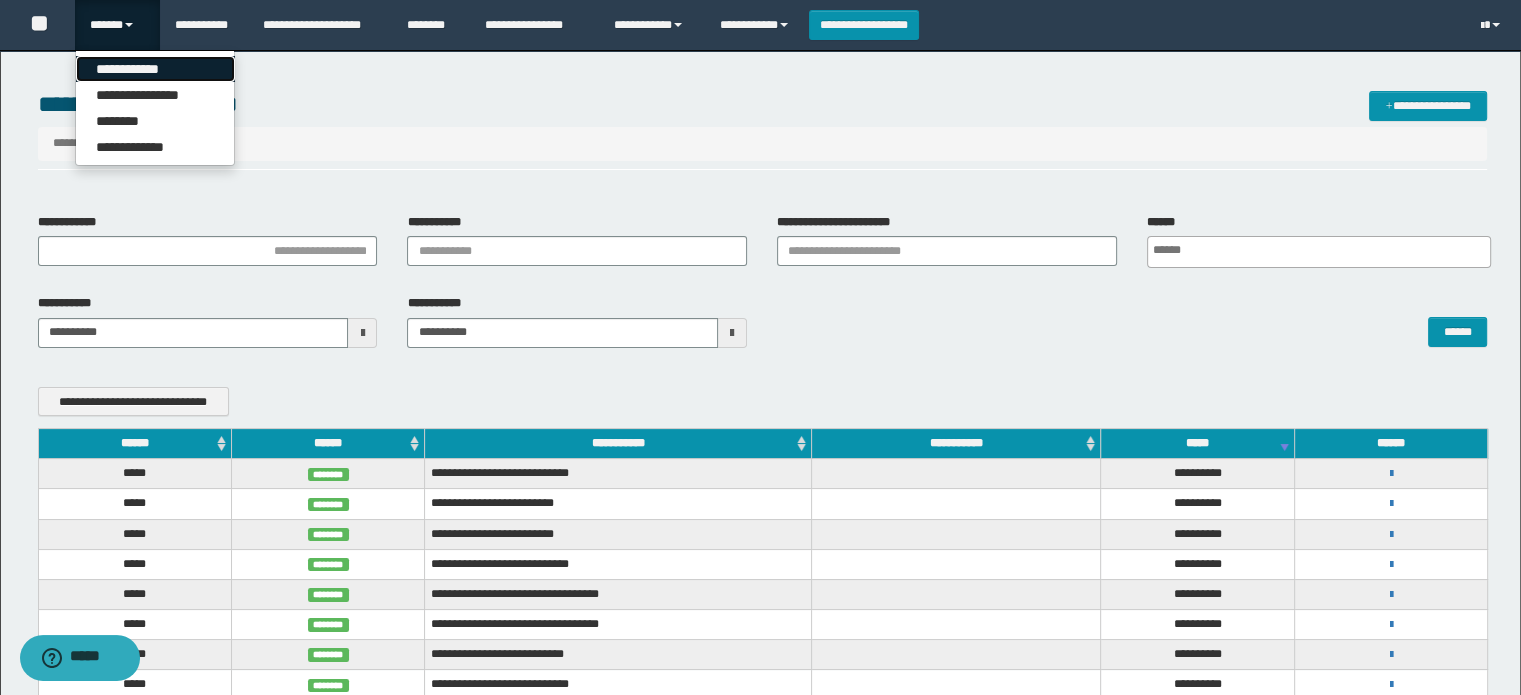 click on "**********" at bounding box center (155, 69) 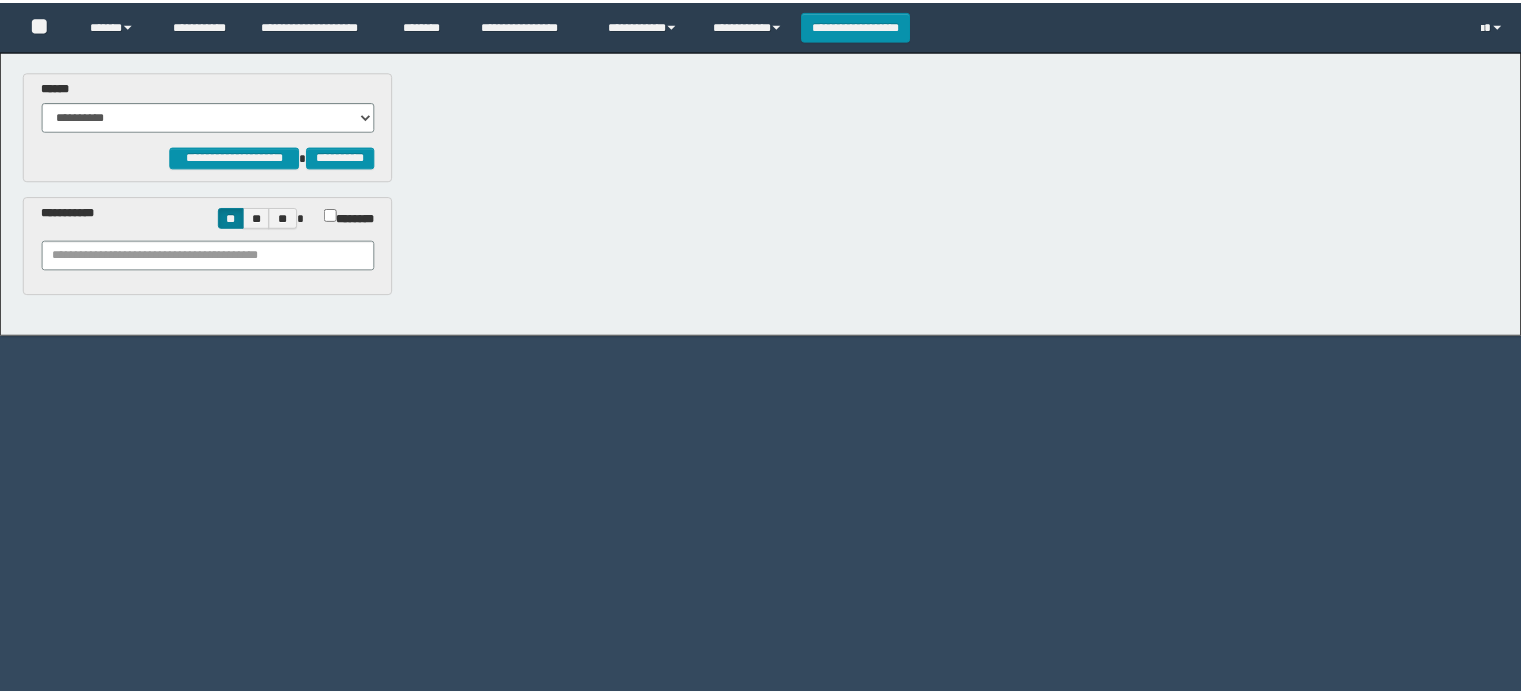 scroll, scrollTop: 0, scrollLeft: 0, axis: both 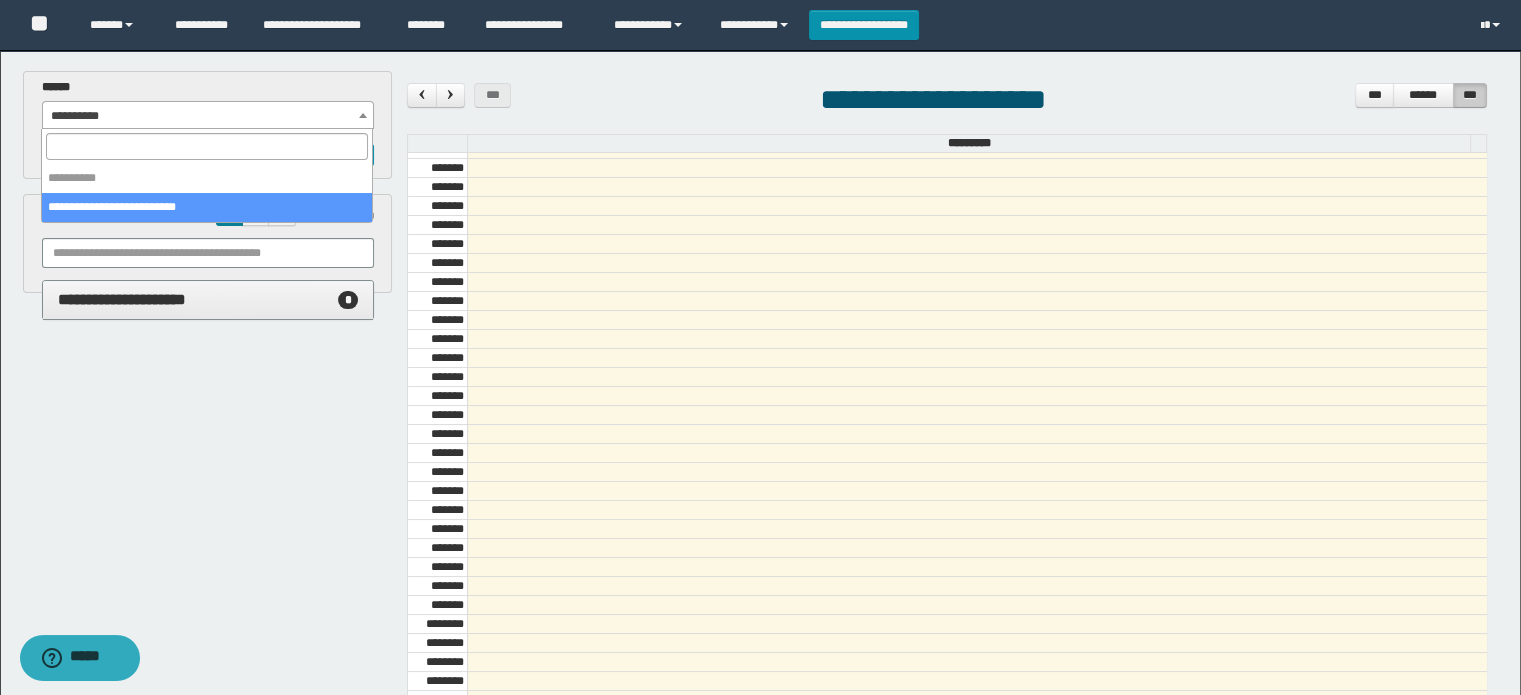 click on "**********" at bounding box center [208, 116] 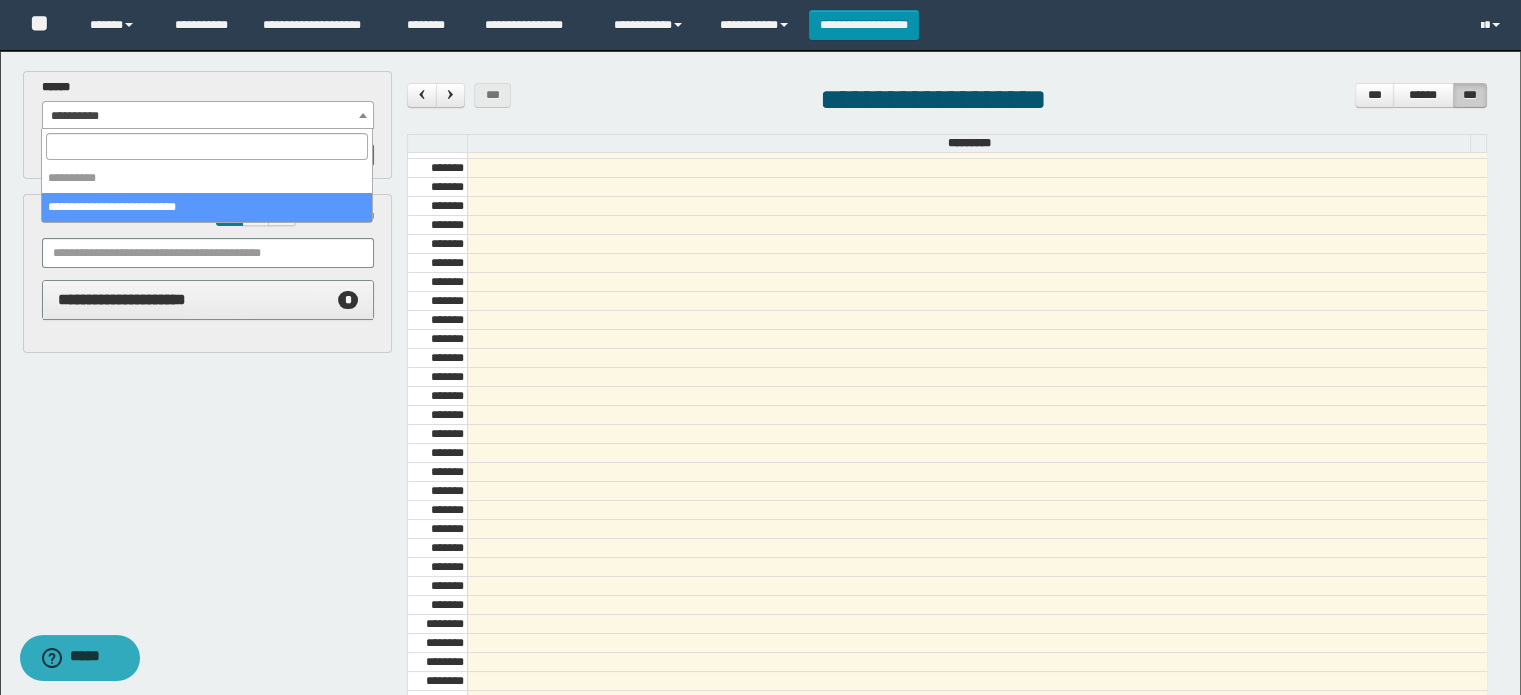 select on "******" 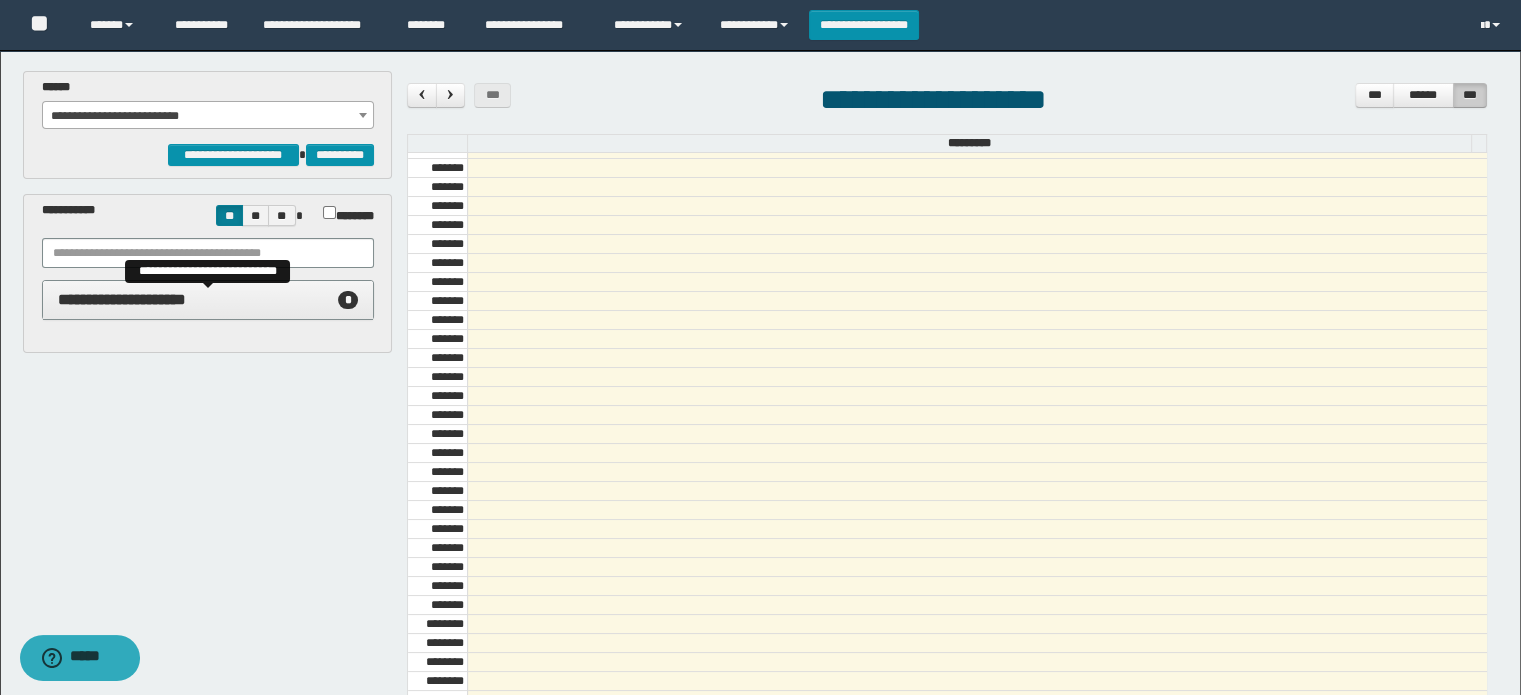 click on "**********" at bounding box center [122, 299] 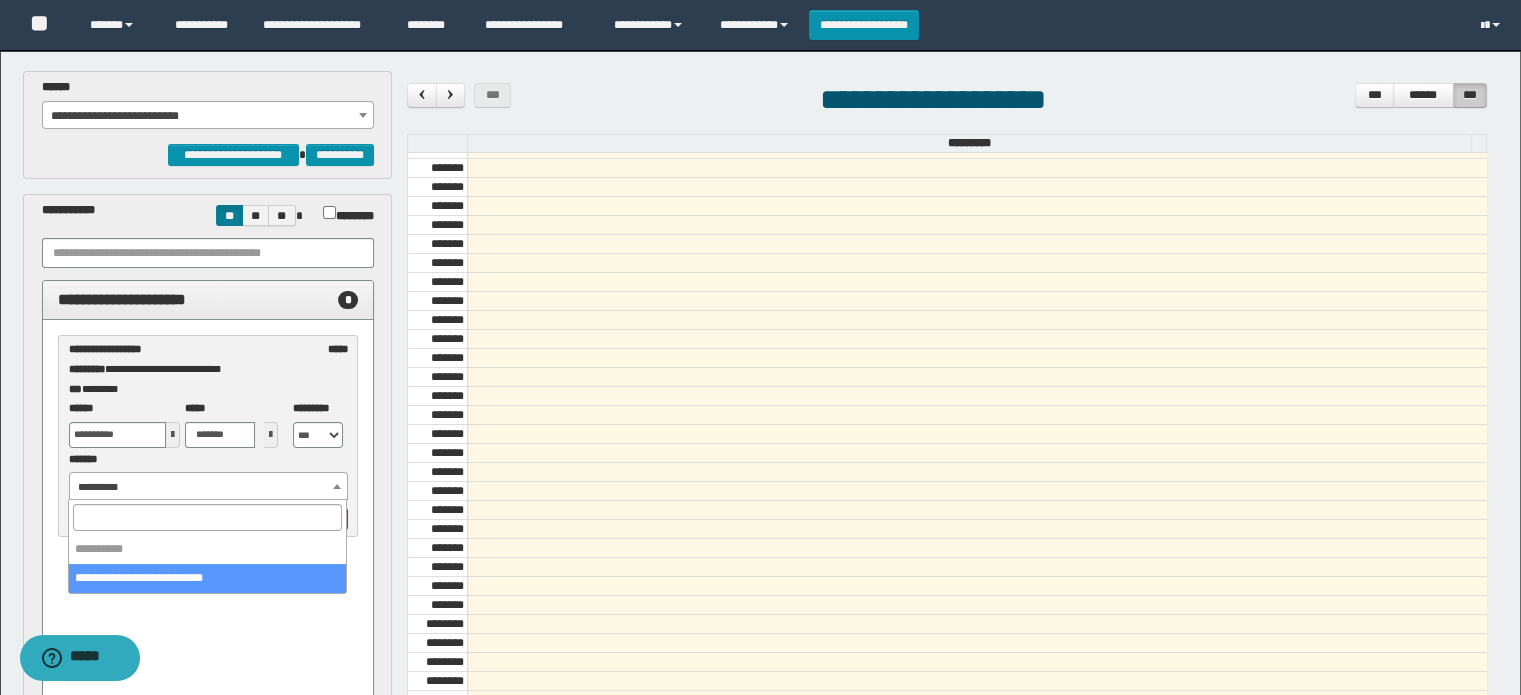 click on "**********" at bounding box center [209, 487] 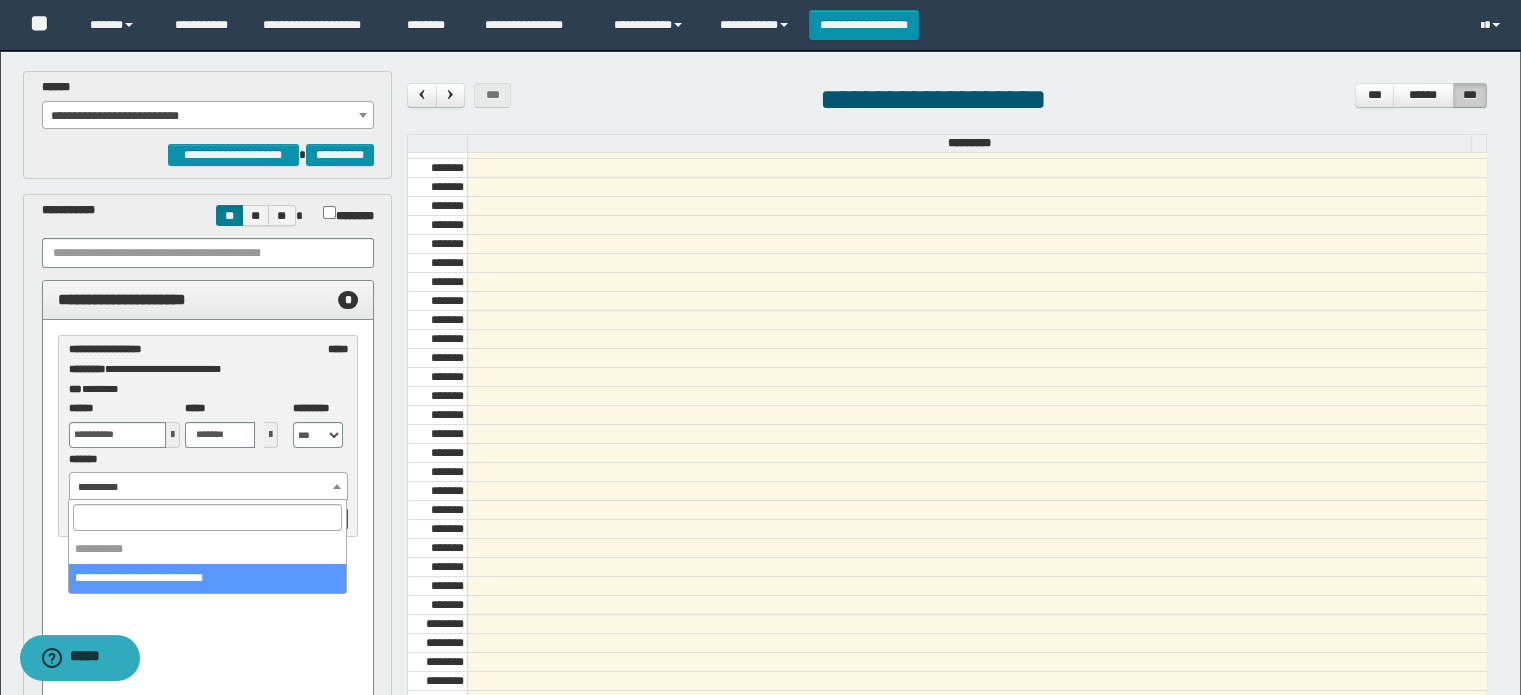 select on "******" 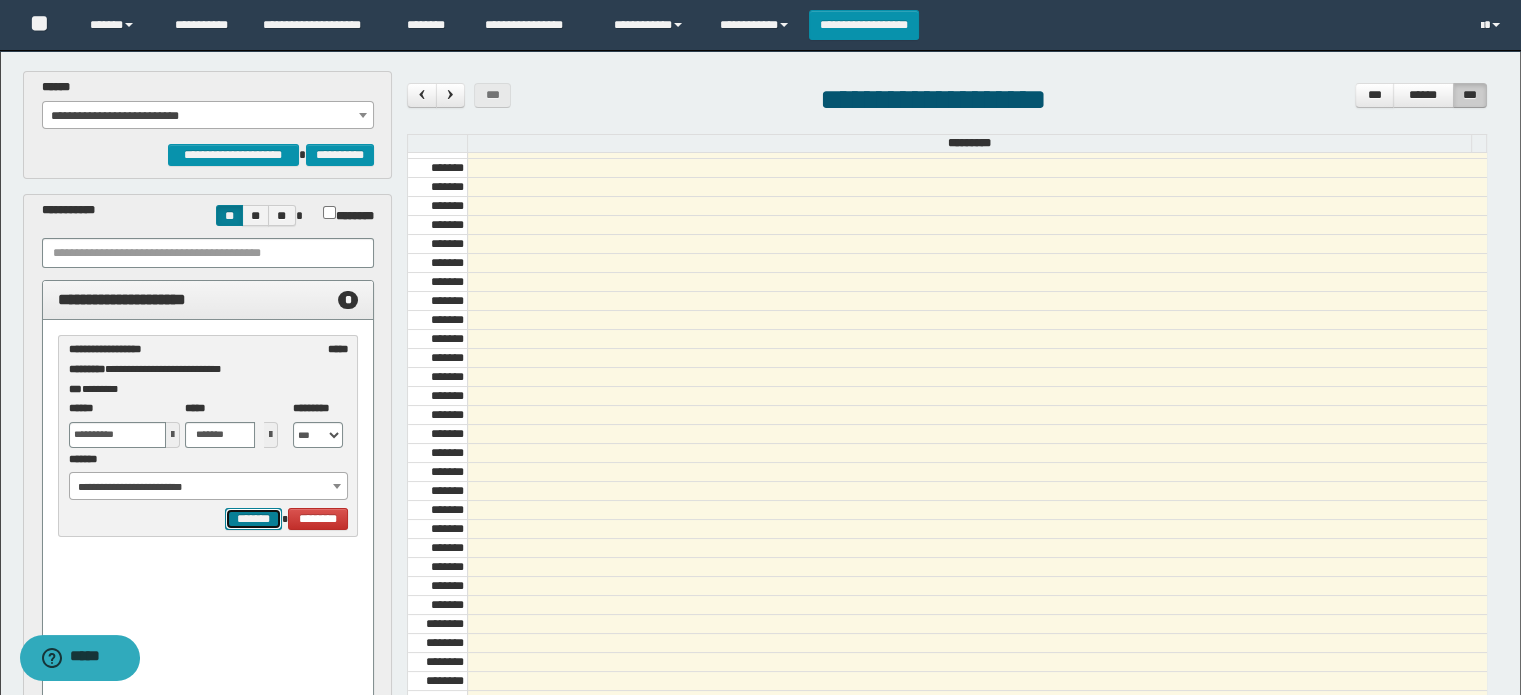 click on "*******" at bounding box center (253, 519) 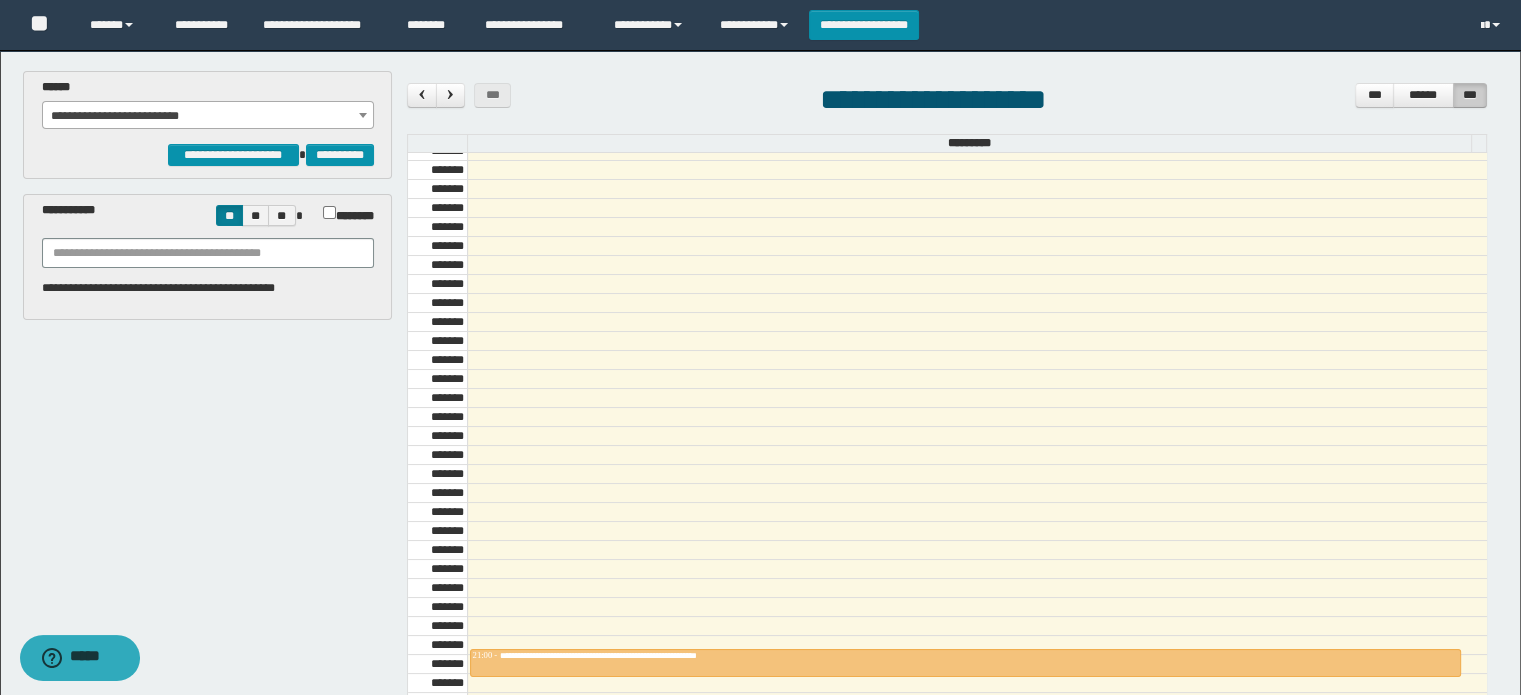 scroll, scrollTop: 1917, scrollLeft: 0, axis: vertical 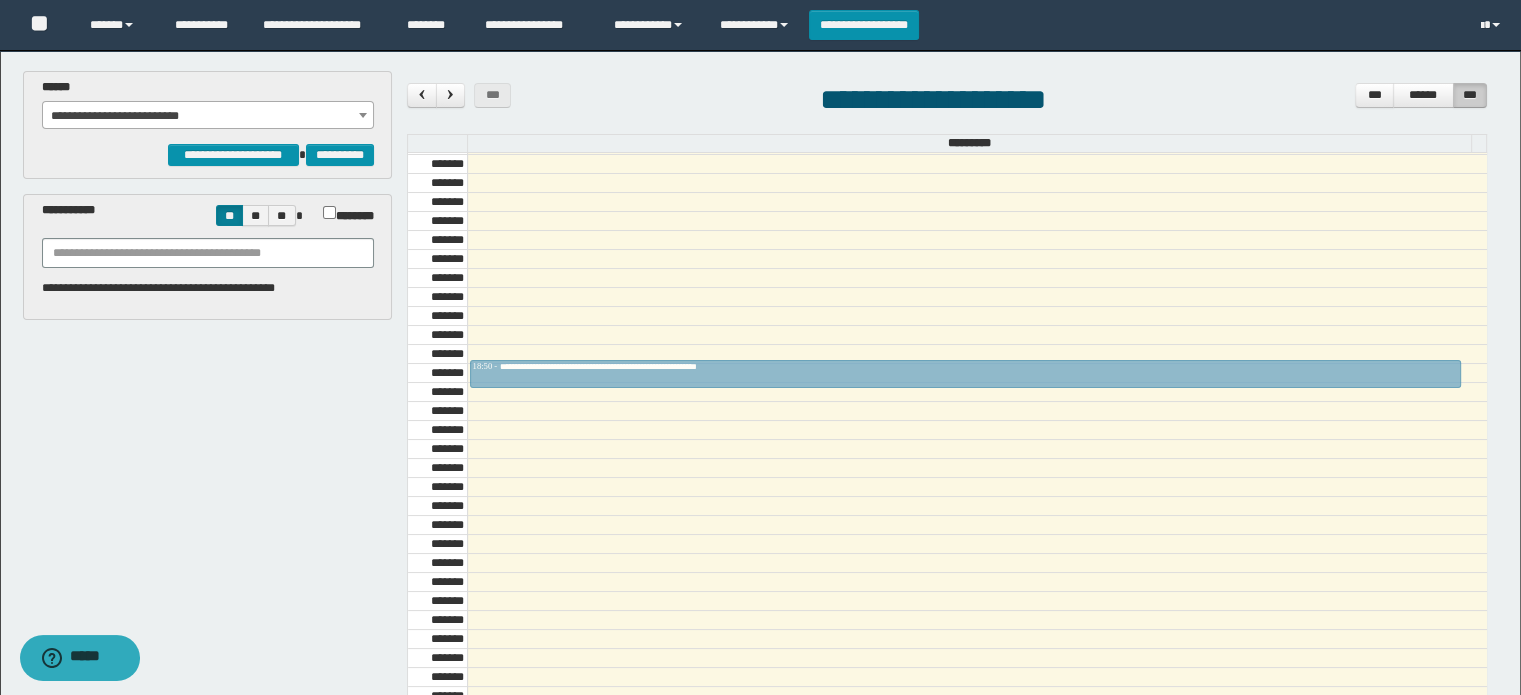 drag, startPoint x: 660, startPoint y: 609, endPoint x: 703, endPoint y: 362, distance: 250.71498 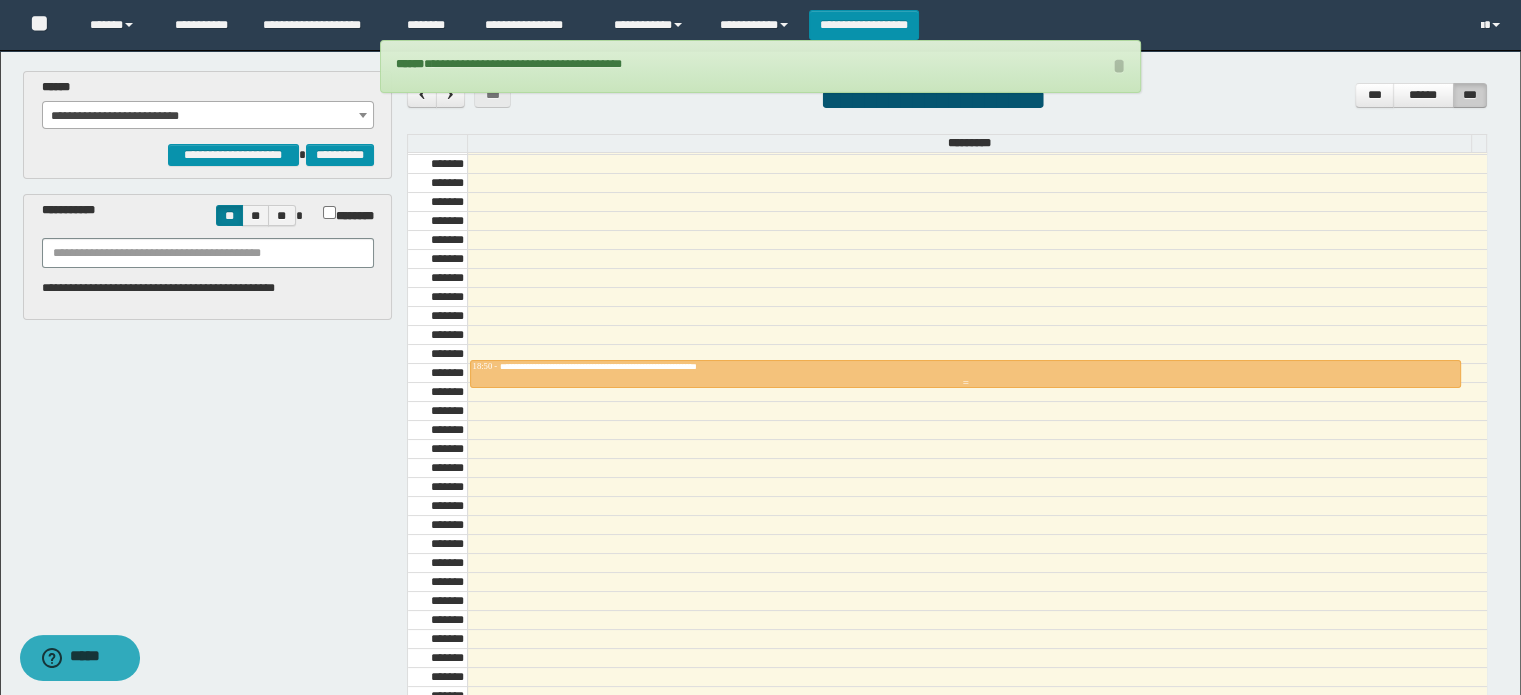 click on "**********" at bounding box center (630, 366) 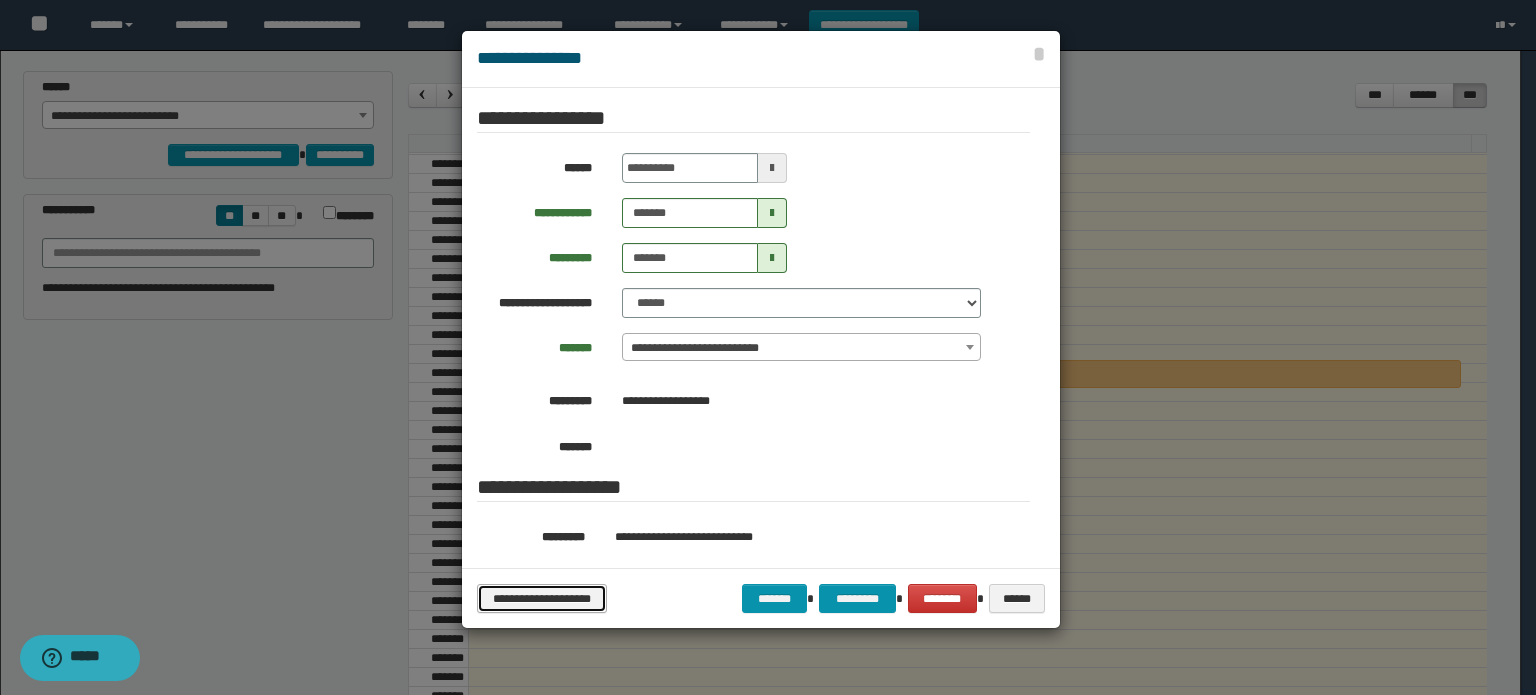 click on "**********" at bounding box center (542, 599) 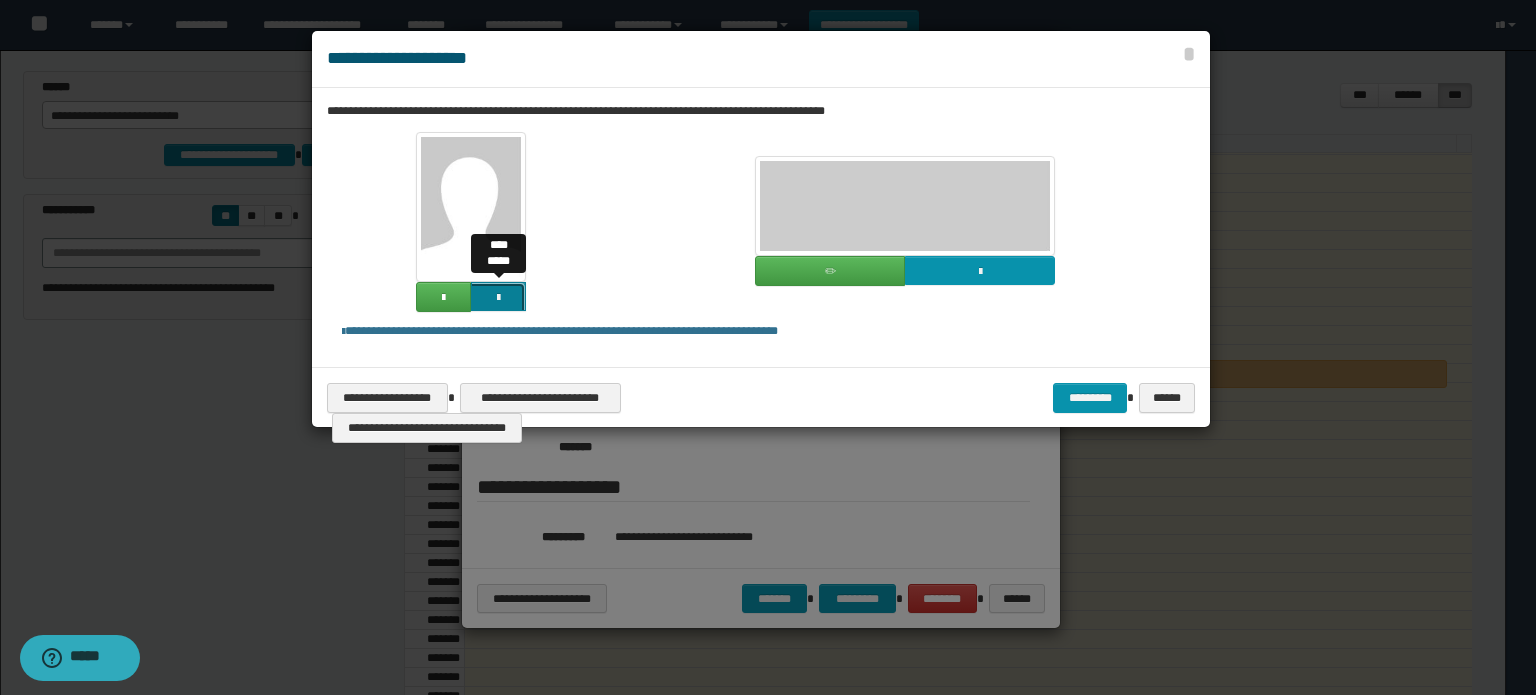 click at bounding box center [-1366, 433] 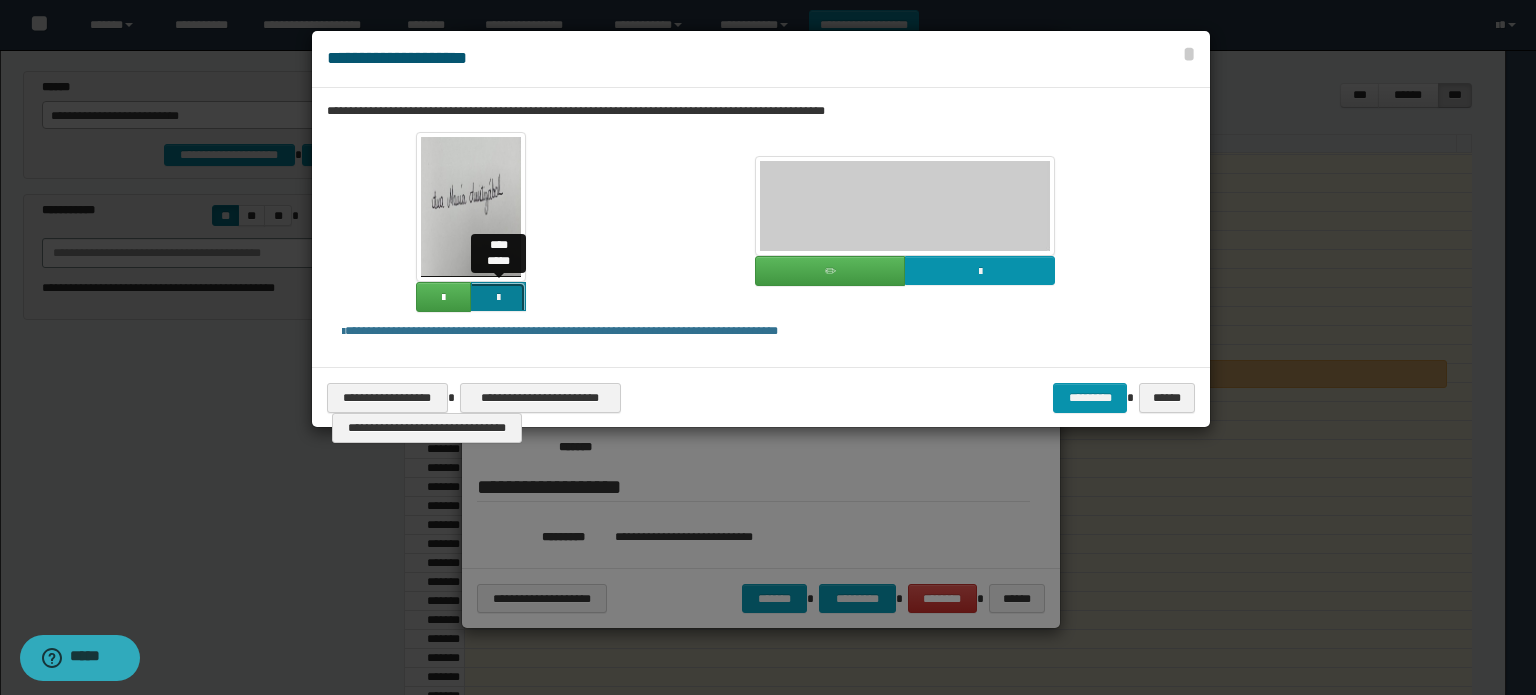 click at bounding box center [-1366, 433] 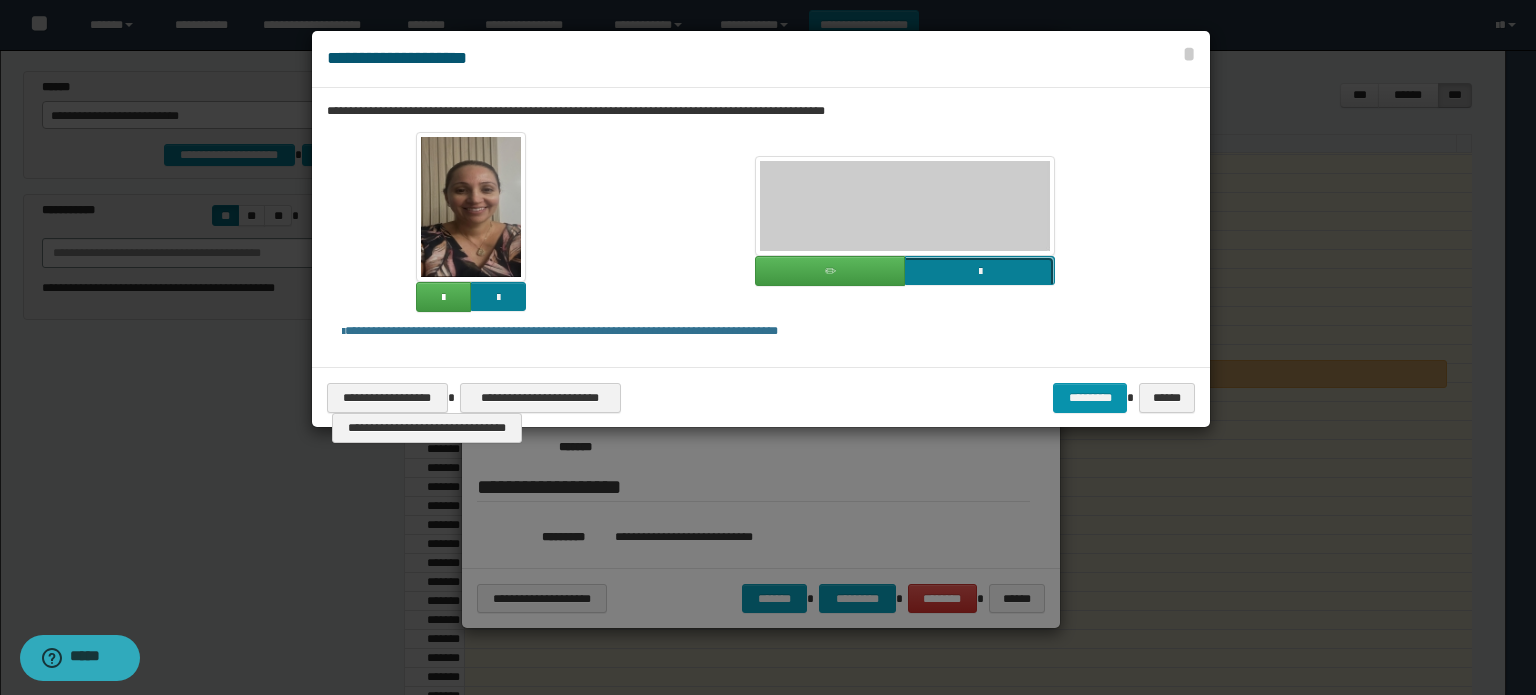 click at bounding box center (-837, 407) 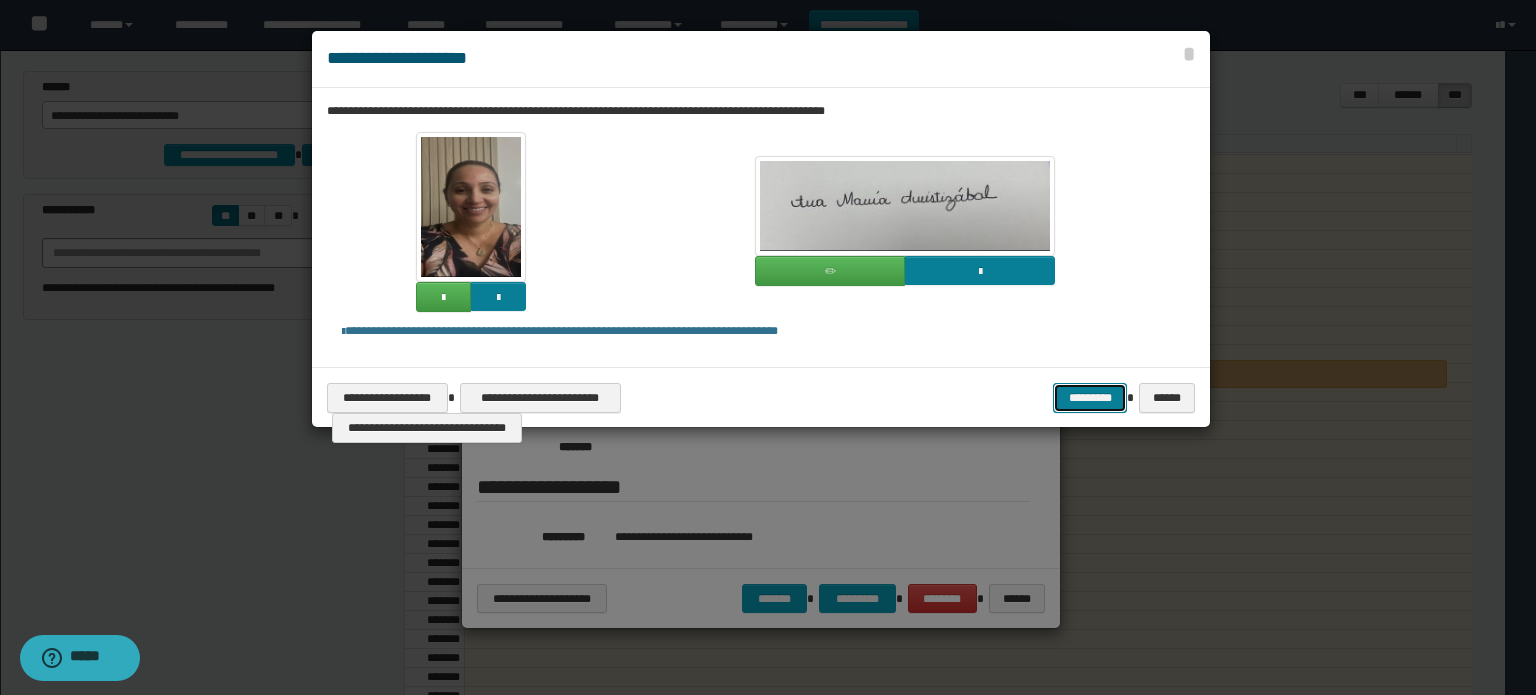 click on "*********" at bounding box center [1090, 398] 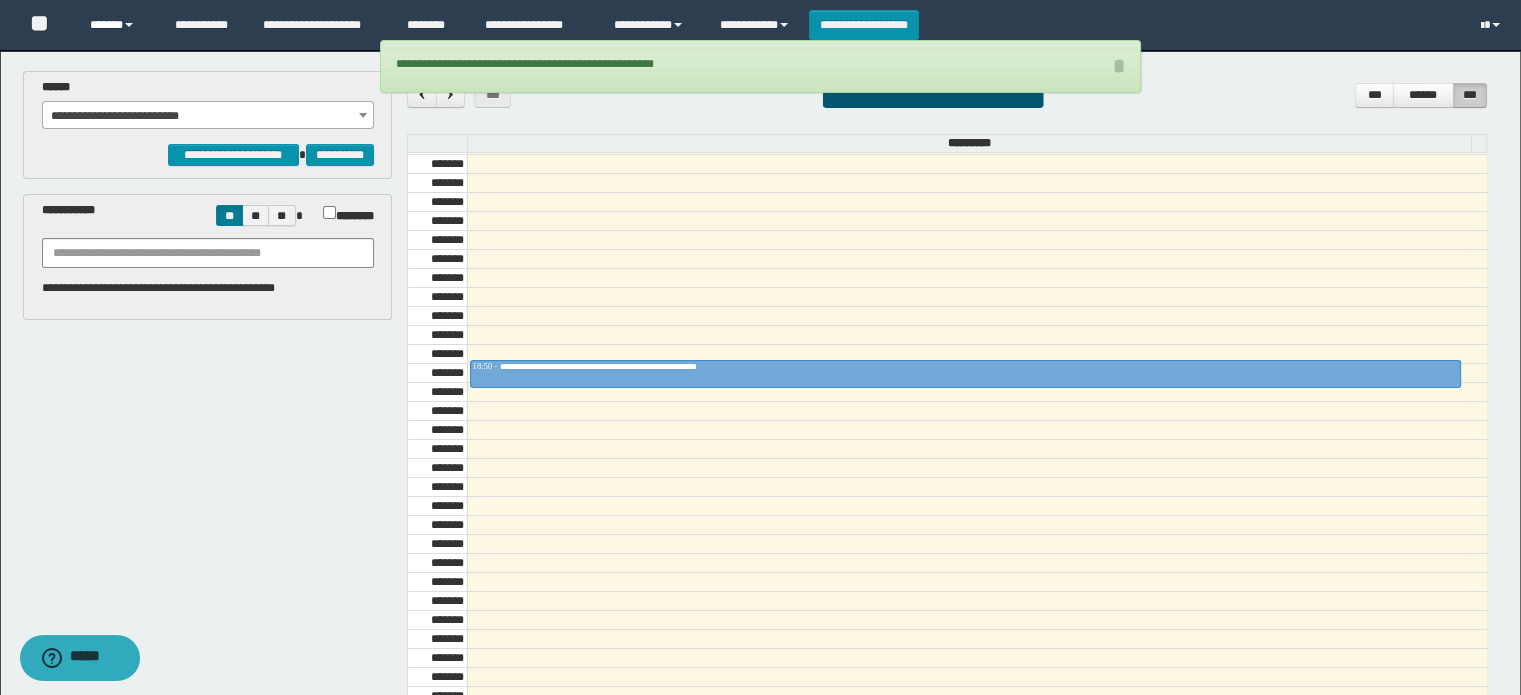click on "******" at bounding box center [117, 25] 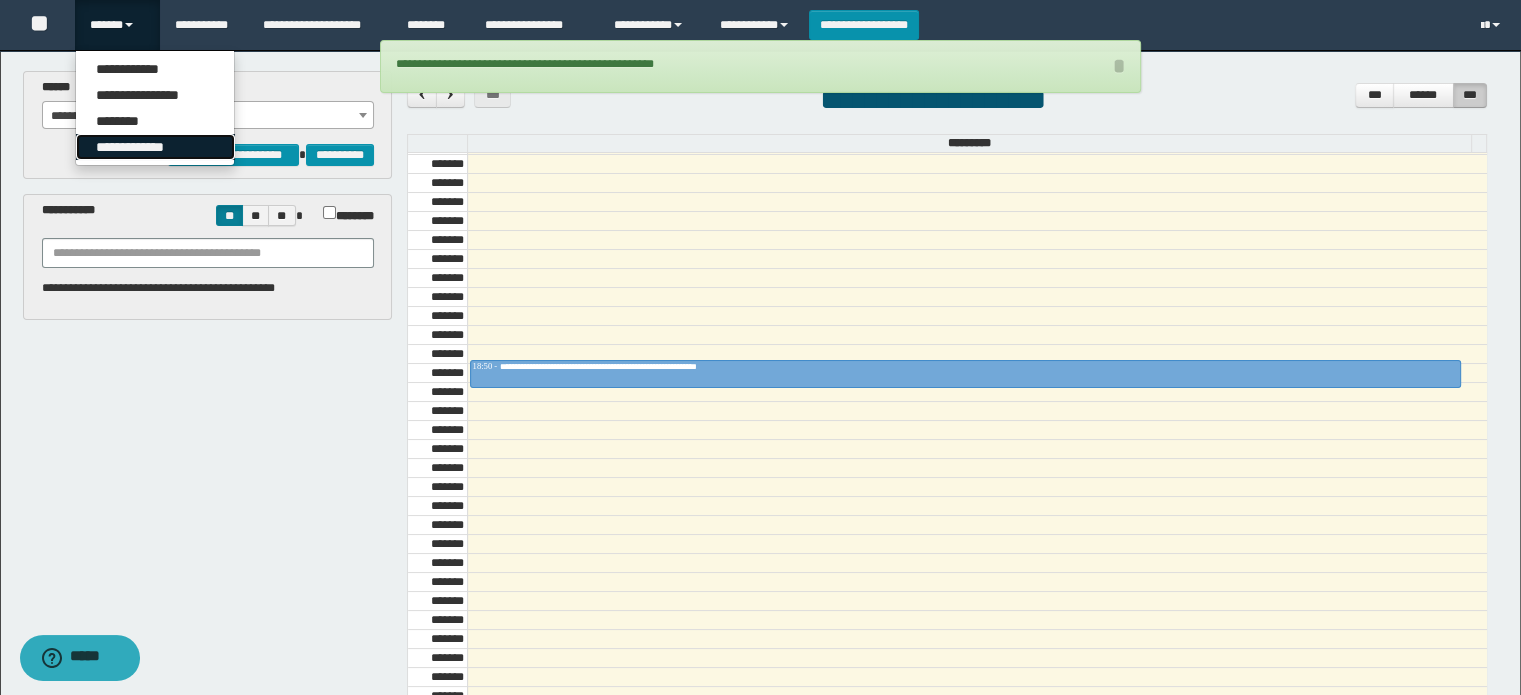 click on "**********" at bounding box center (155, 147) 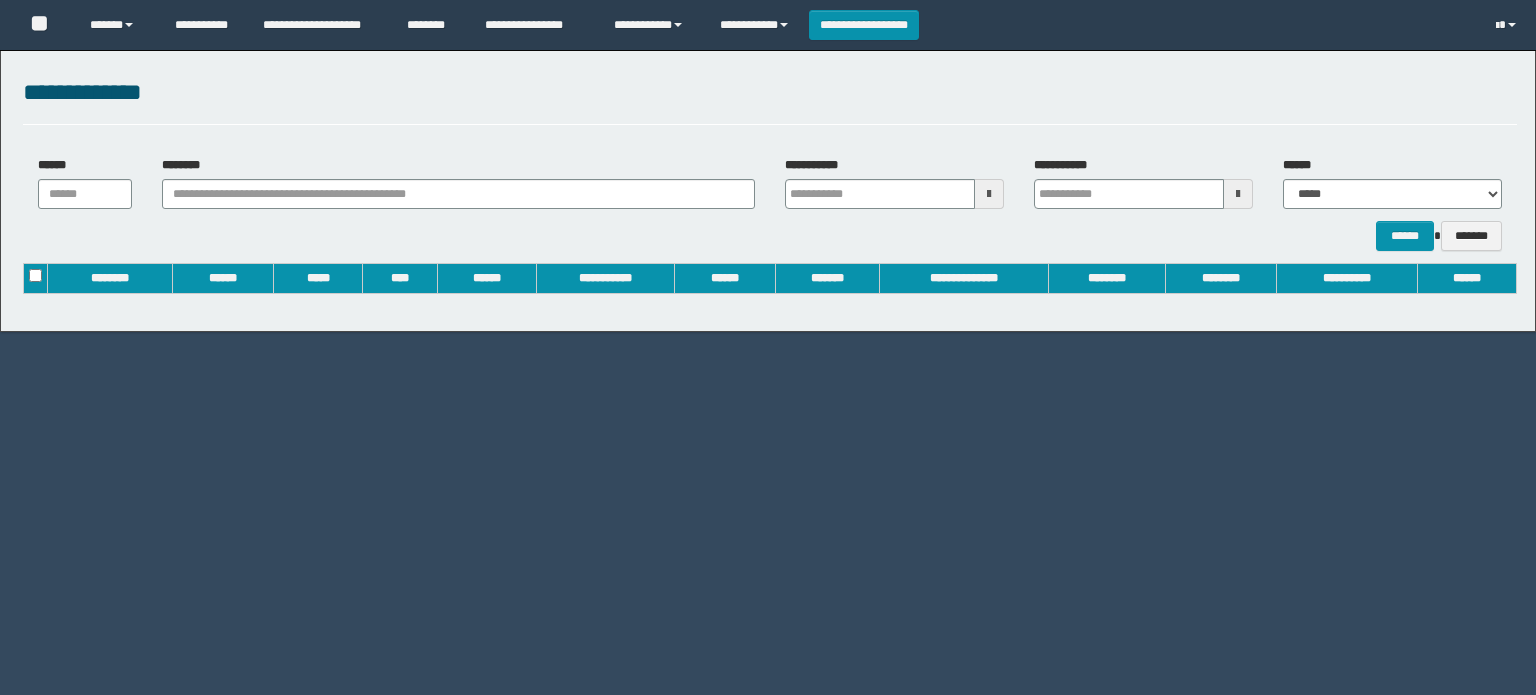 scroll, scrollTop: 0, scrollLeft: 0, axis: both 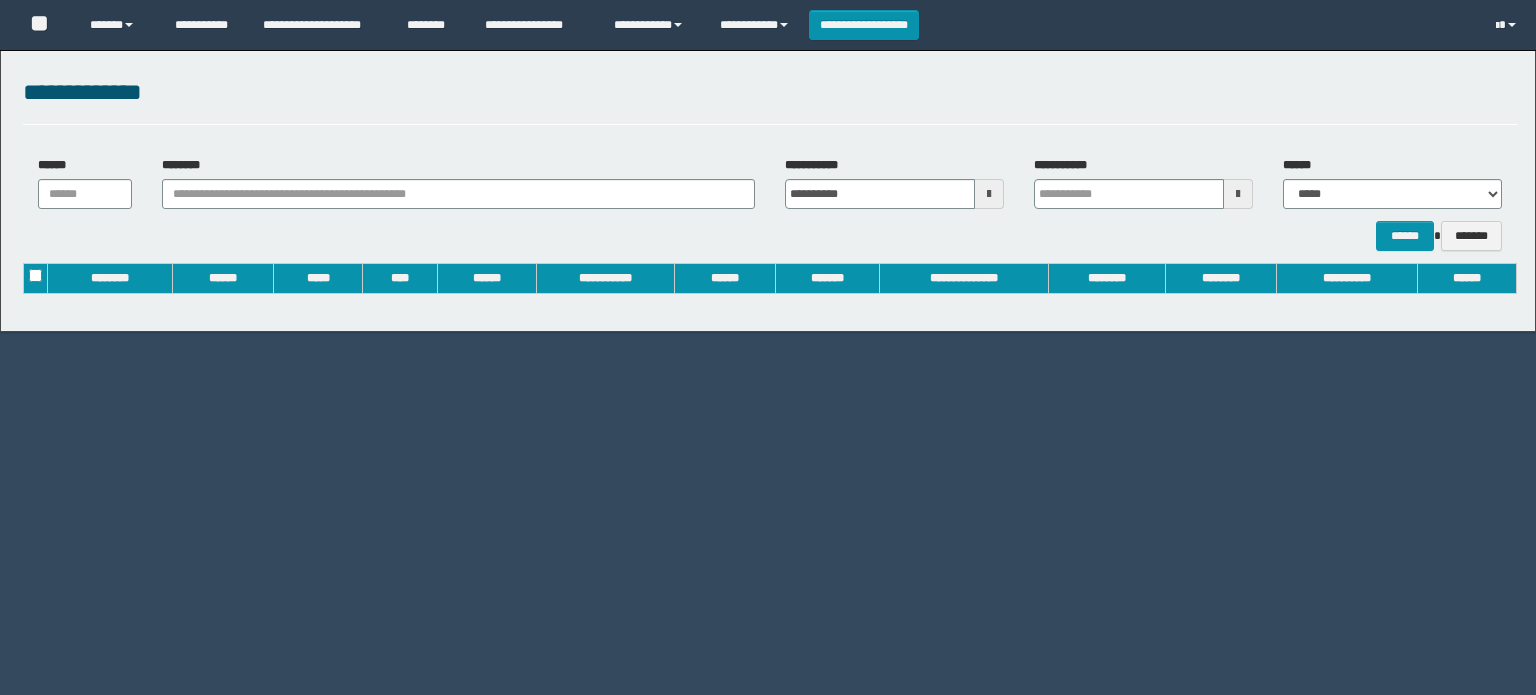 type on "**********" 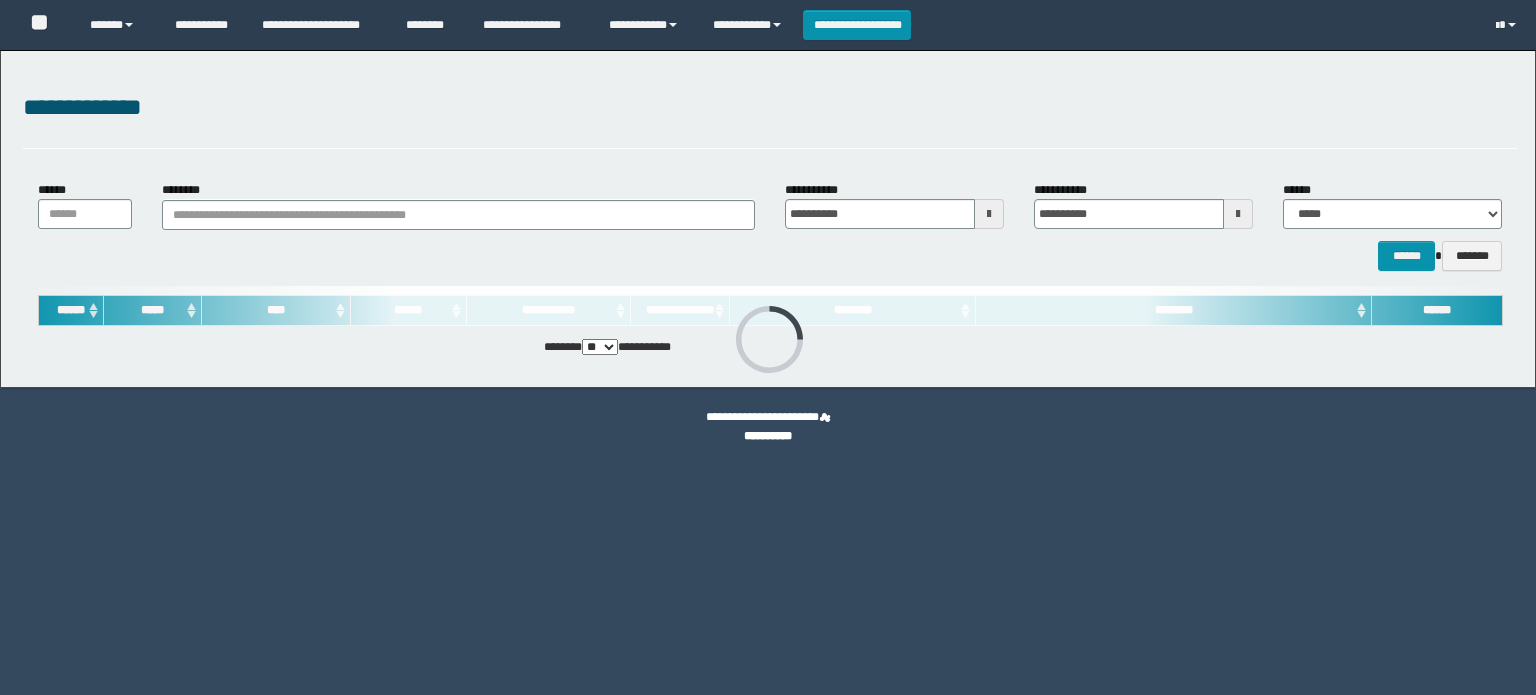 scroll, scrollTop: 0, scrollLeft: 0, axis: both 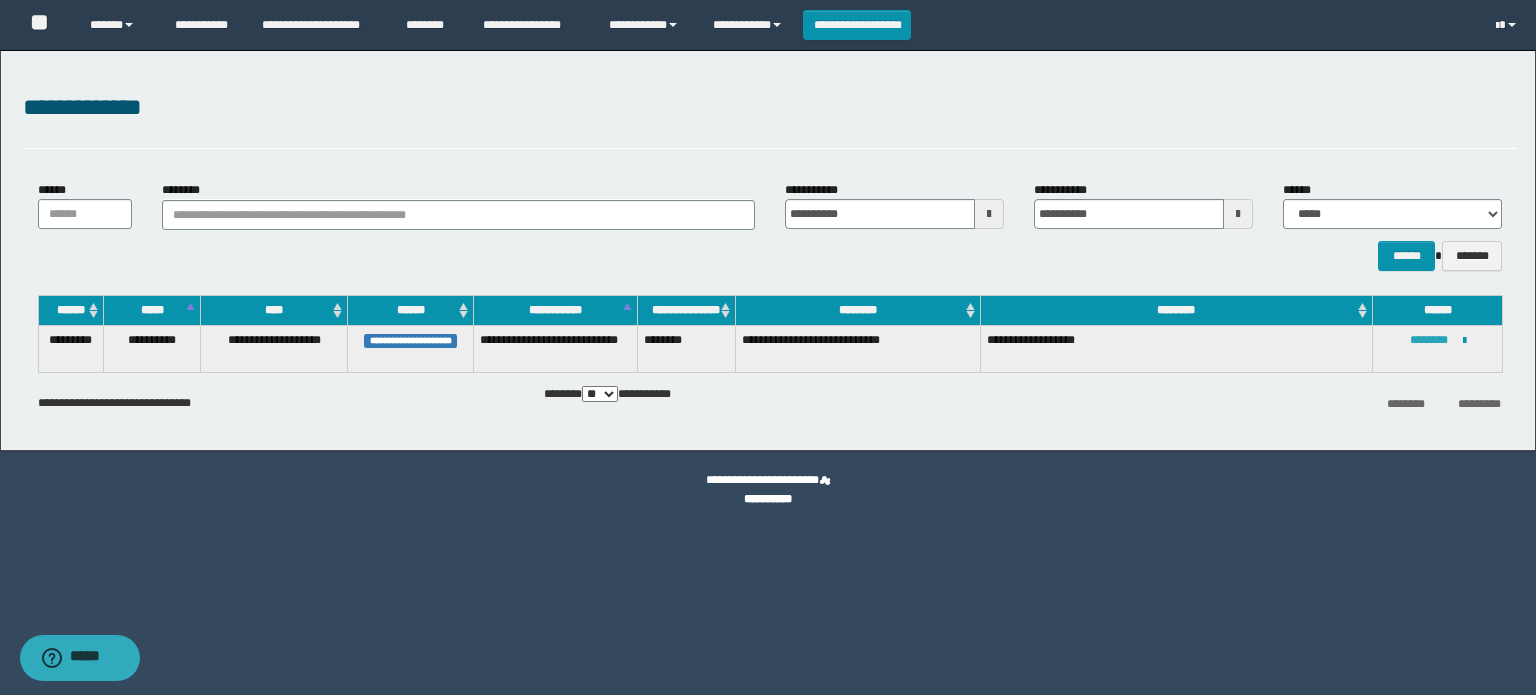 click on "********" at bounding box center (1429, 340) 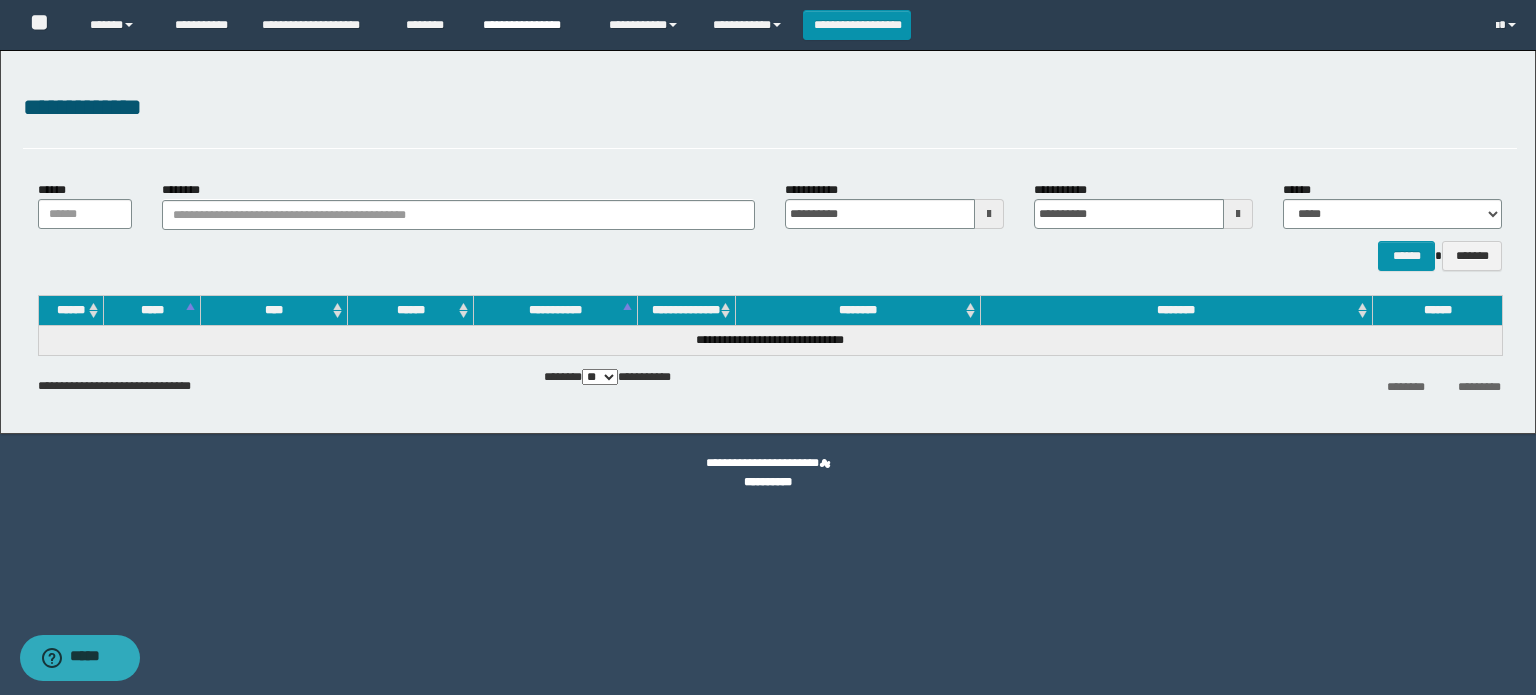 click on "**********" at bounding box center (531, 25) 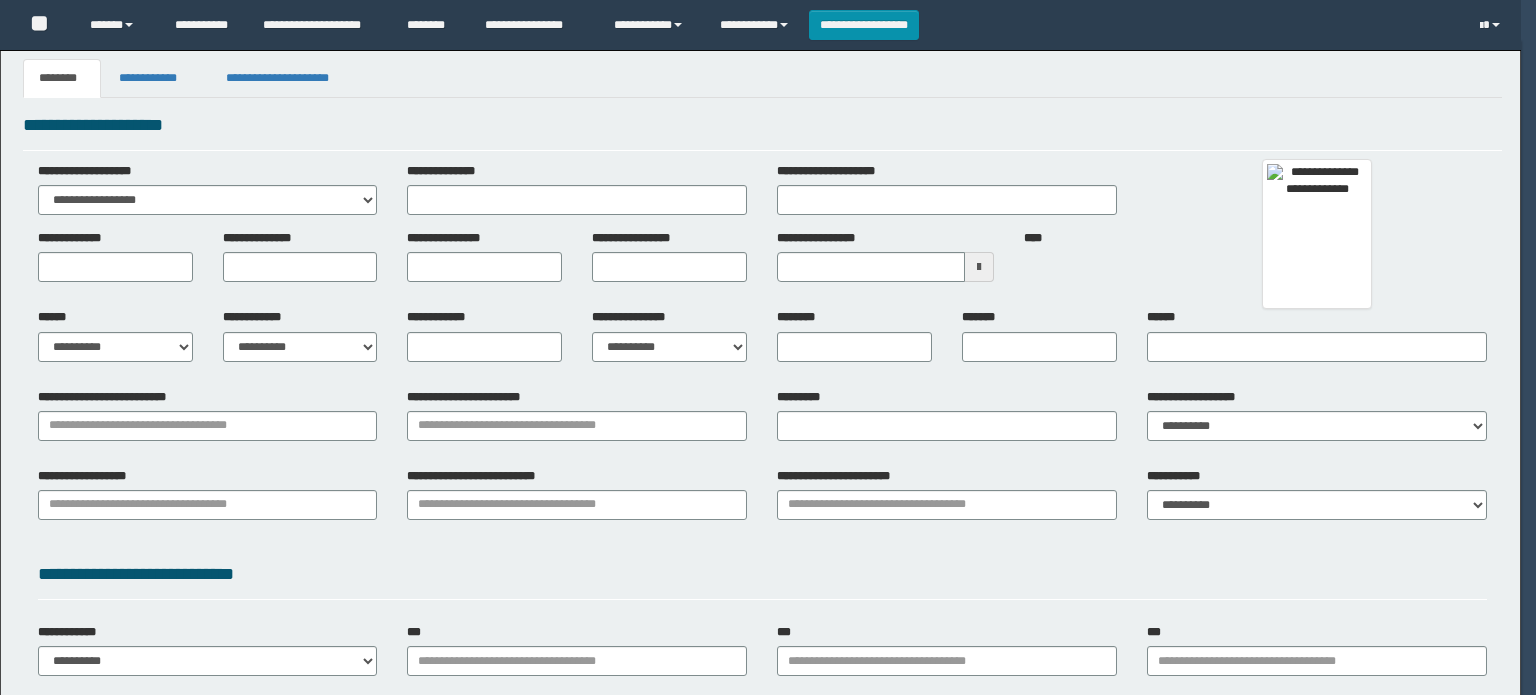 scroll, scrollTop: 0, scrollLeft: 0, axis: both 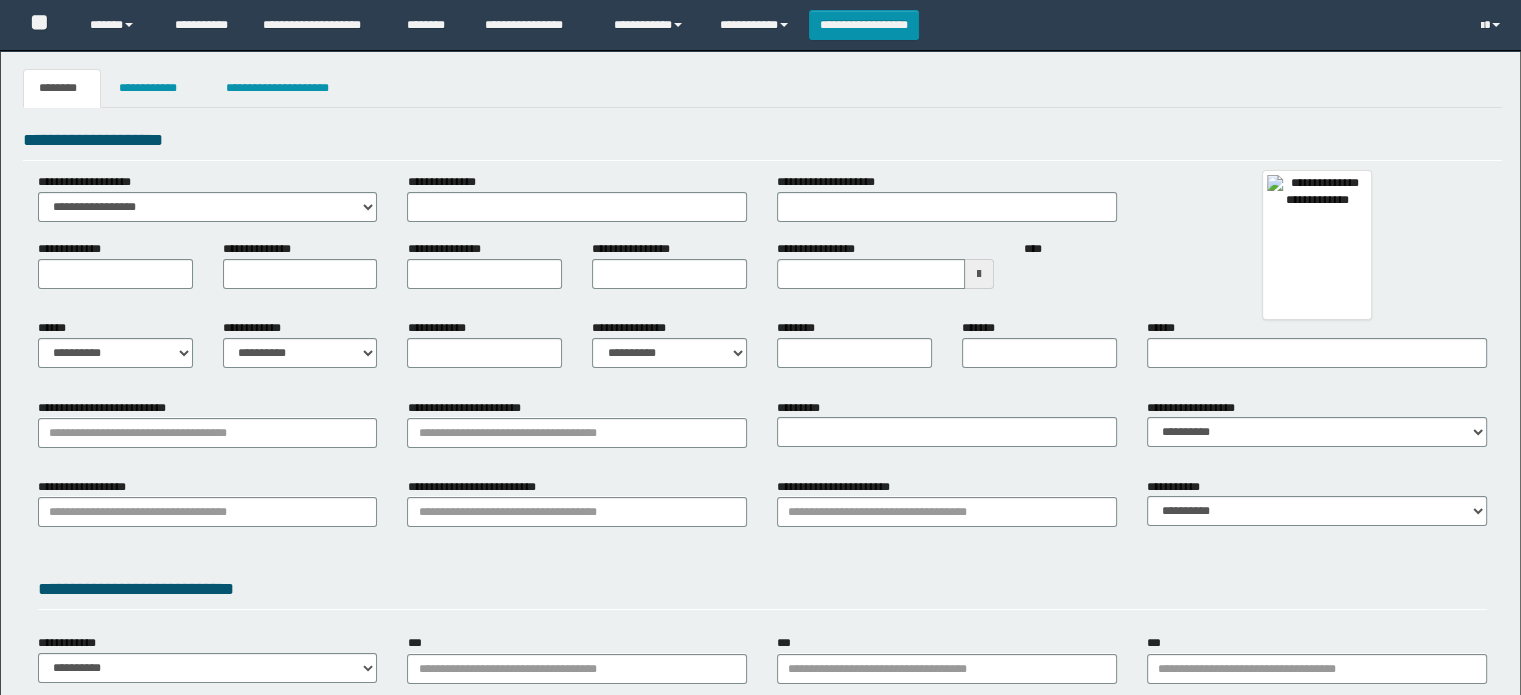 type 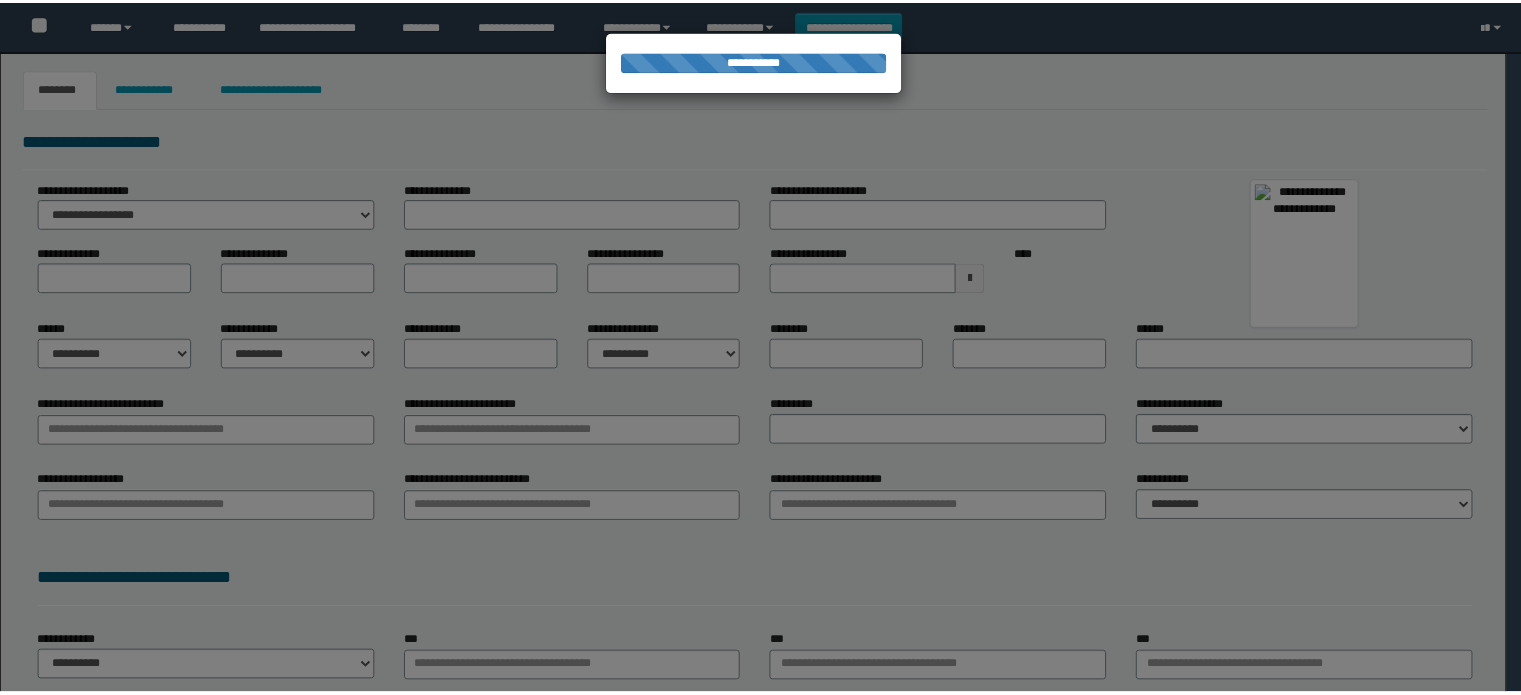 scroll, scrollTop: 0, scrollLeft: 0, axis: both 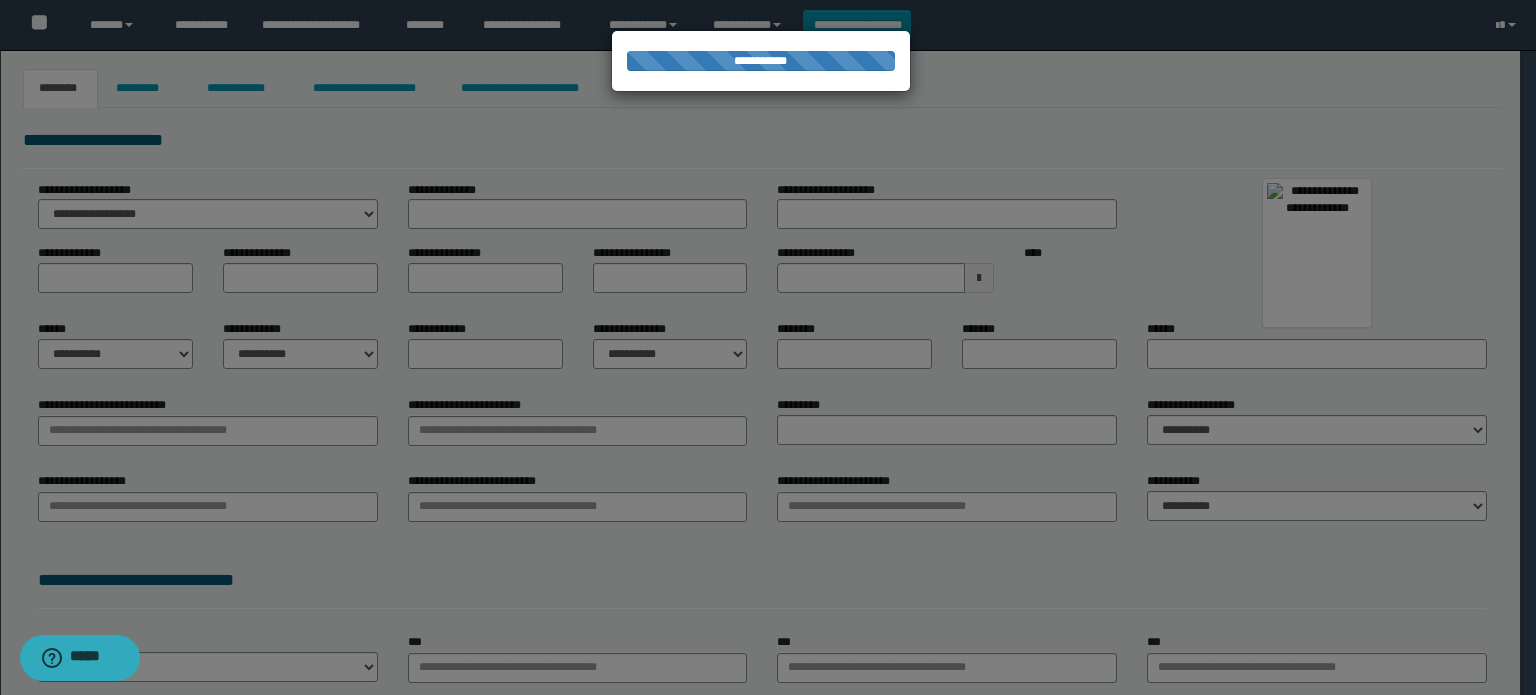 type on "********" 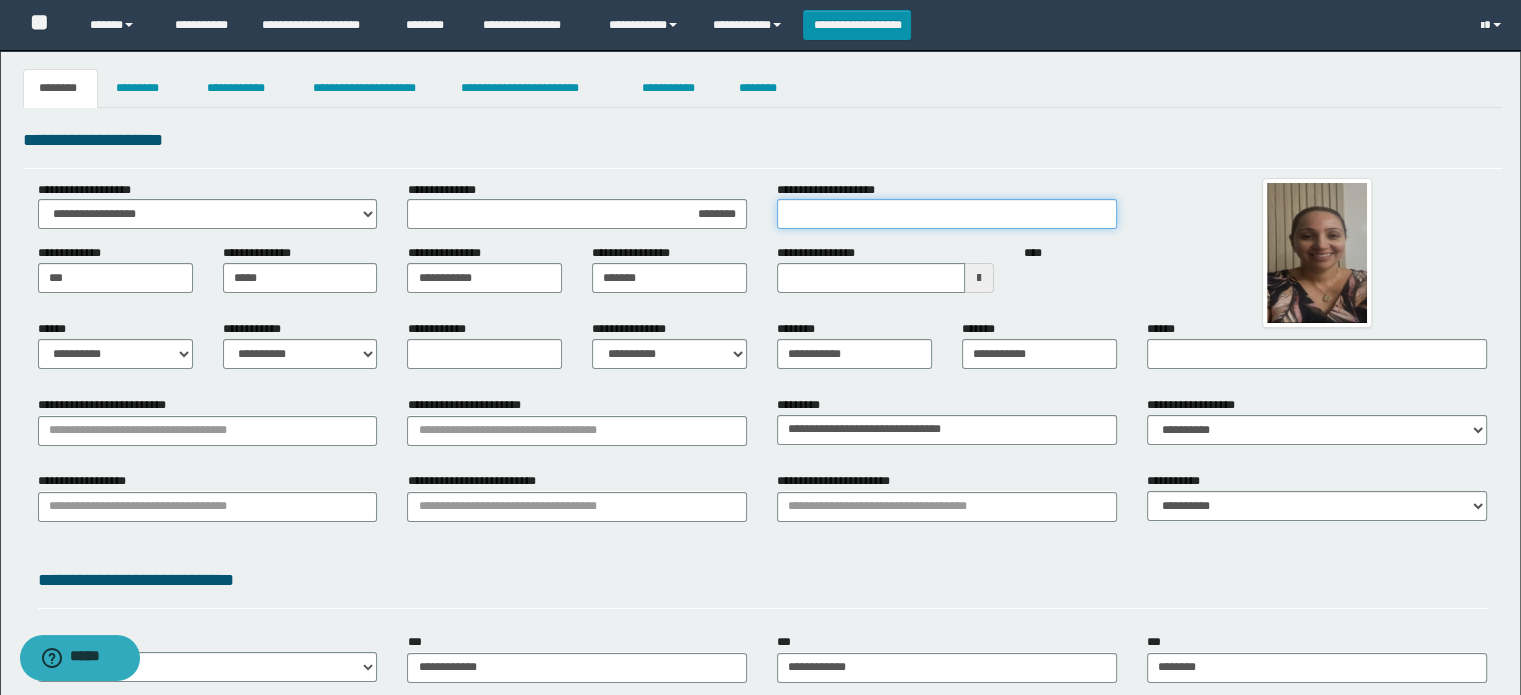 click on "**********" at bounding box center [947, 214] 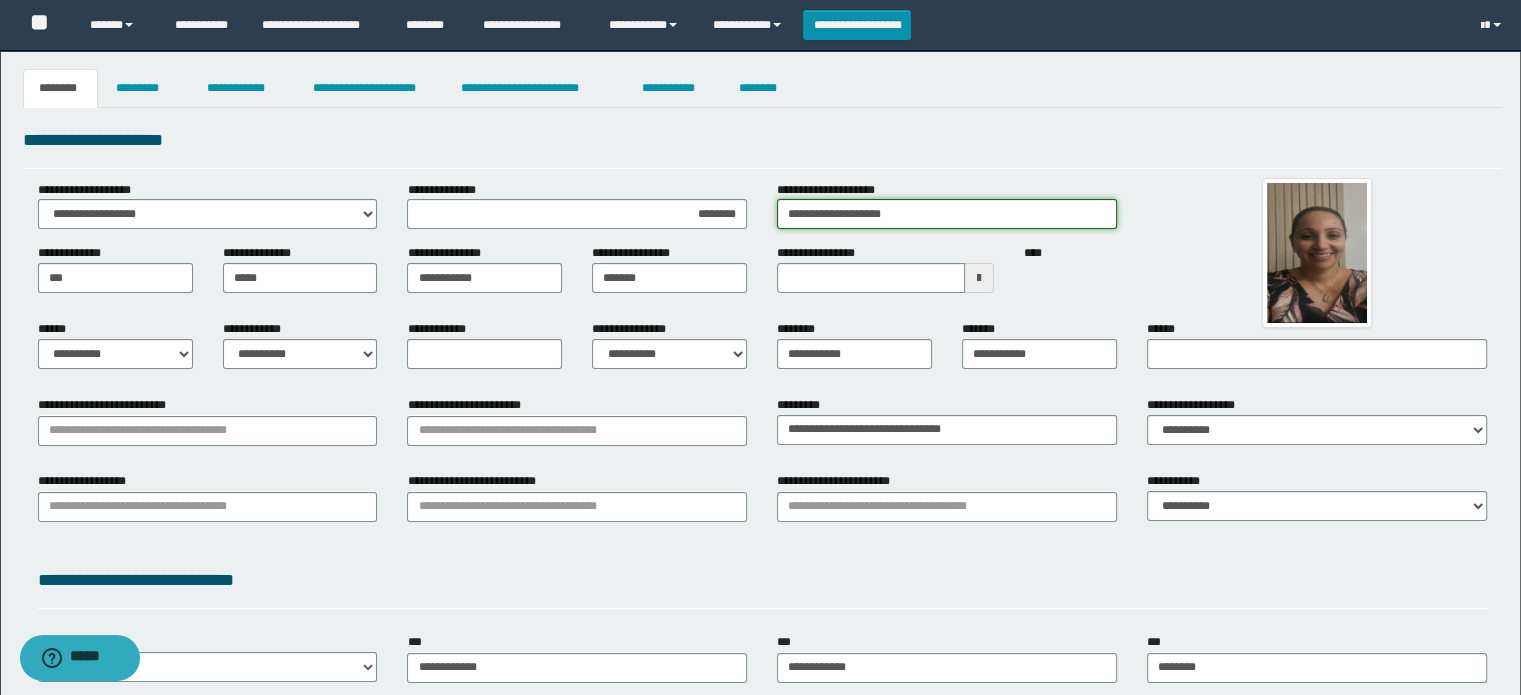 type on "**********" 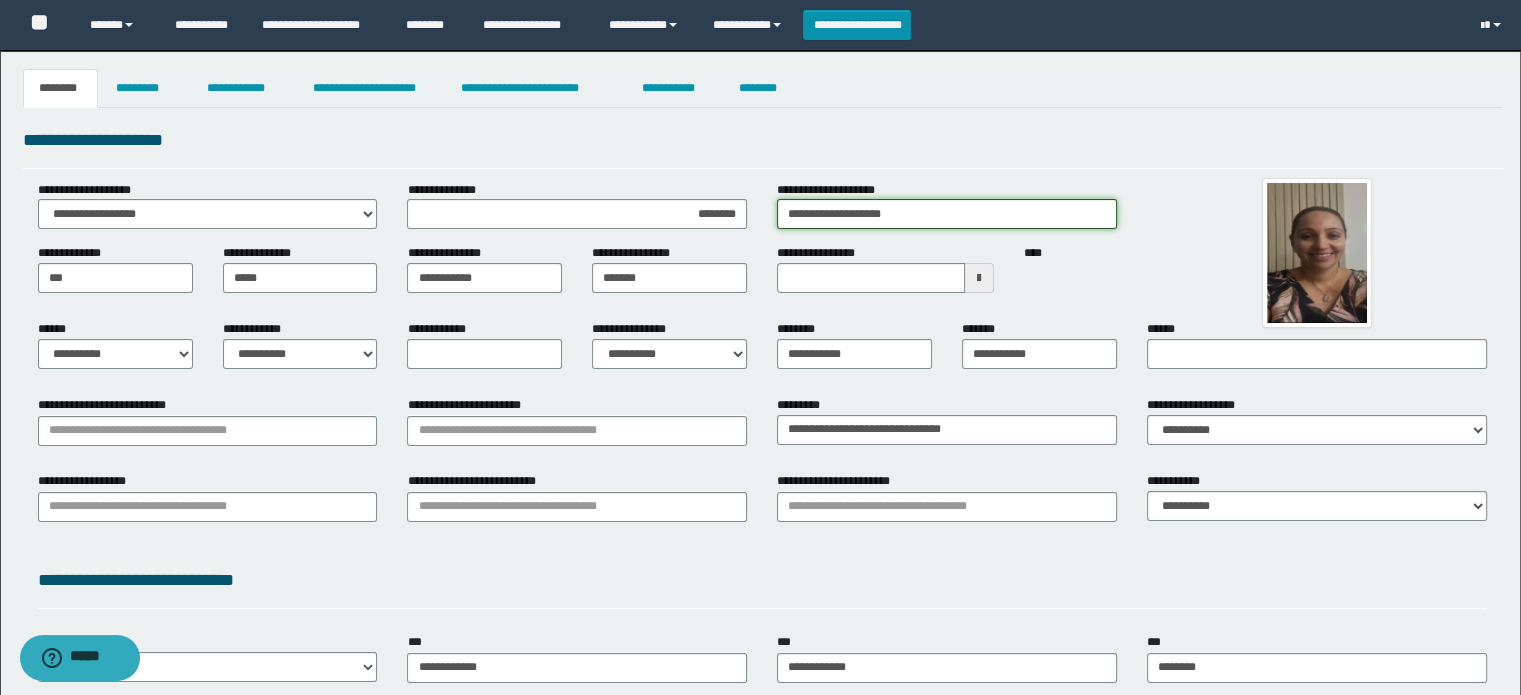 type 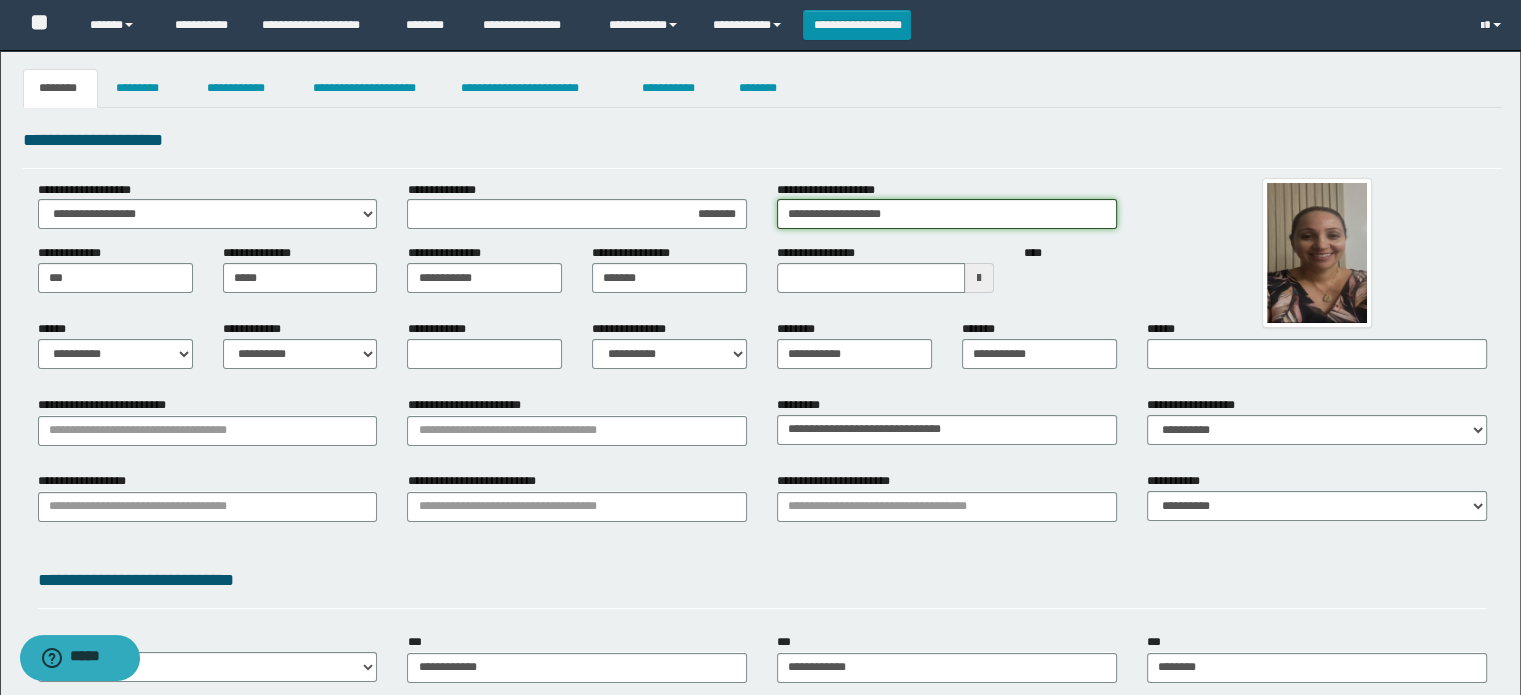 type on "**********" 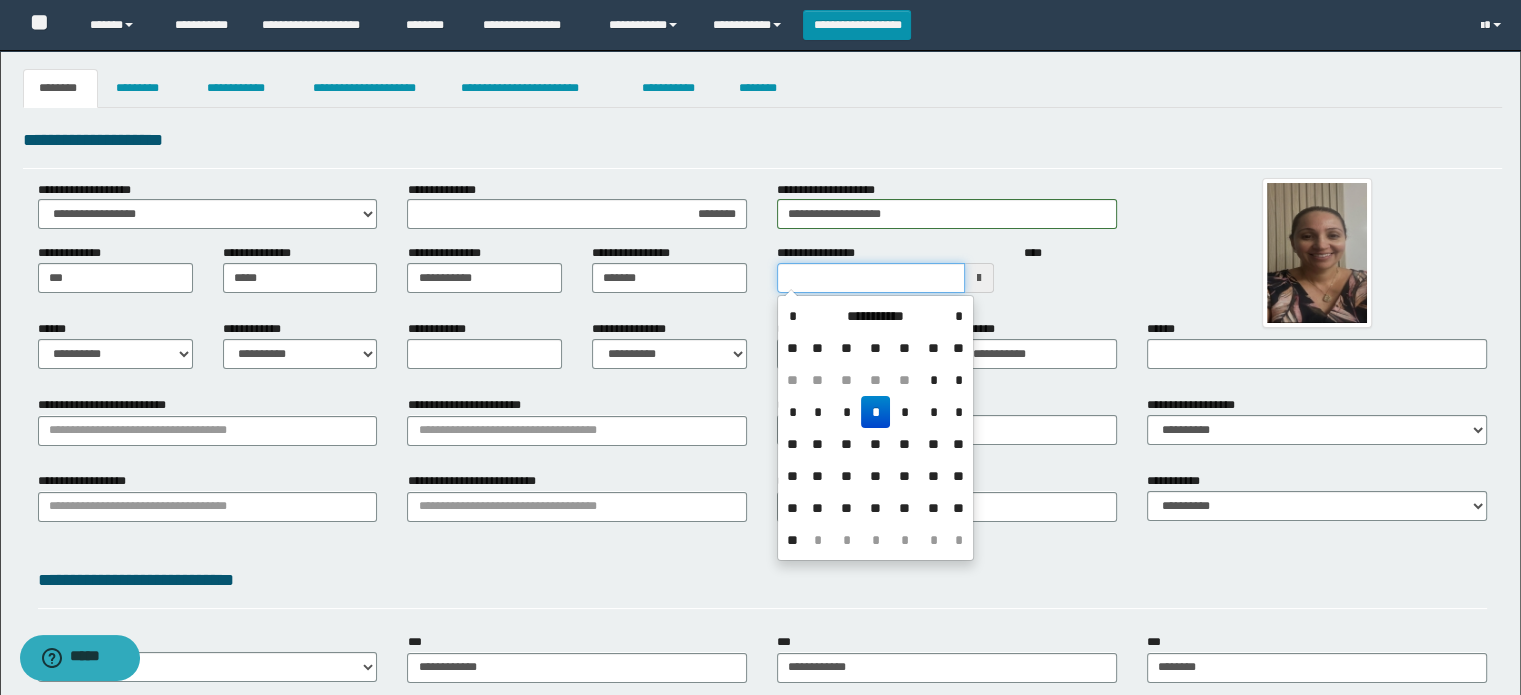 click on "**********" at bounding box center (871, 278) 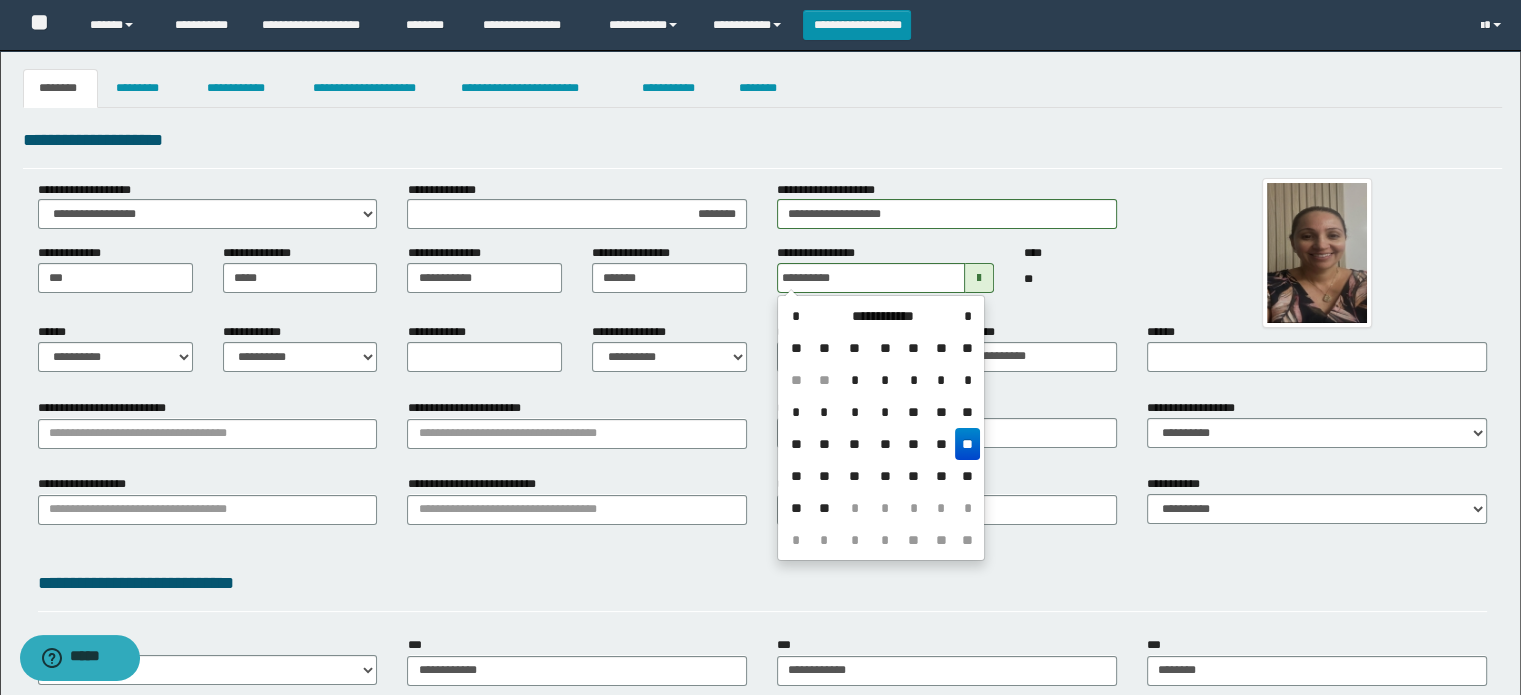 click on "**" at bounding box center (967, 444) 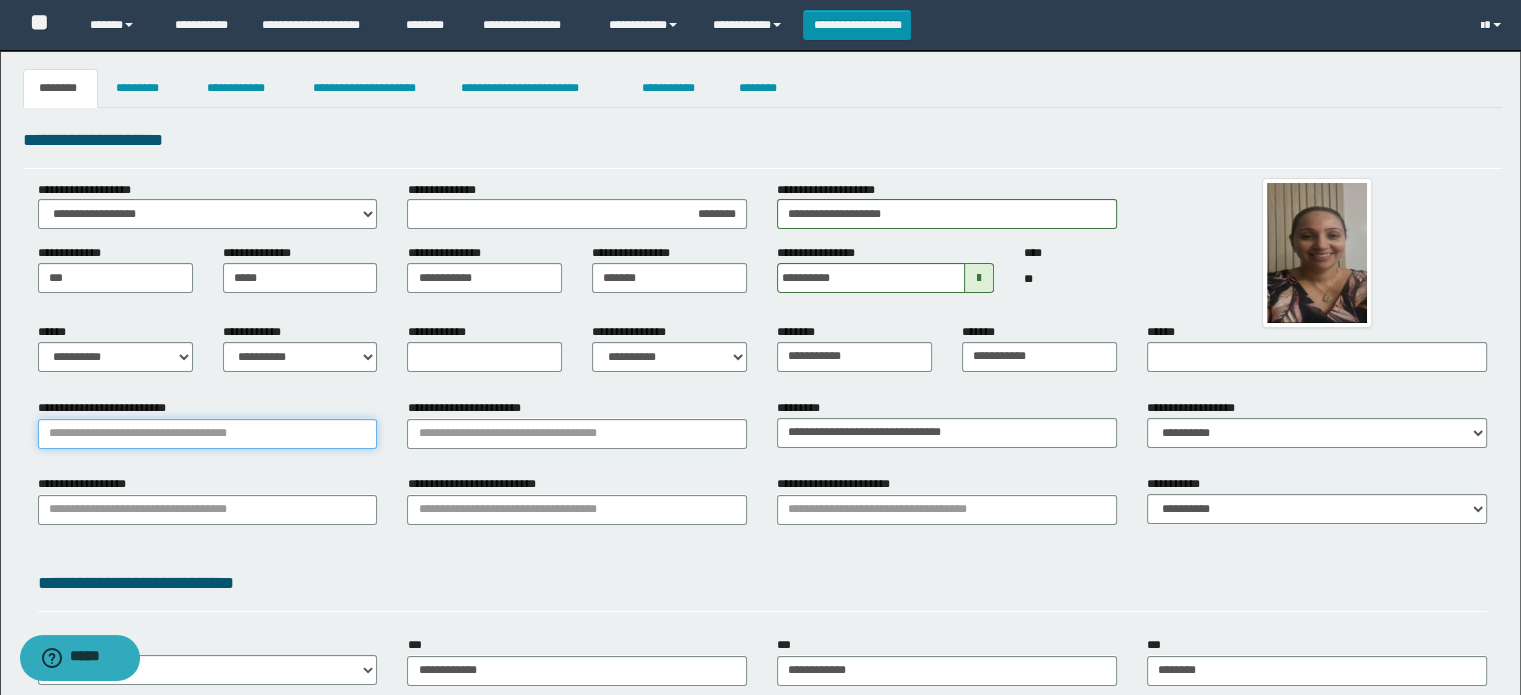 click on "**********" at bounding box center (208, 434) 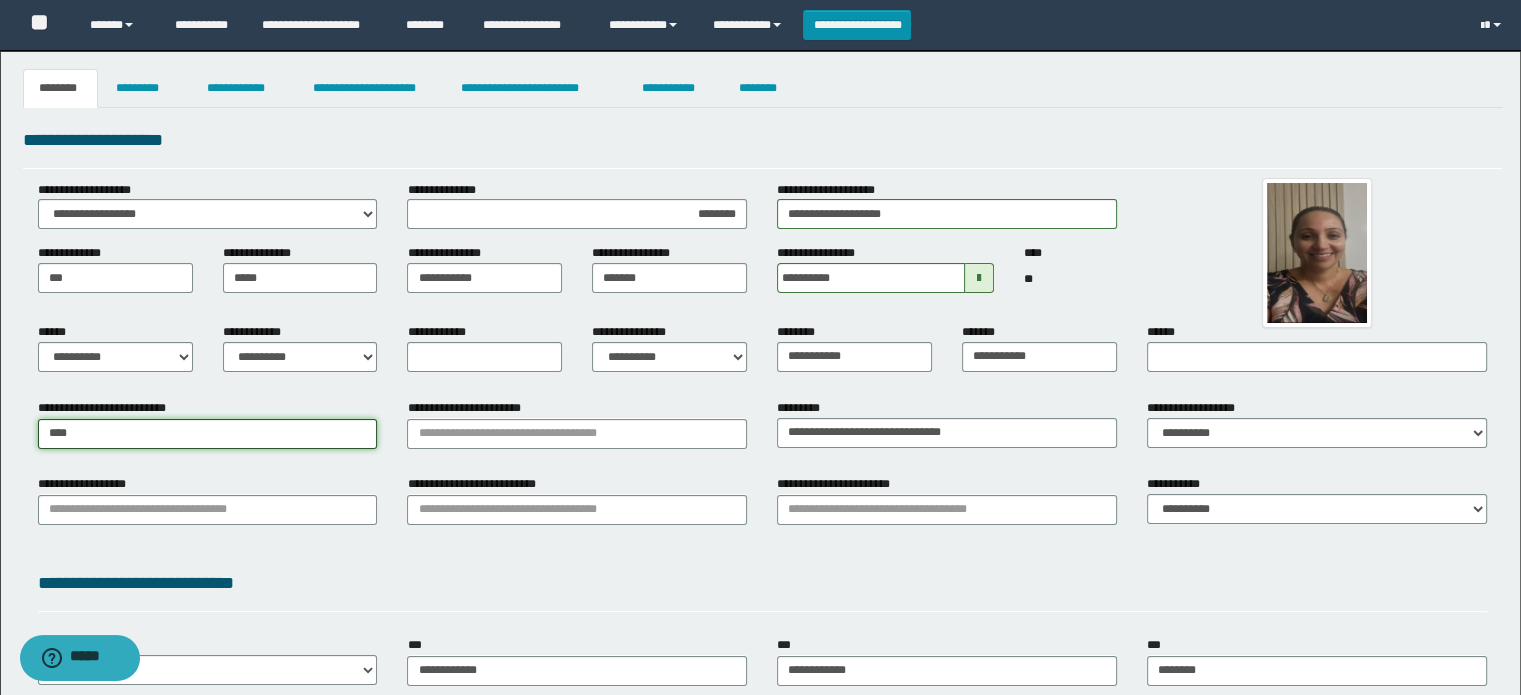 type on "*****" 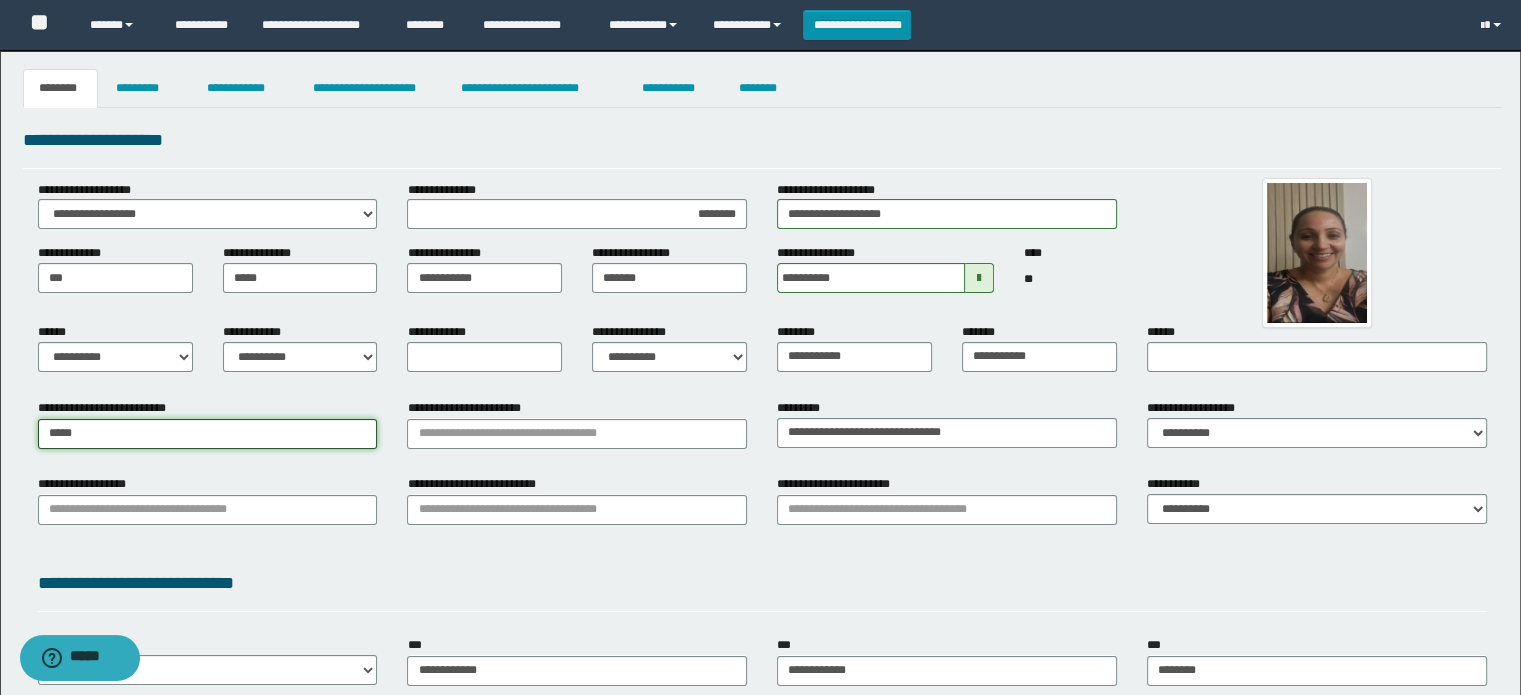 type on "*********" 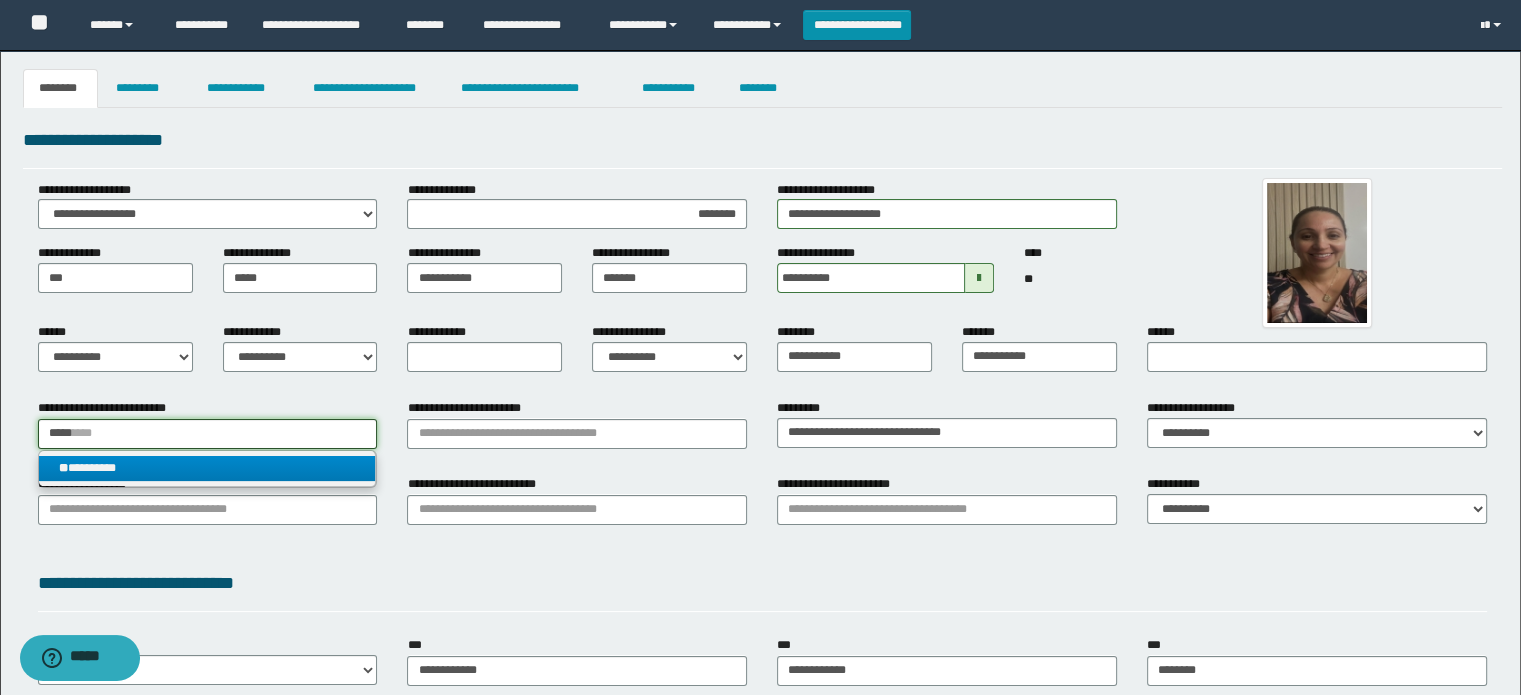 type on "*****" 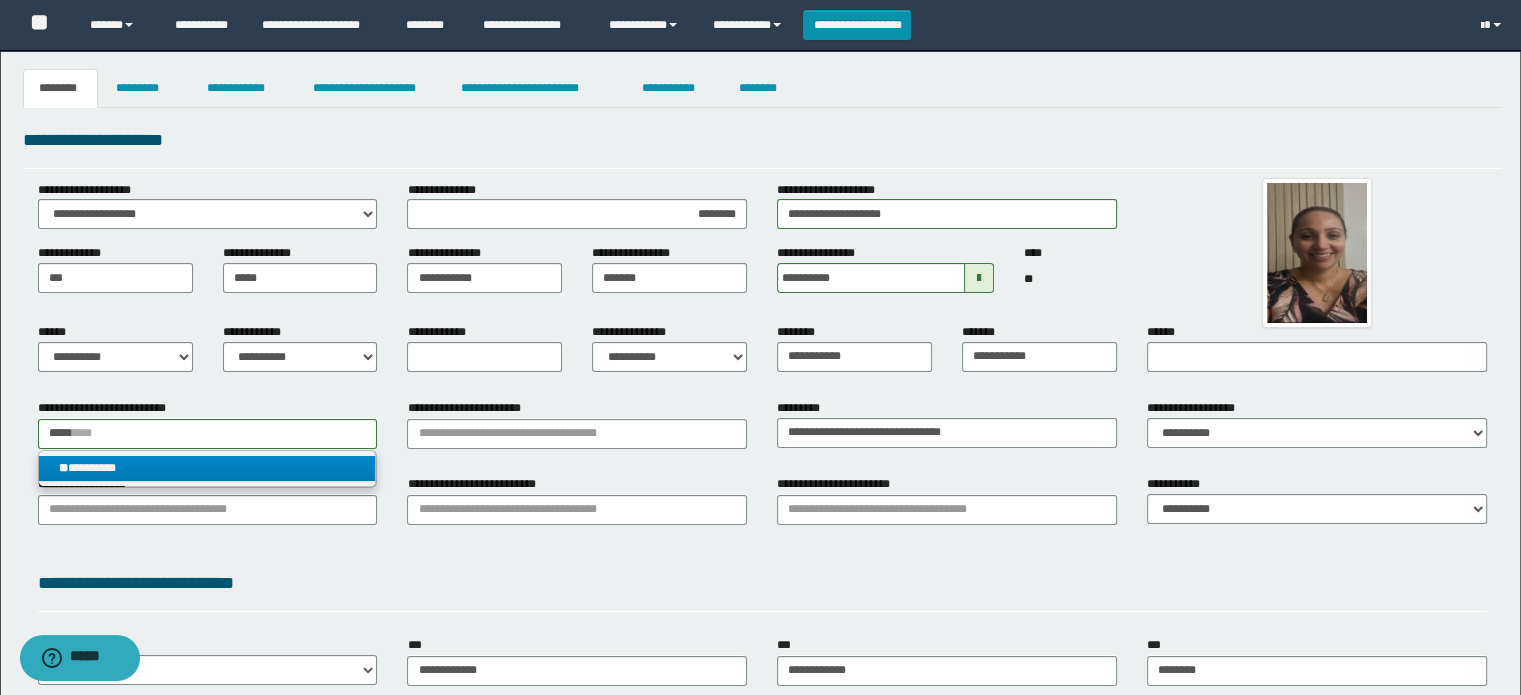 click on "** *********" at bounding box center [208, 468] 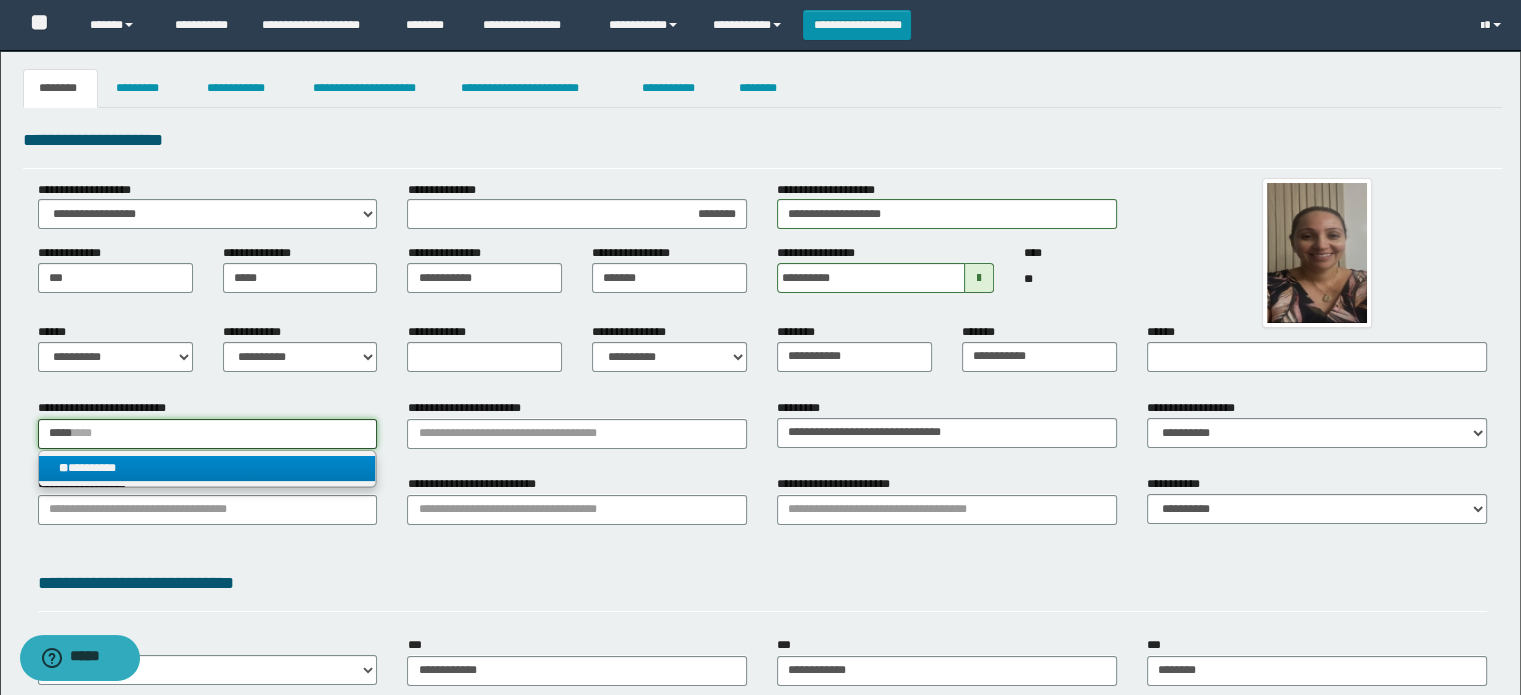 type 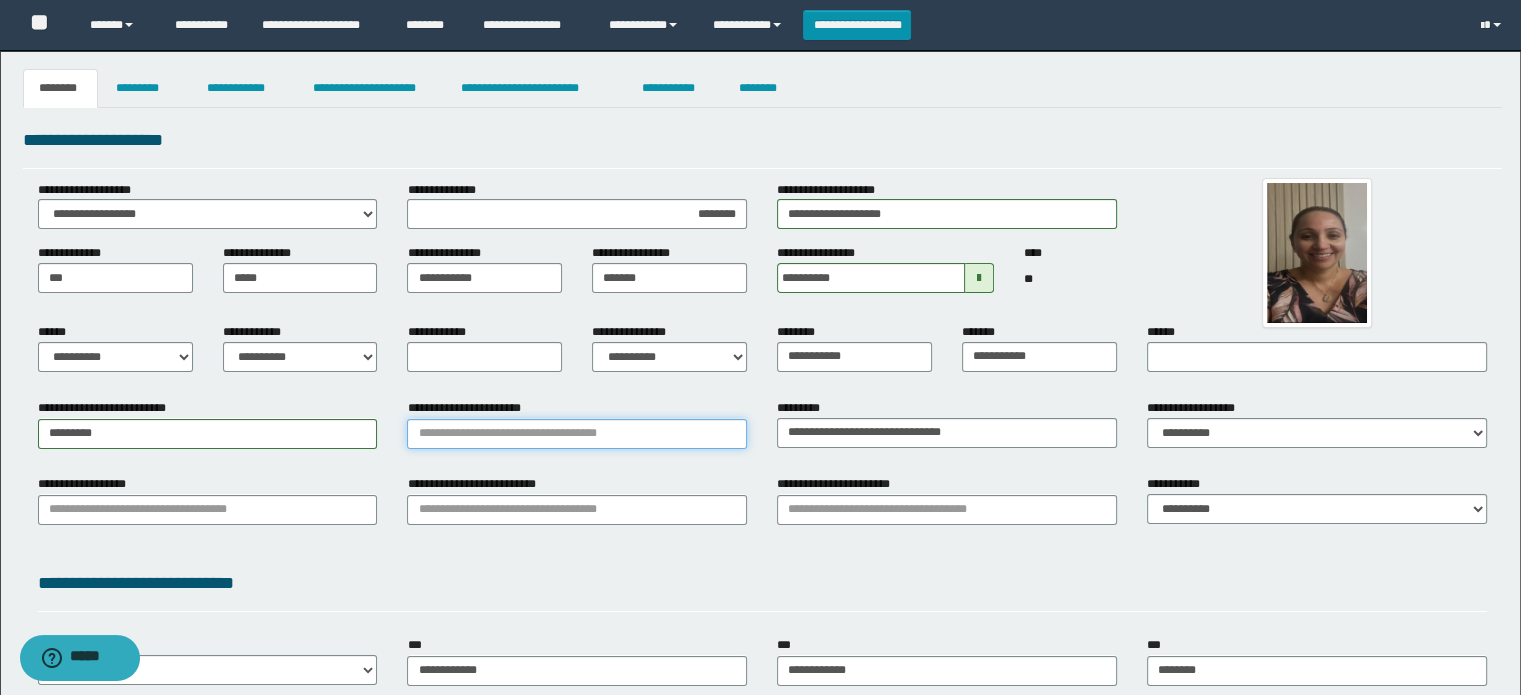 click on "**********" at bounding box center [577, 434] 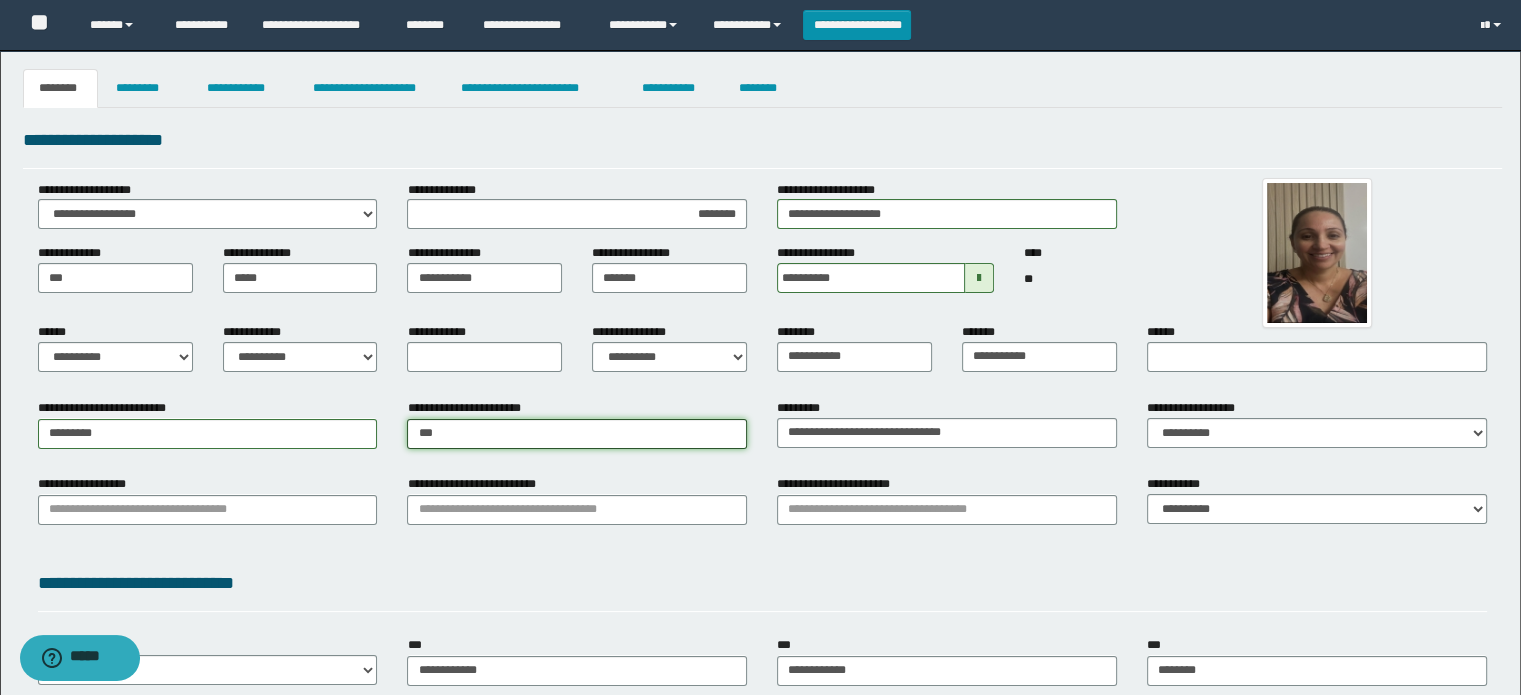 type on "****" 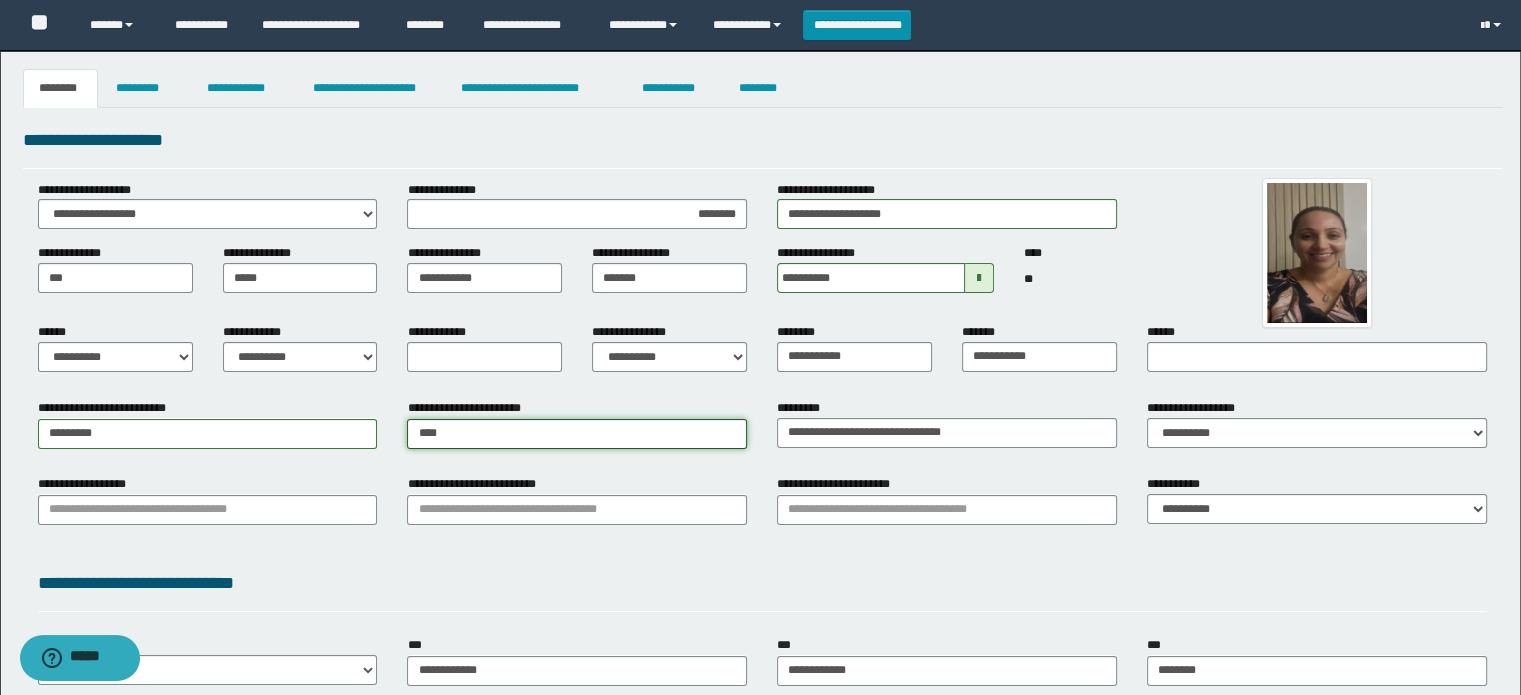type on "**********" 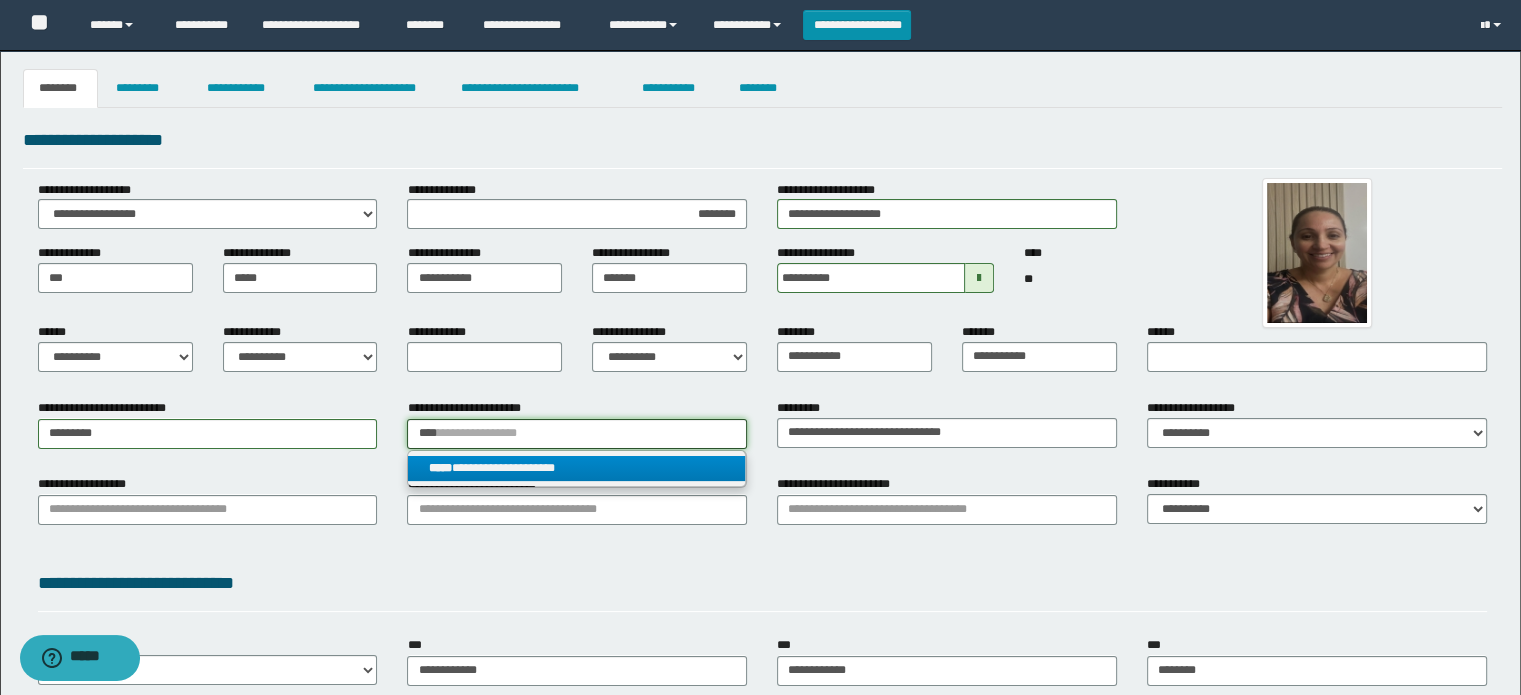 type on "****" 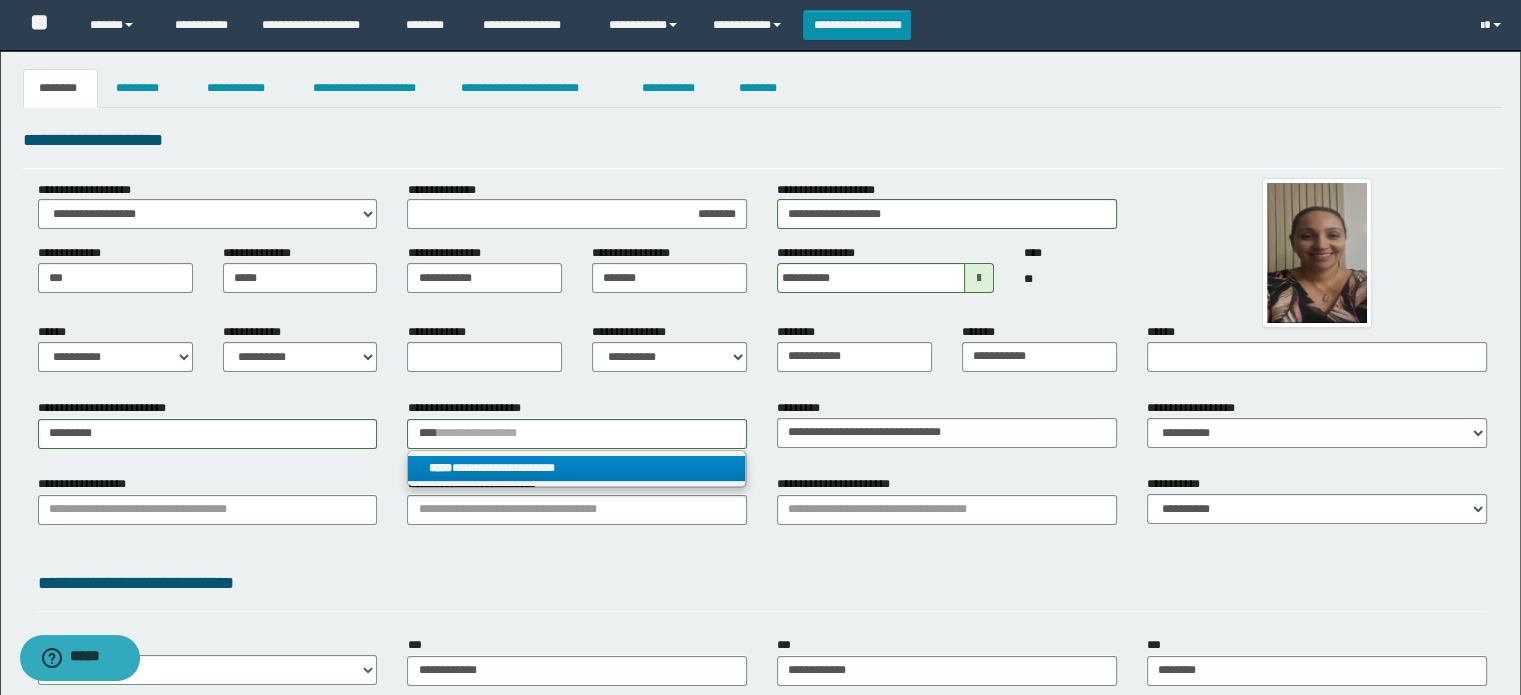 click on "**********" at bounding box center [577, 468] 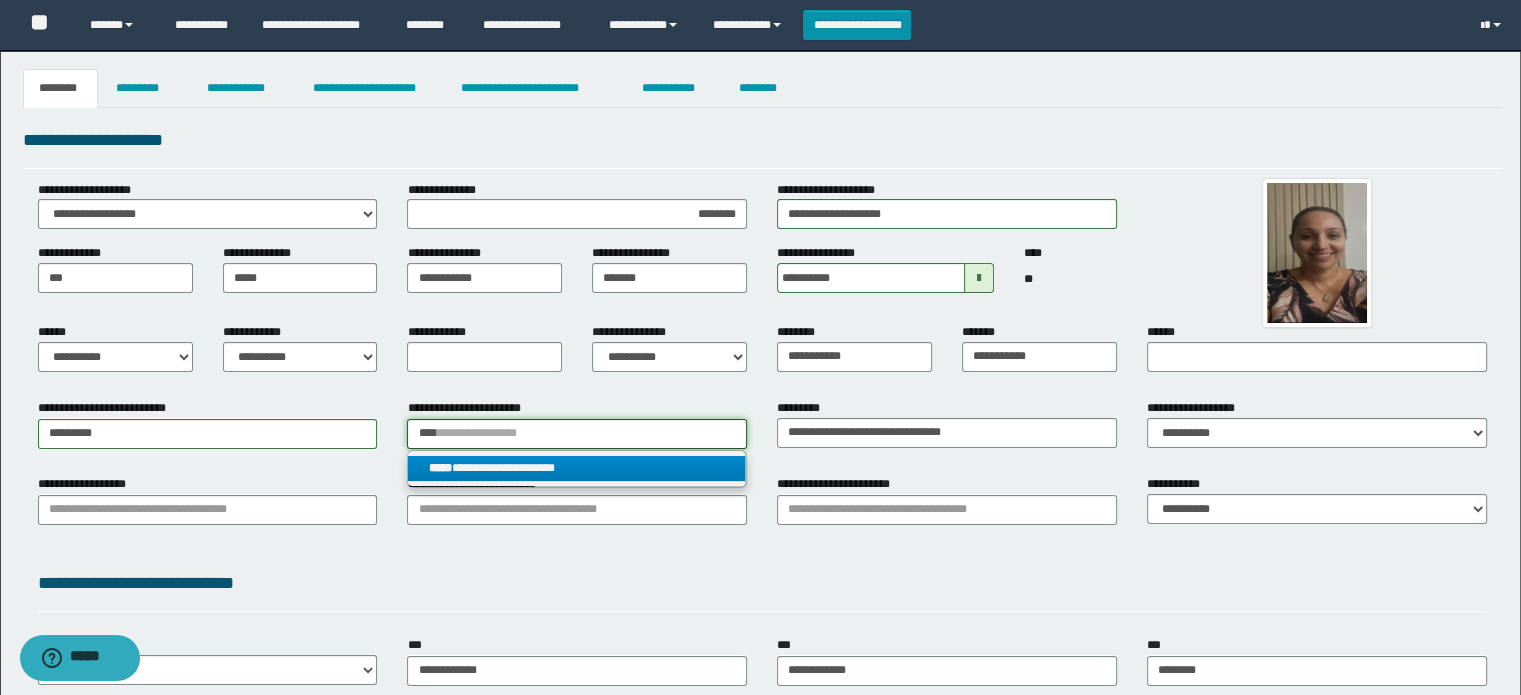 type 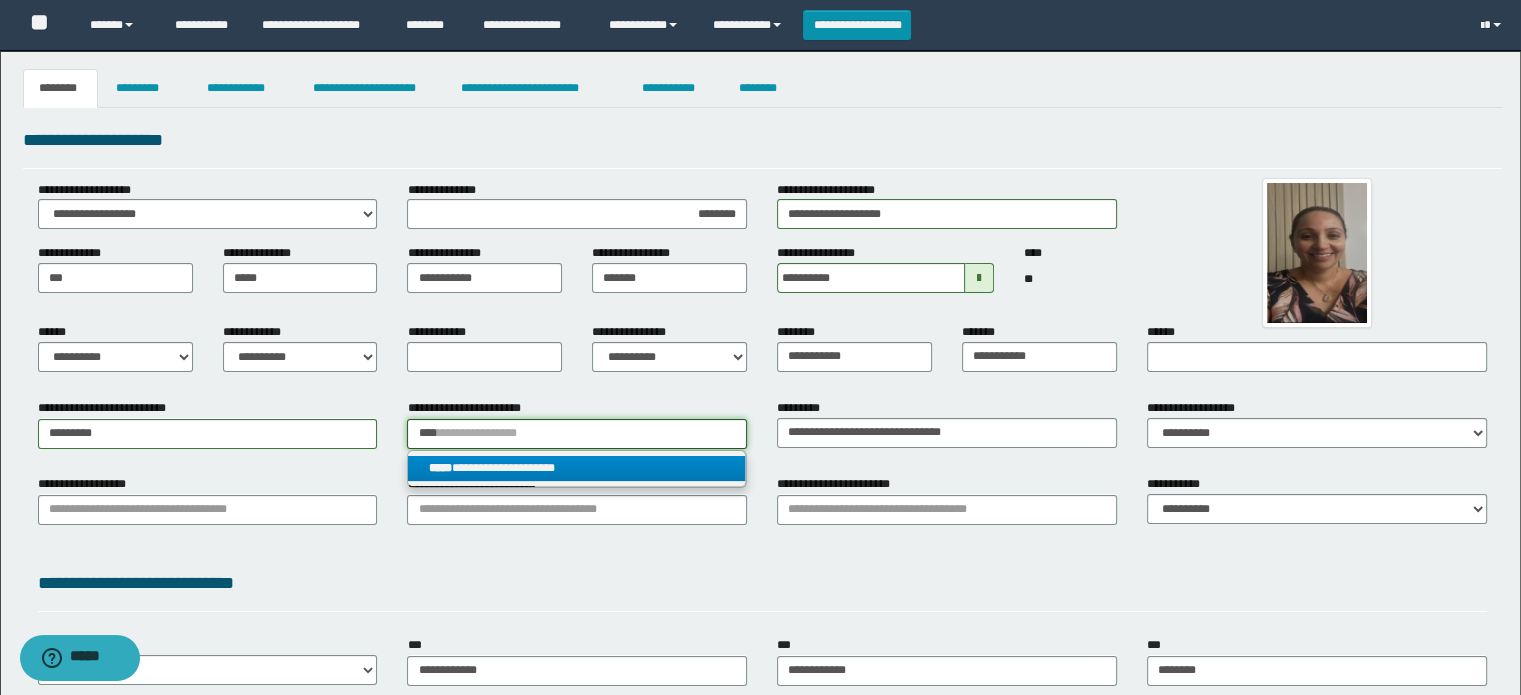 type on "**********" 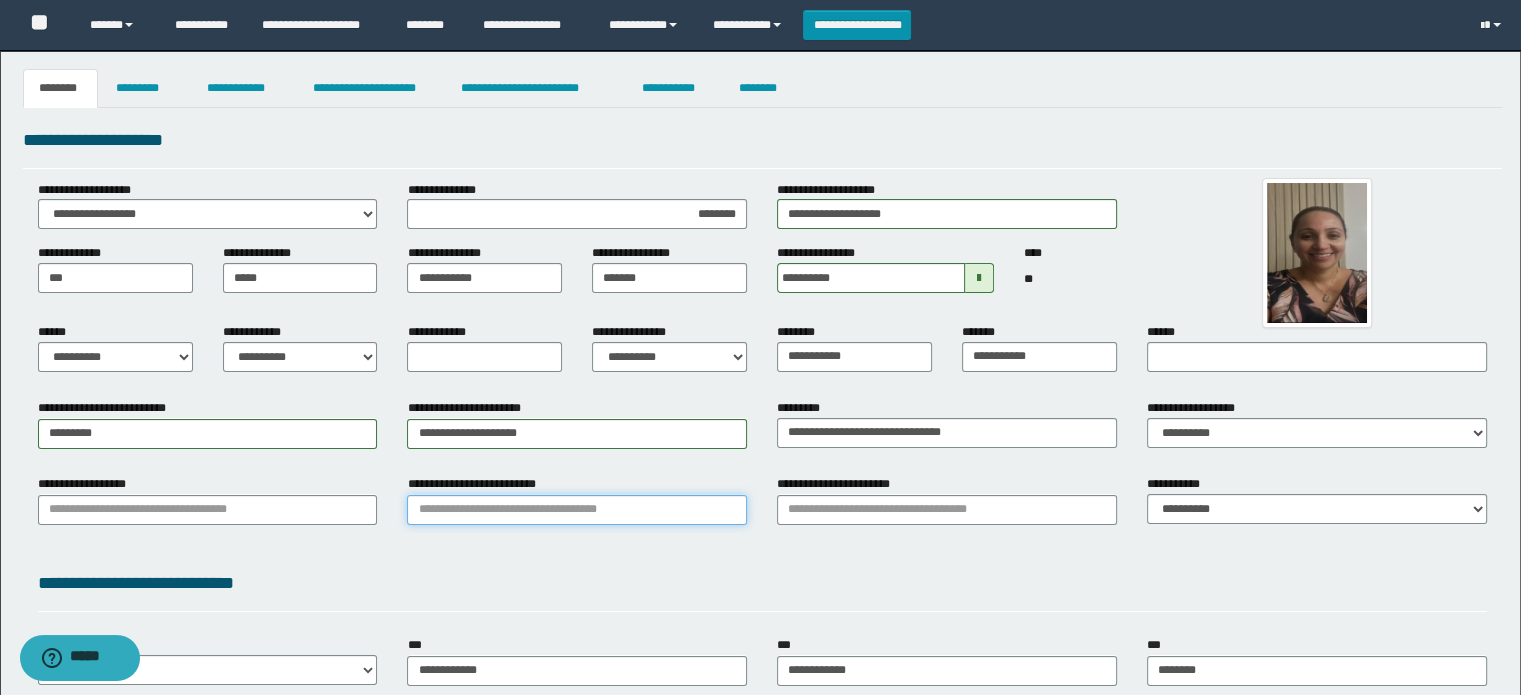 click on "**********" at bounding box center (577, 510) 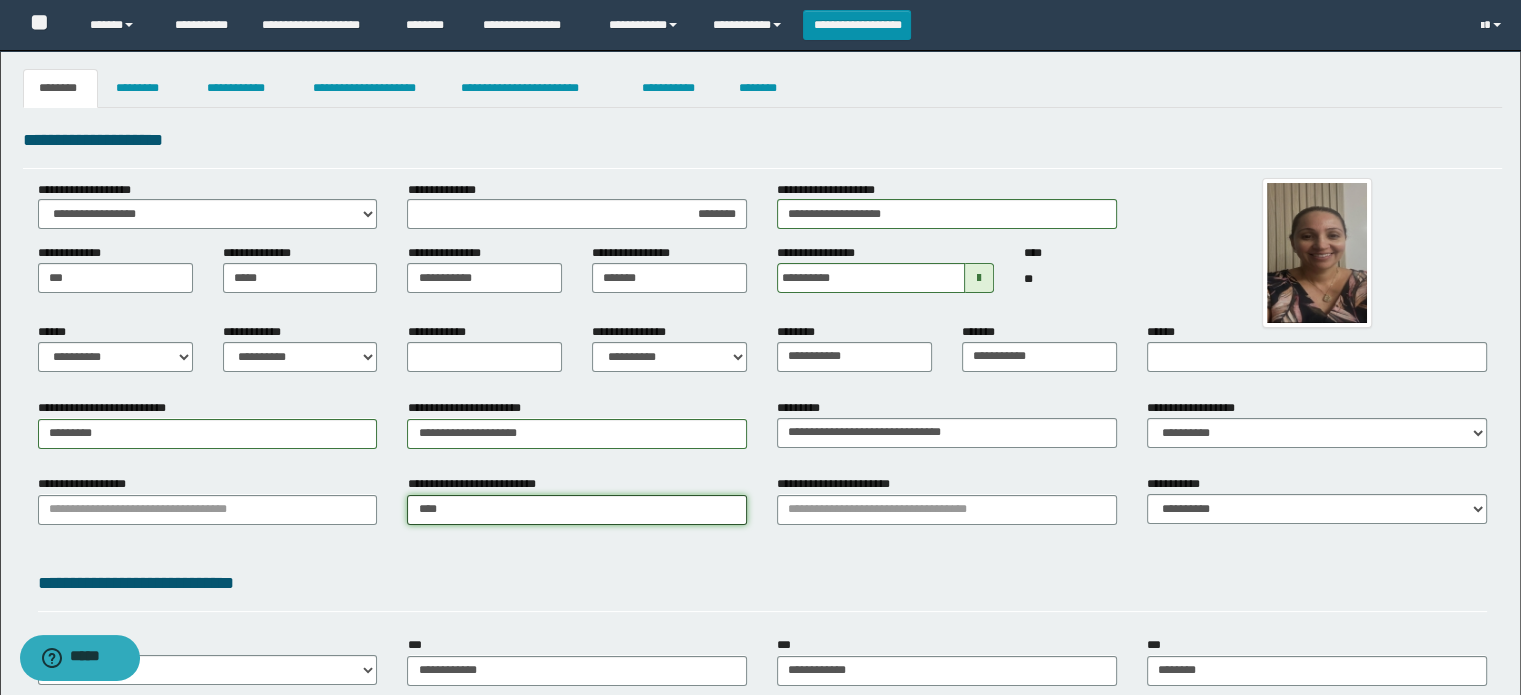 type on "*****" 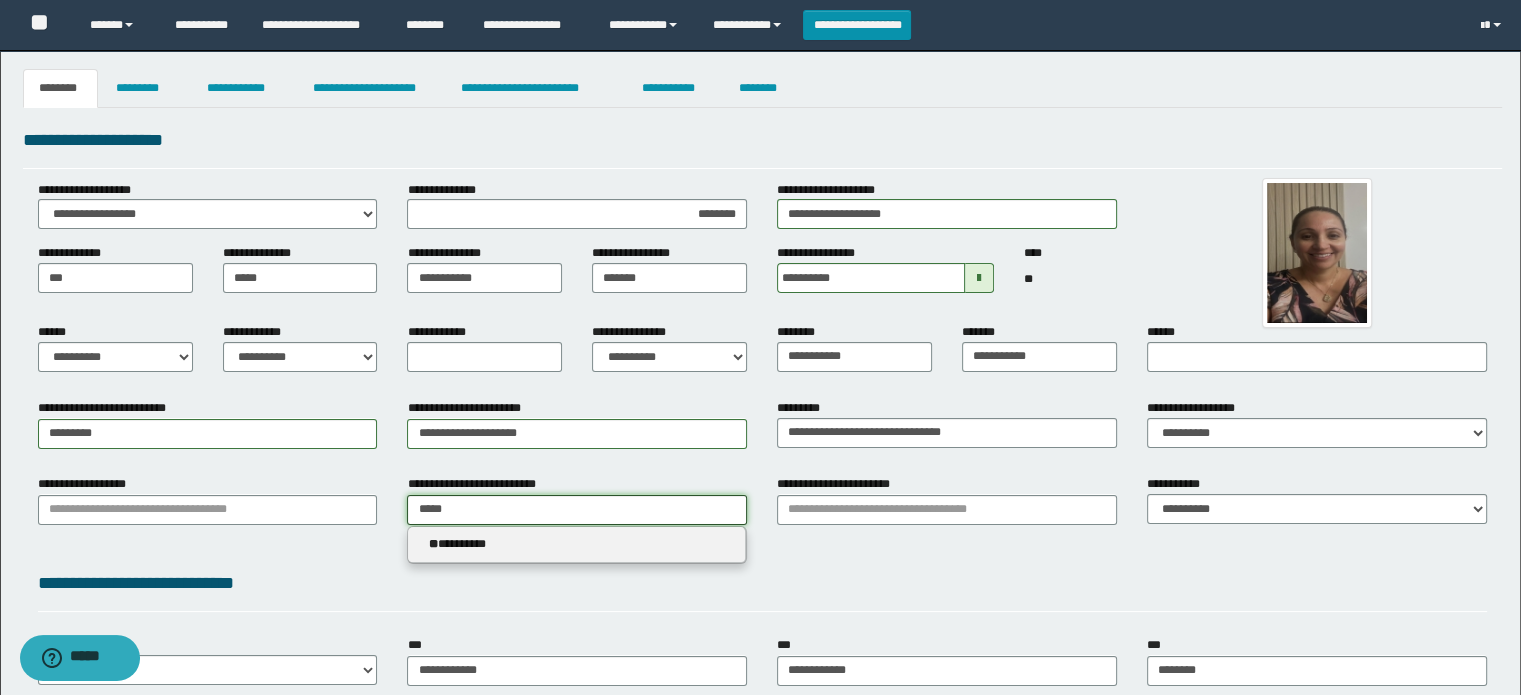 type on "*********" 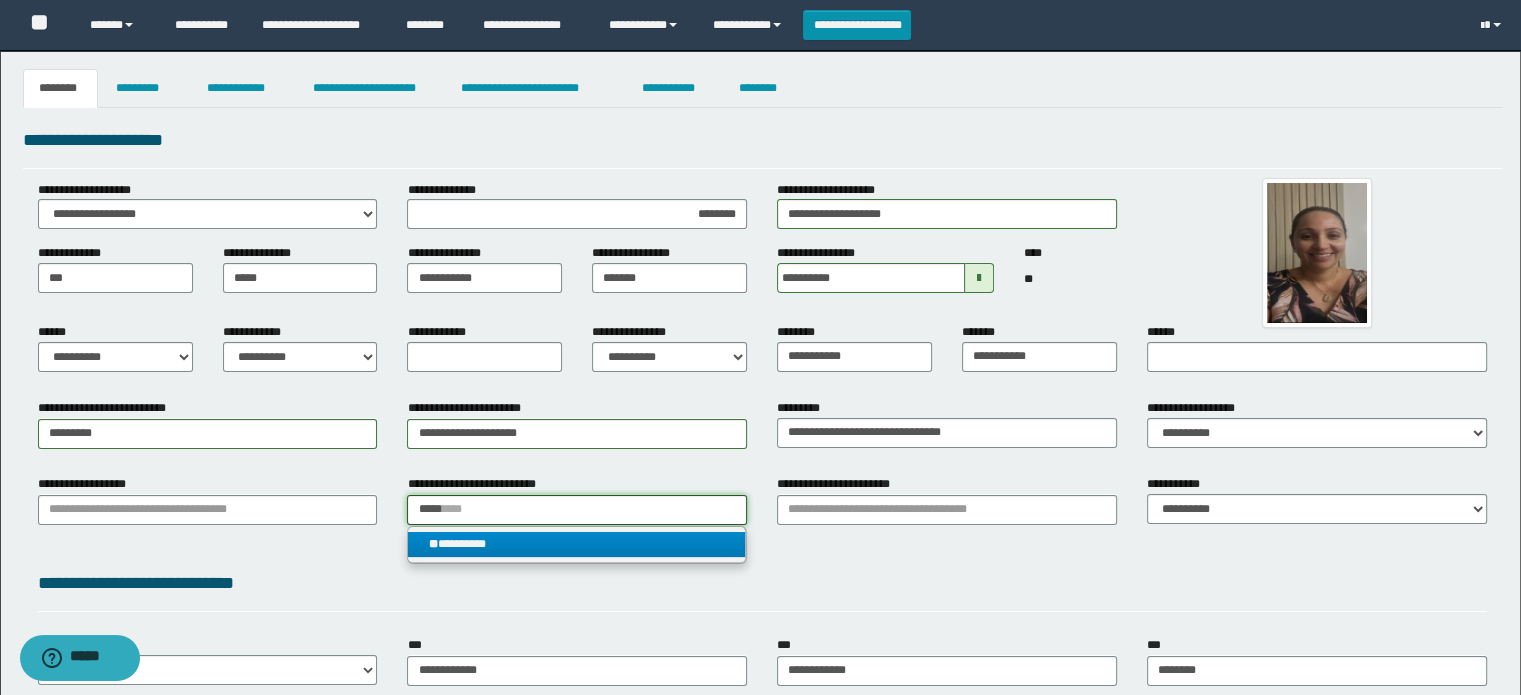 type on "*****" 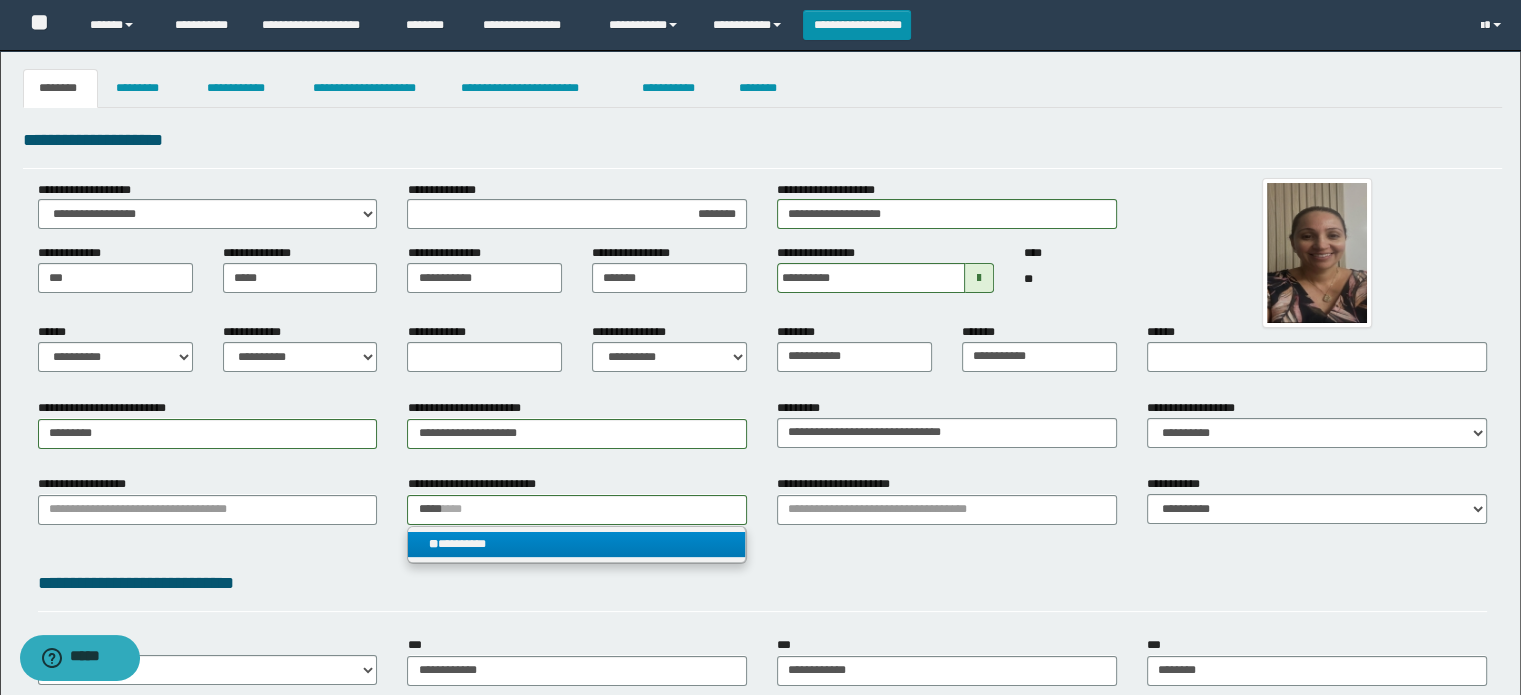 click on "** *********" at bounding box center [577, 544] 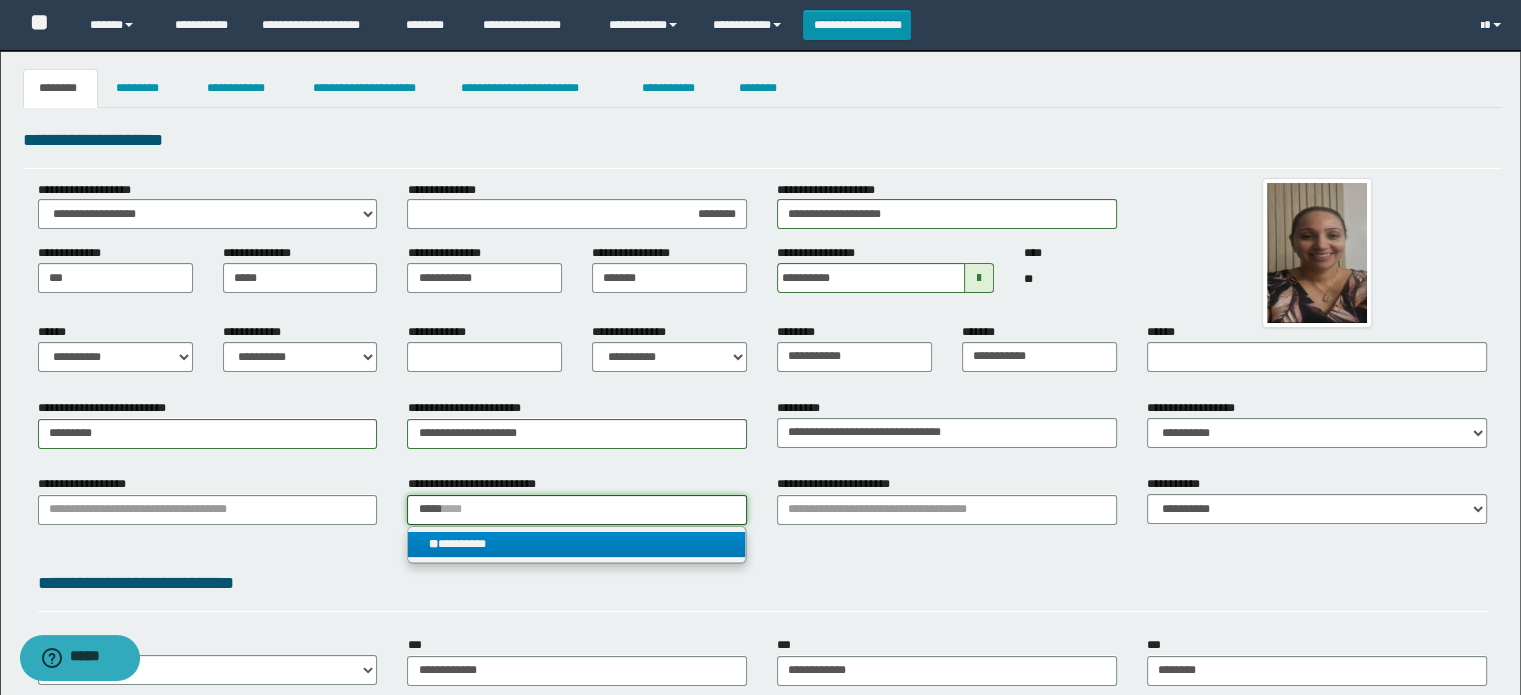 type 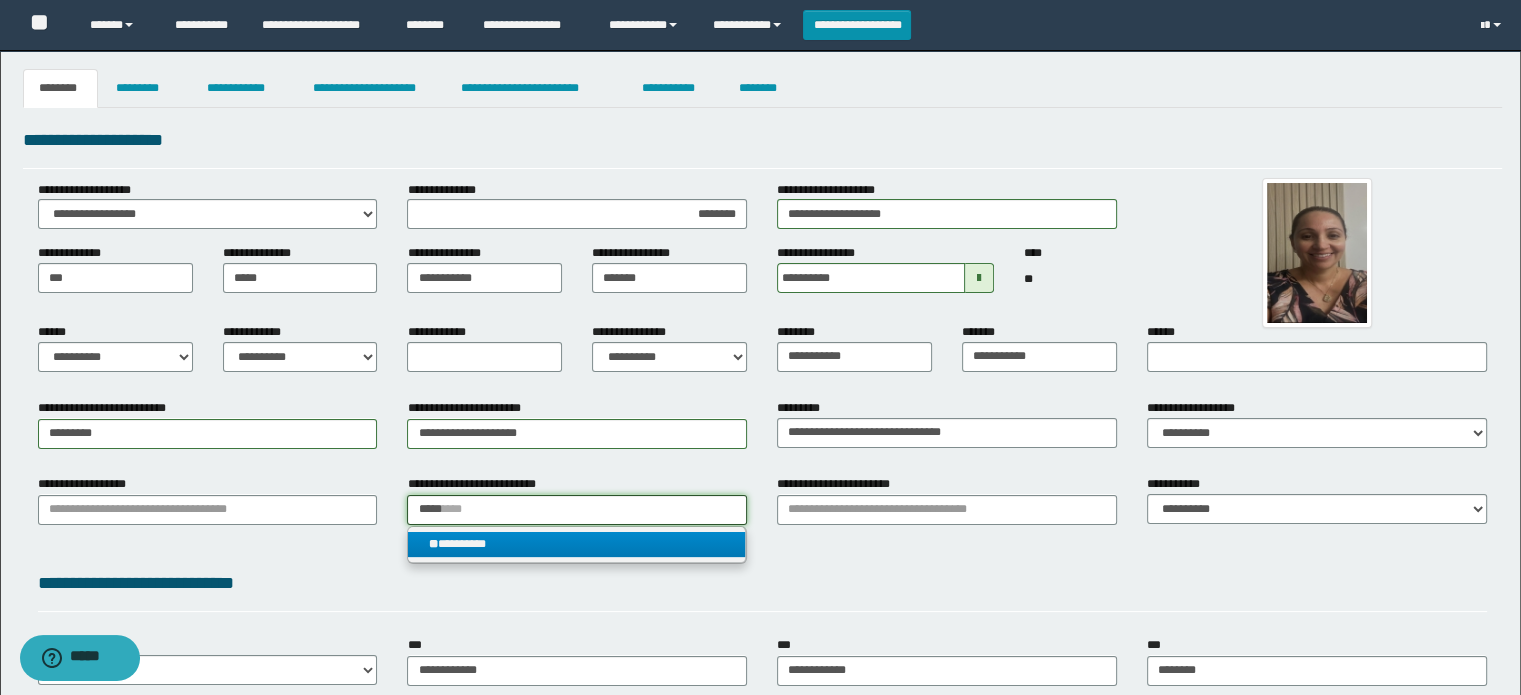 type on "*********" 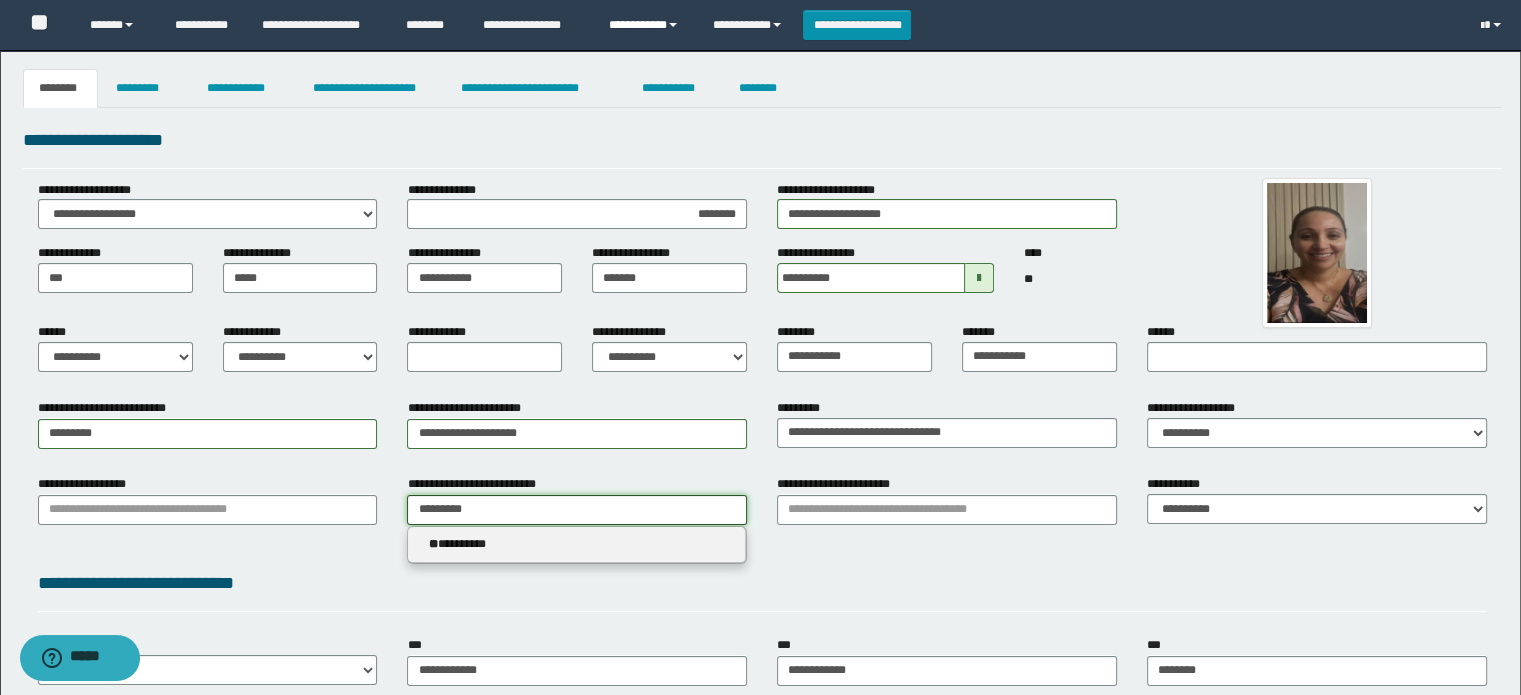 type on "*********" 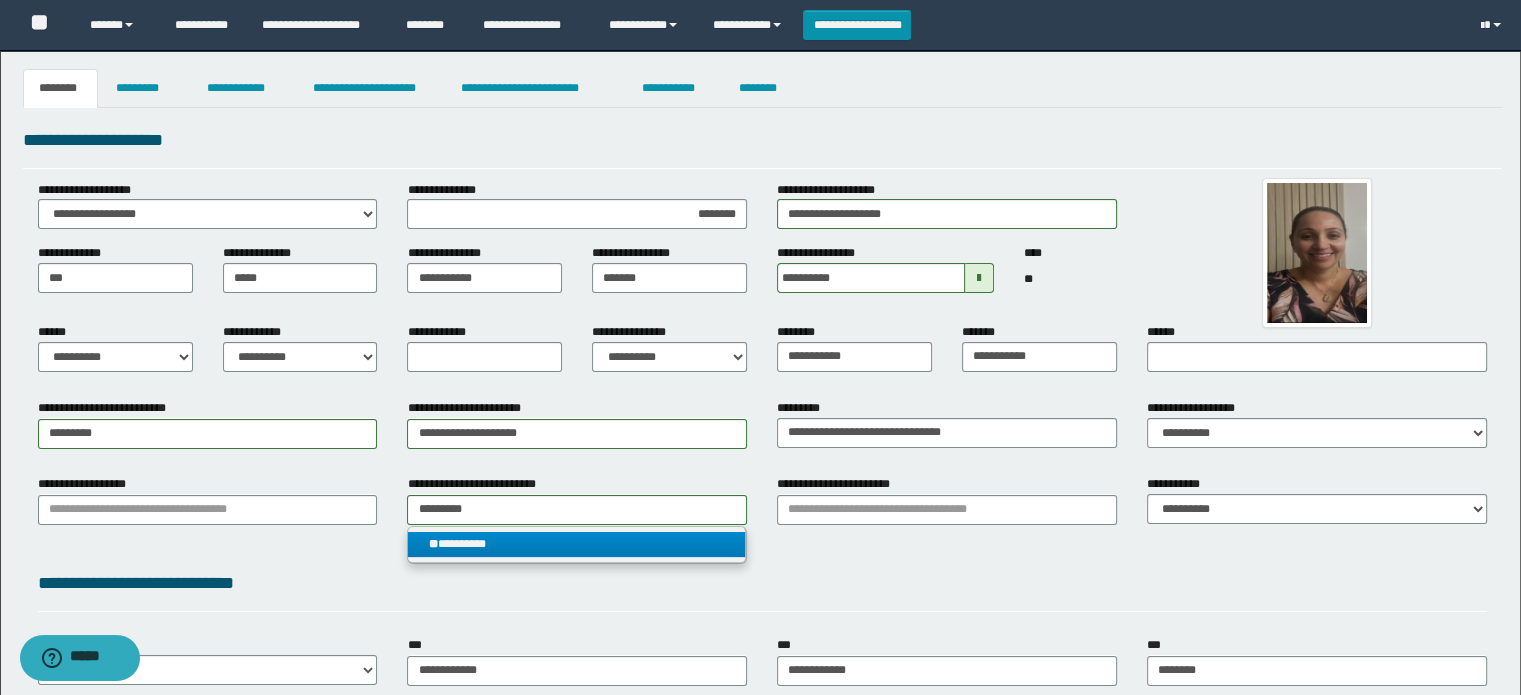 click on "** *********" at bounding box center [577, 544] 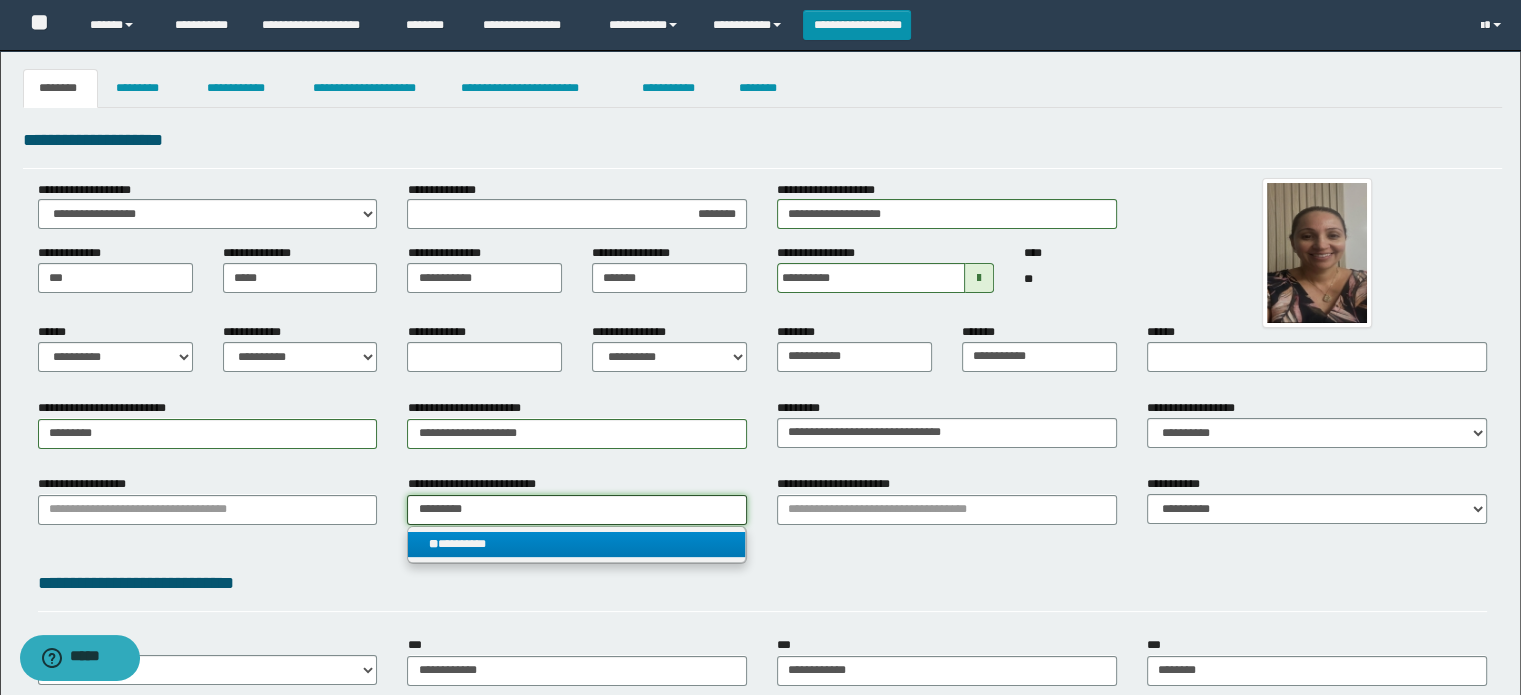 type 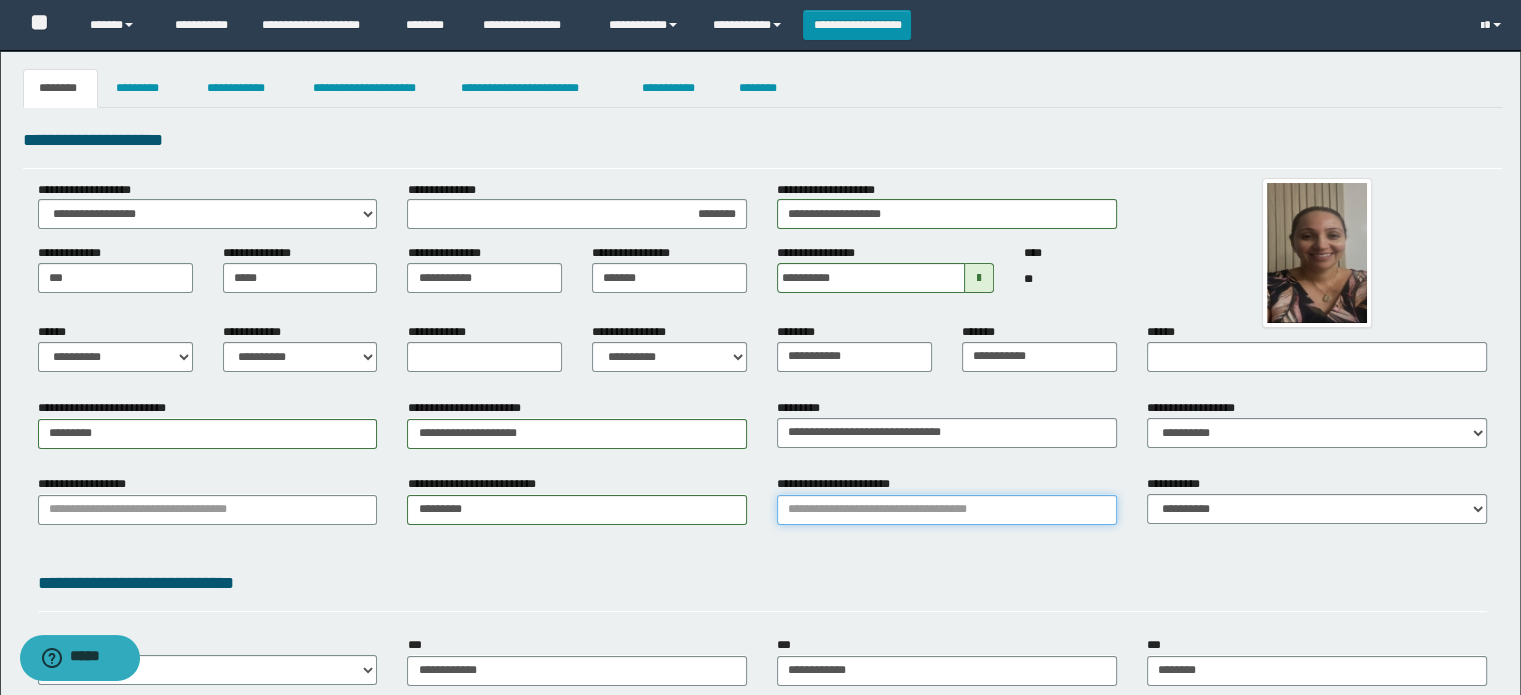 click on "**********" at bounding box center (947, 510) 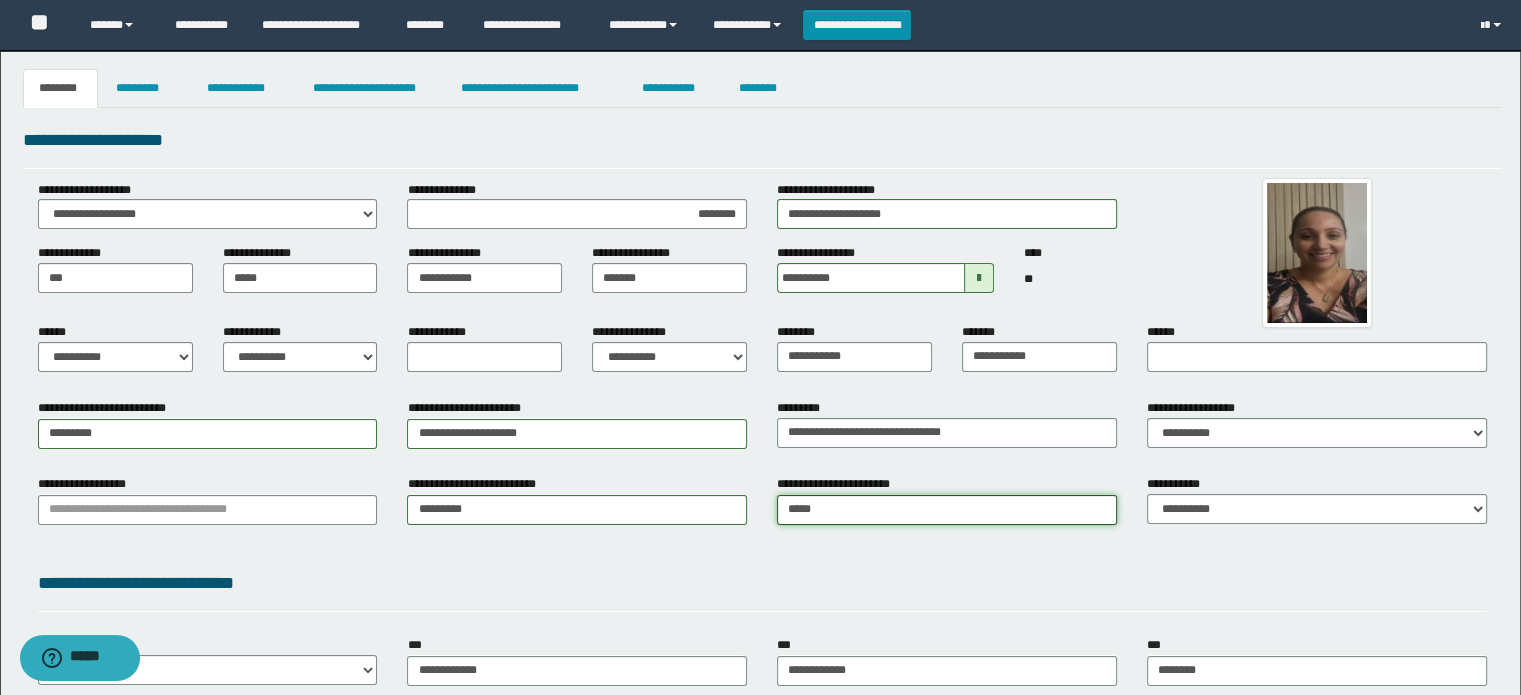 type on "******" 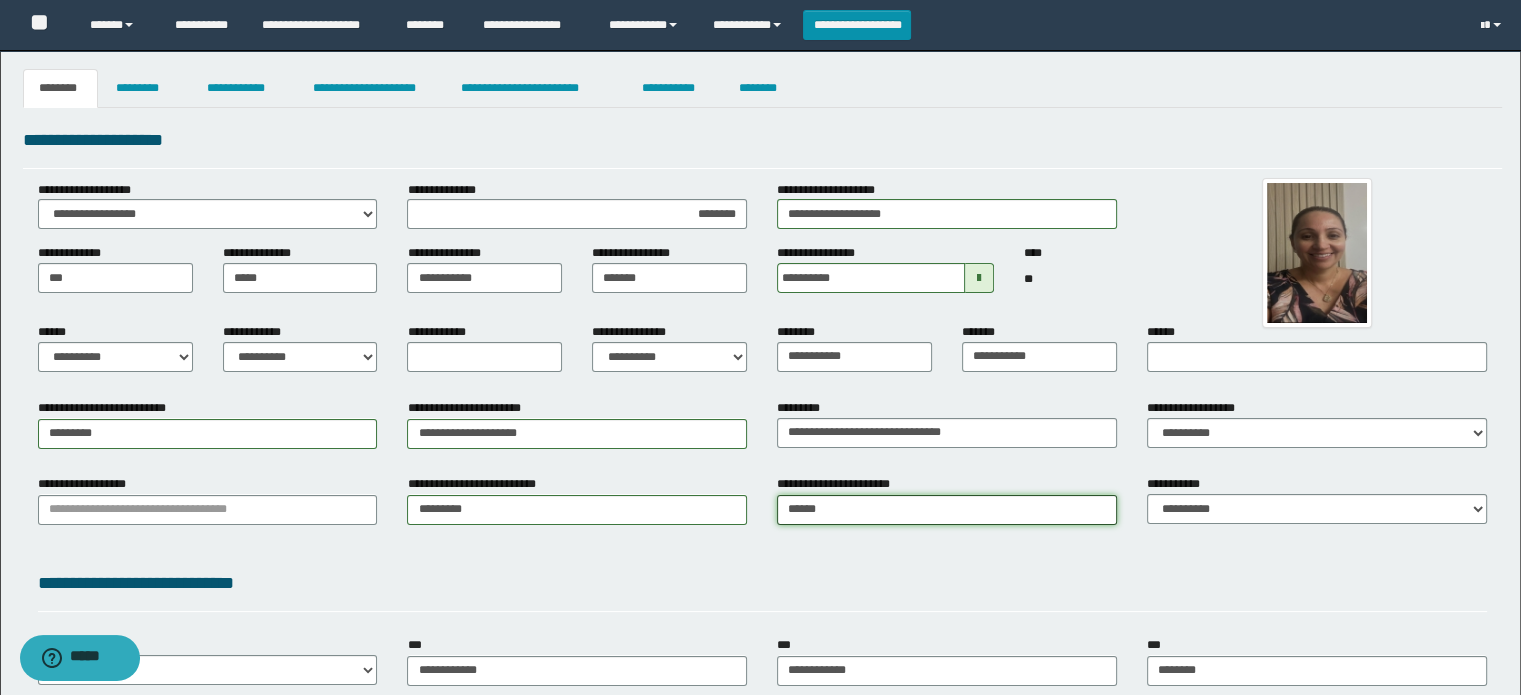 type on "******" 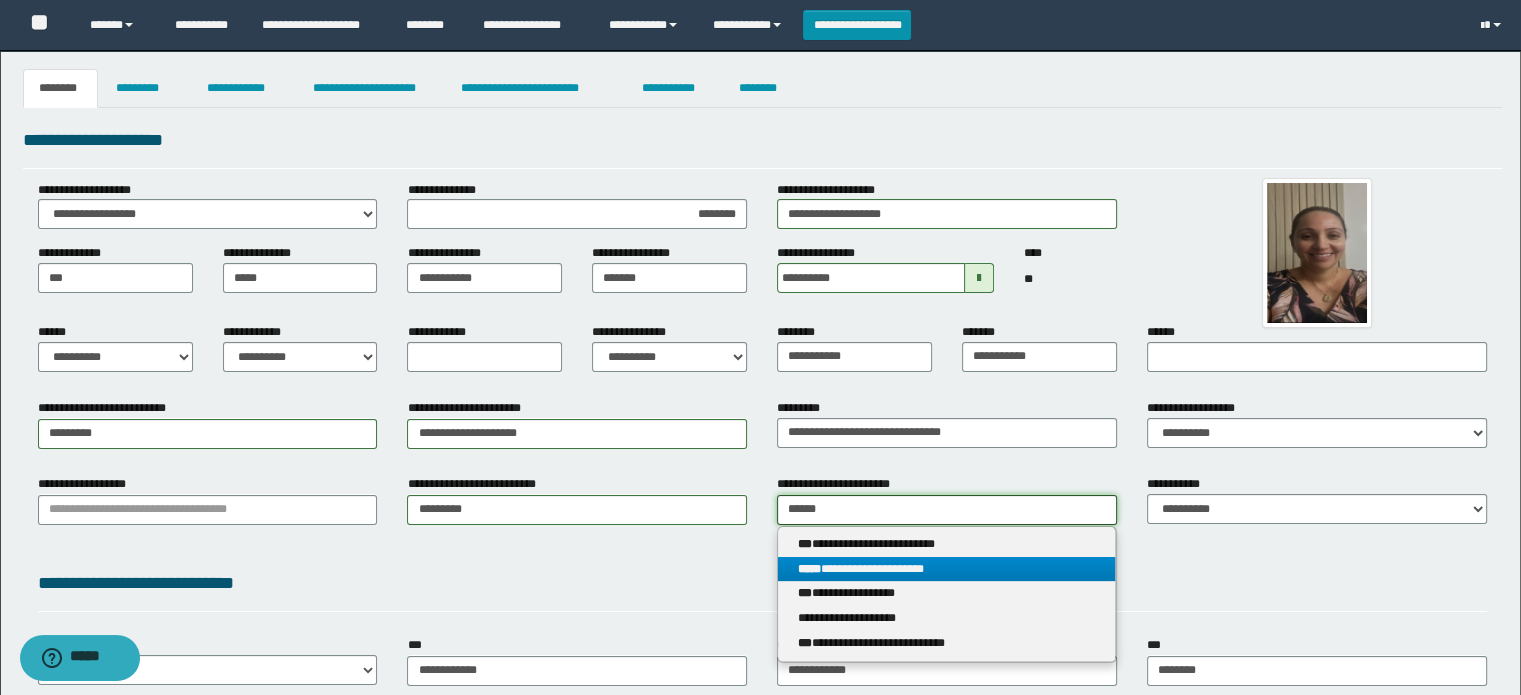 type on "******" 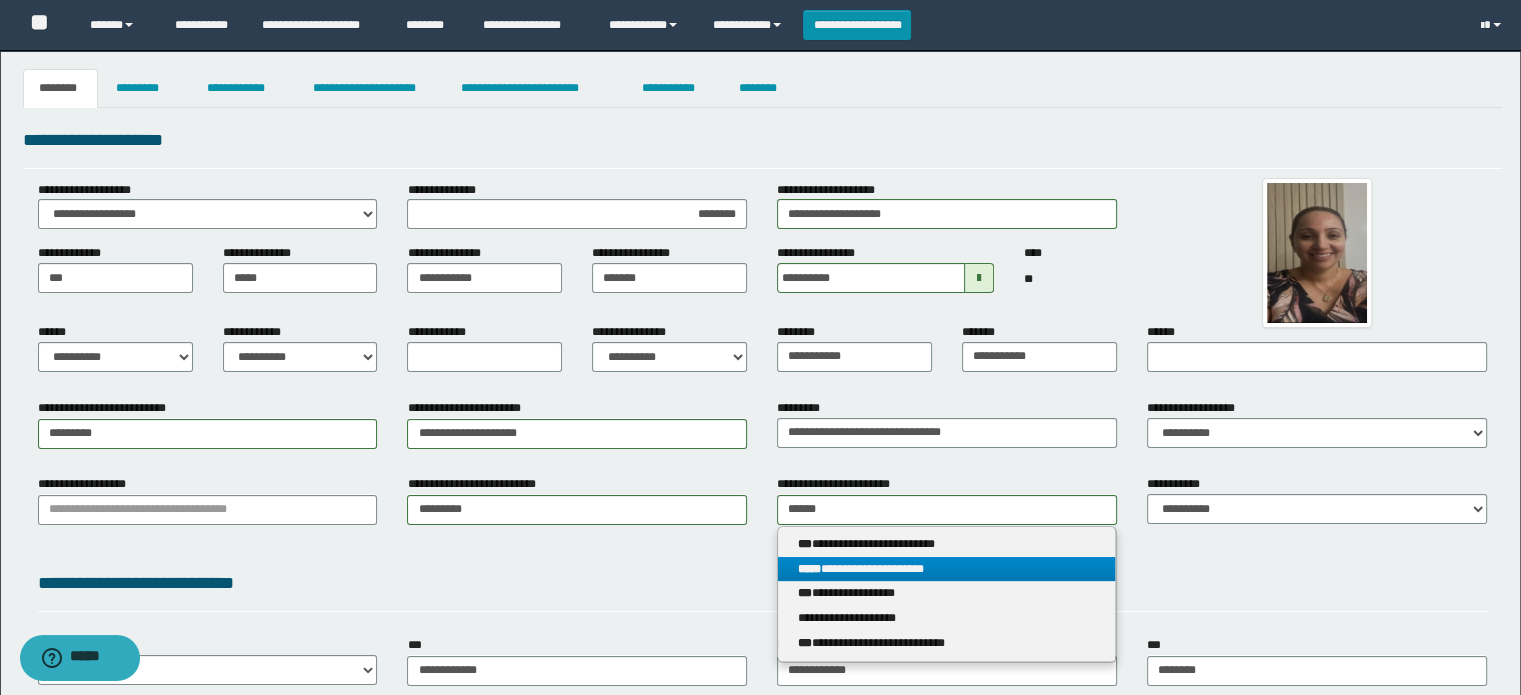 click on "**********" at bounding box center (947, 569) 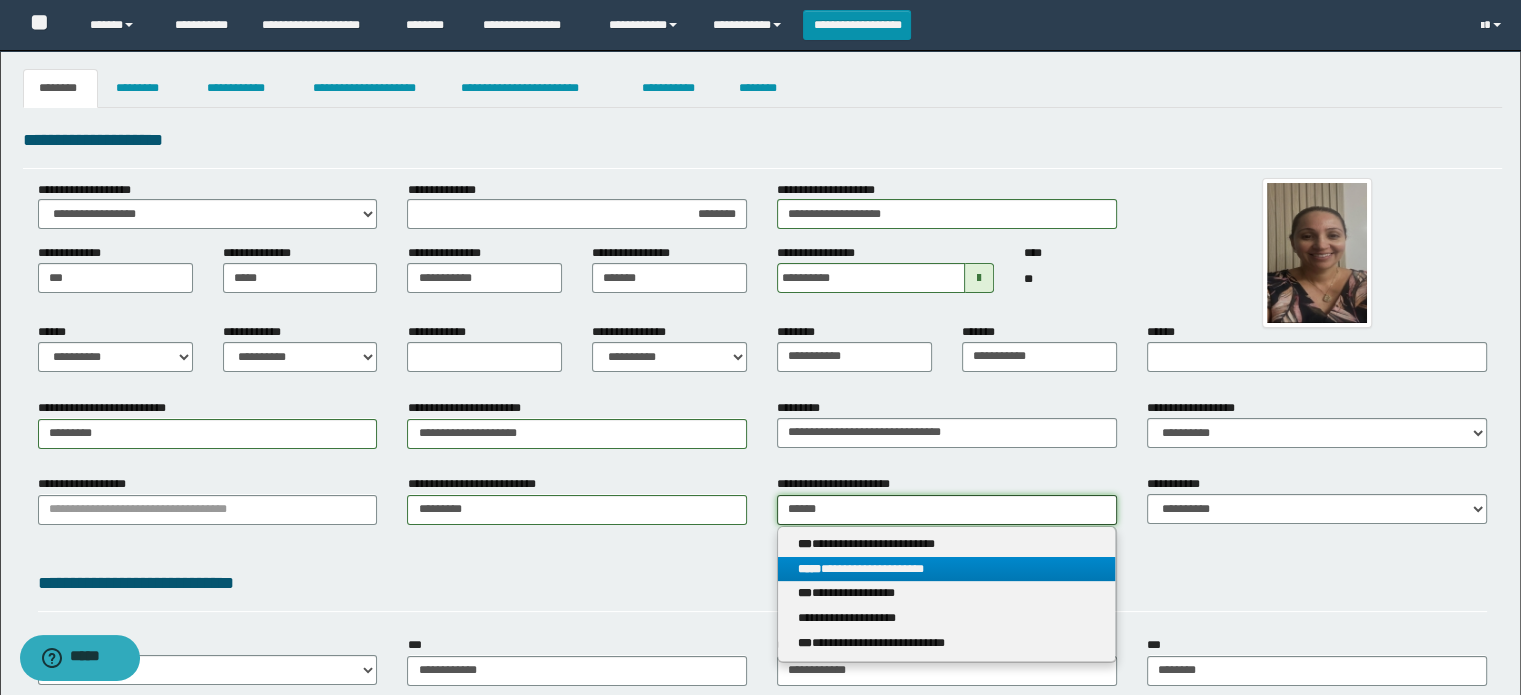 type 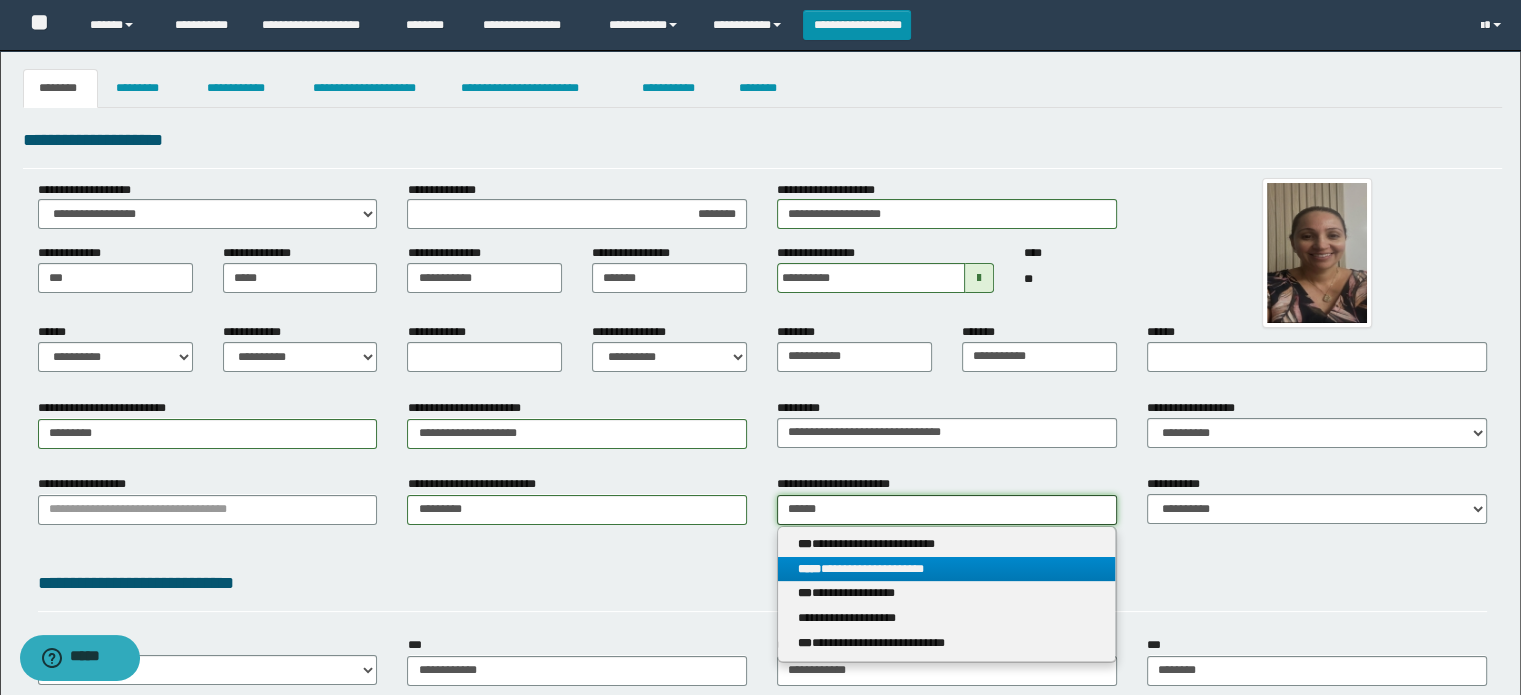 type on "**********" 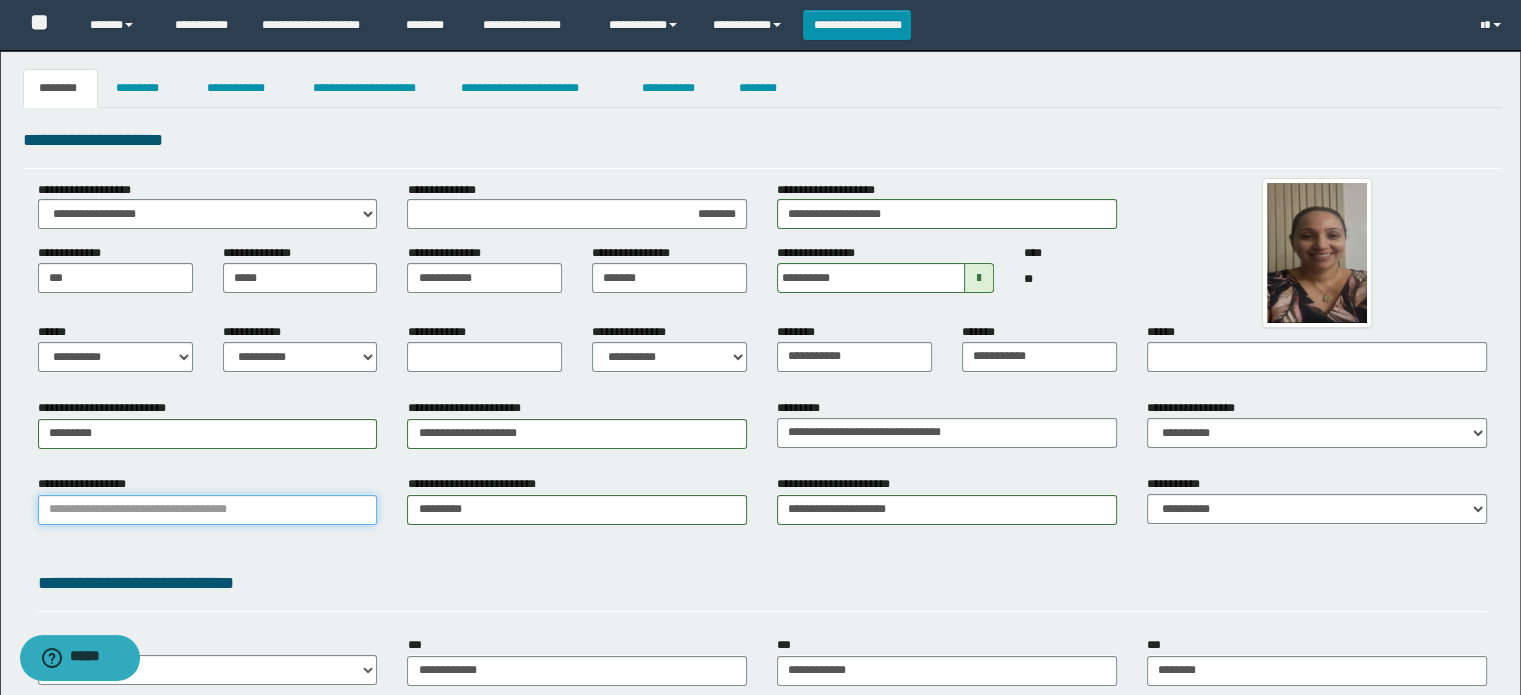 click on "**********" at bounding box center [208, 510] 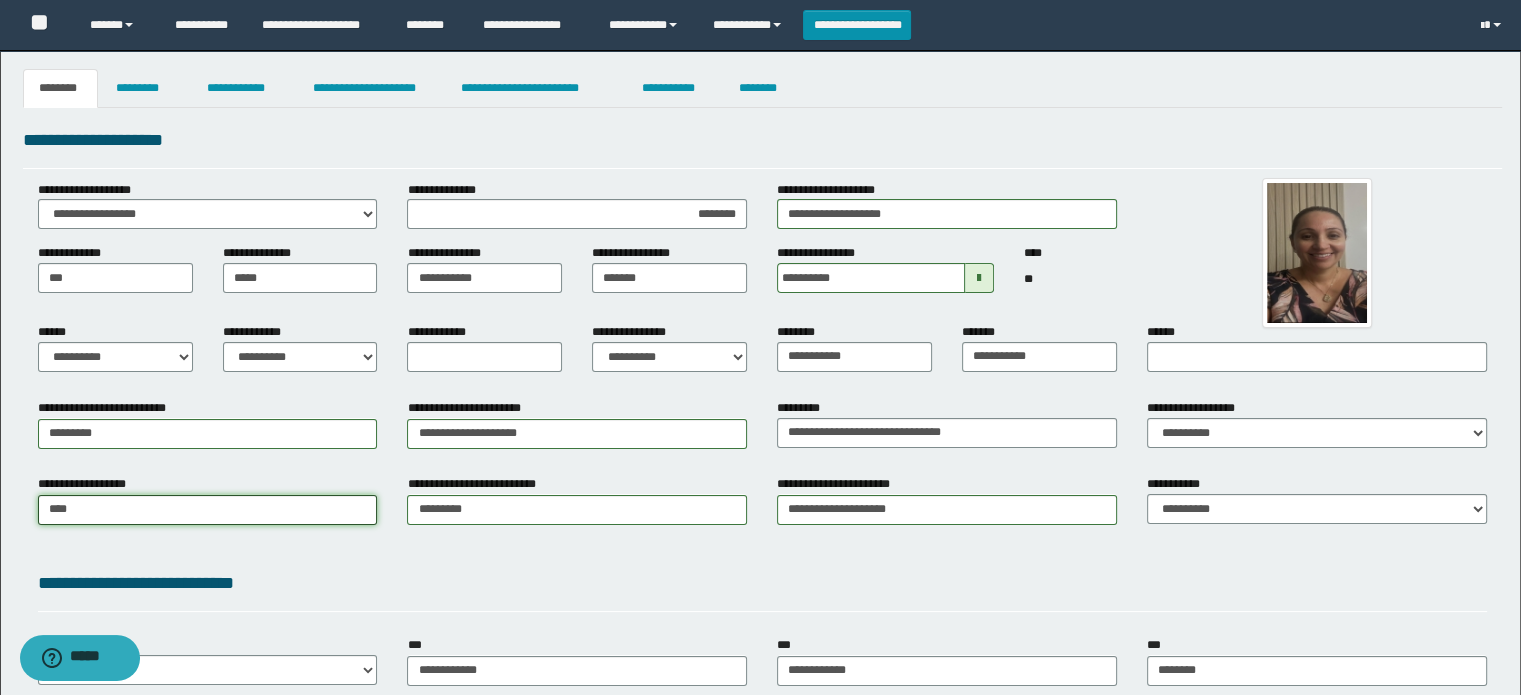 type on "*****" 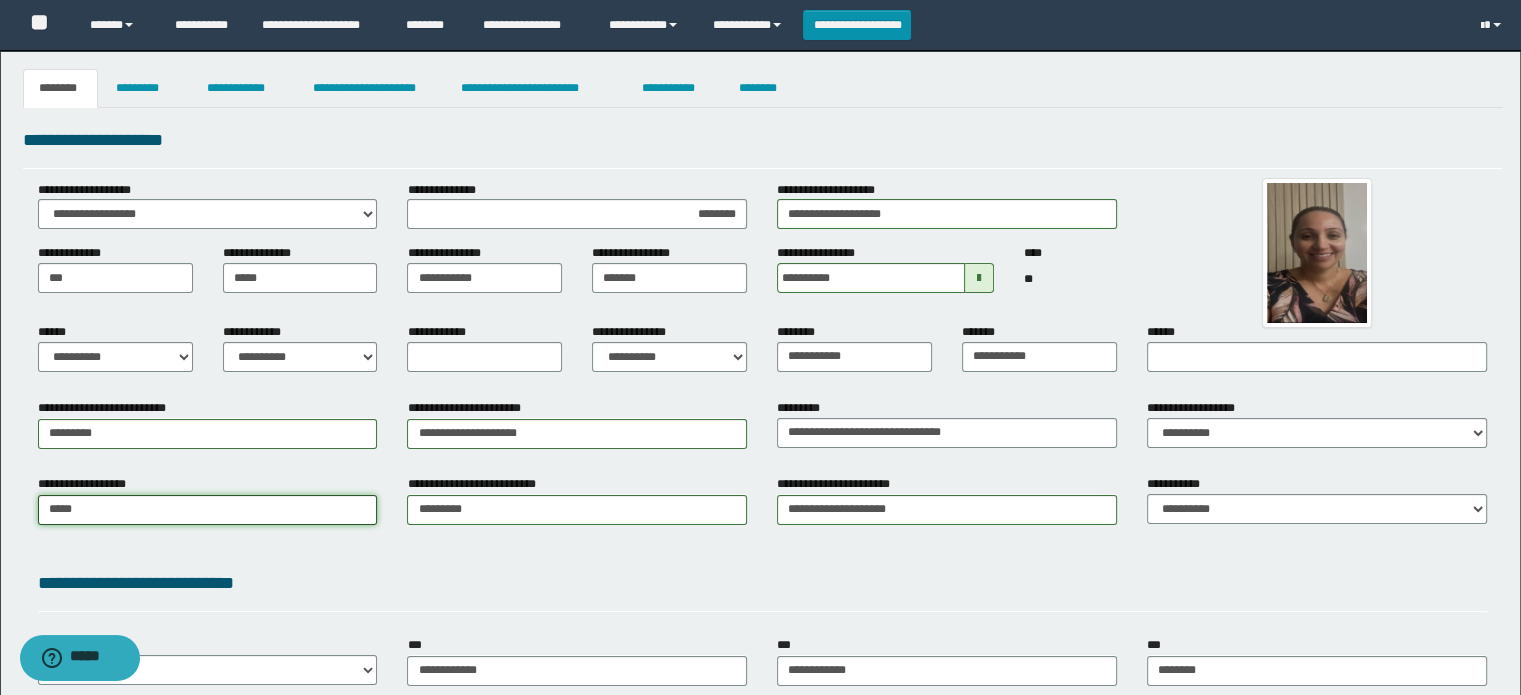 type on "********" 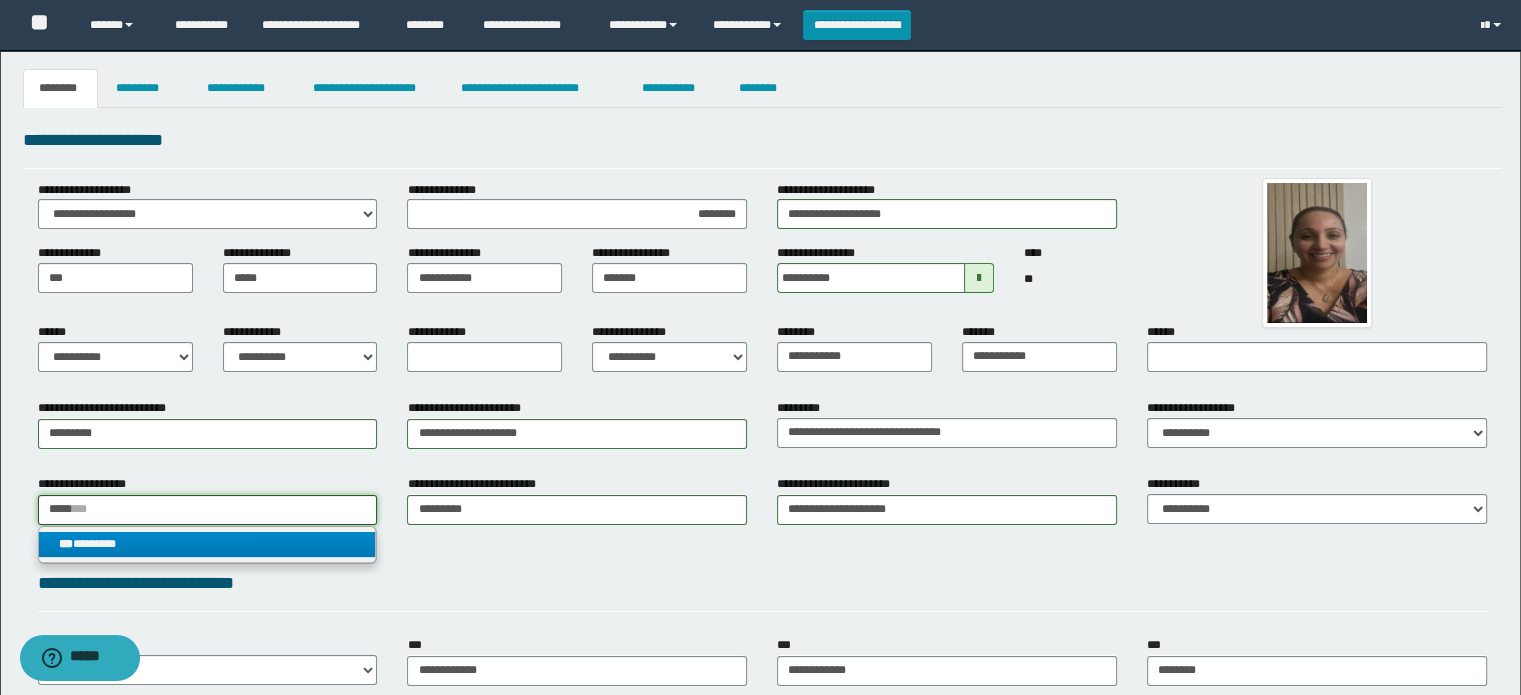 type on "*****" 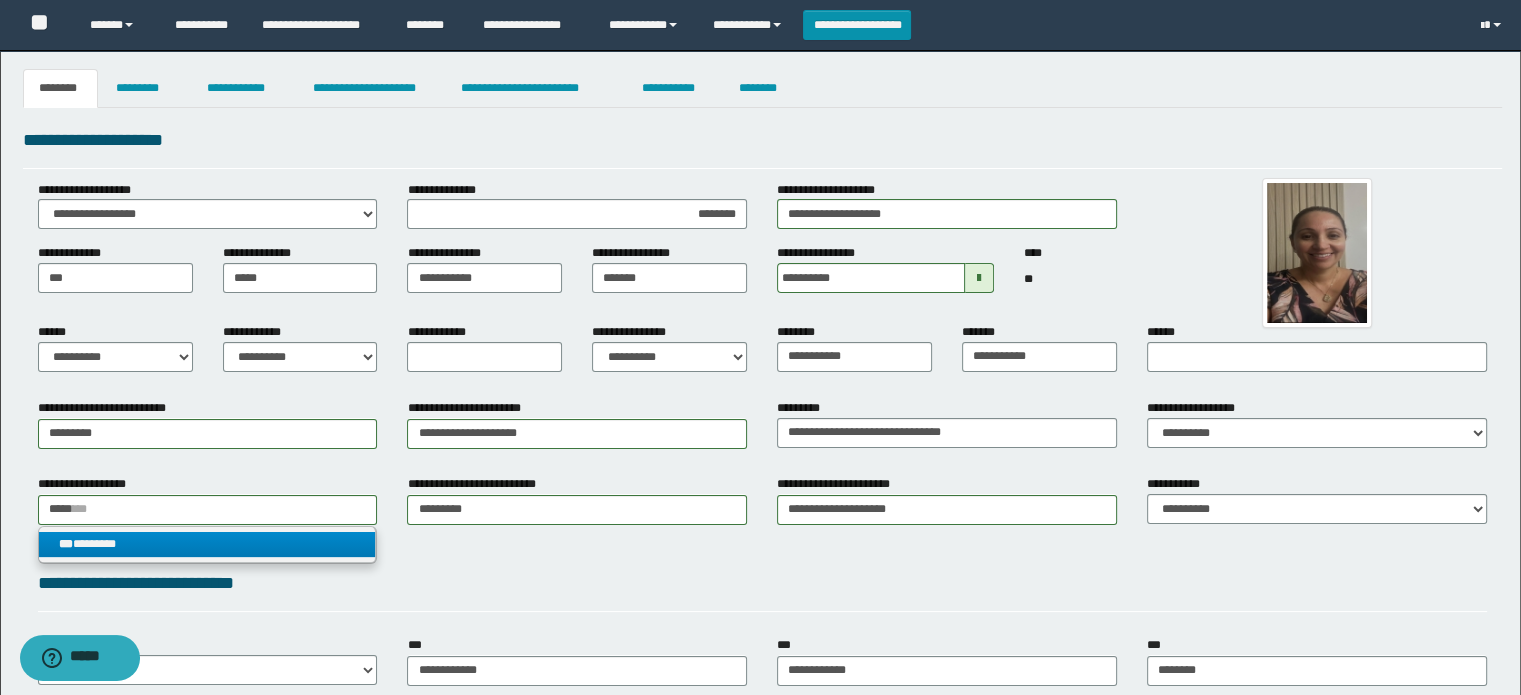 click on "*** ********" at bounding box center [208, 544] 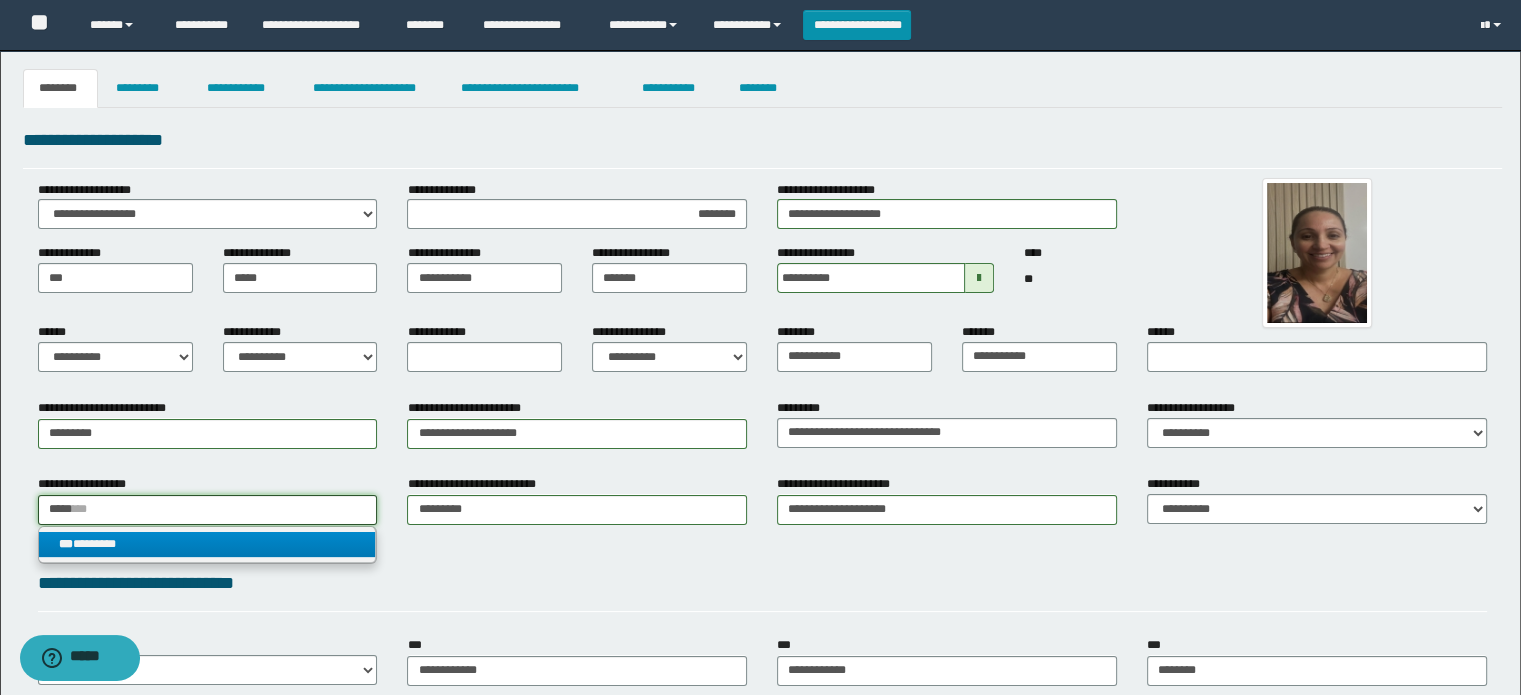 type 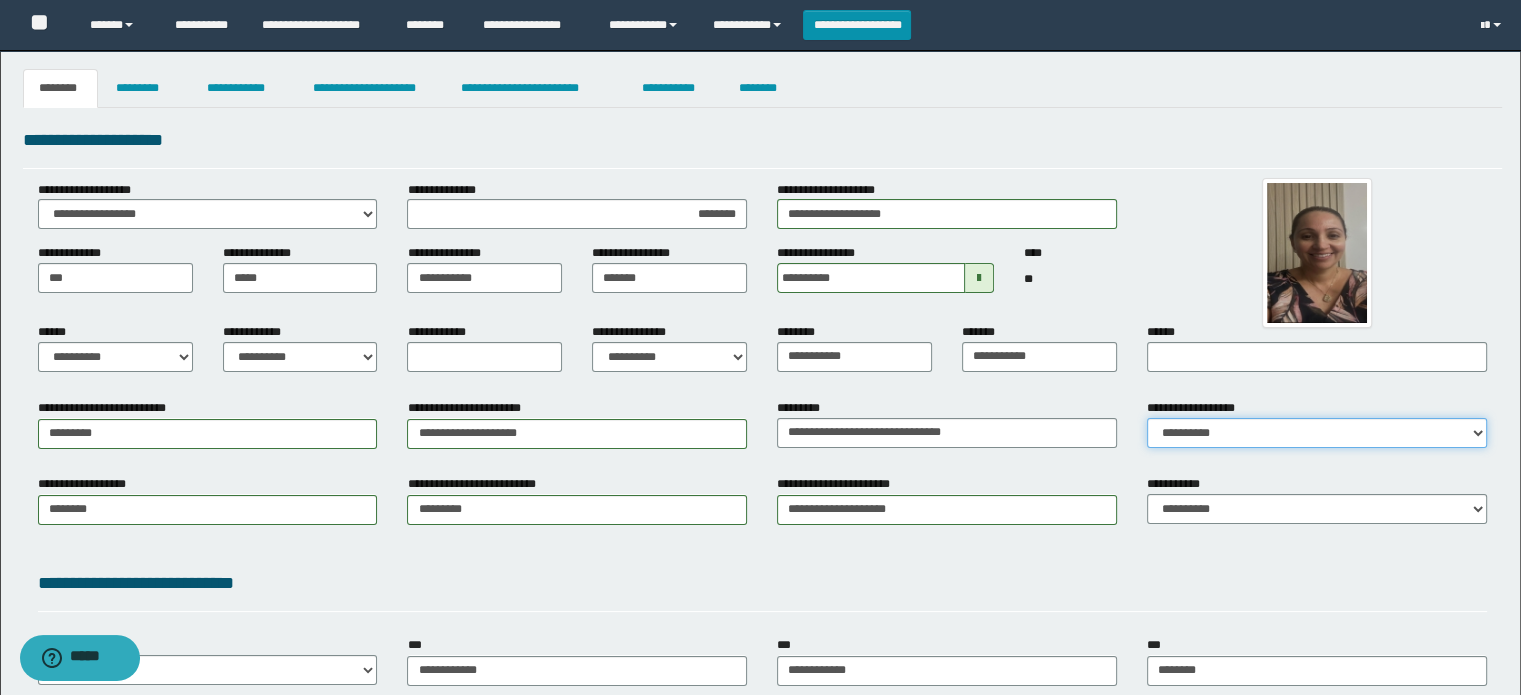 click on "**********" at bounding box center (1317, 433) 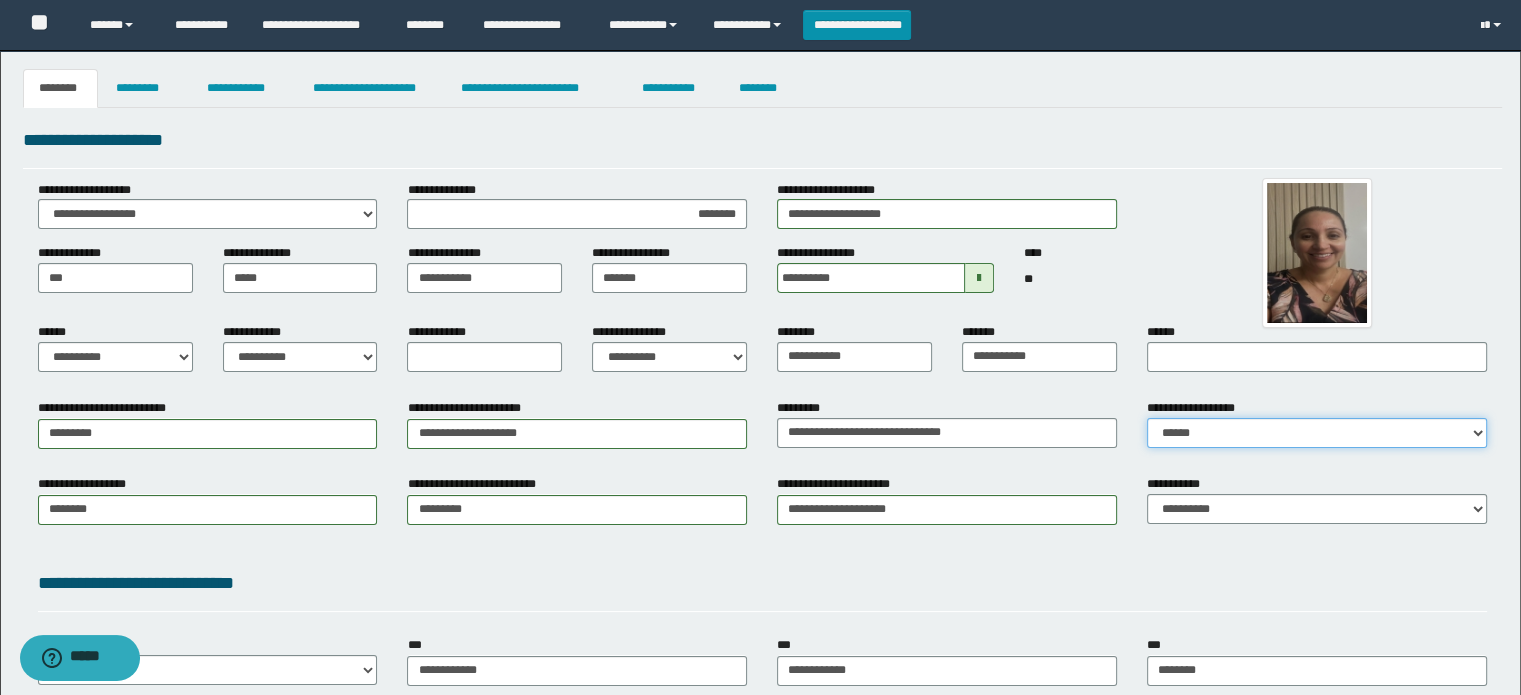 click on "**********" at bounding box center [1317, 433] 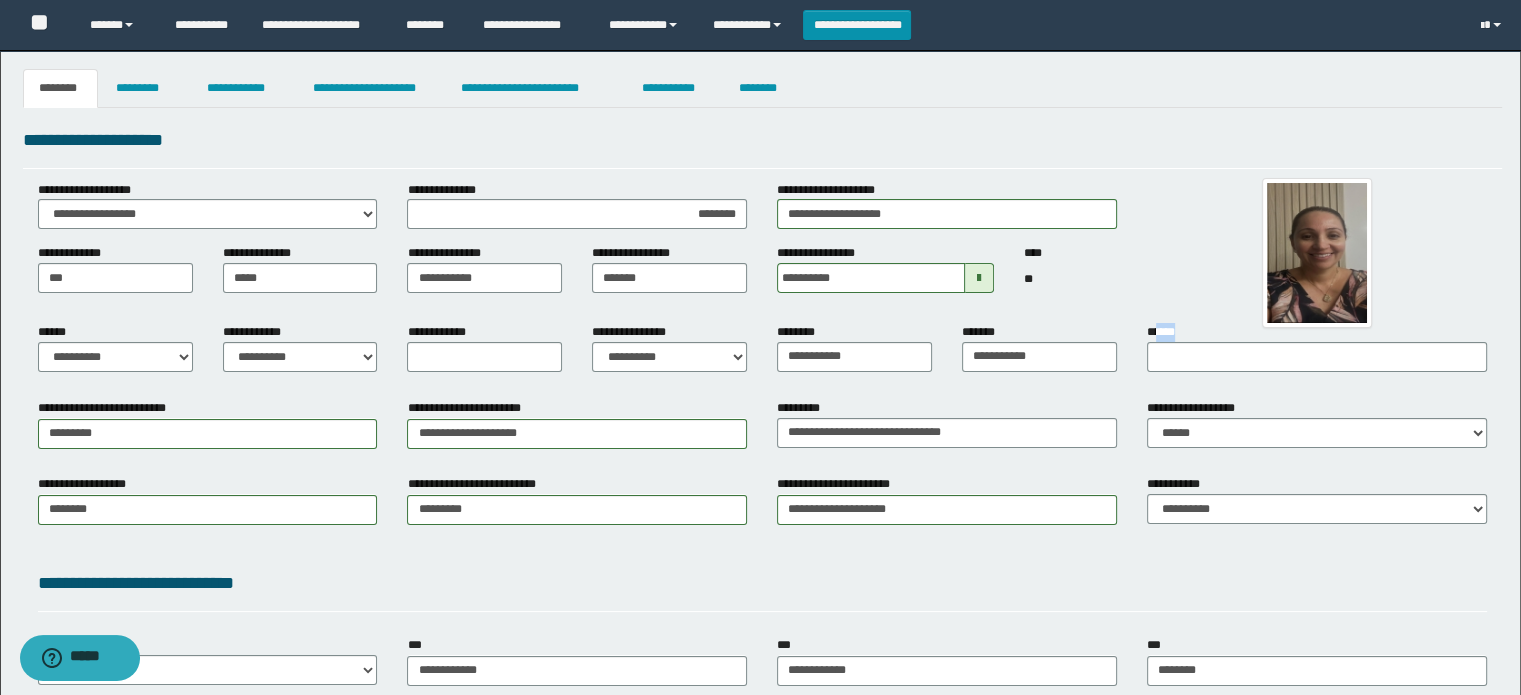 drag, startPoint x: 1159, startPoint y: 340, endPoint x: 1165, endPoint y: 360, distance: 20.880613 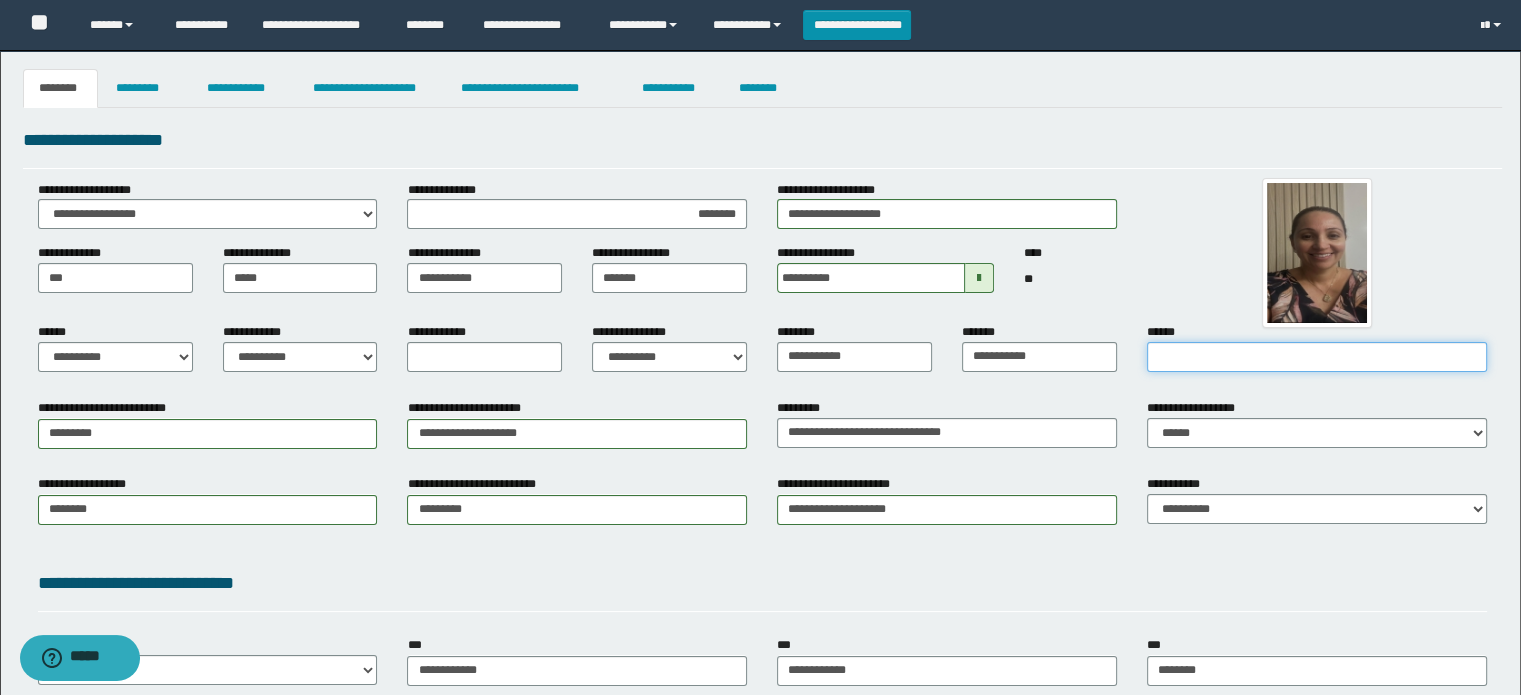click on "******" at bounding box center [1317, 357] 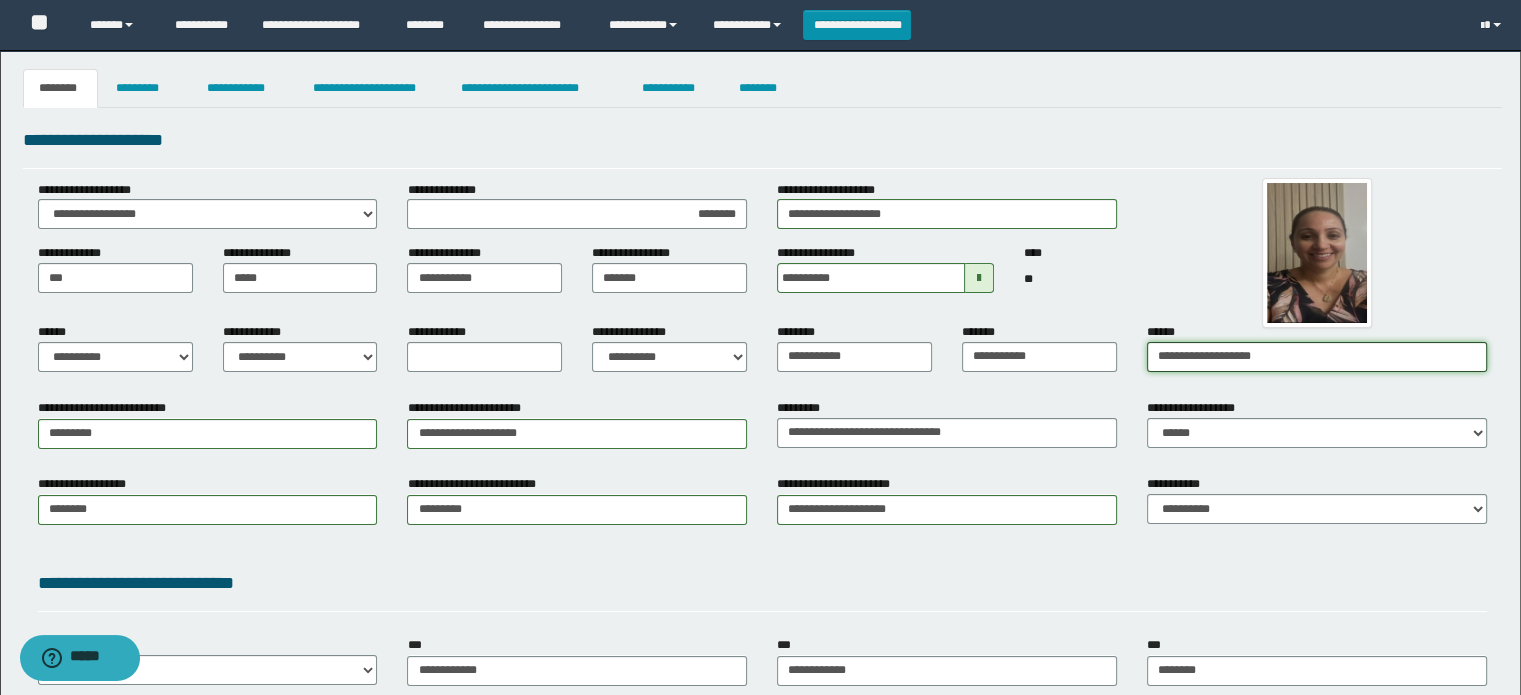 type on "**********" 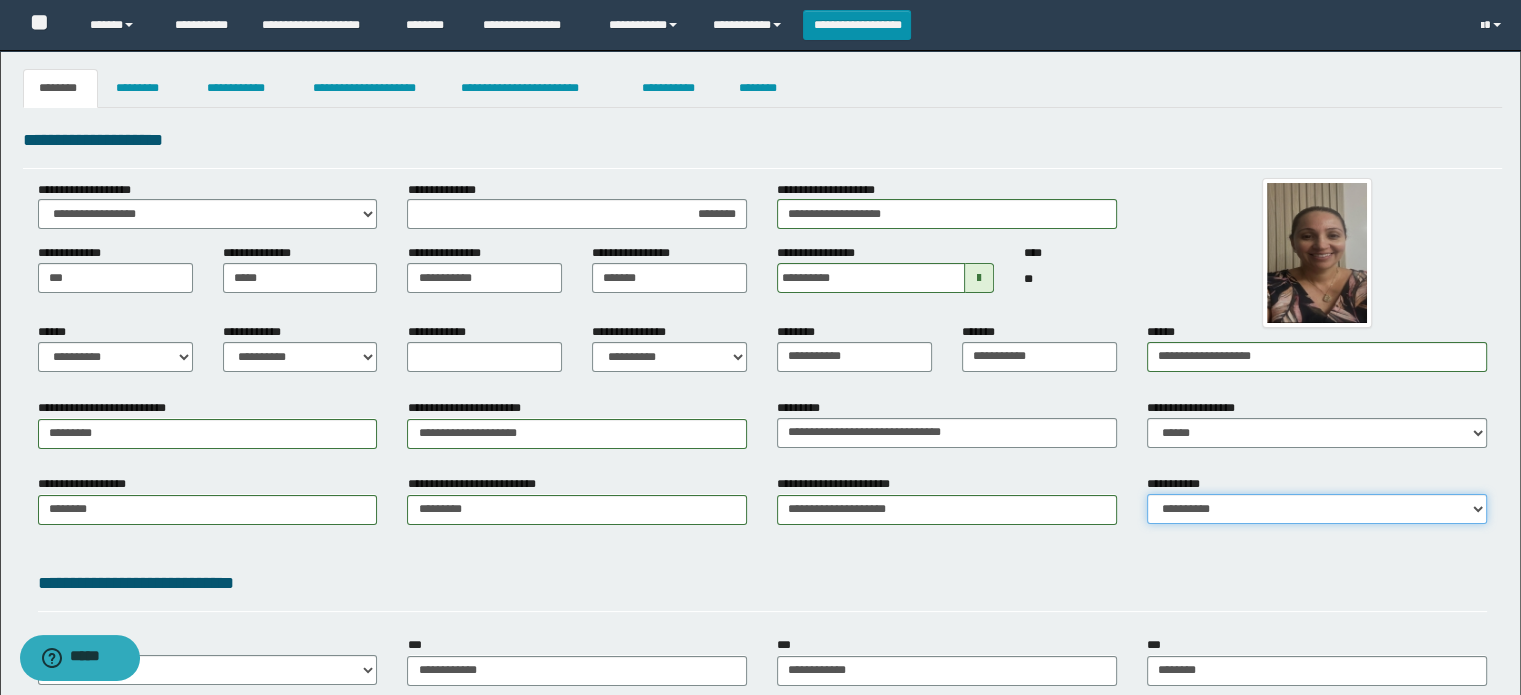 click on "**********" at bounding box center [1317, 509] 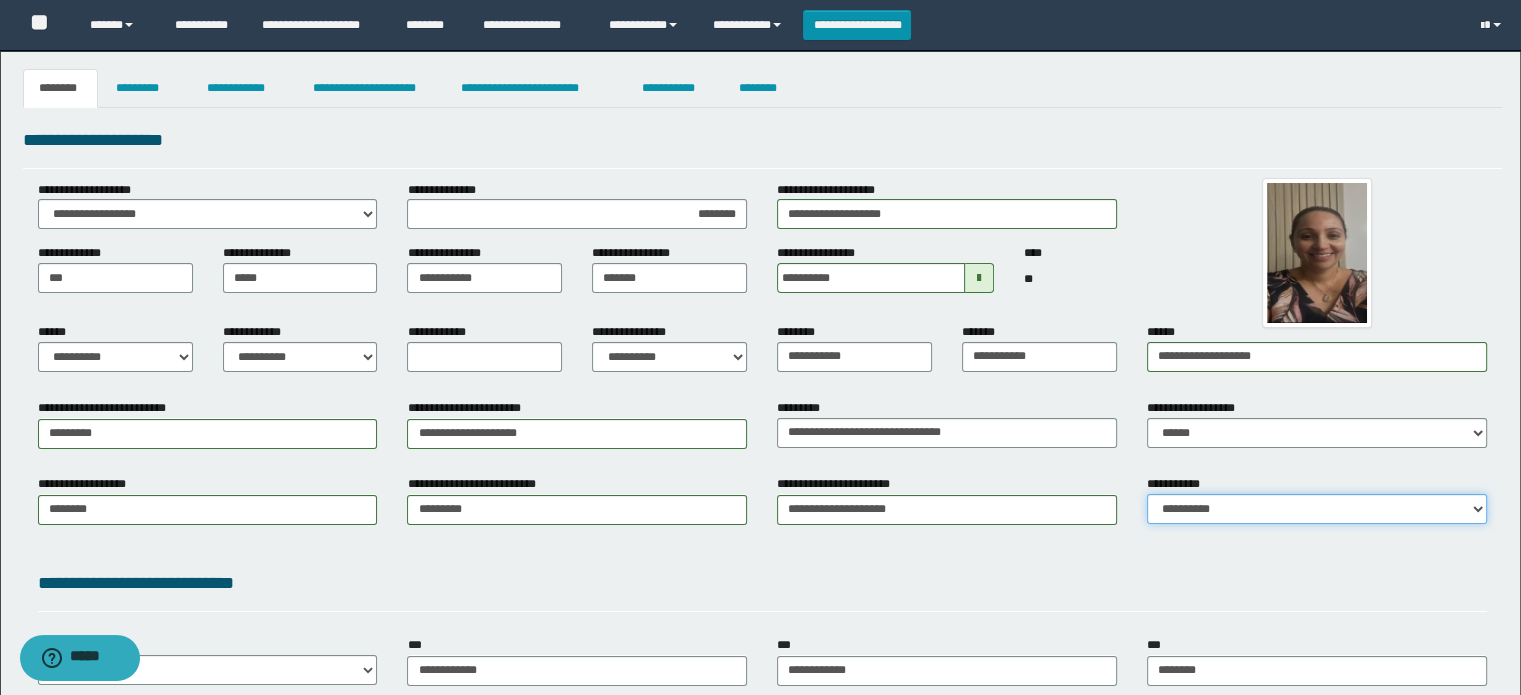 select on "*" 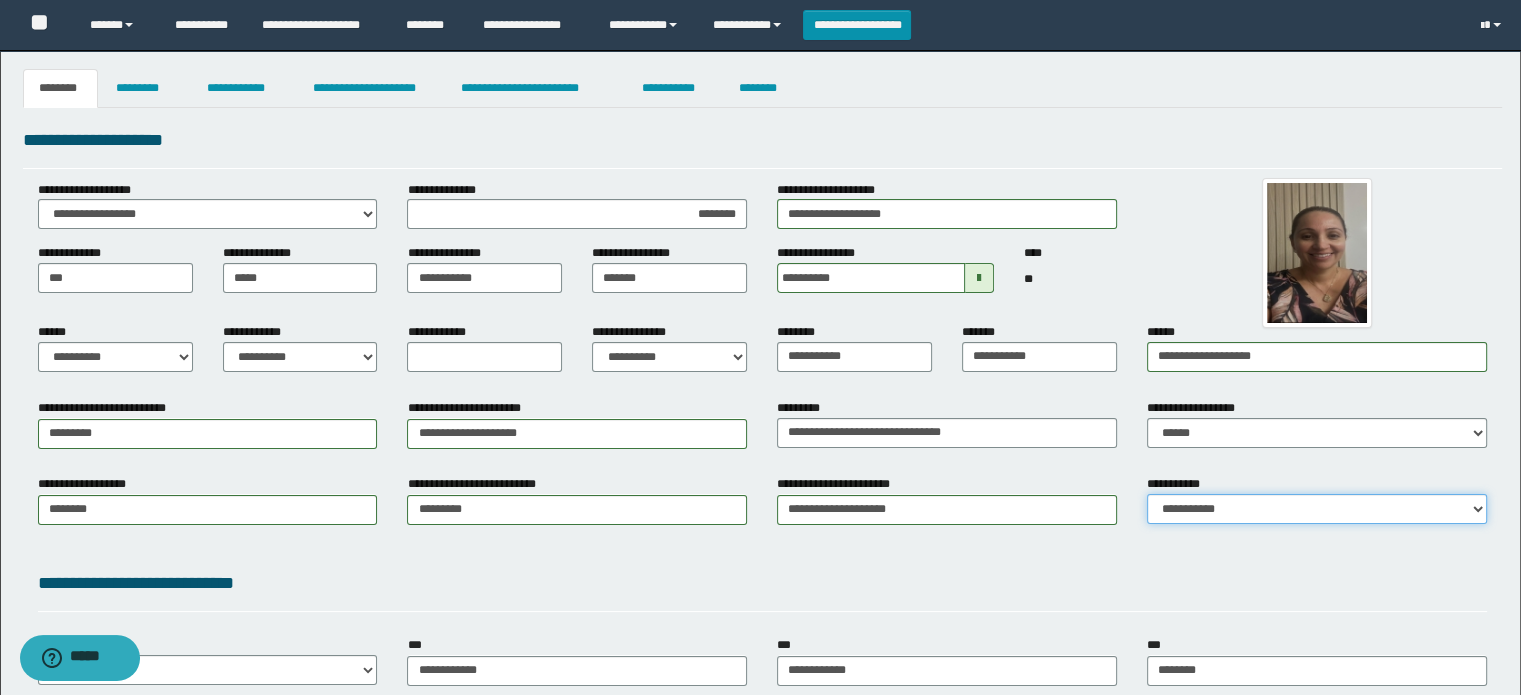 click on "**********" at bounding box center (1317, 509) 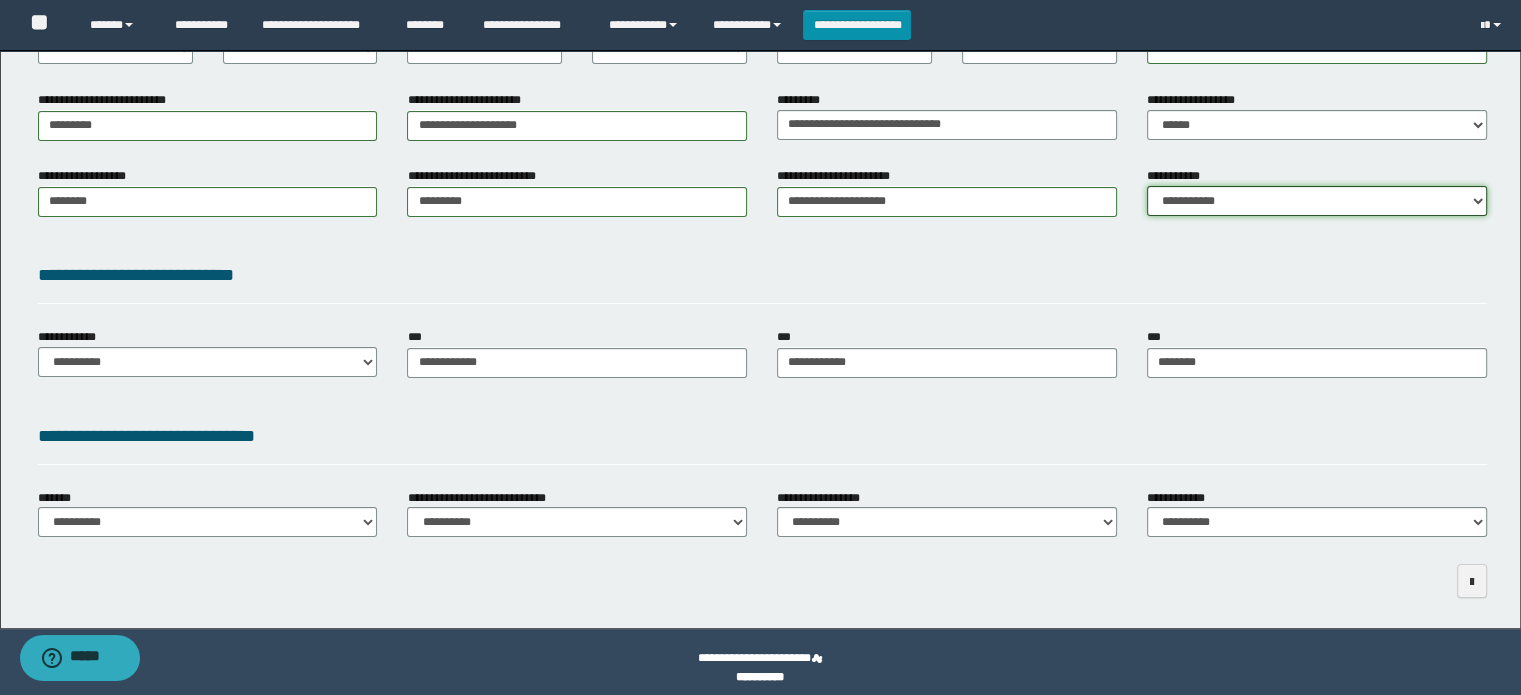 scroll, scrollTop: 314, scrollLeft: 0, axis: vertical 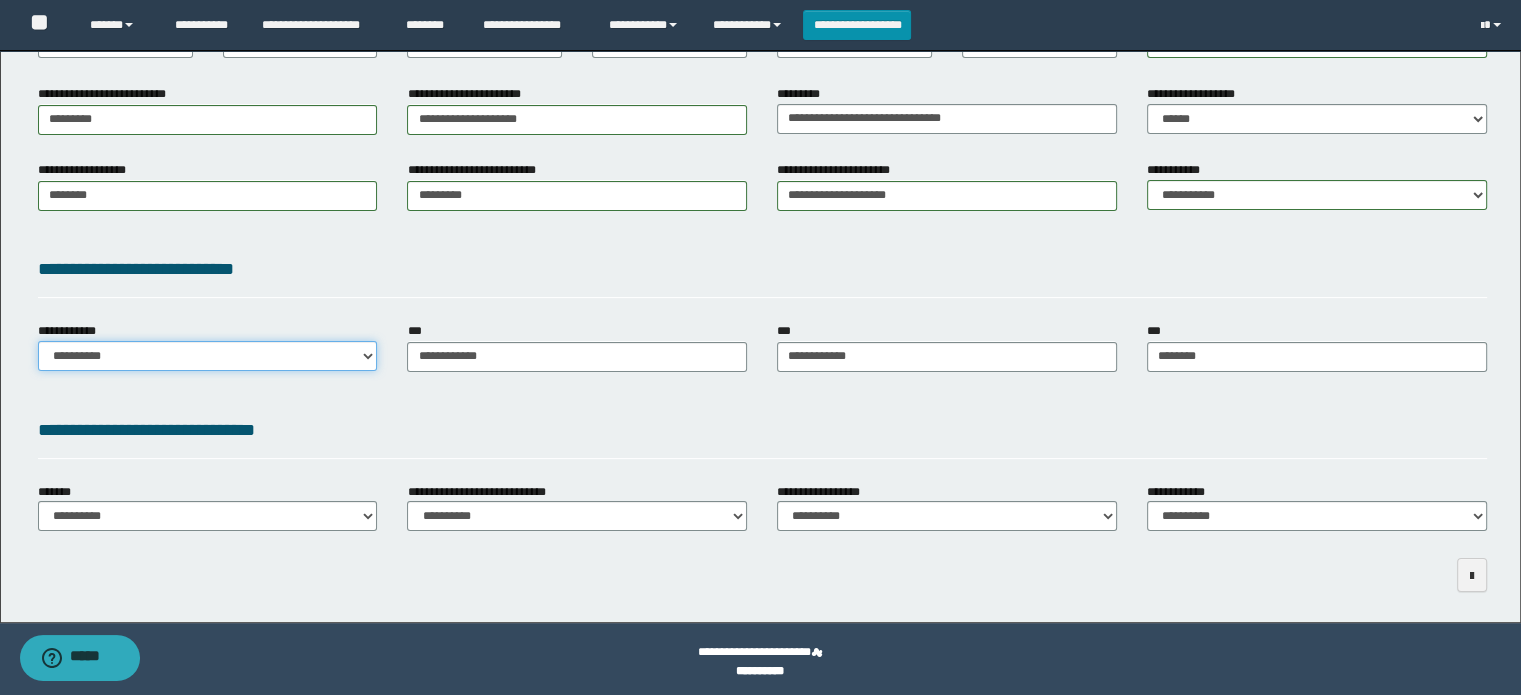 click on "**********" at bounding box center (208, 356) 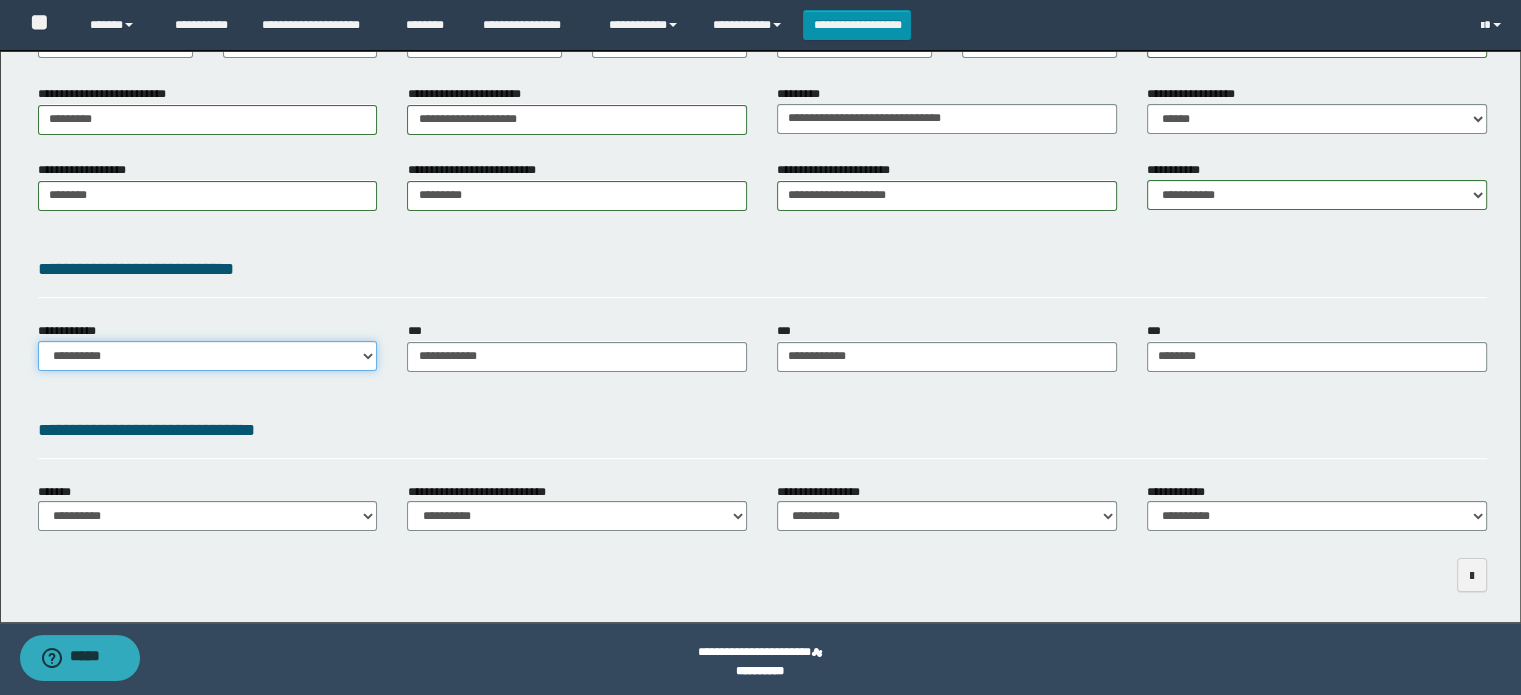 select on "**" 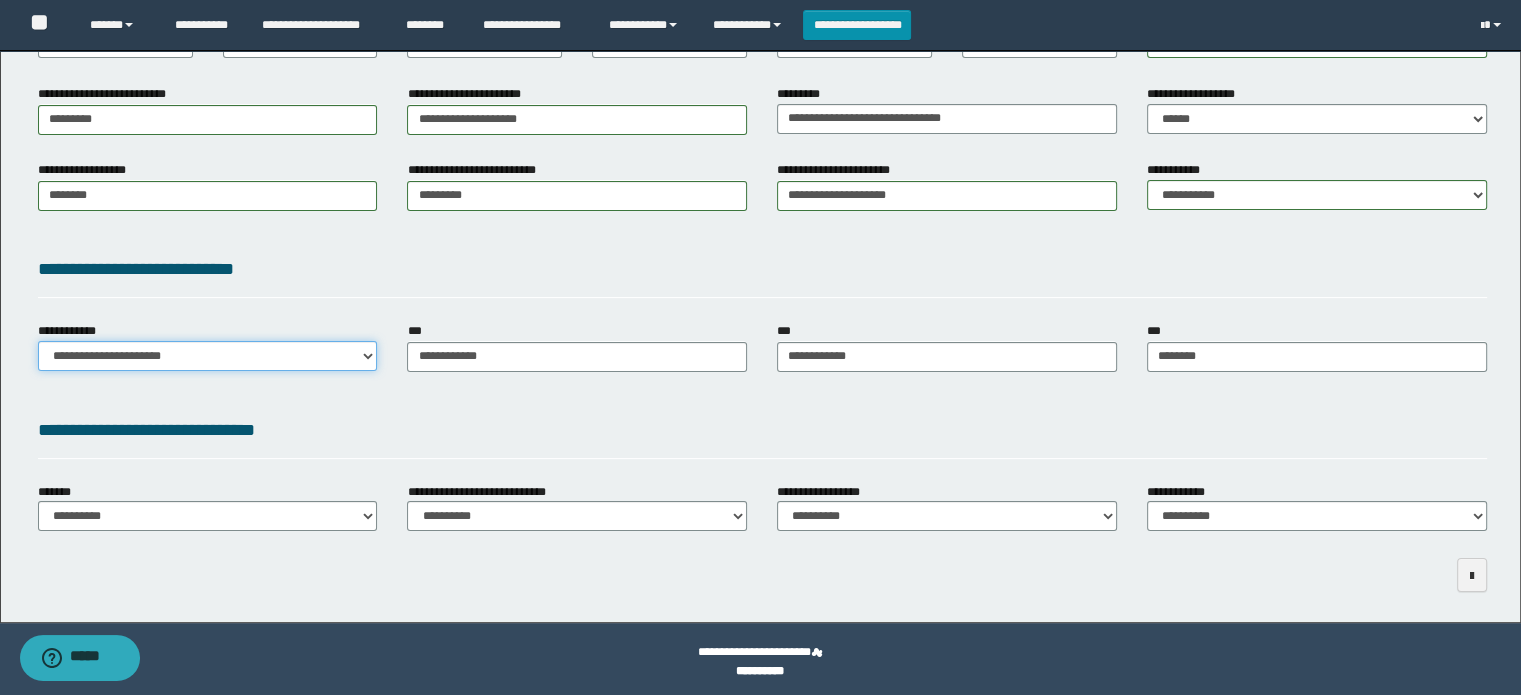 click on "**********" at bounding box center (208, 356) 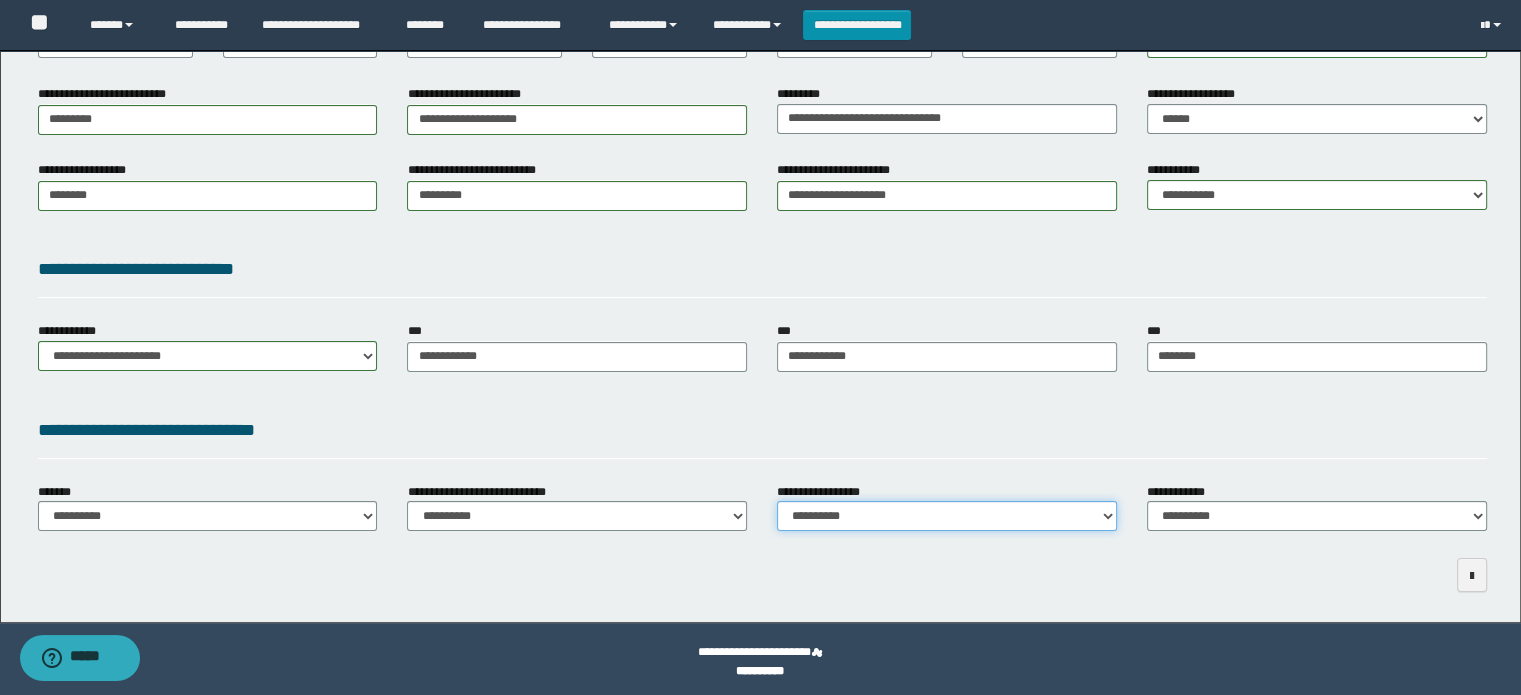 click on "**********" at bounding box center (947, 516) 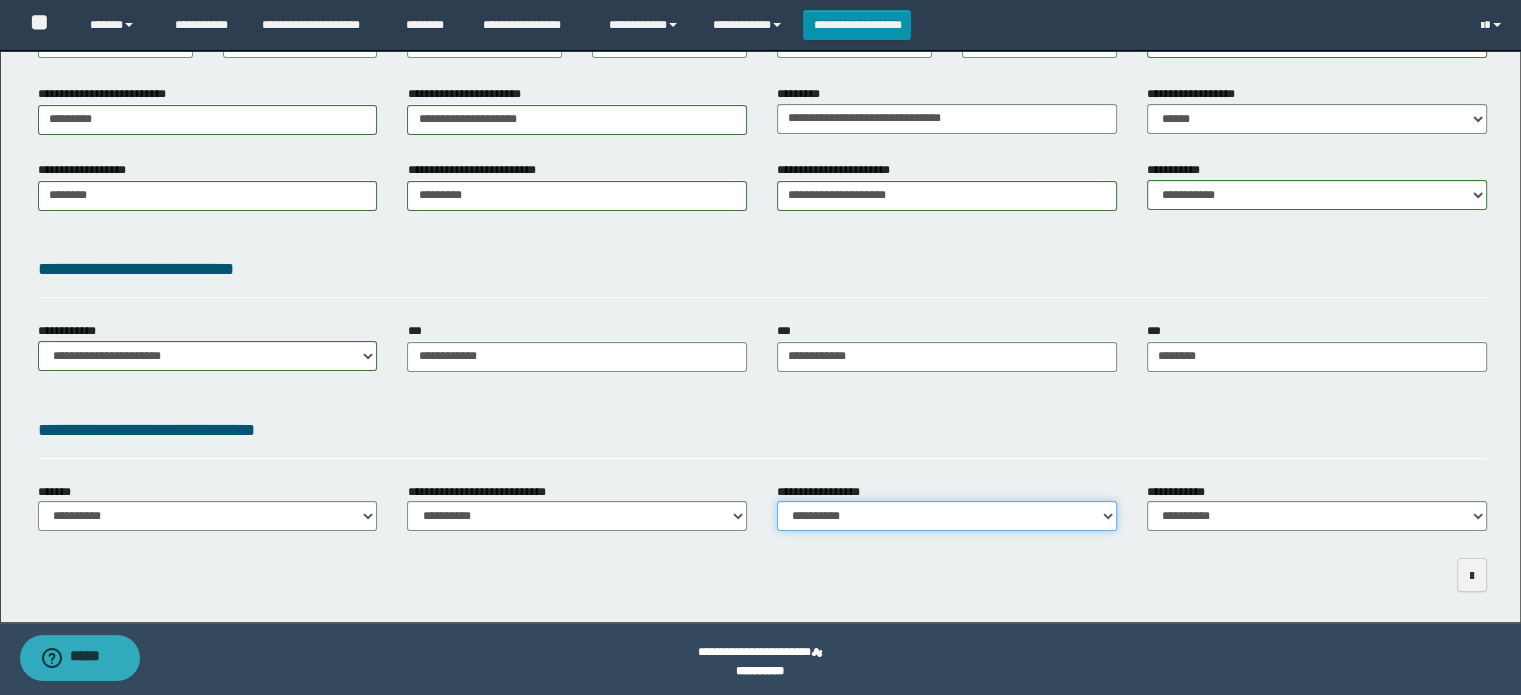 select on "*" 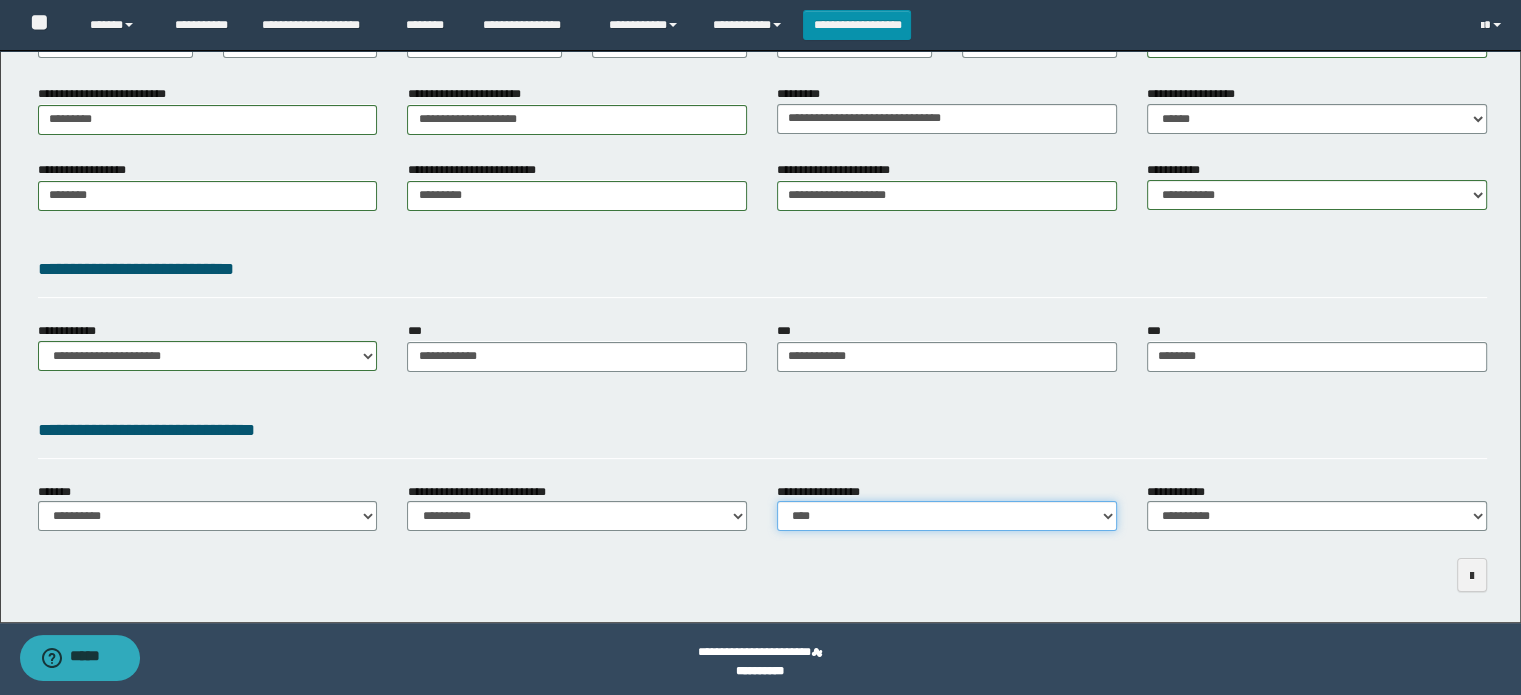 click on "**********" at bounding box center [947, 516] 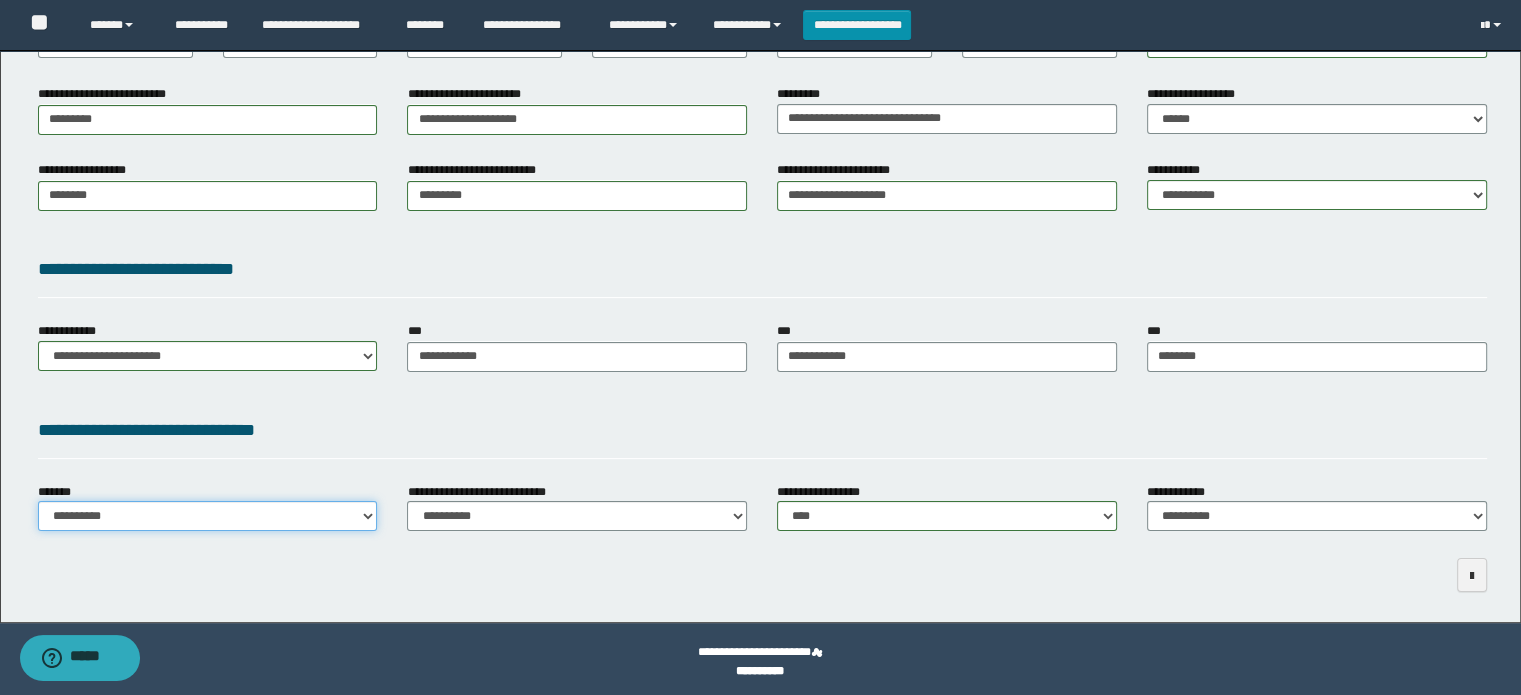 click on "**********" at bounding box center [208, 516] 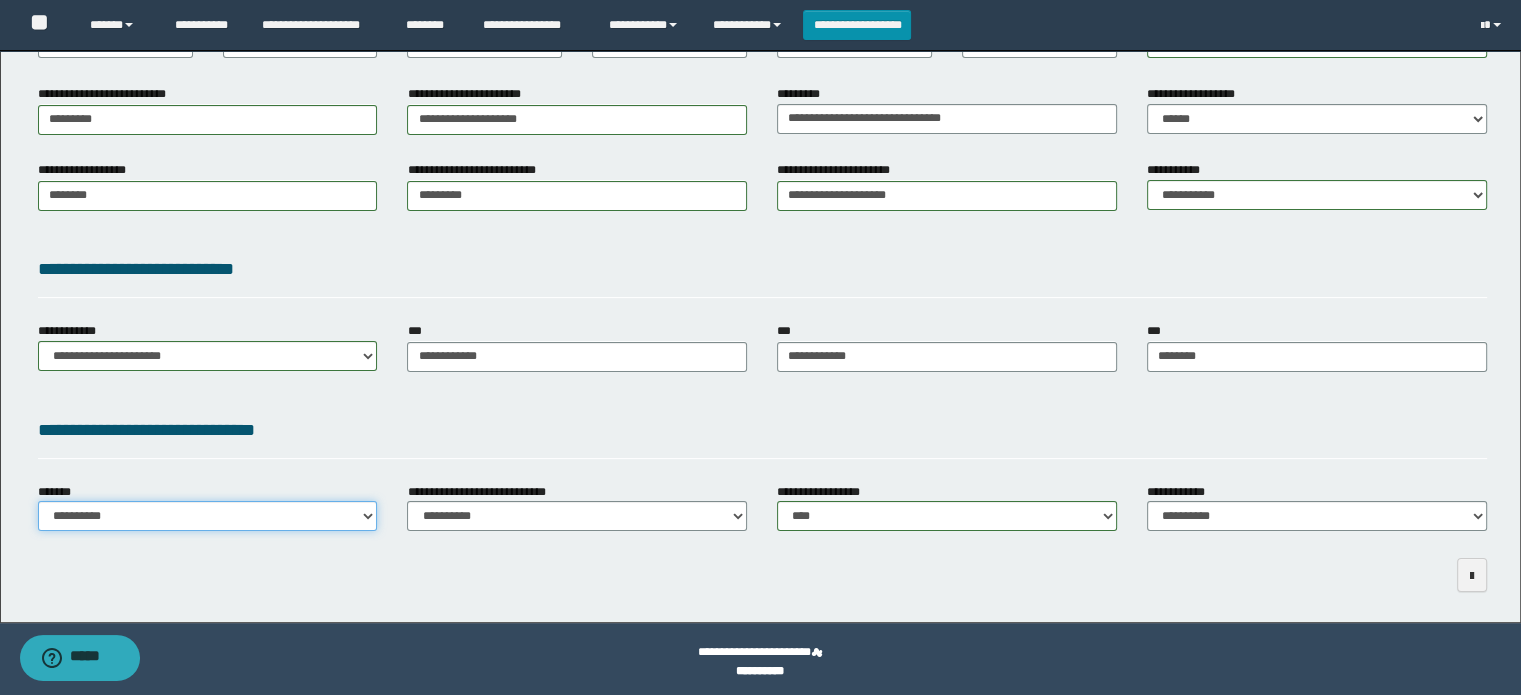 select on "*" 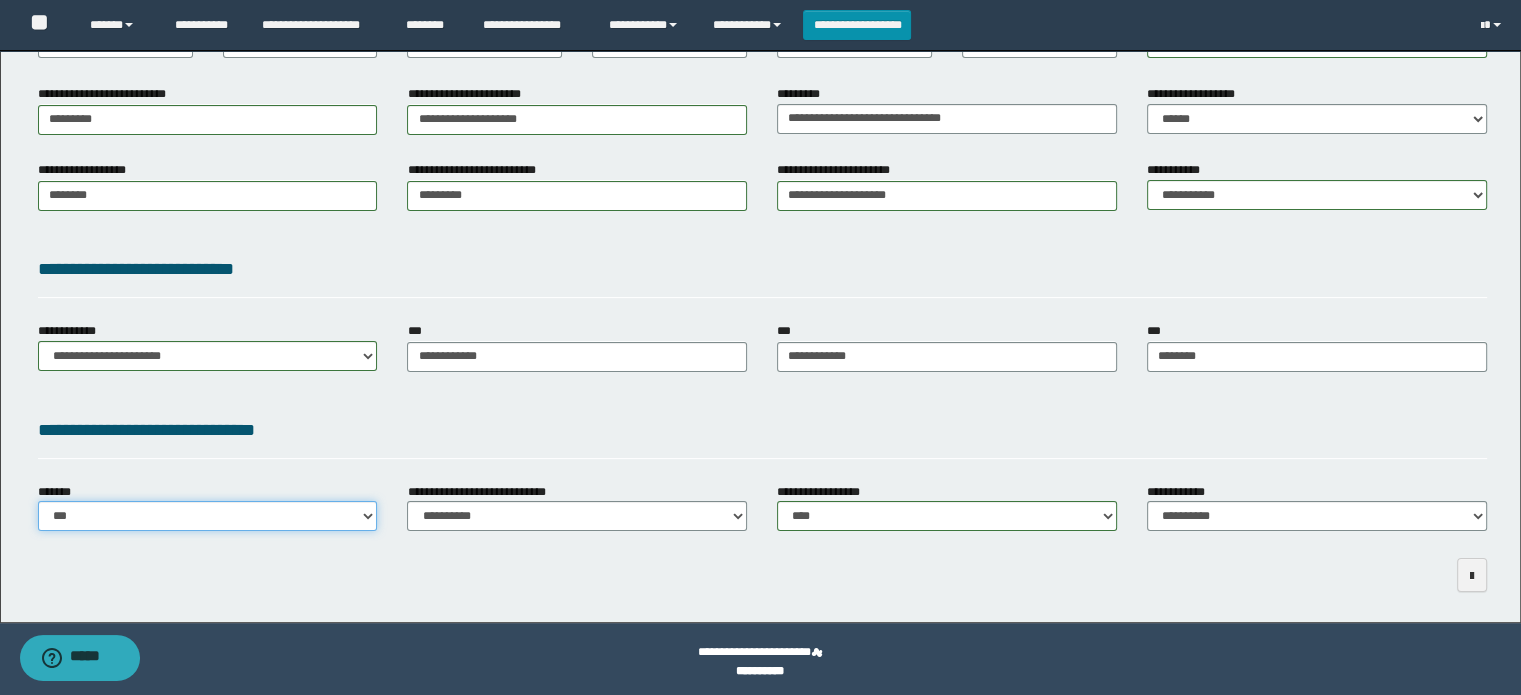 click on "**********" at bounding box center (208, 516) 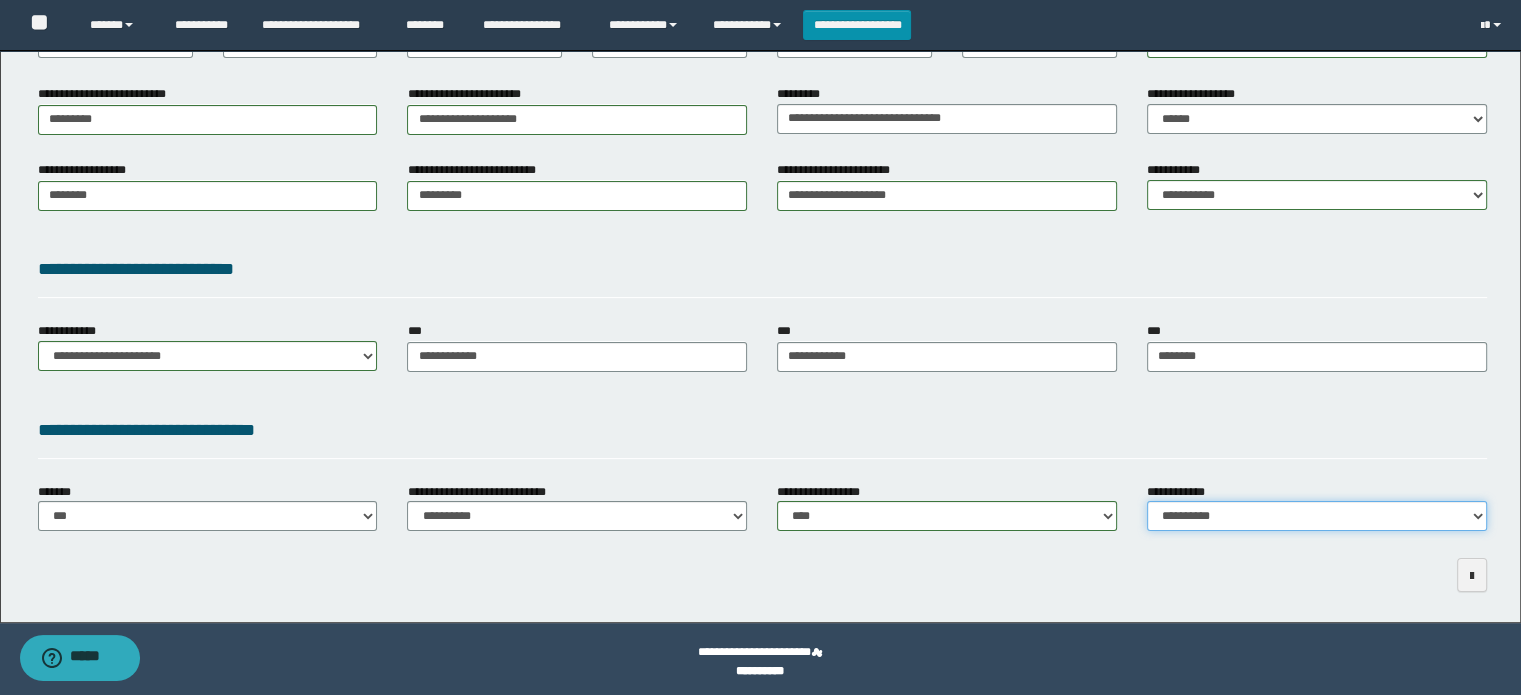 click on "**********" at bounding box center (1317, 516) 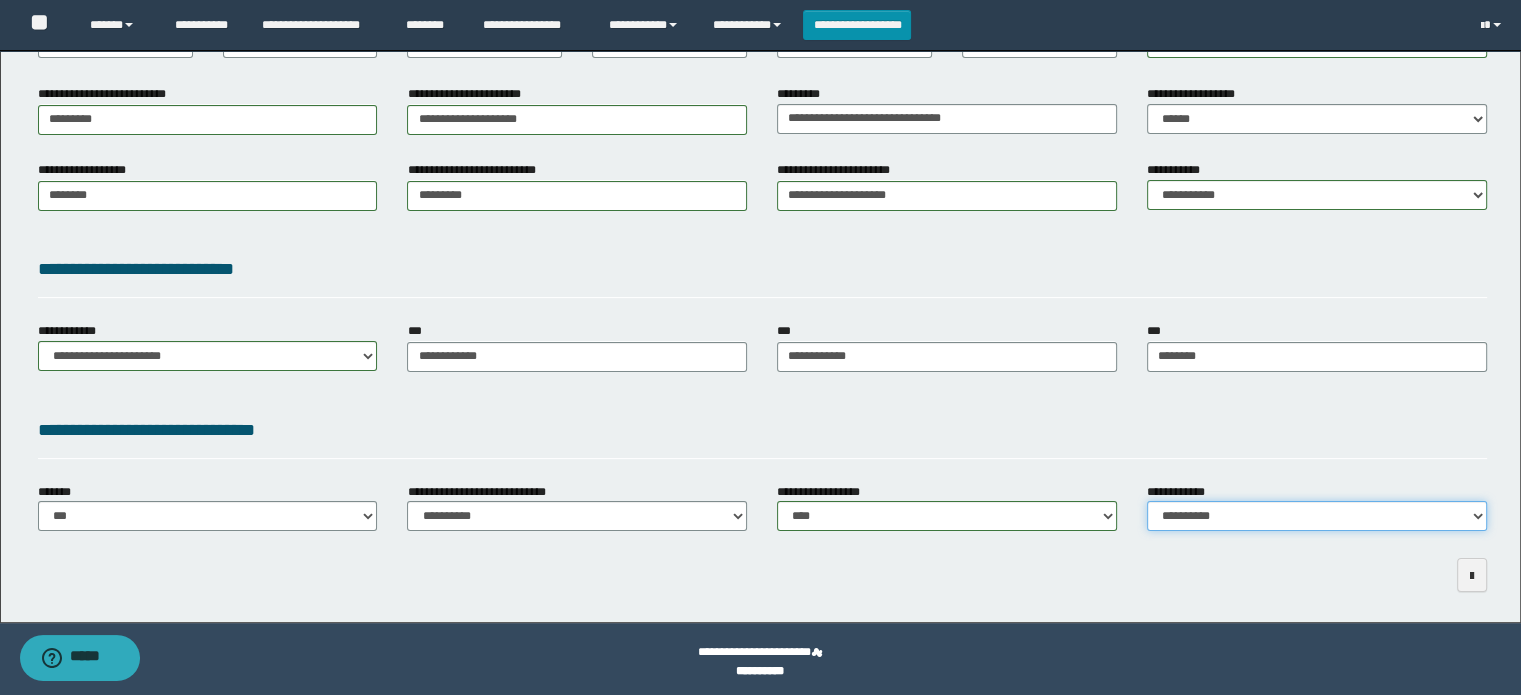 select on "*" 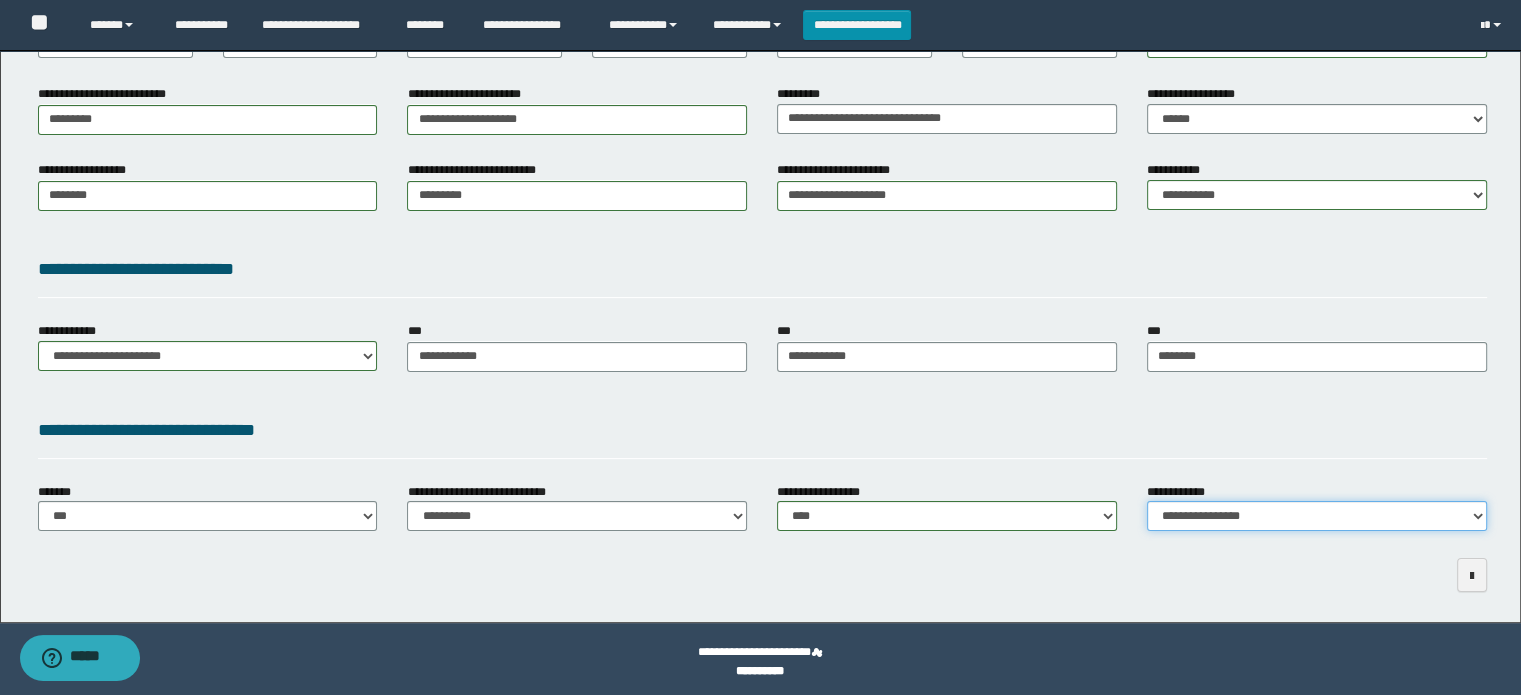 click on "**********" at bounding box center [1317, 516] 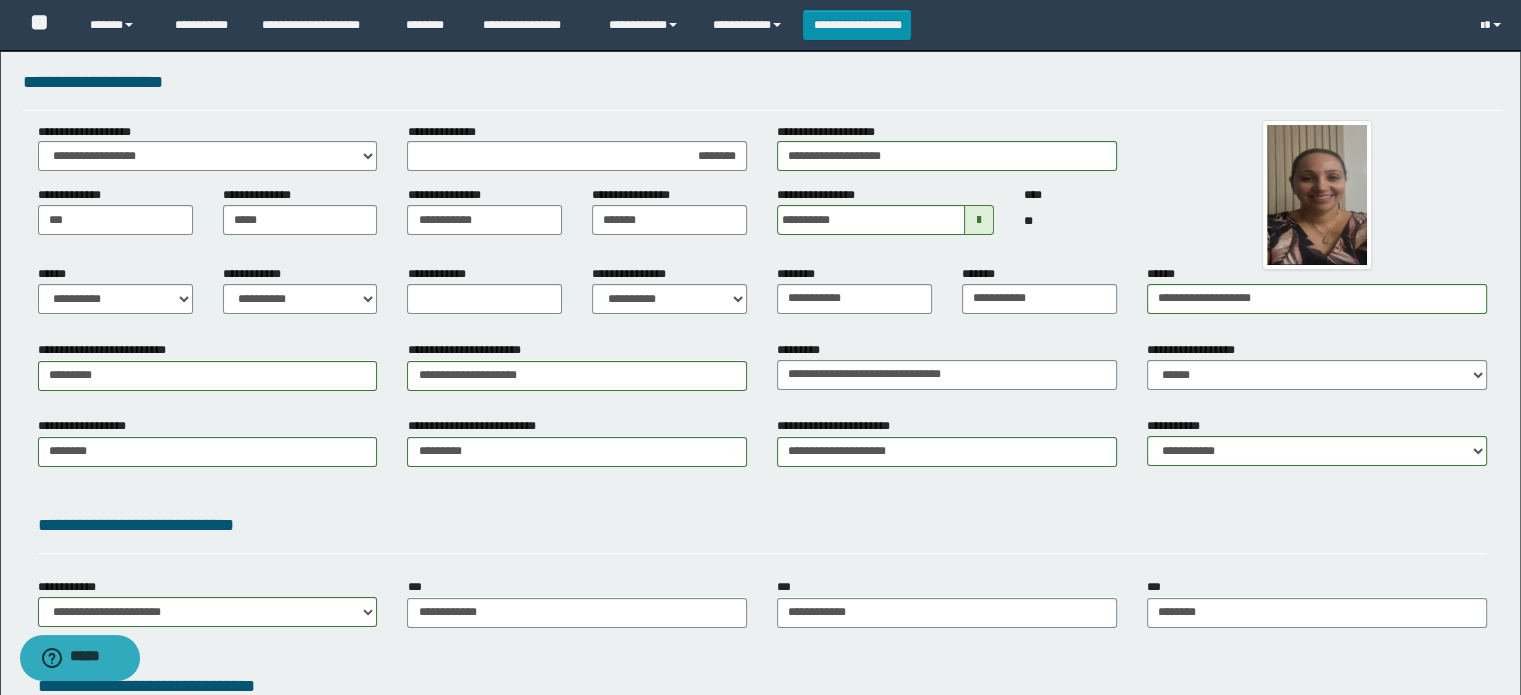 scroll, scrollTop: 0, scrollLeft: 0, axis: both 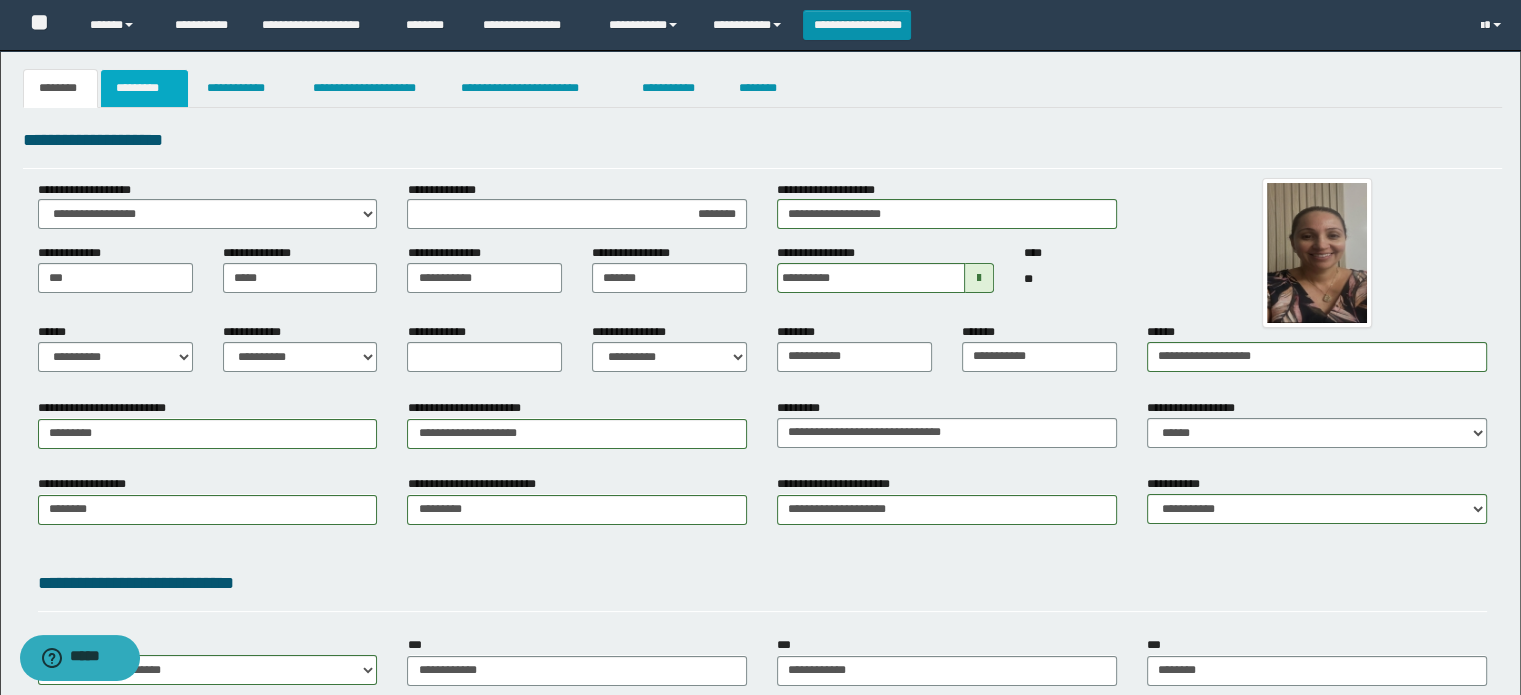 click on "*********" at bounding box center [144, 88] 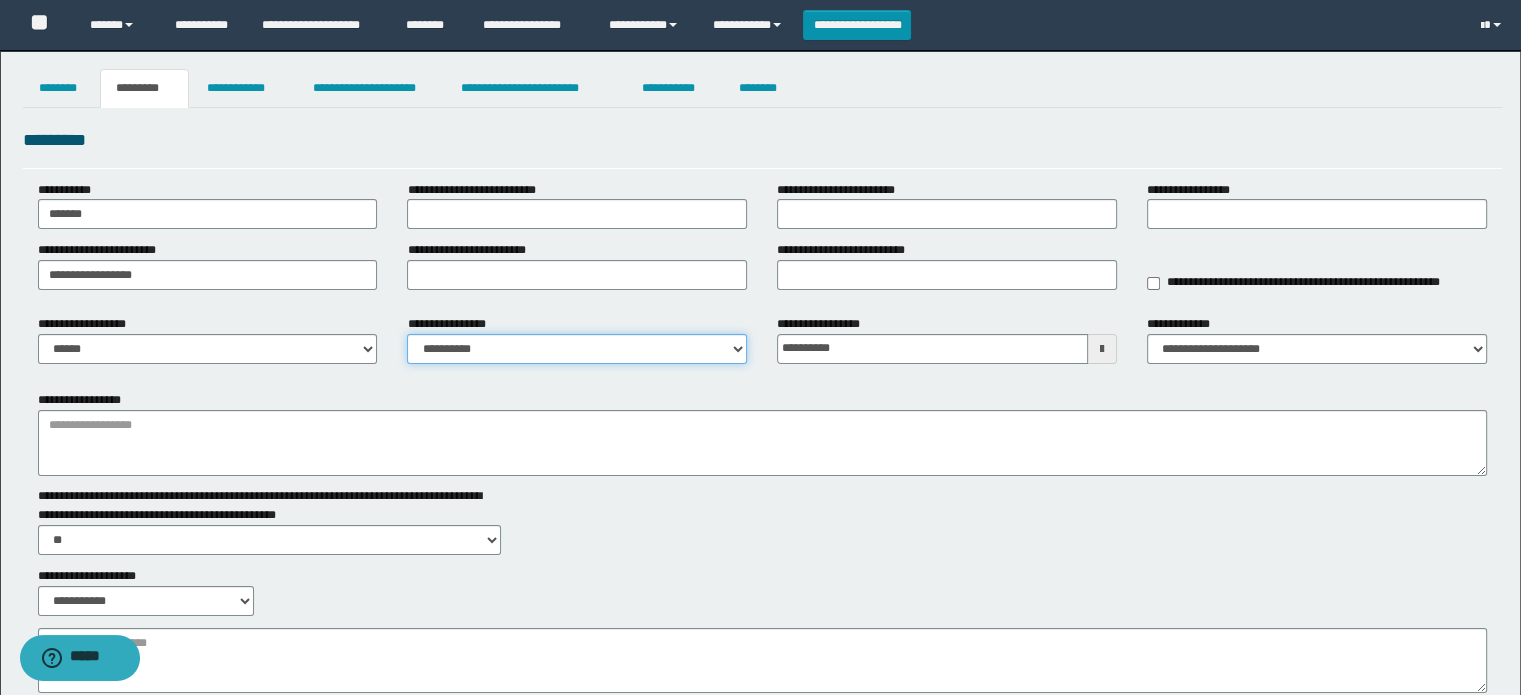click on "**********" at bounding box center (577, 349) 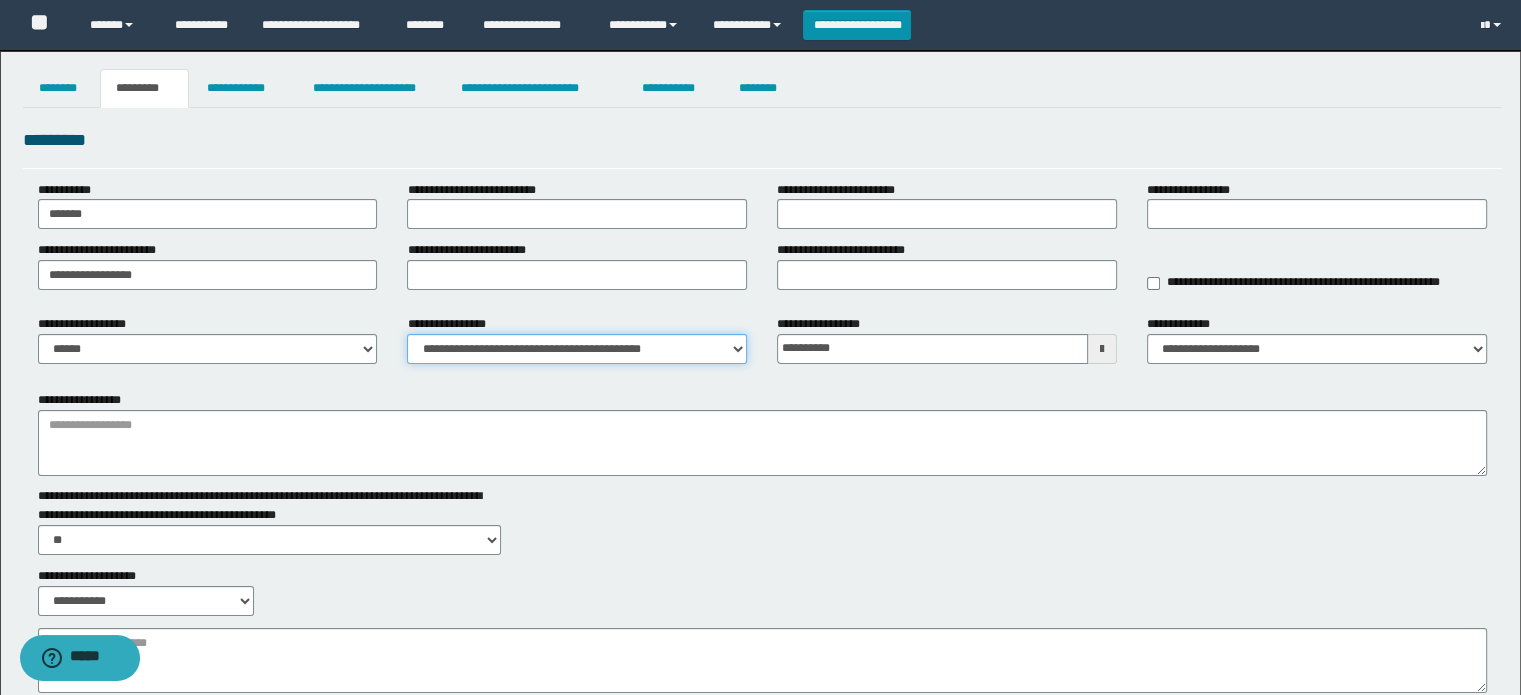 click on "**********" at bounding box center [577, 349] 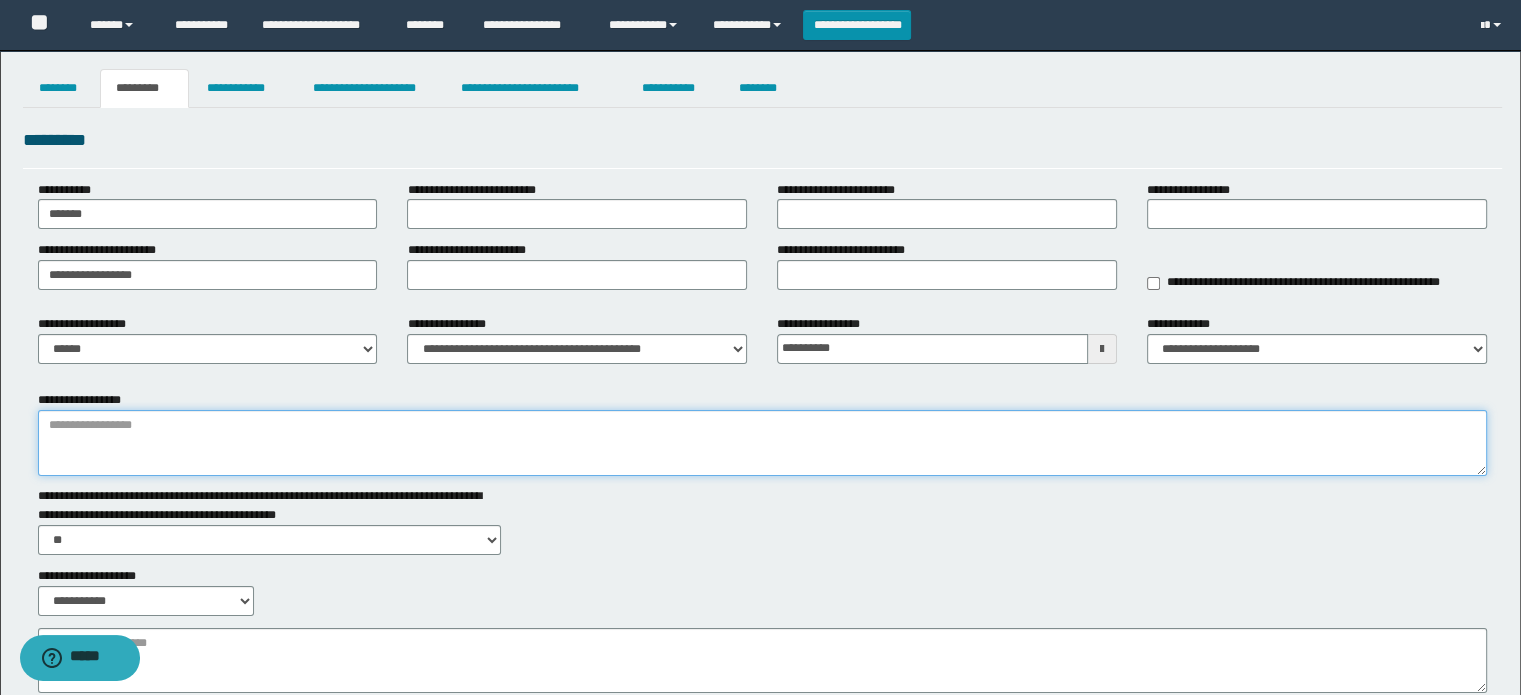click on "**********" at bounding box center (763, 443) 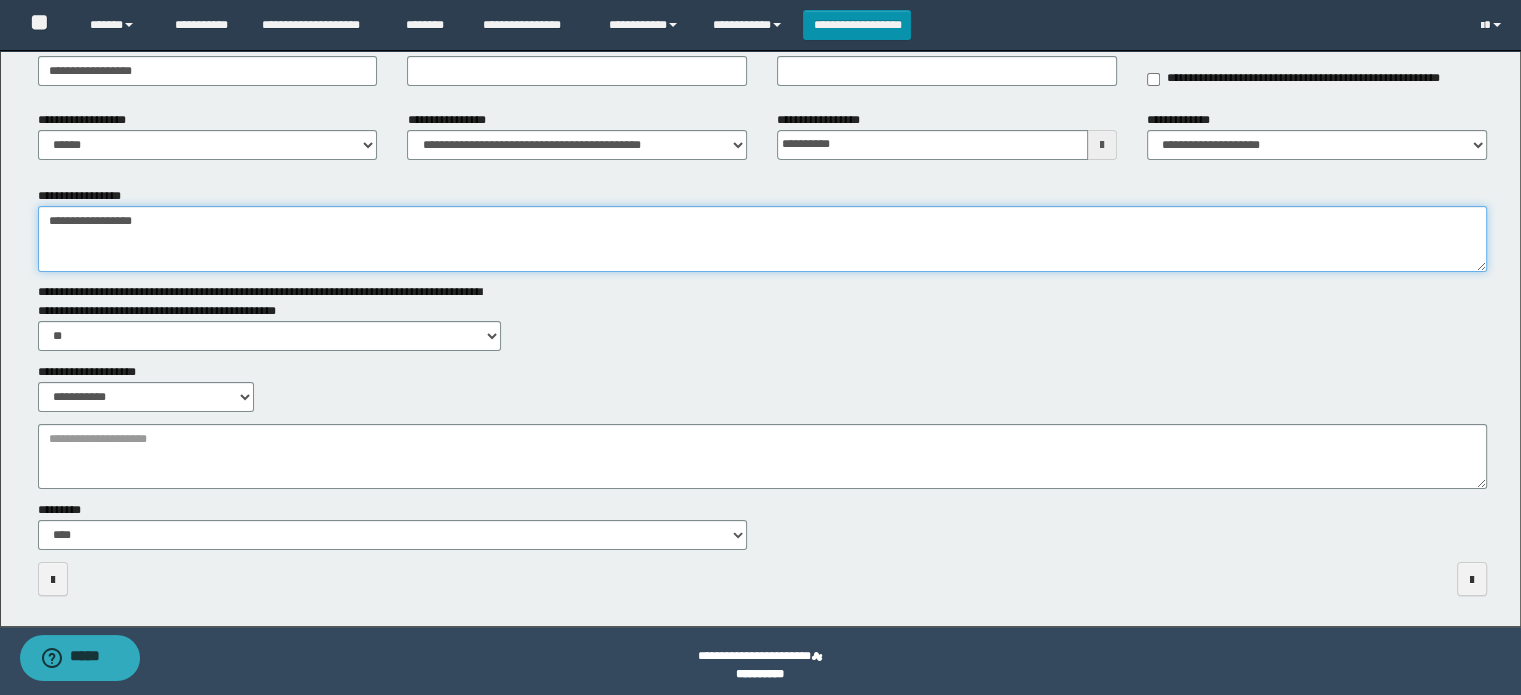 scroll, scrollTop: 212, scrollLeft: 0, axis: vertical 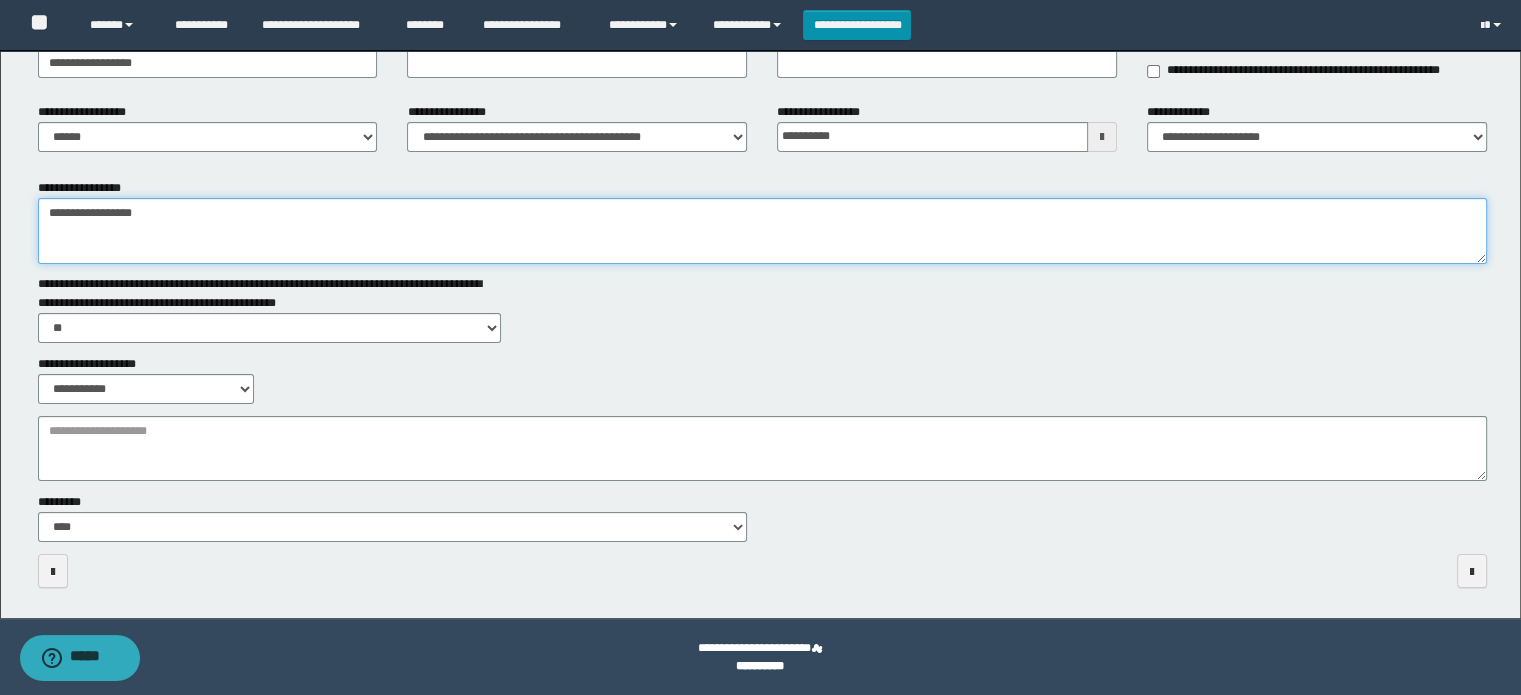 type on "**********" 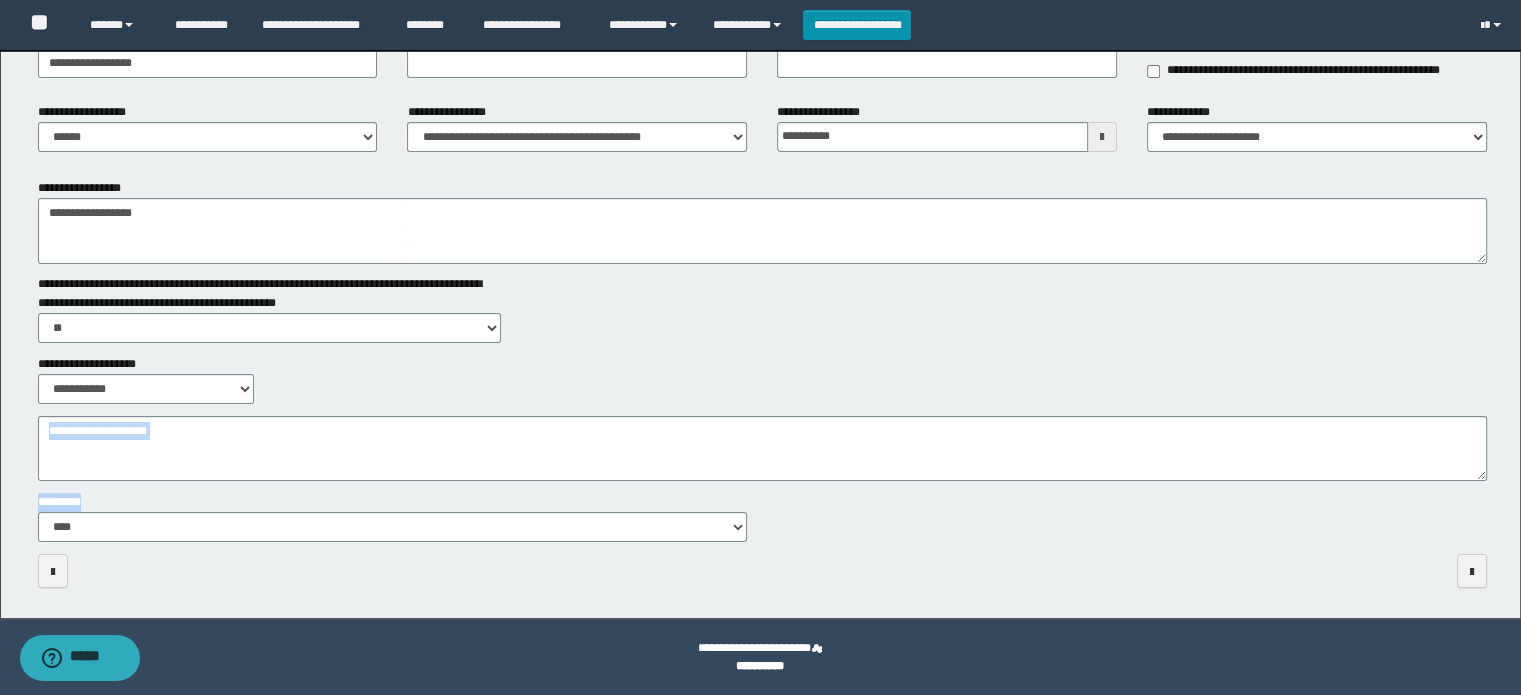 drag, startPoint x: 481, startPoint y: 483, endPoint x: 486, endPoint y: 463, distance: 20.615528 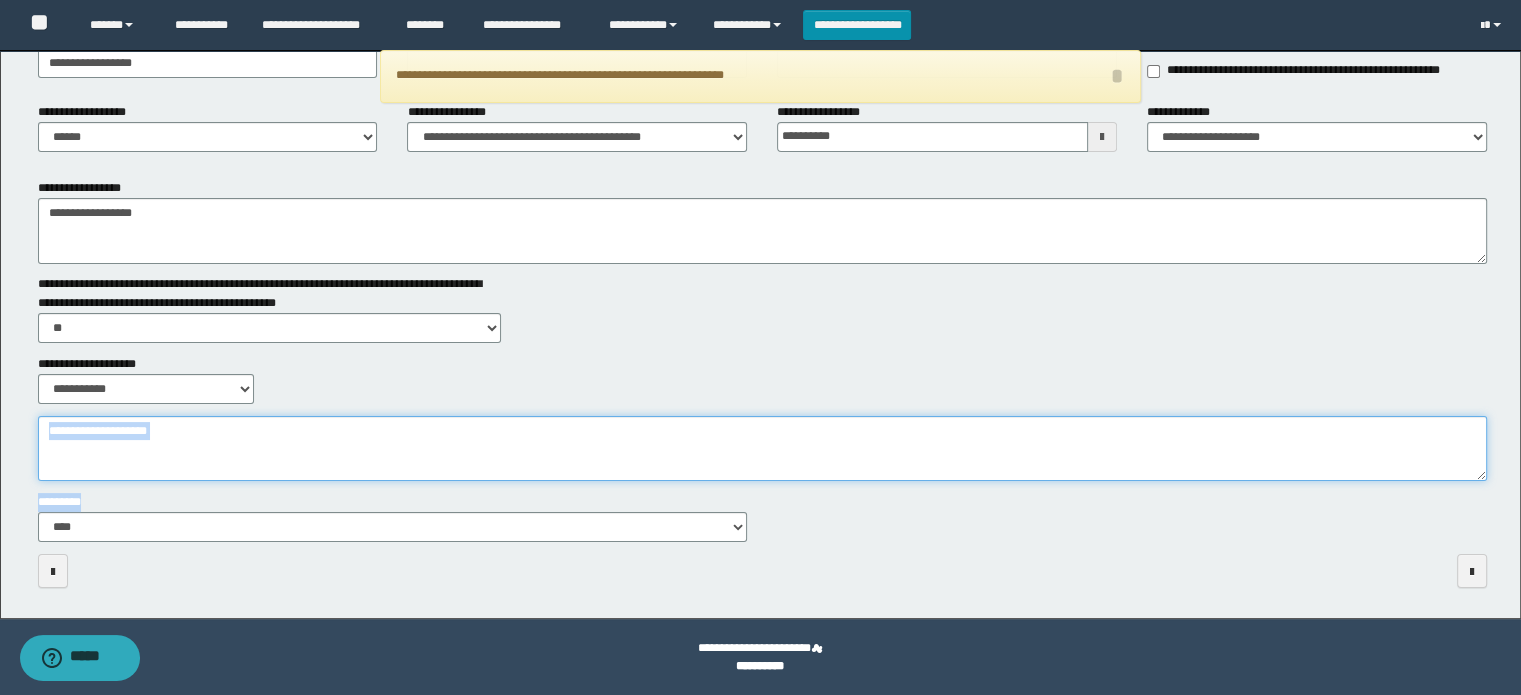 click on "**********" at bounding box center (763, 449) 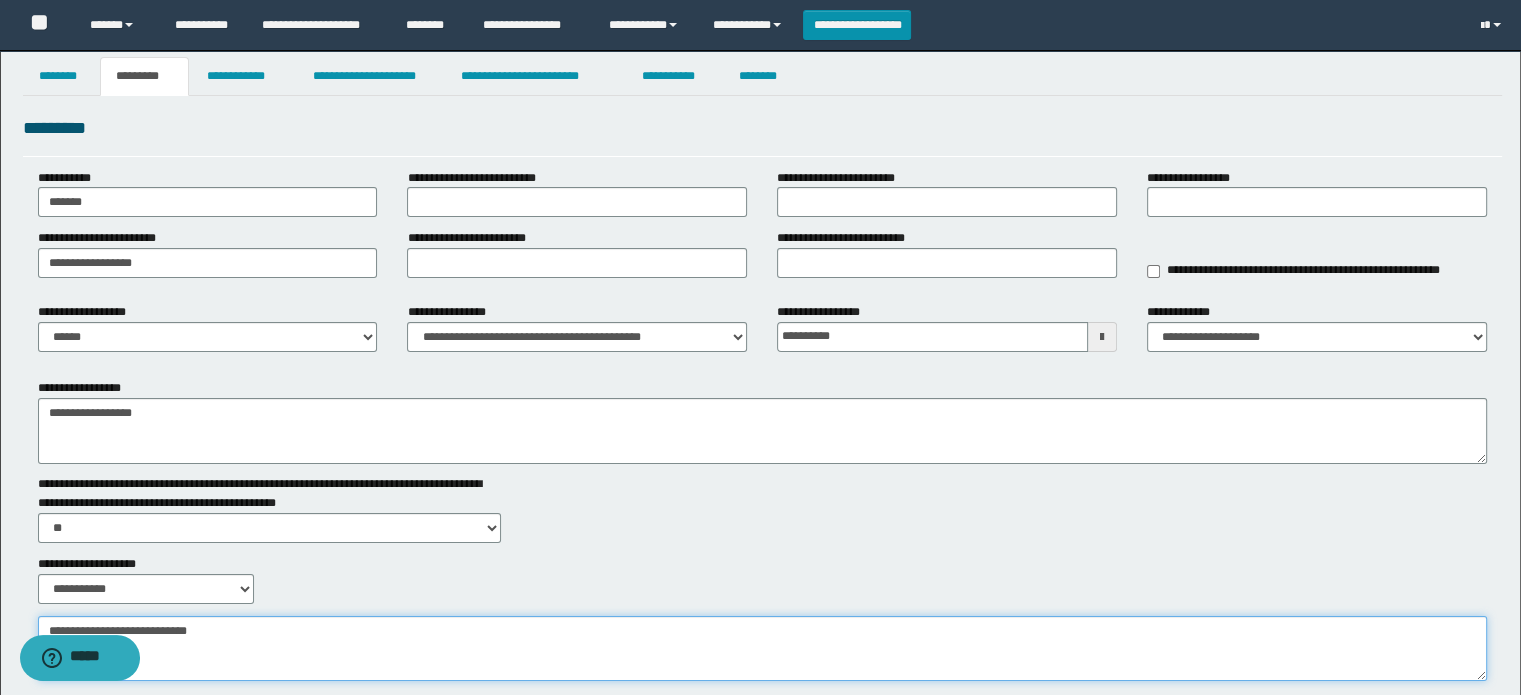 scroll, scrollTop: 0, scrollLeft: 0, axis: both 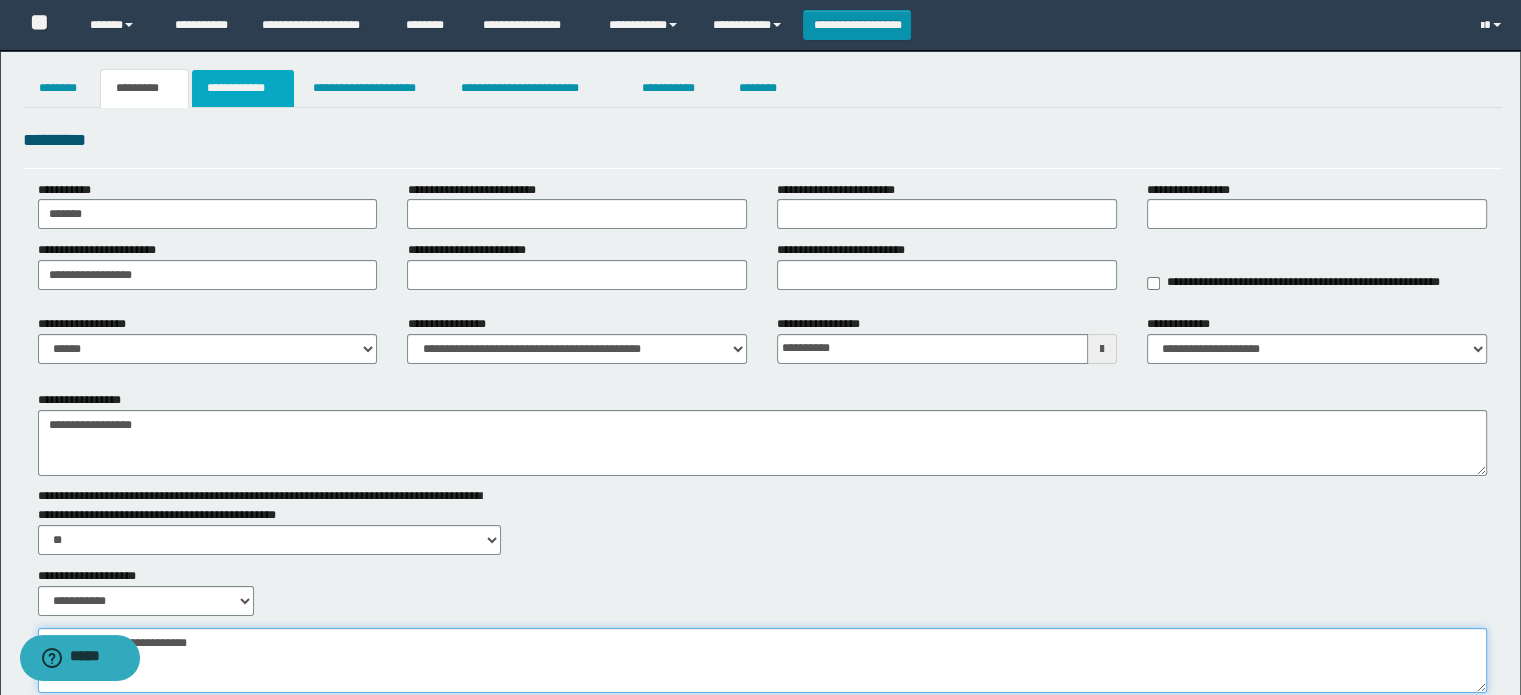 type on "**********" 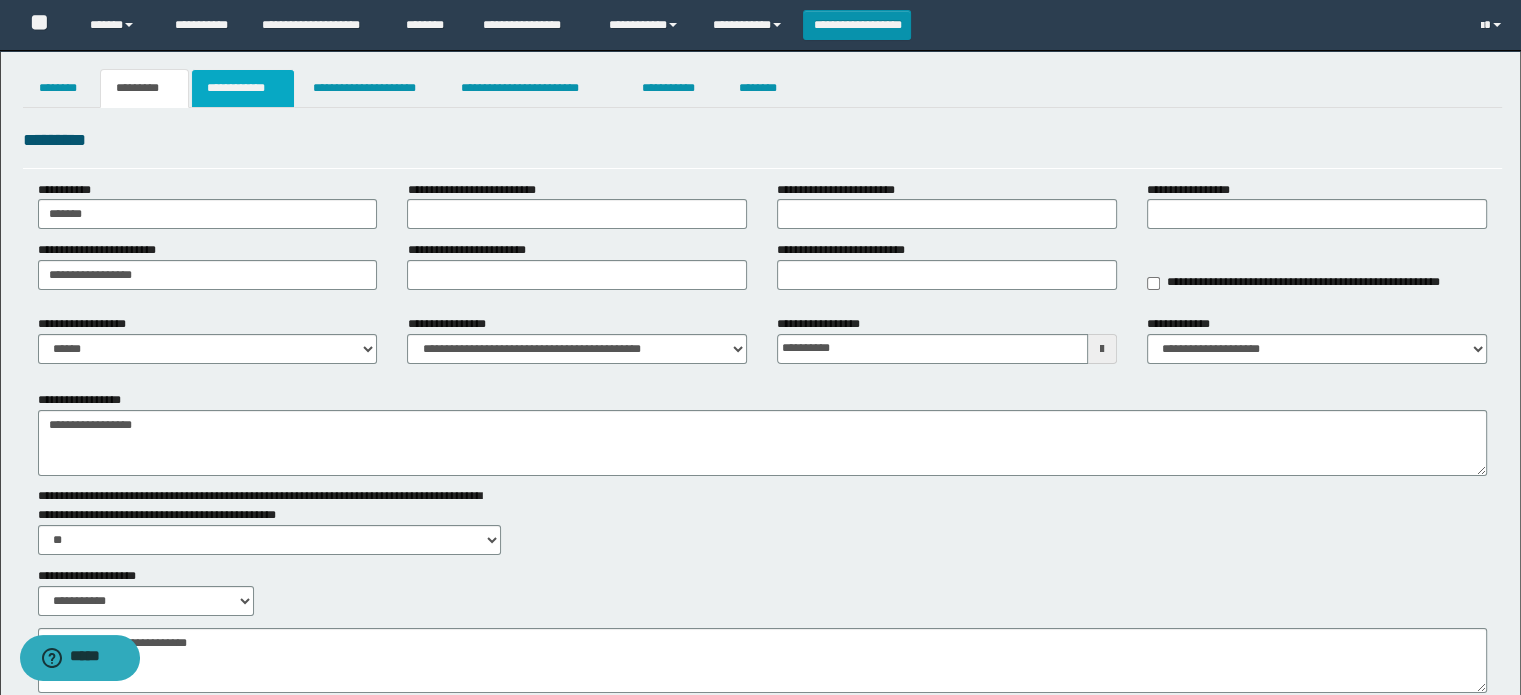 click on "**********" at bounding box center [243, 88] 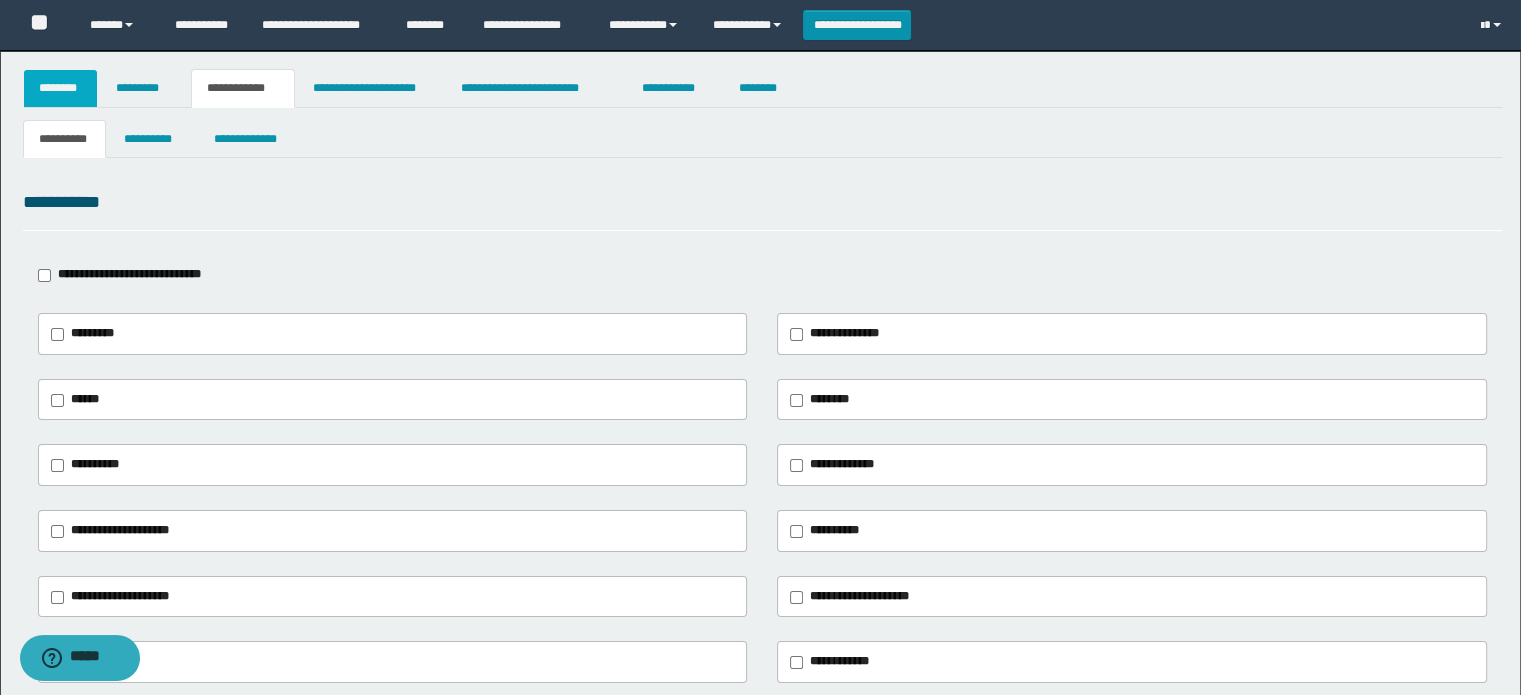 click on "********" at bounding box center [61, 88] 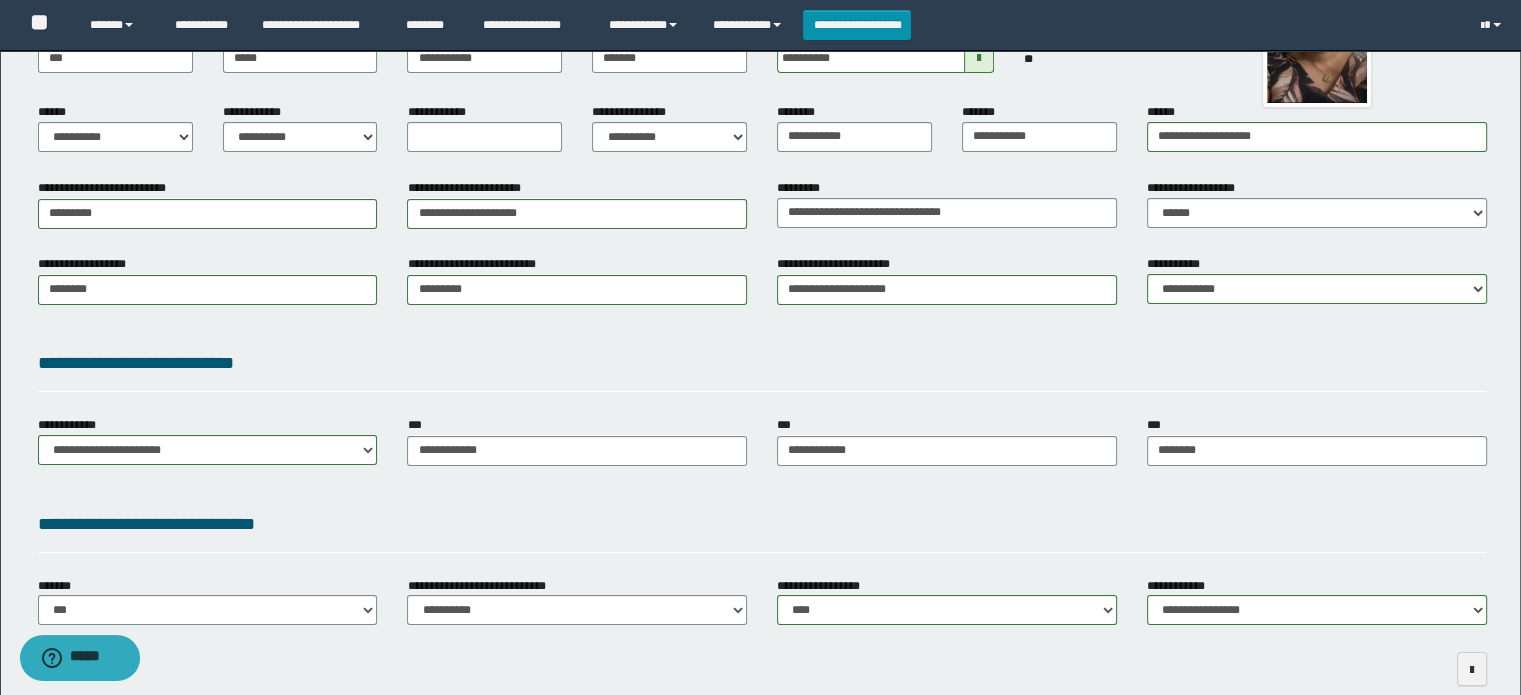 scroll, scrollTop: 0, scrollLeft: 0, axis: both 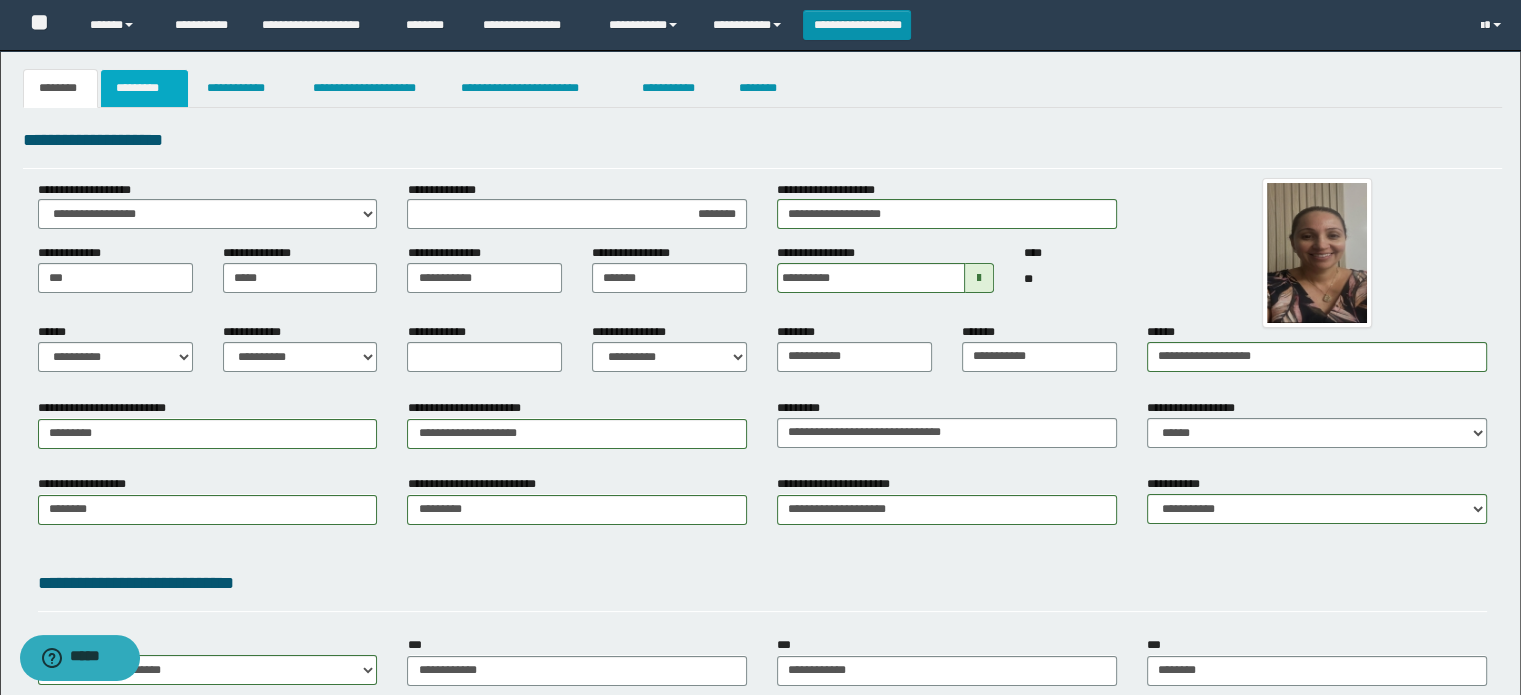 click on "*********" at bounding box center [144, 88] 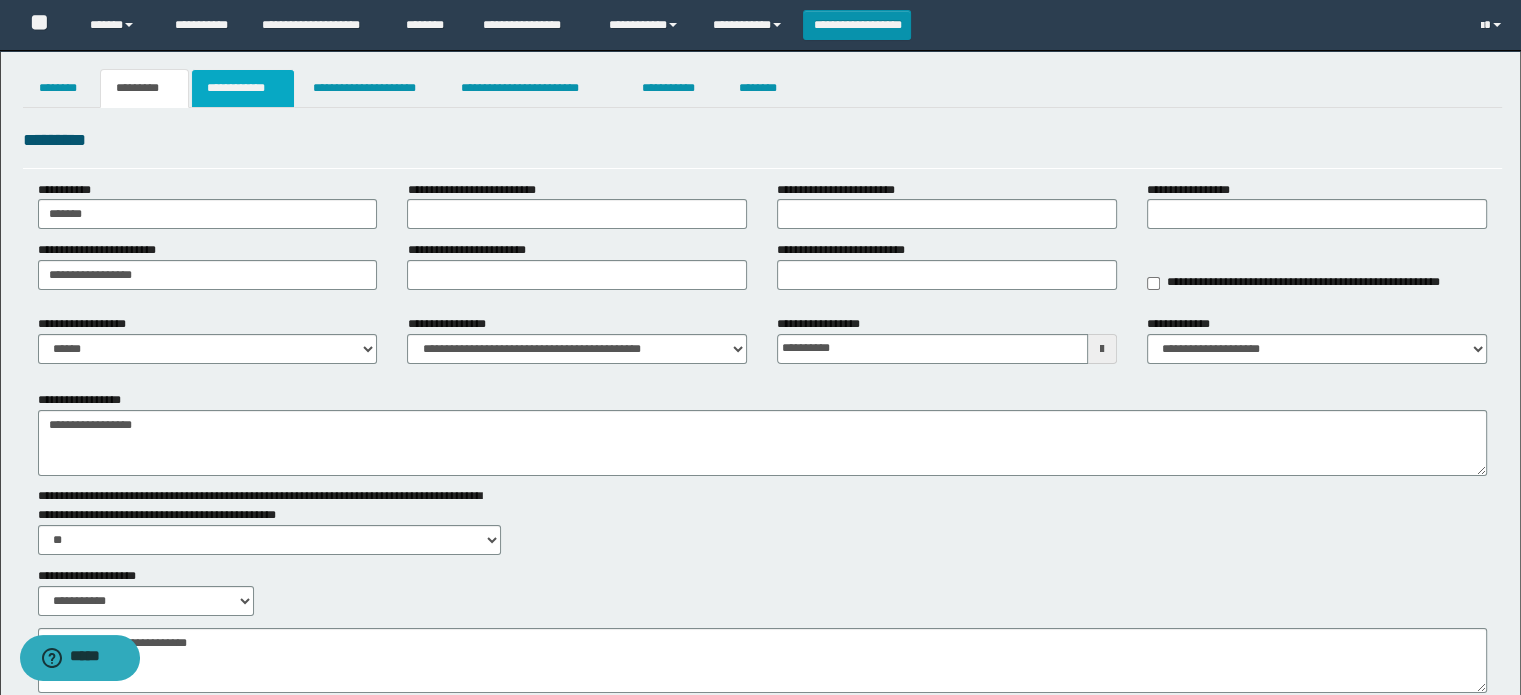 click on "**********" at bounding box center [243, 88] 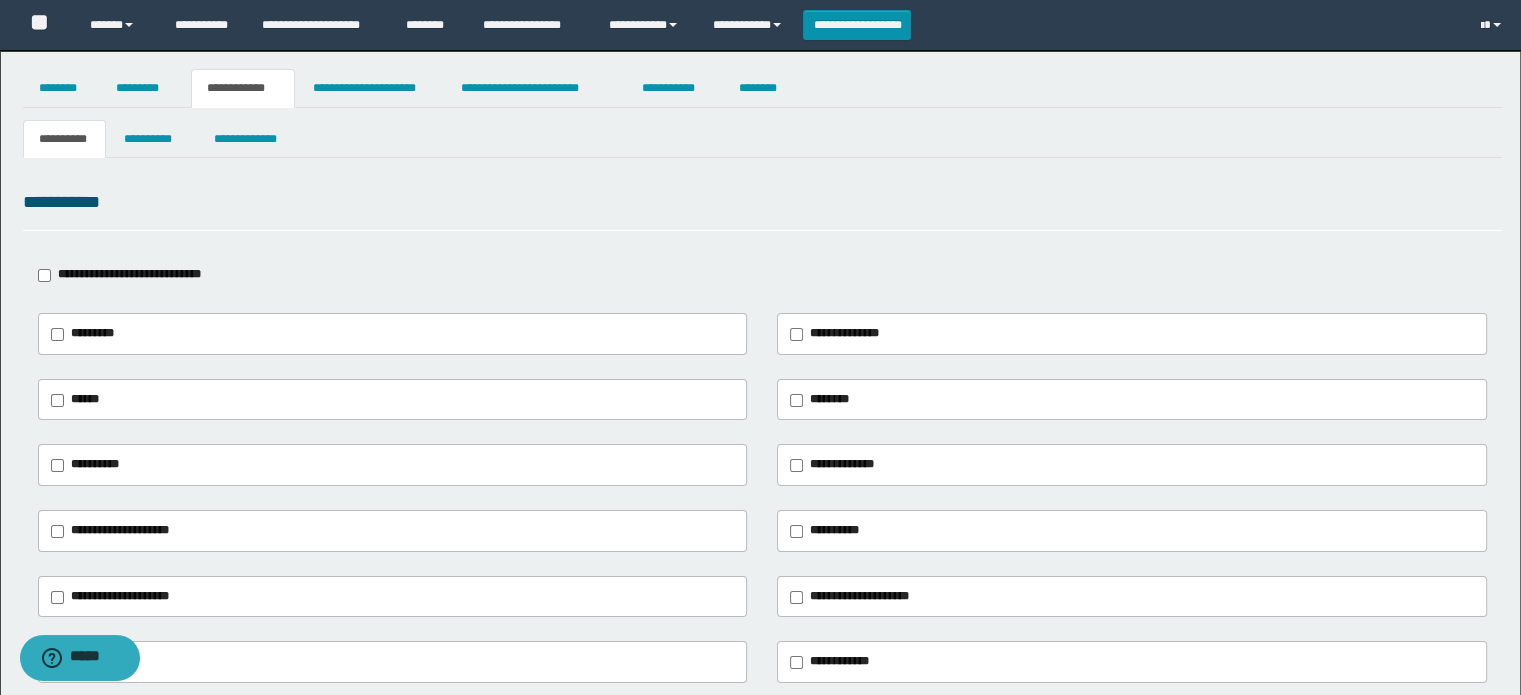 click on "**********" at bounding box center (129, 274) 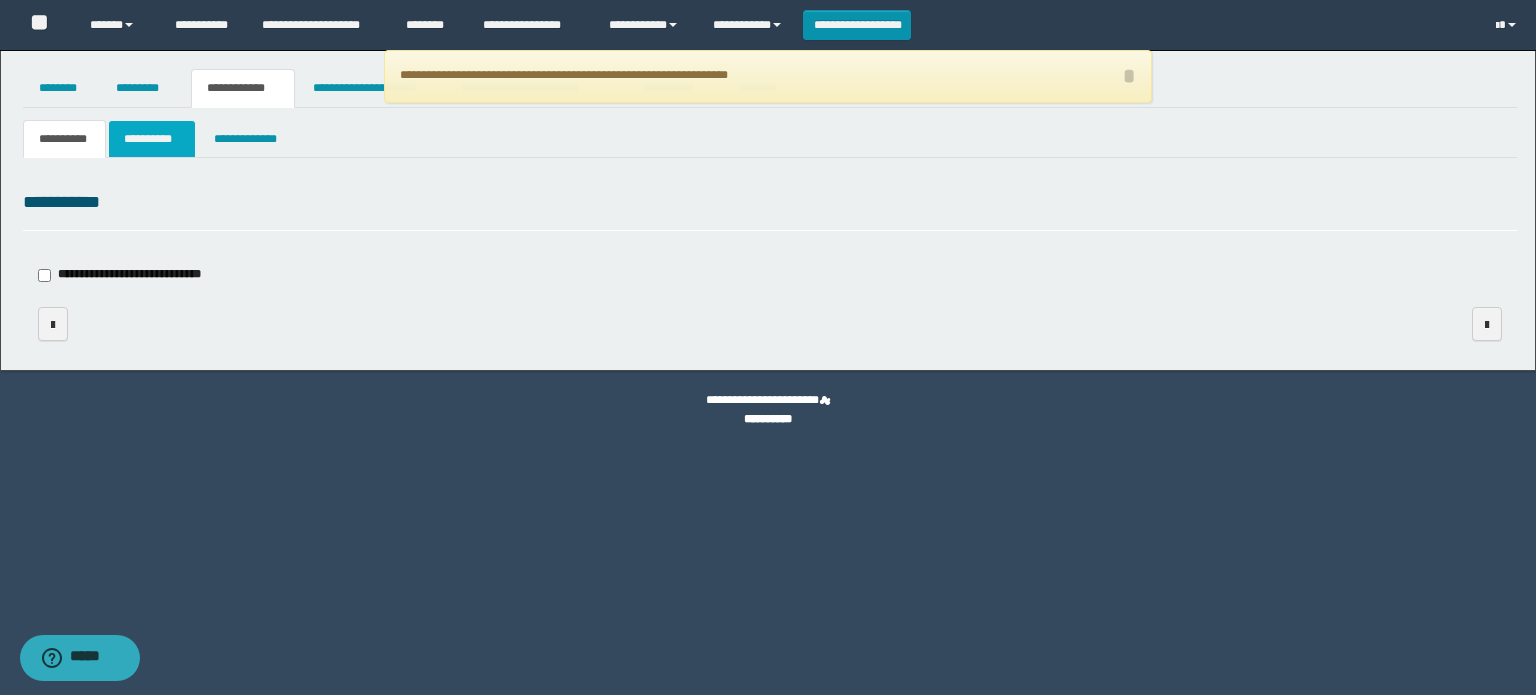 click on "**********" at bounding box center [152, 139] 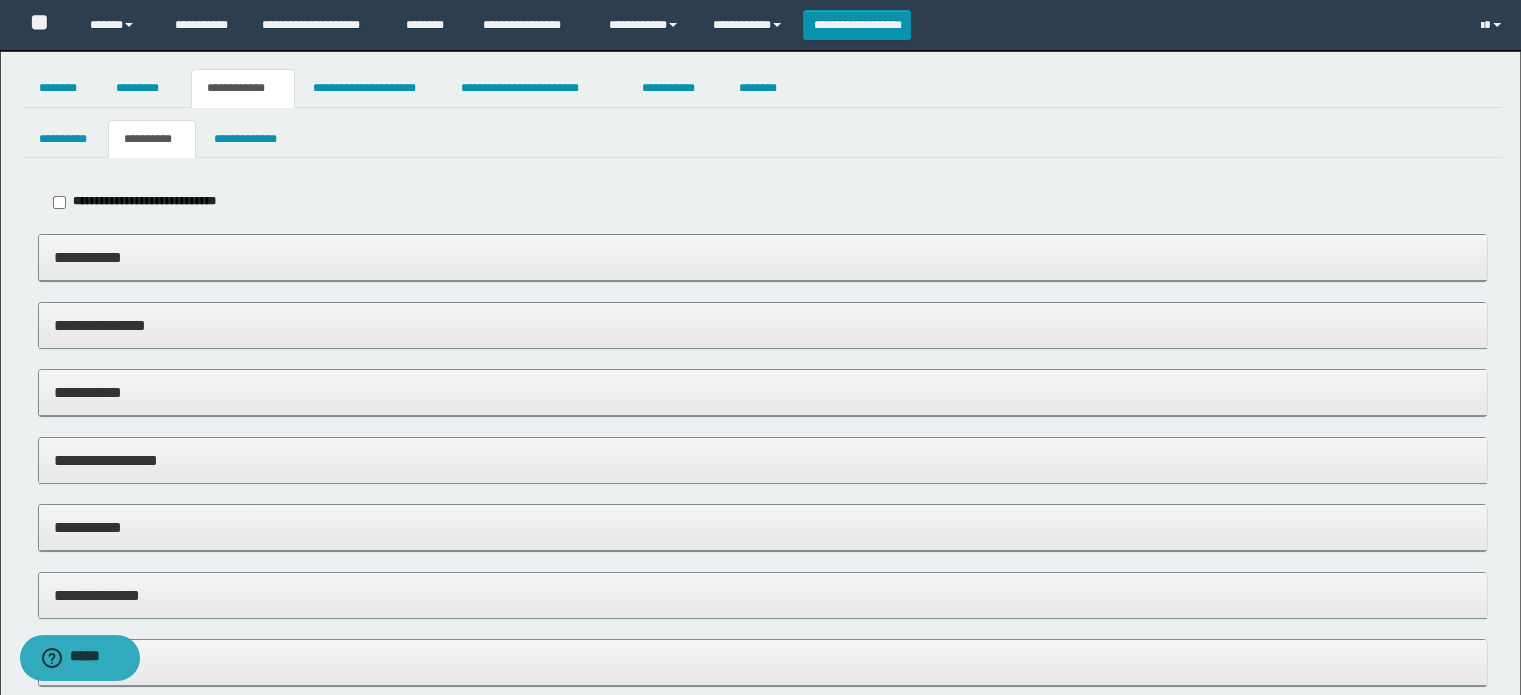 click on "**********" at bounding box center [763, 258] 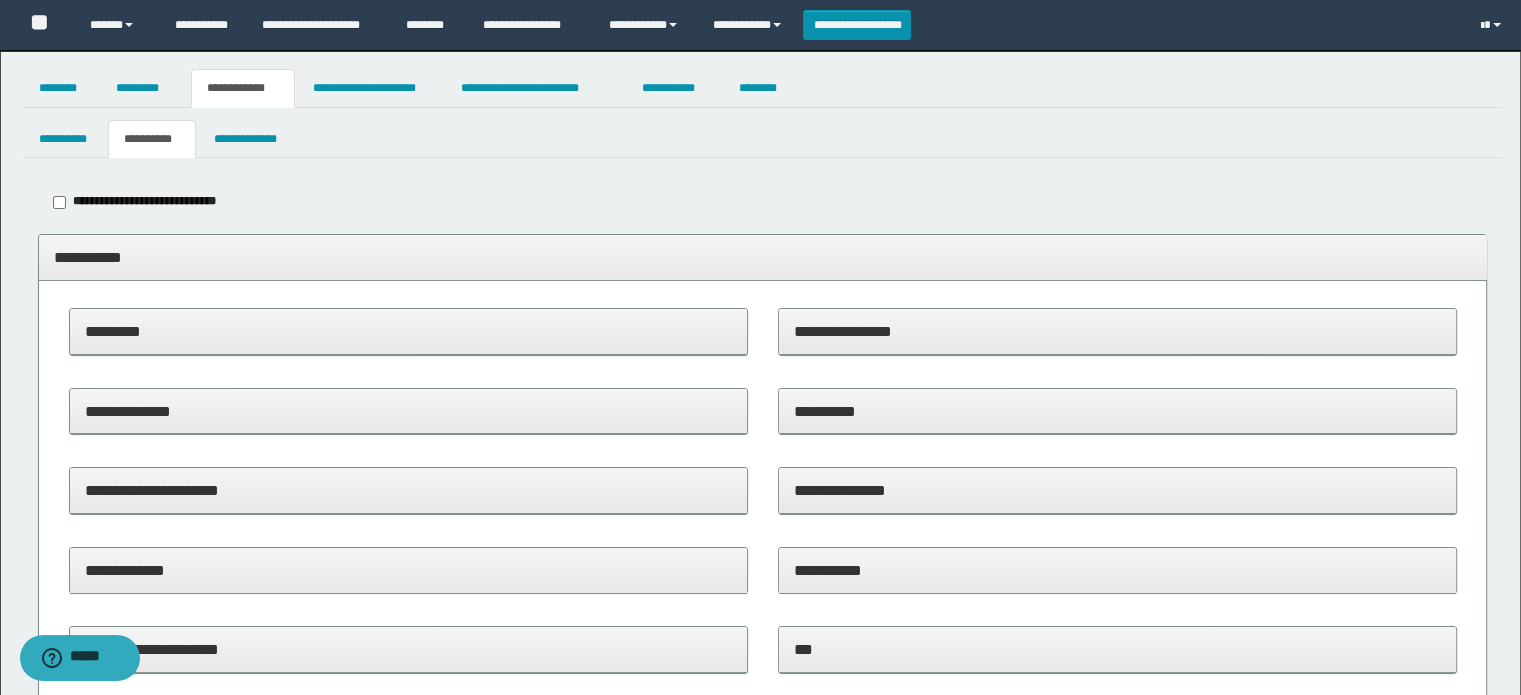 scroll, scrollTop: 162, scrollLeft: 0, axis: vertical 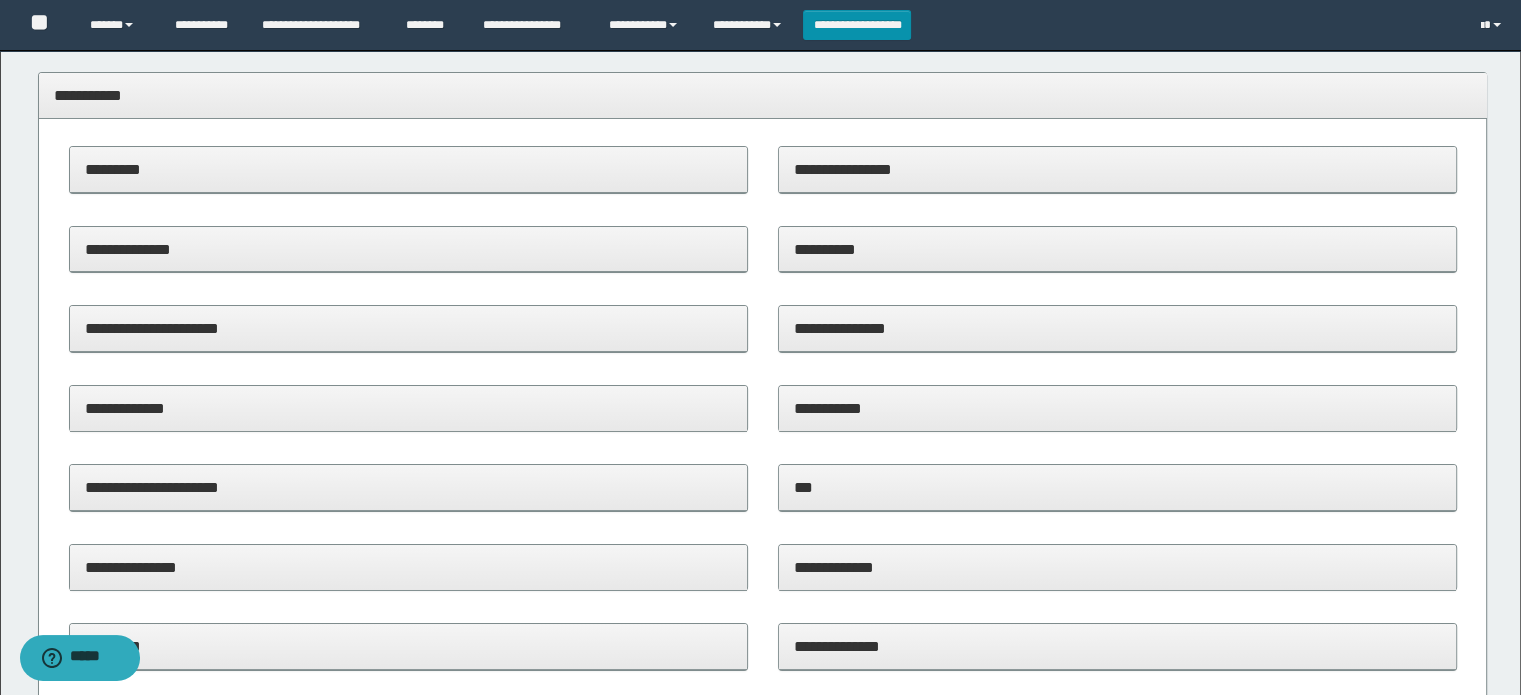 click on "**********" at bounding box center (408, 328) 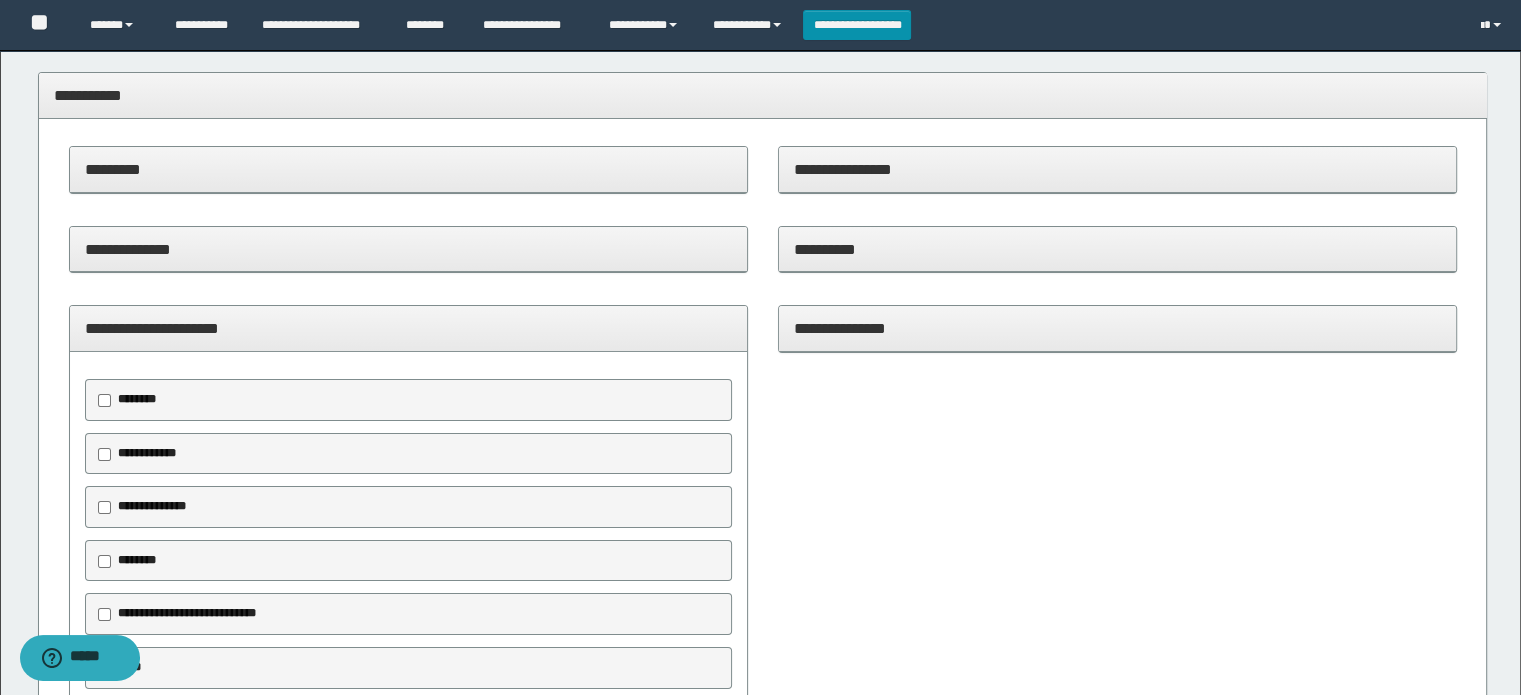 click on "**********" at bounding box center (147, 453) 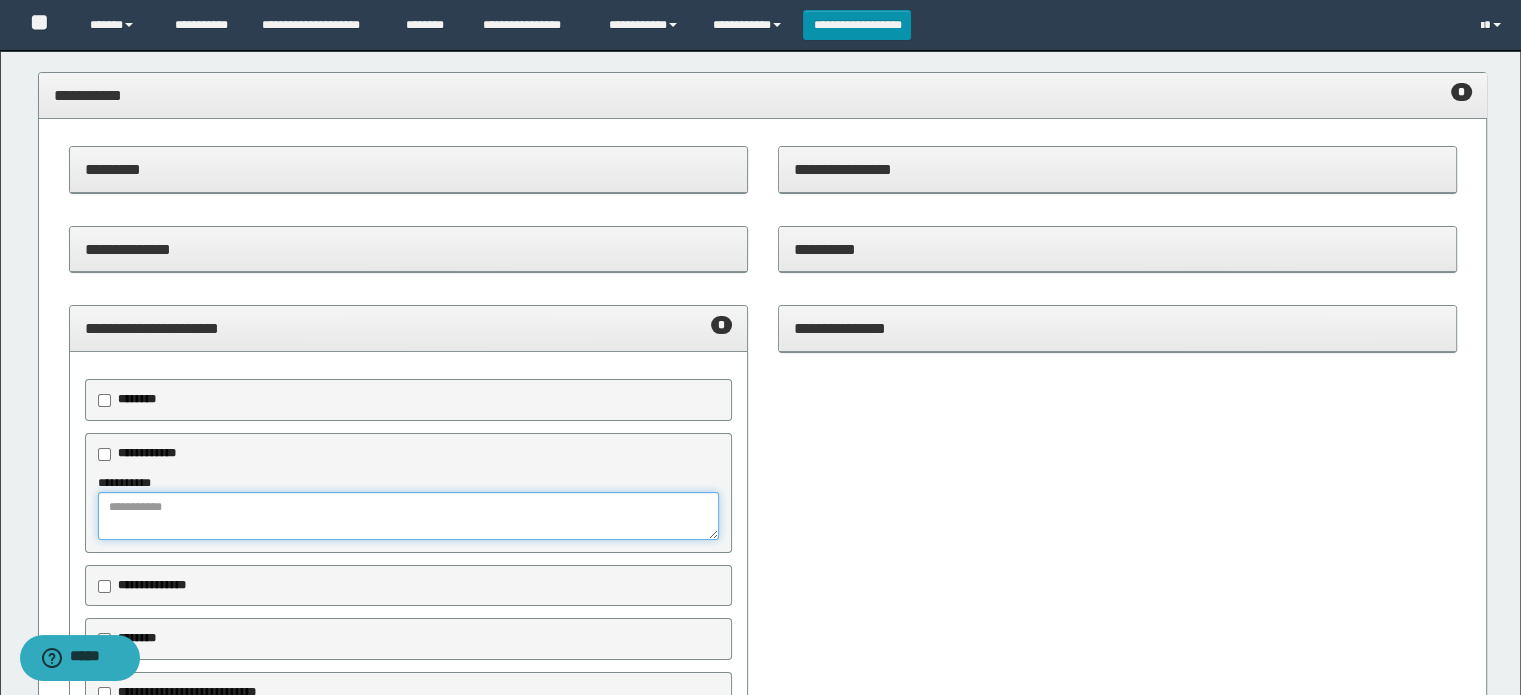click at bounding box center (409, 516) 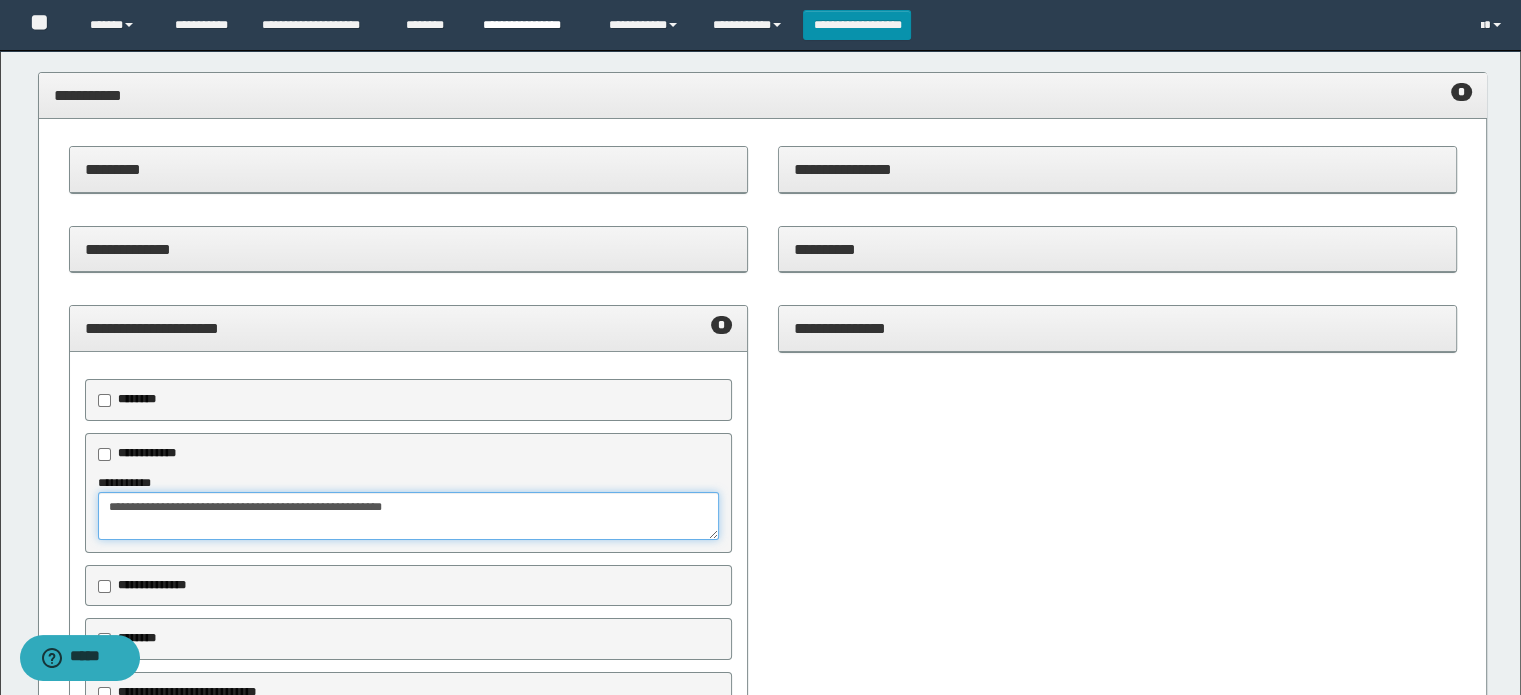 type on "**********" 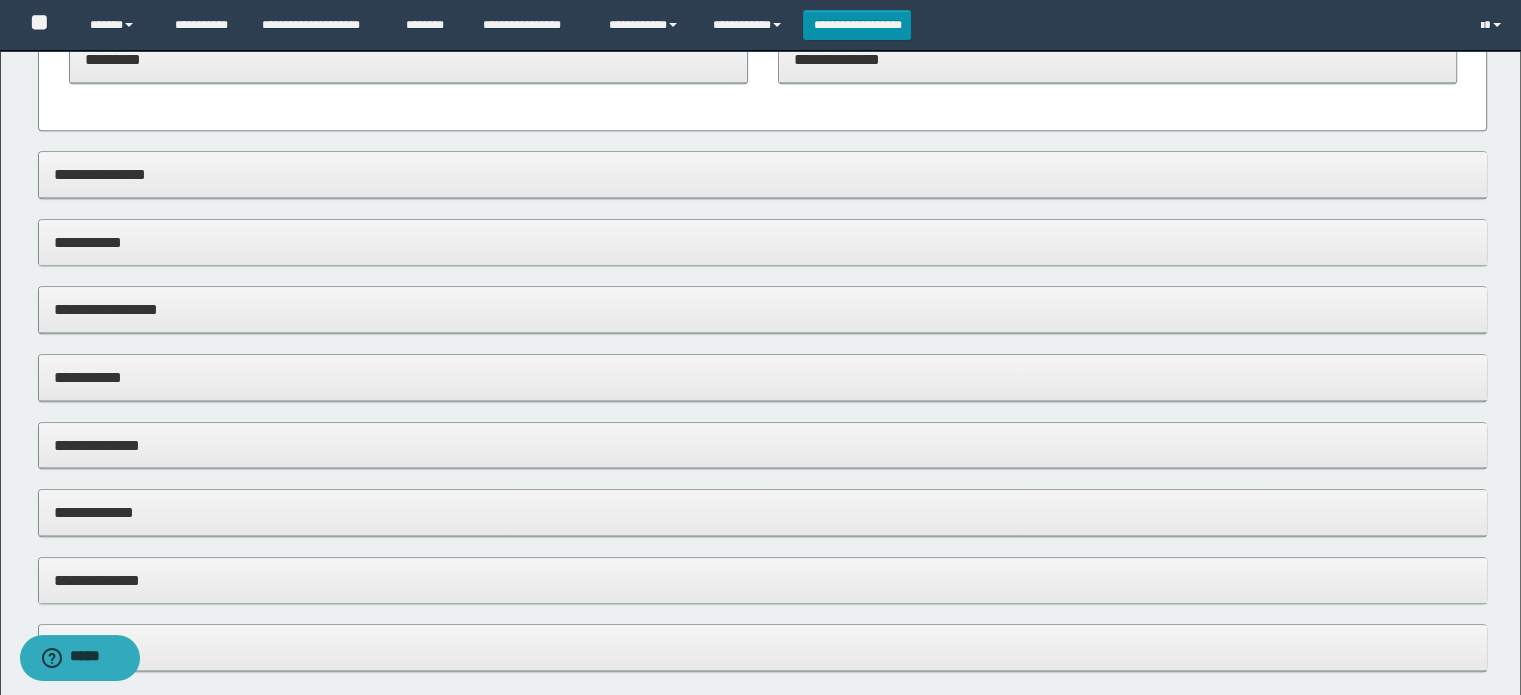 scroll, scrollTop: 1192, scrollLeft: 0, axis: vertical 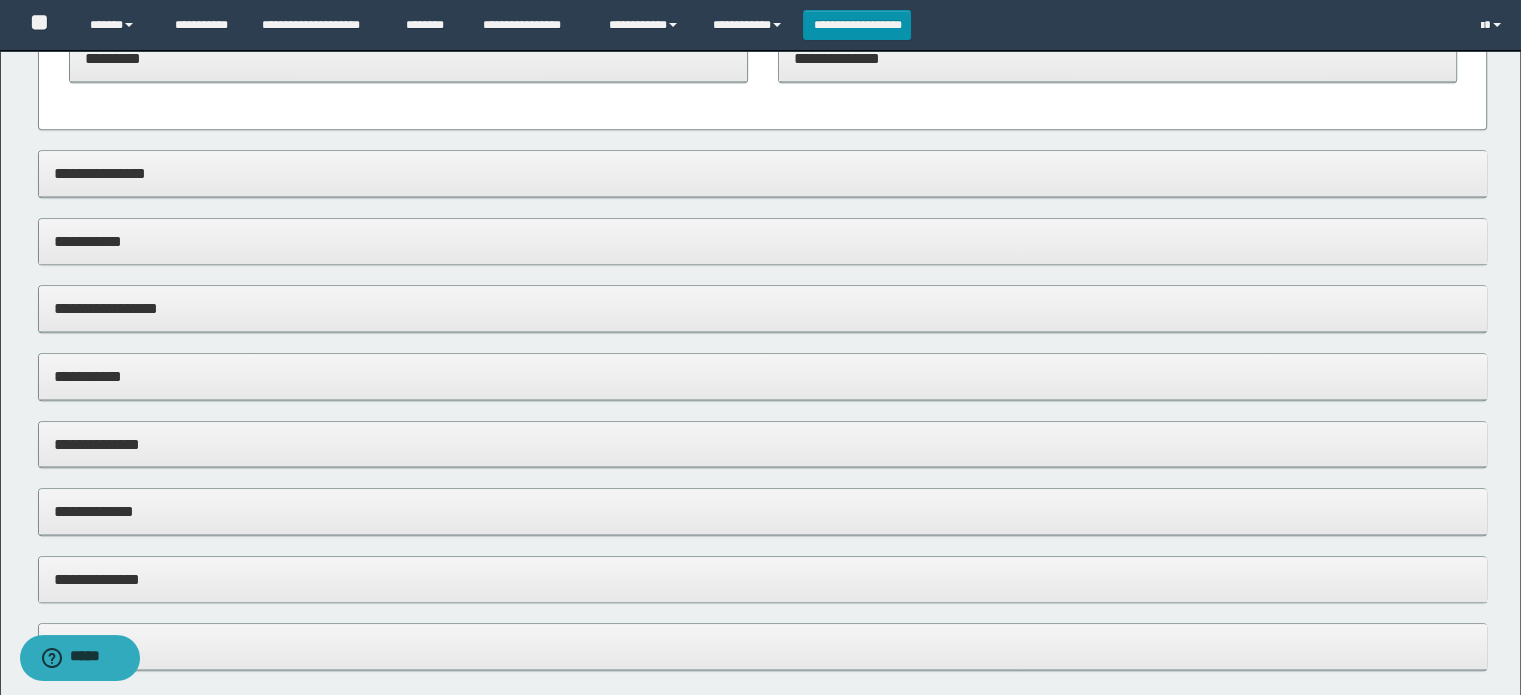 click on "**********" at bounding box center (763, 241) 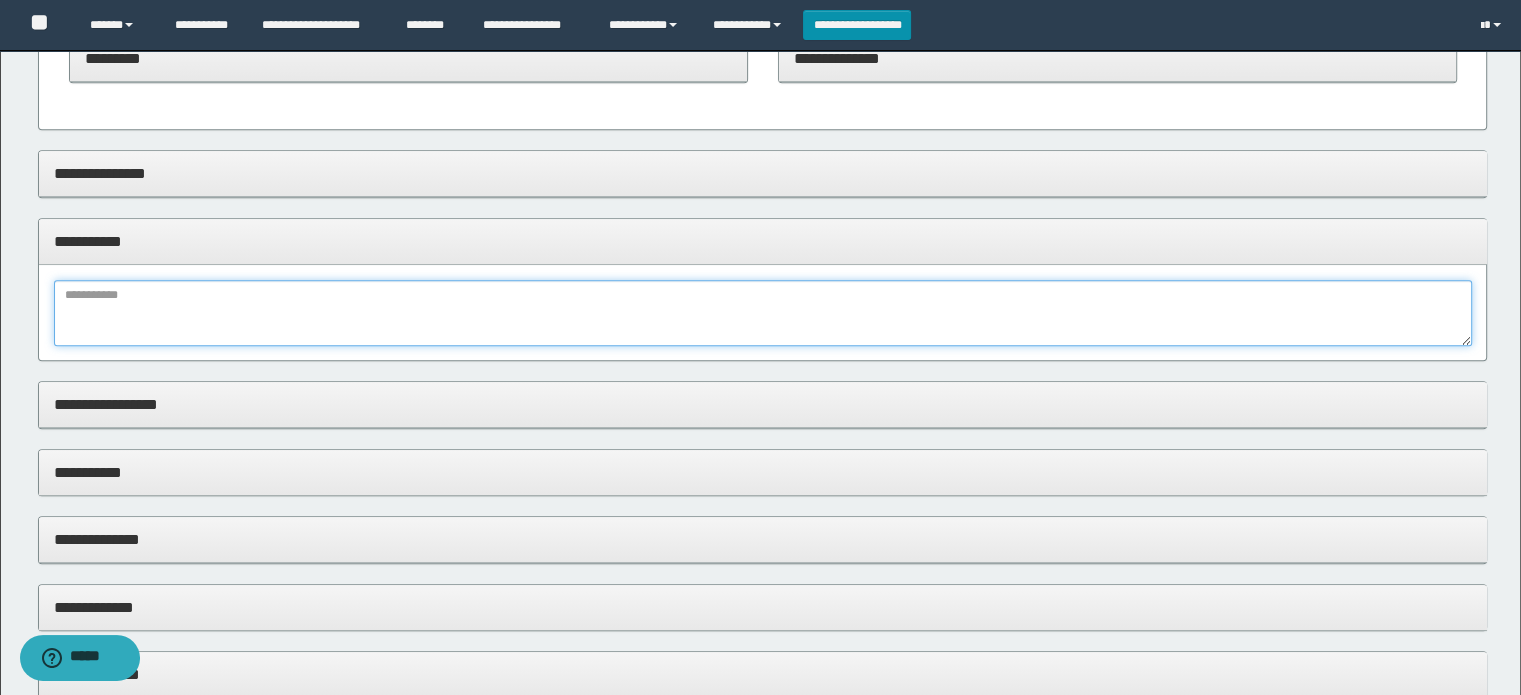 click at bounding box center (763, 313) 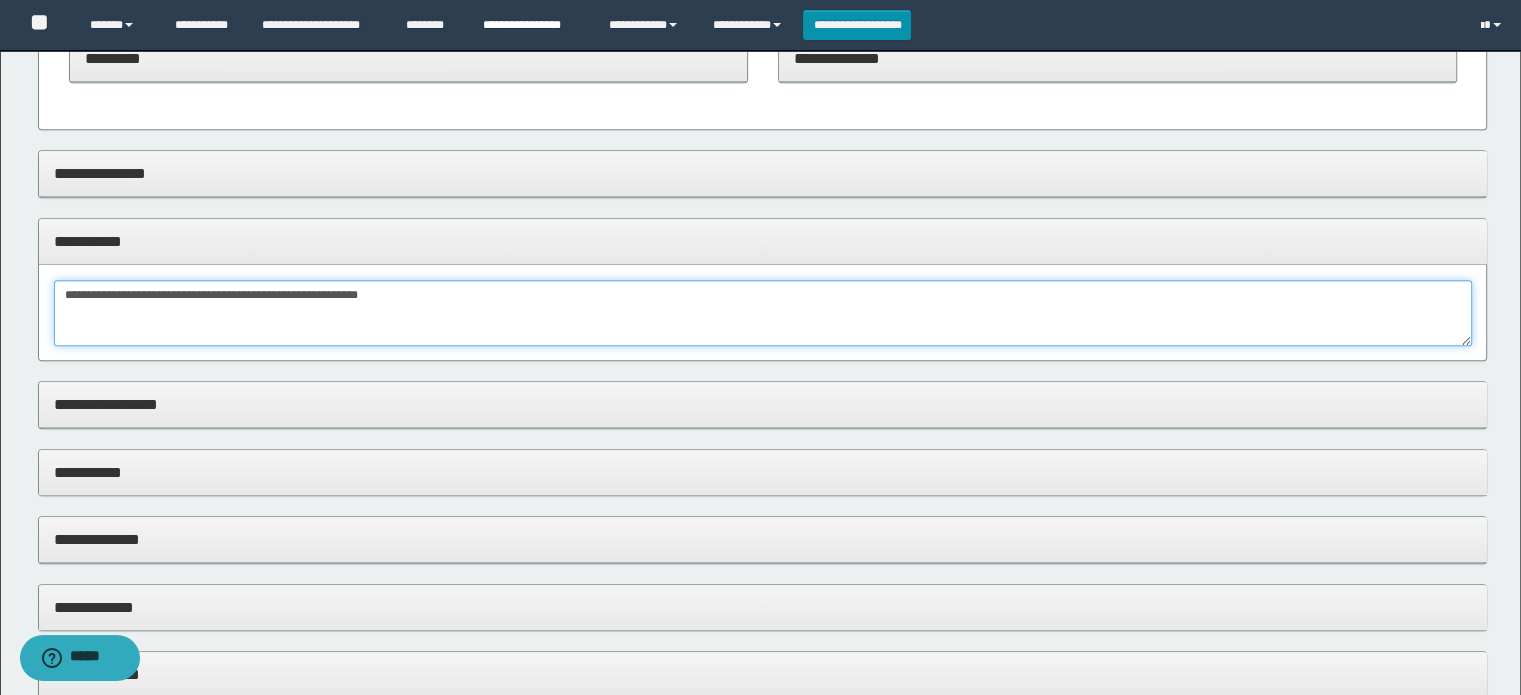 type on "**********" 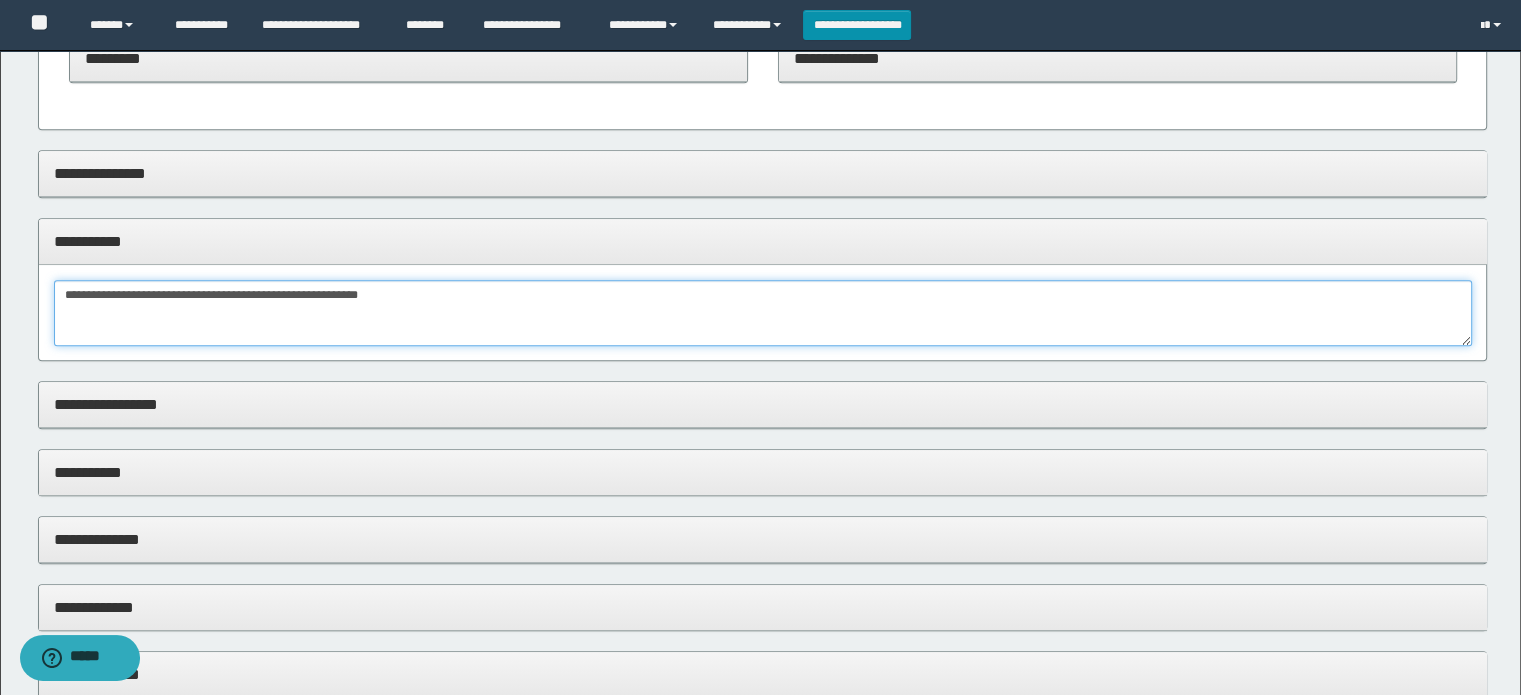 drag, startPoint x: 492, startPoint y: 318, endPoint x: 340, endPoint y: 471, distance: 215.66873 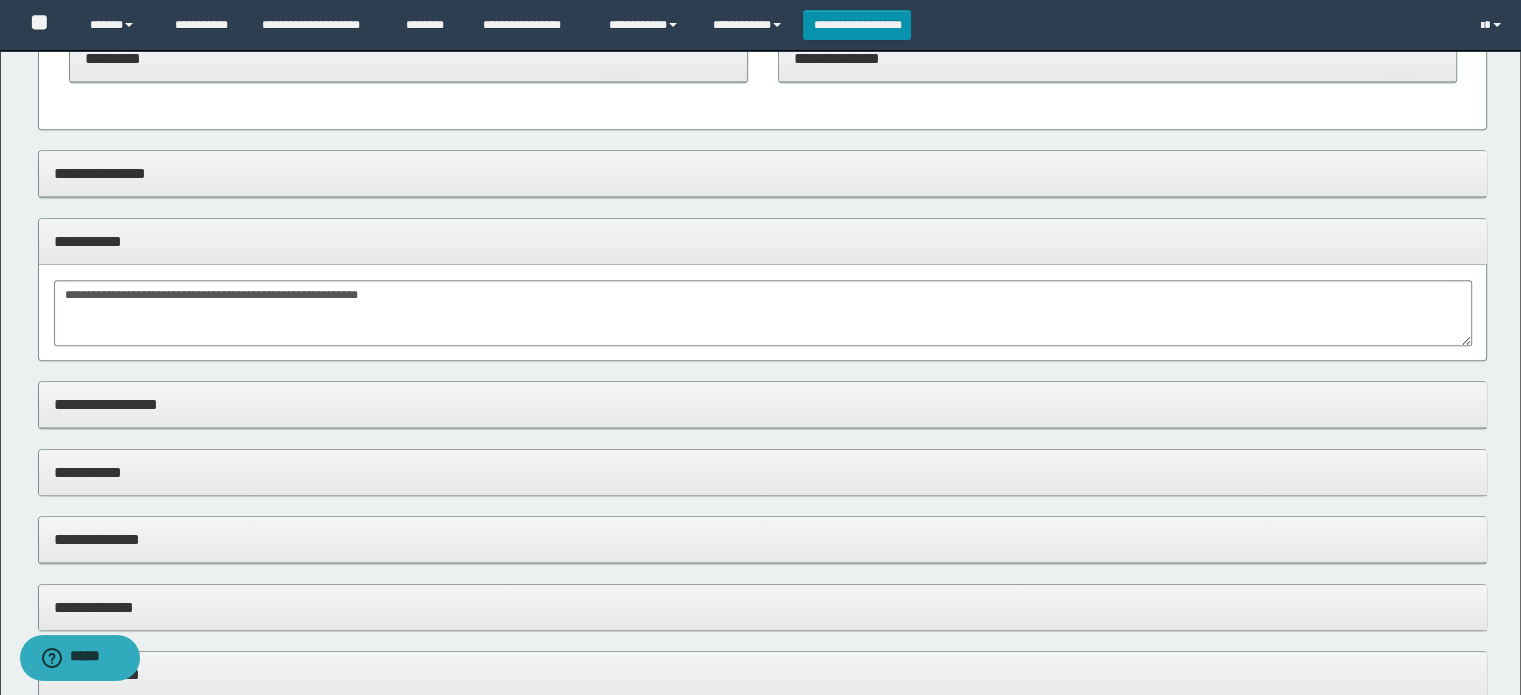 click on "**********" at bounding box center [763, 472] 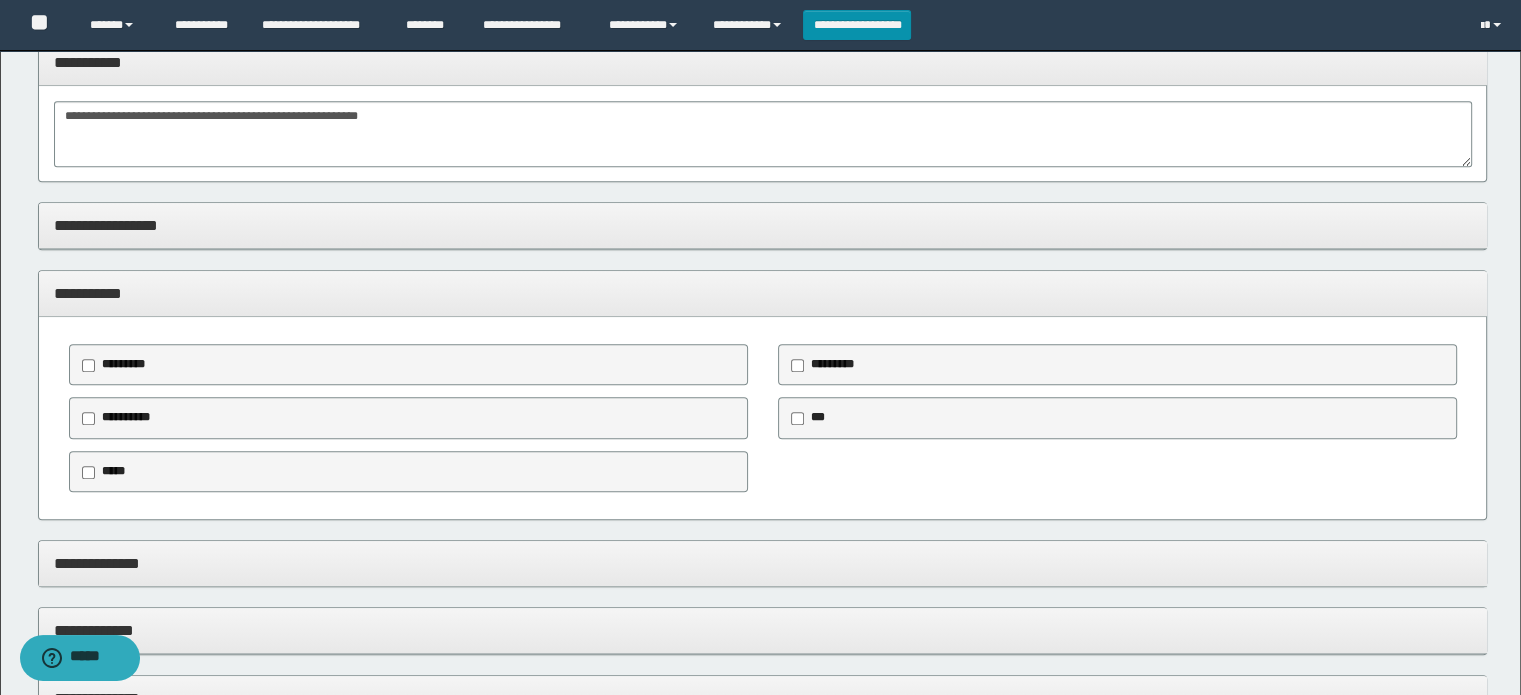 scroll, scrollTop: 1428, scrollLeft: 0, axis: vertical 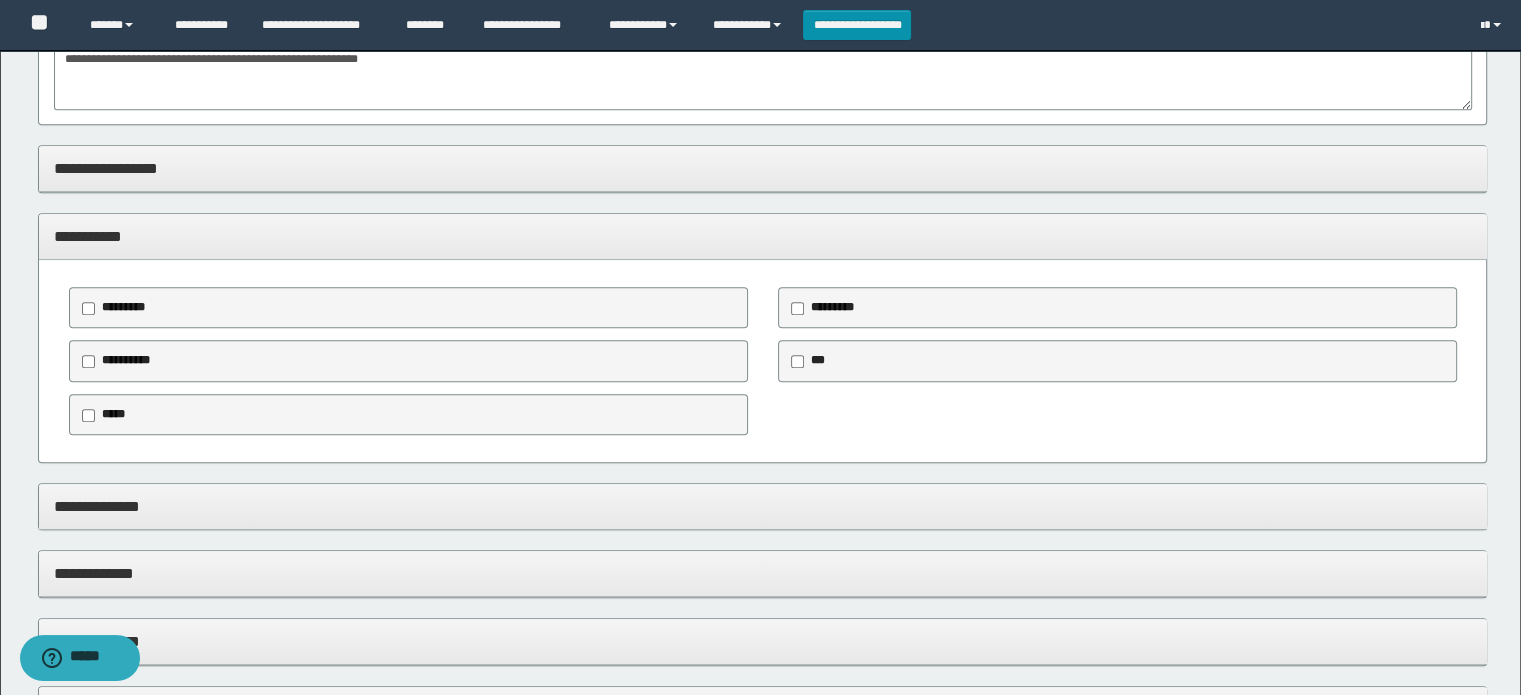 click on "*********" at bounding box center (827, 308) 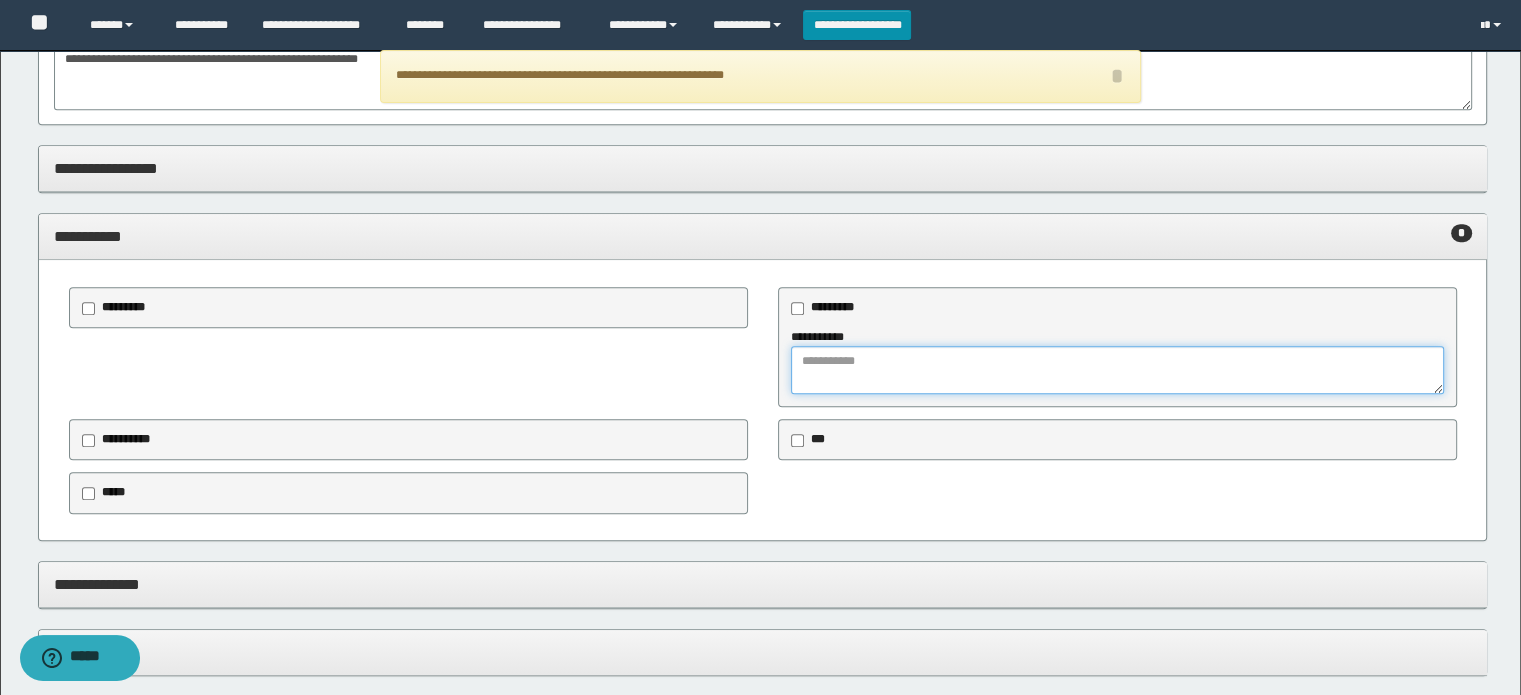 click at bounding box center (1117, 370) 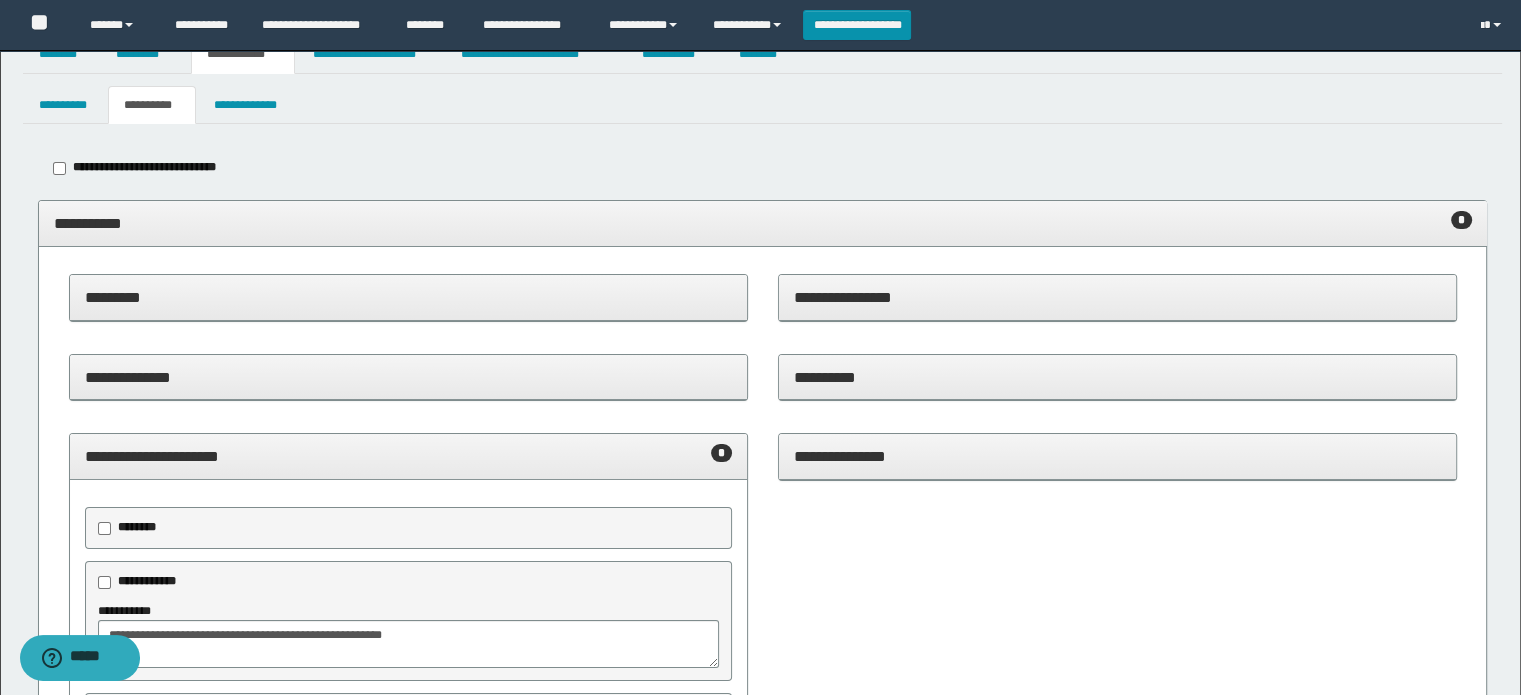 scroll, scrollTop: 0, scrollLeft: 0, axis: both 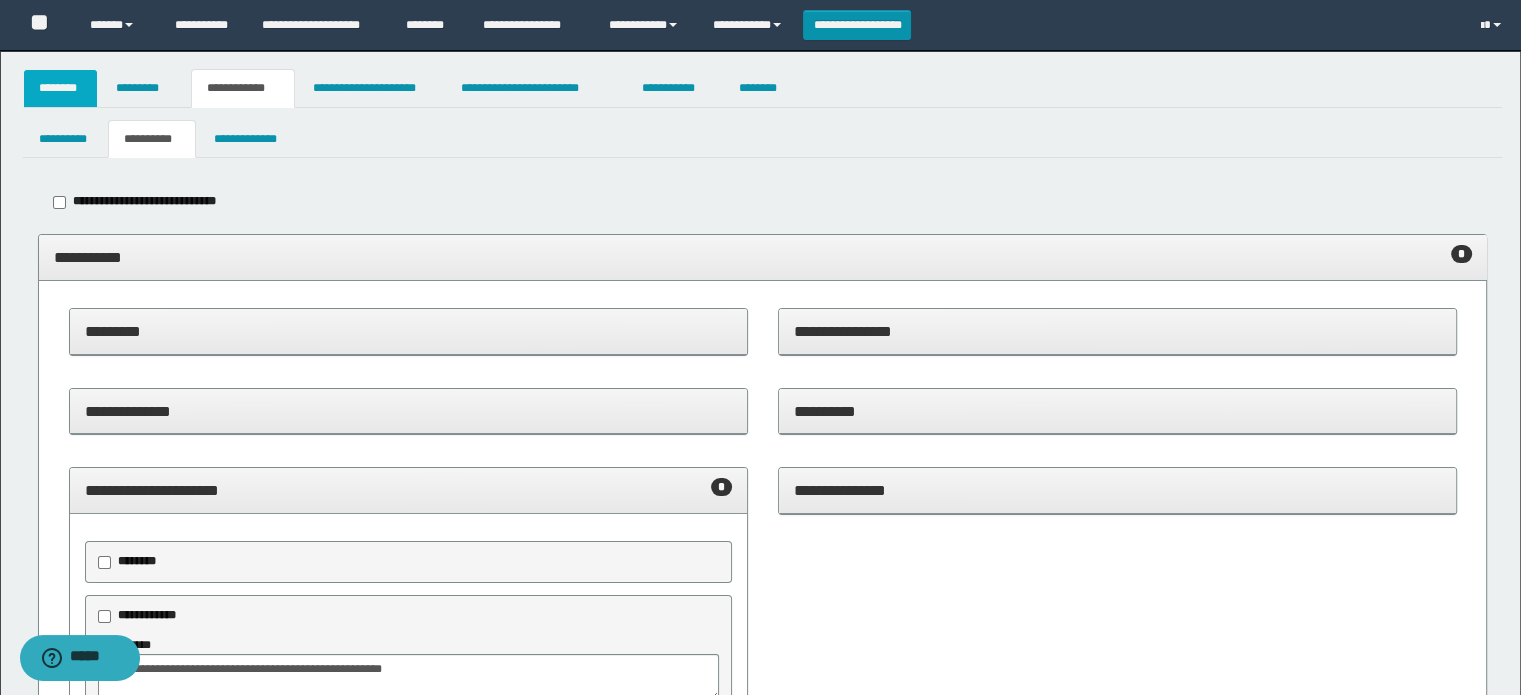 type on "**********" 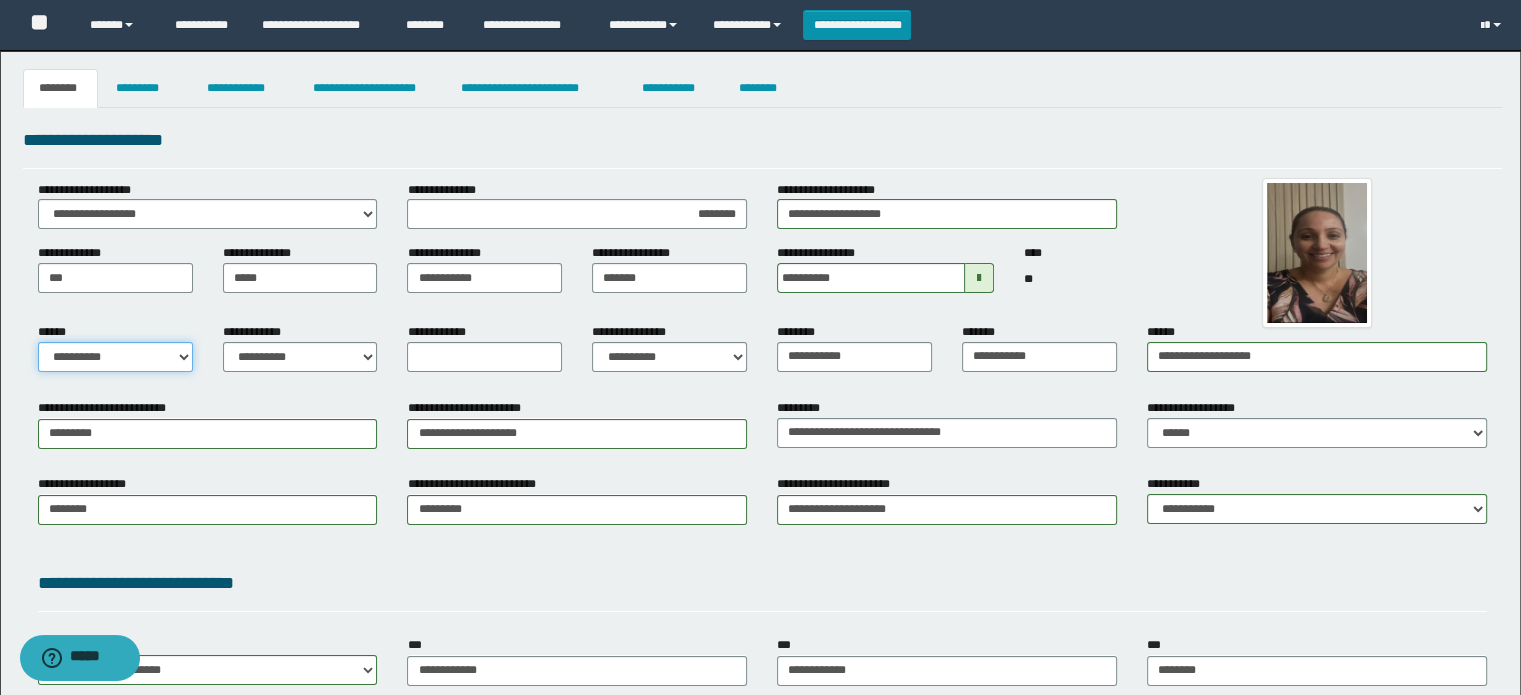 click on "**********" at bounding box center (115, 357) 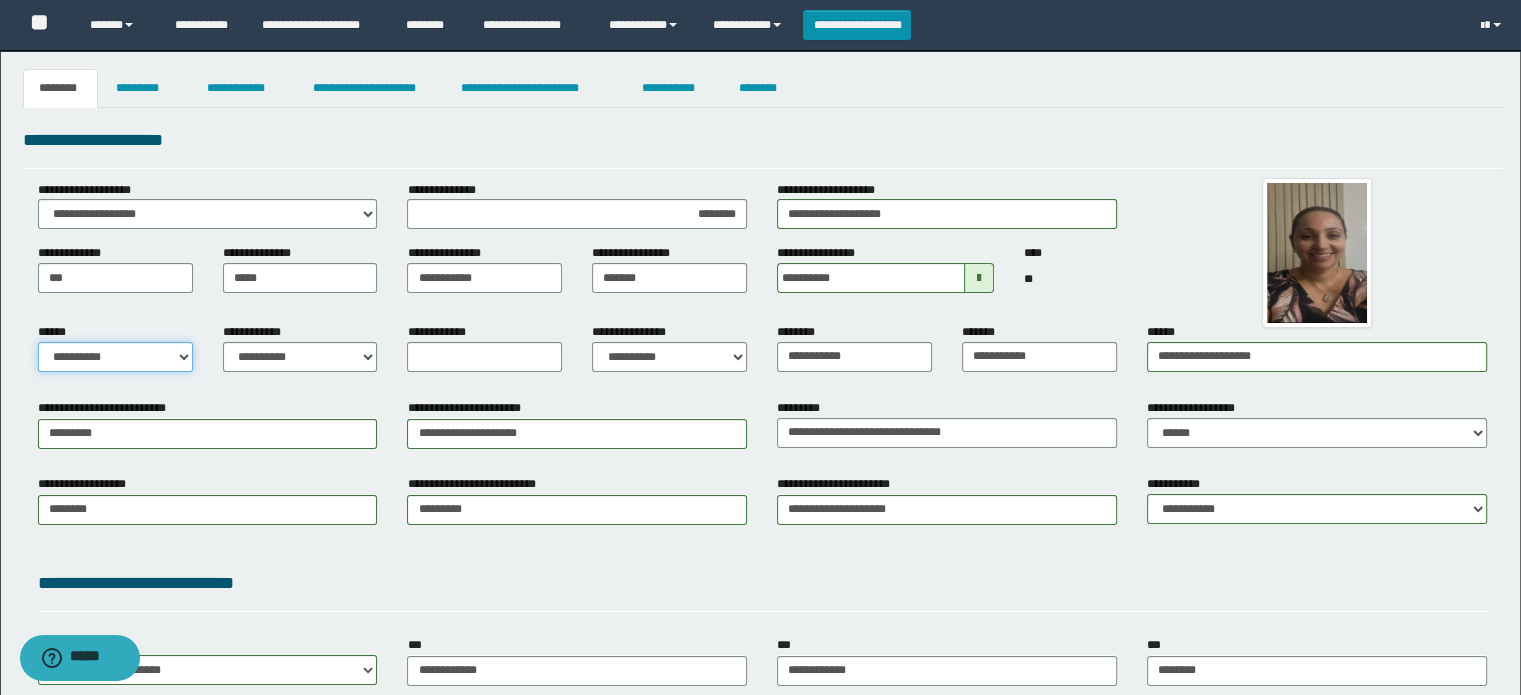 select on "*" 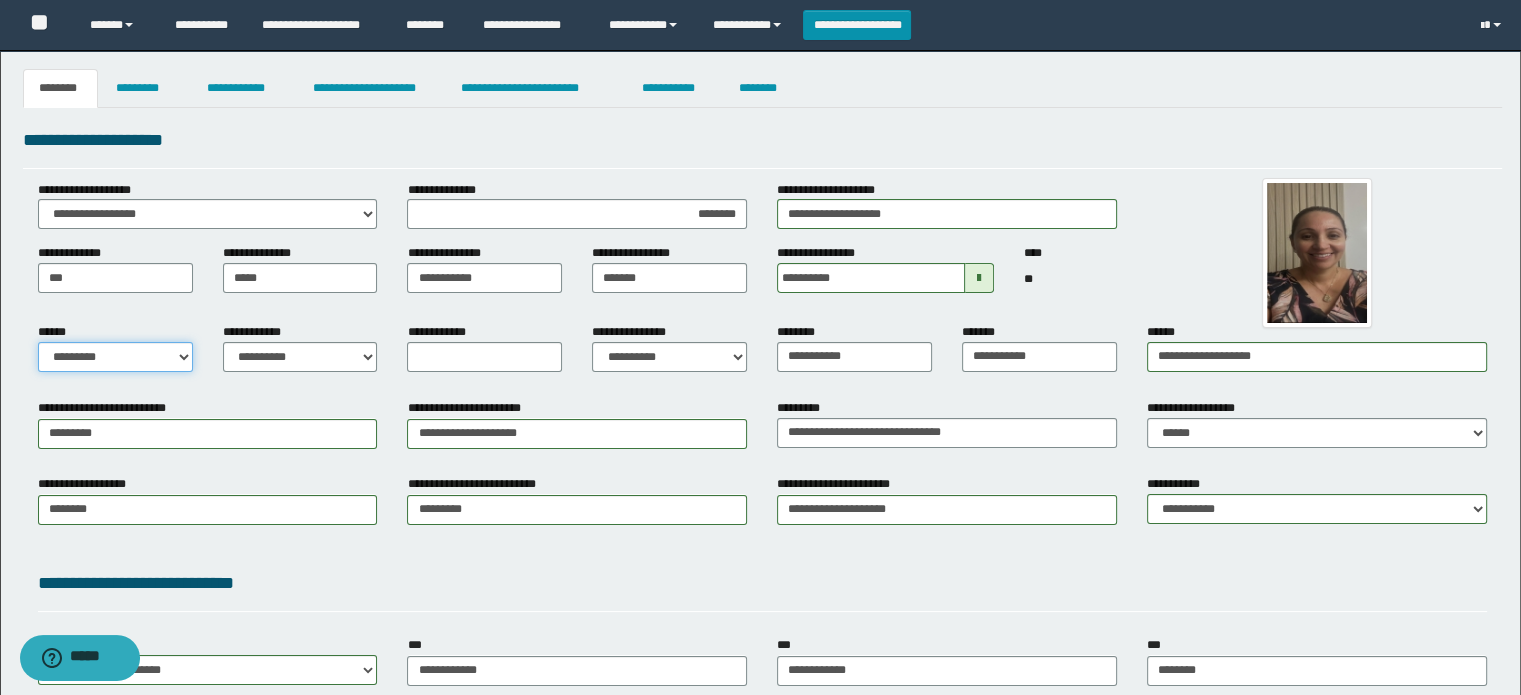 click on "**********" at bounding box center [115, 357] 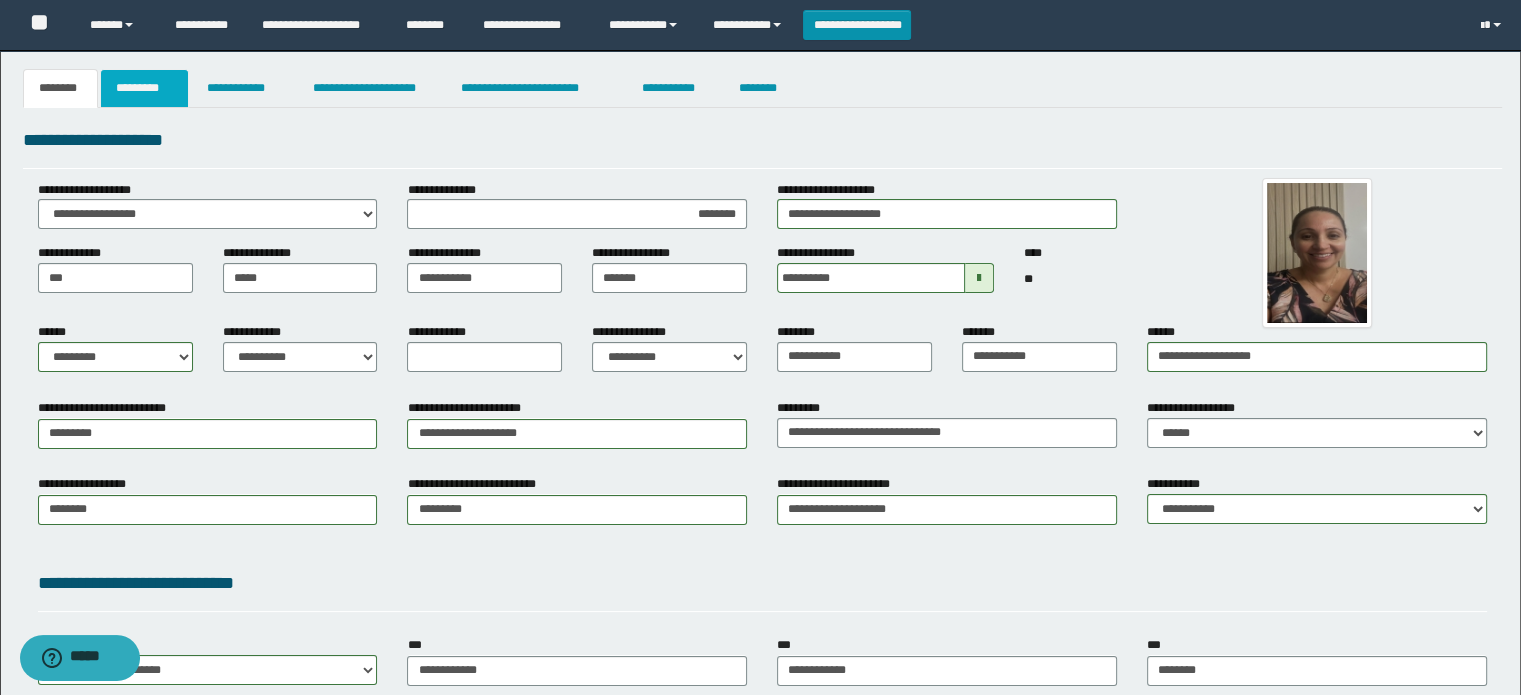 click on "*********" at bounding box center (144, 88) 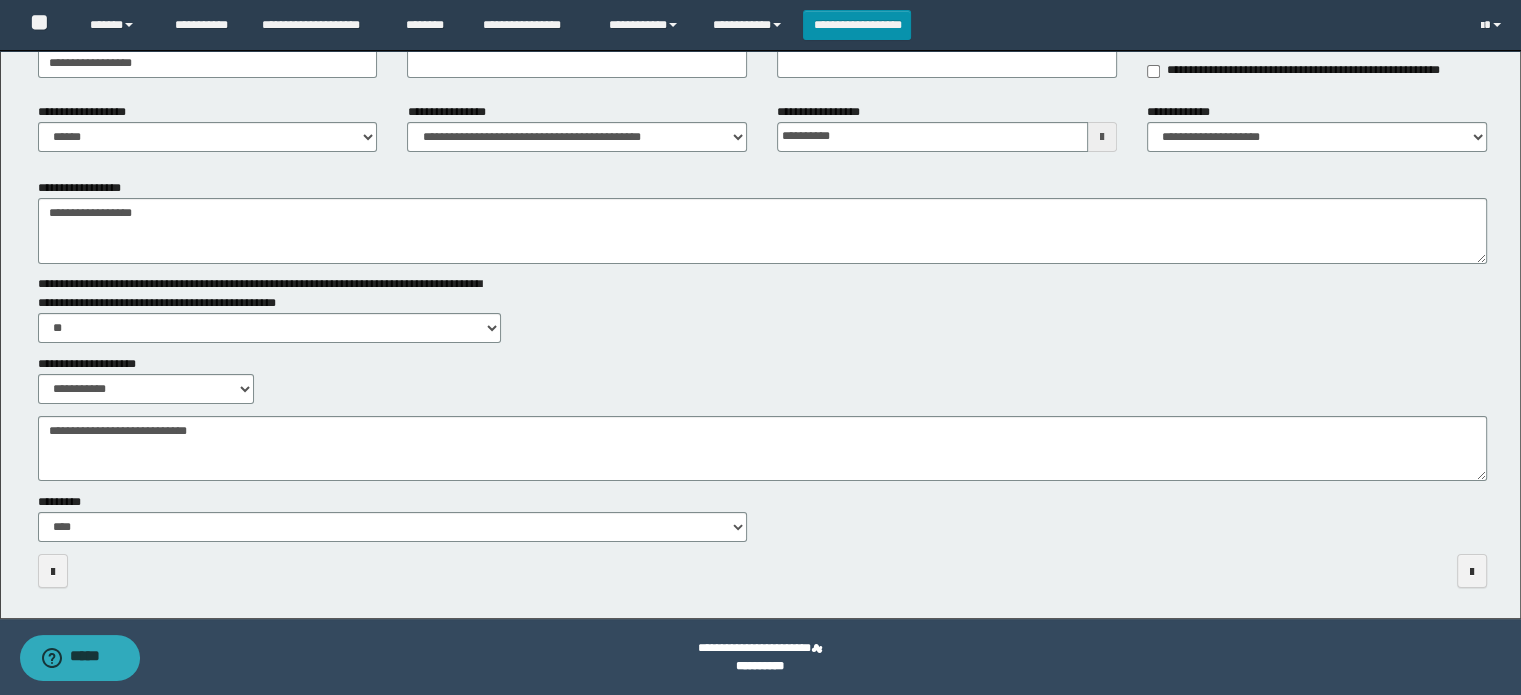 scroll, scrollTop: 0, scrollLeft: 0, axis: both 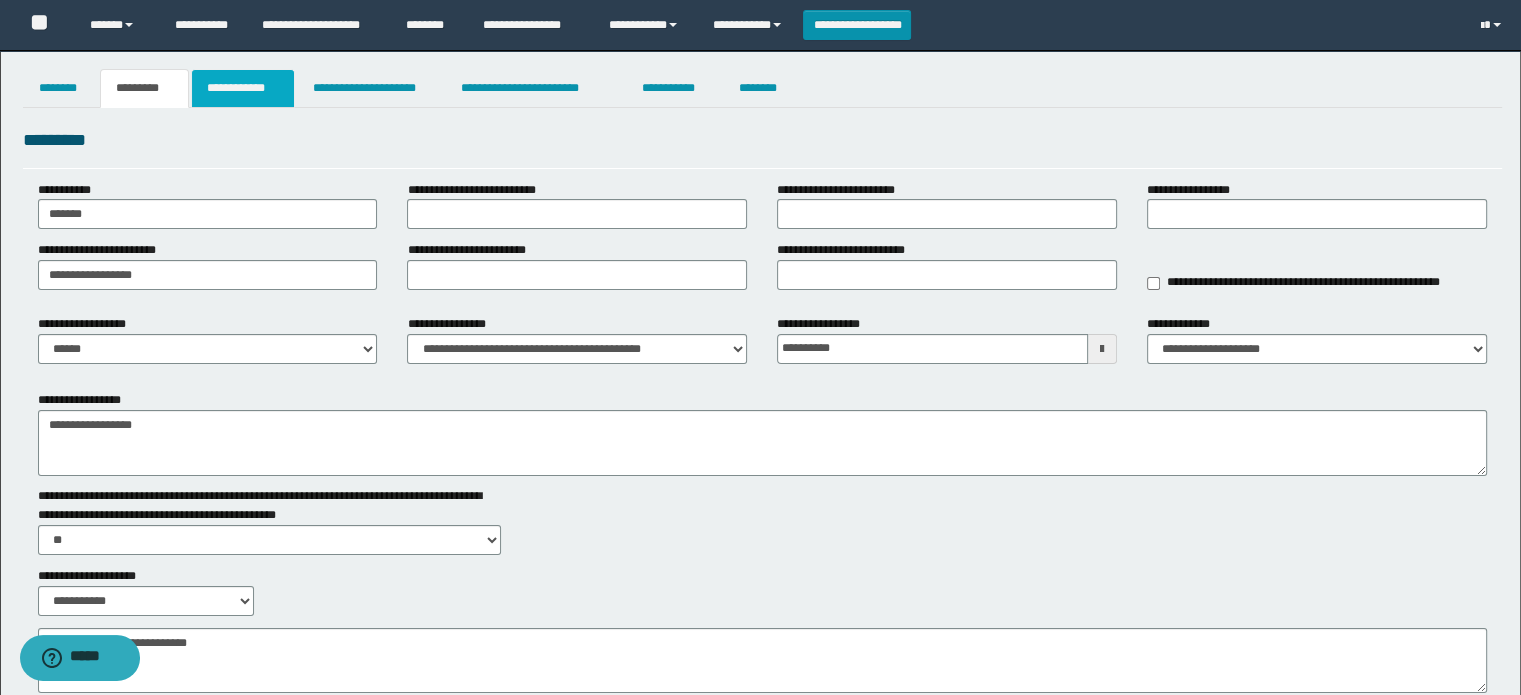 click on "**********" at bounding box center [243, 88] 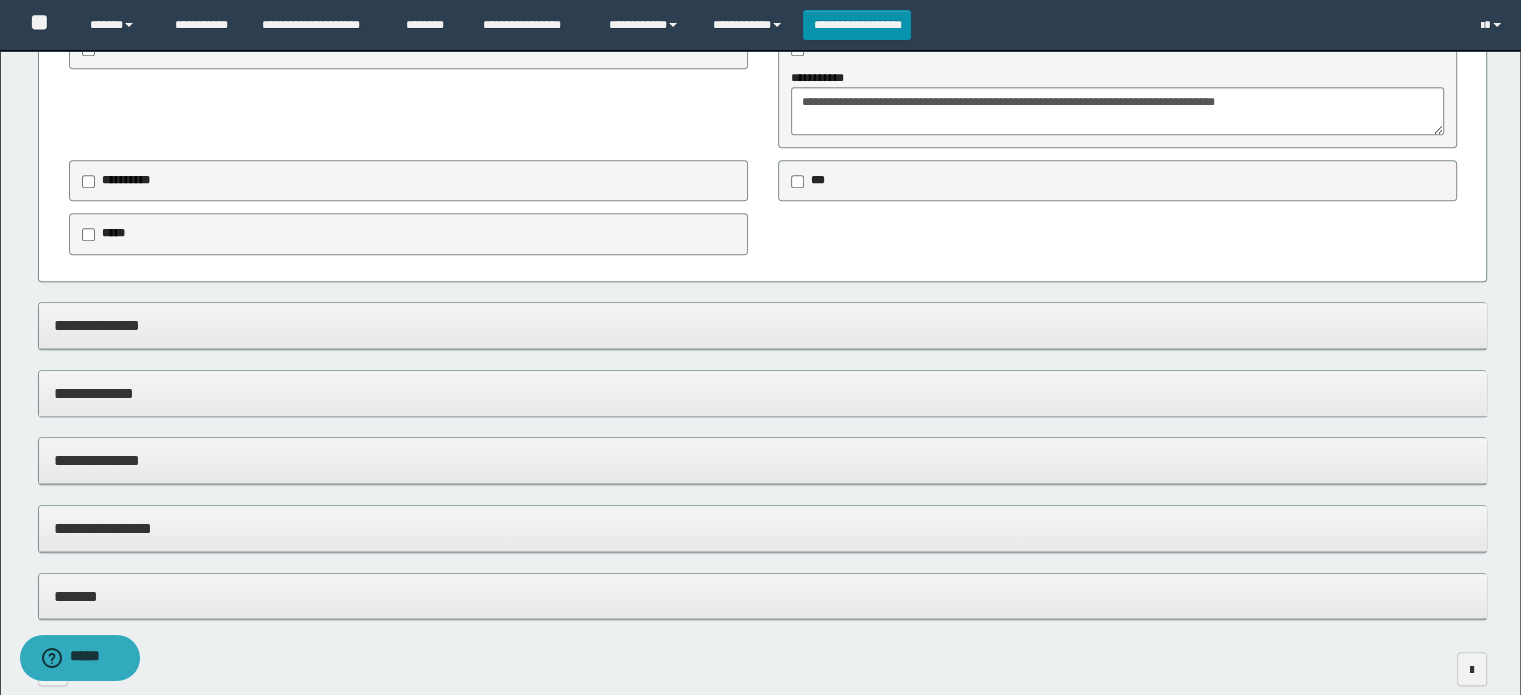 scroll, scrollTop: 1785, scrollLeft: 0, axis: vertical 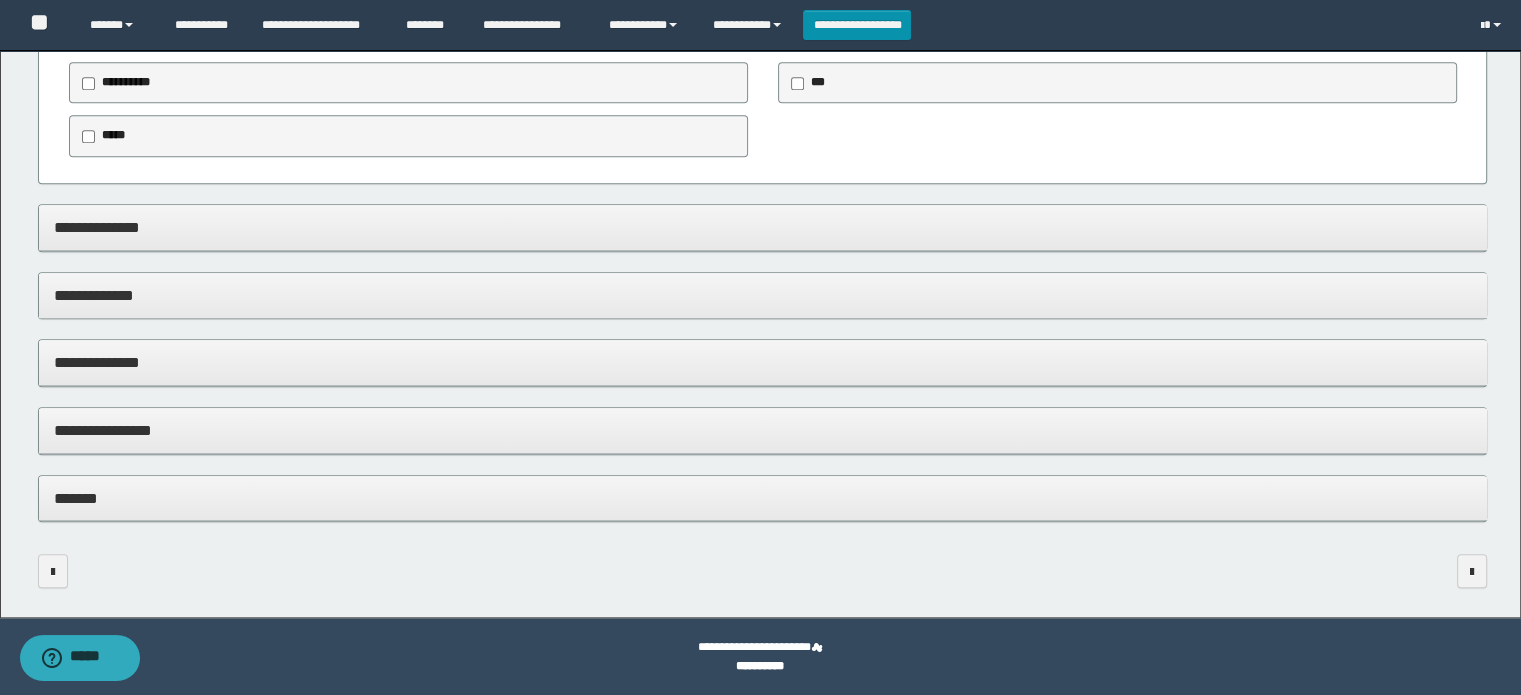 click on "**********" at bounding box center (763, 430) 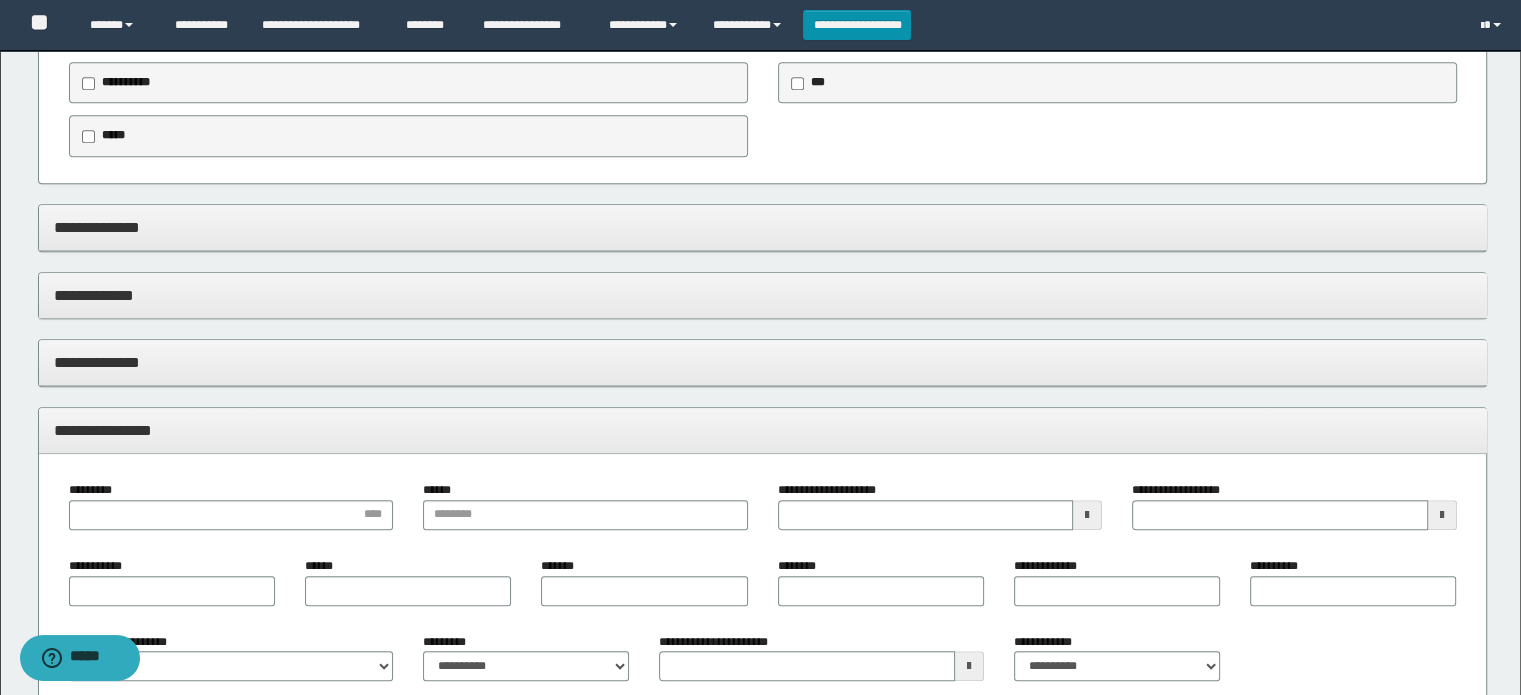 type 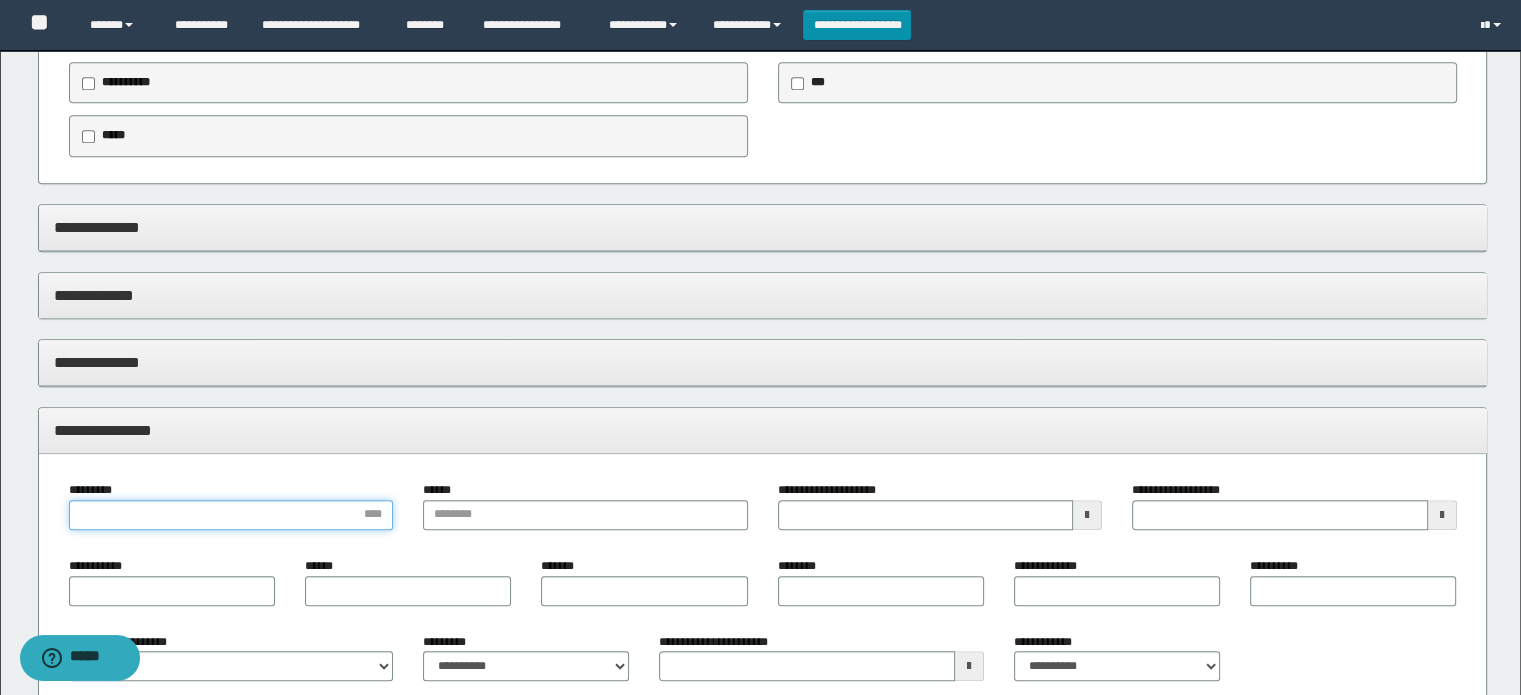 click on "*********" at bounding box center (231, 515) 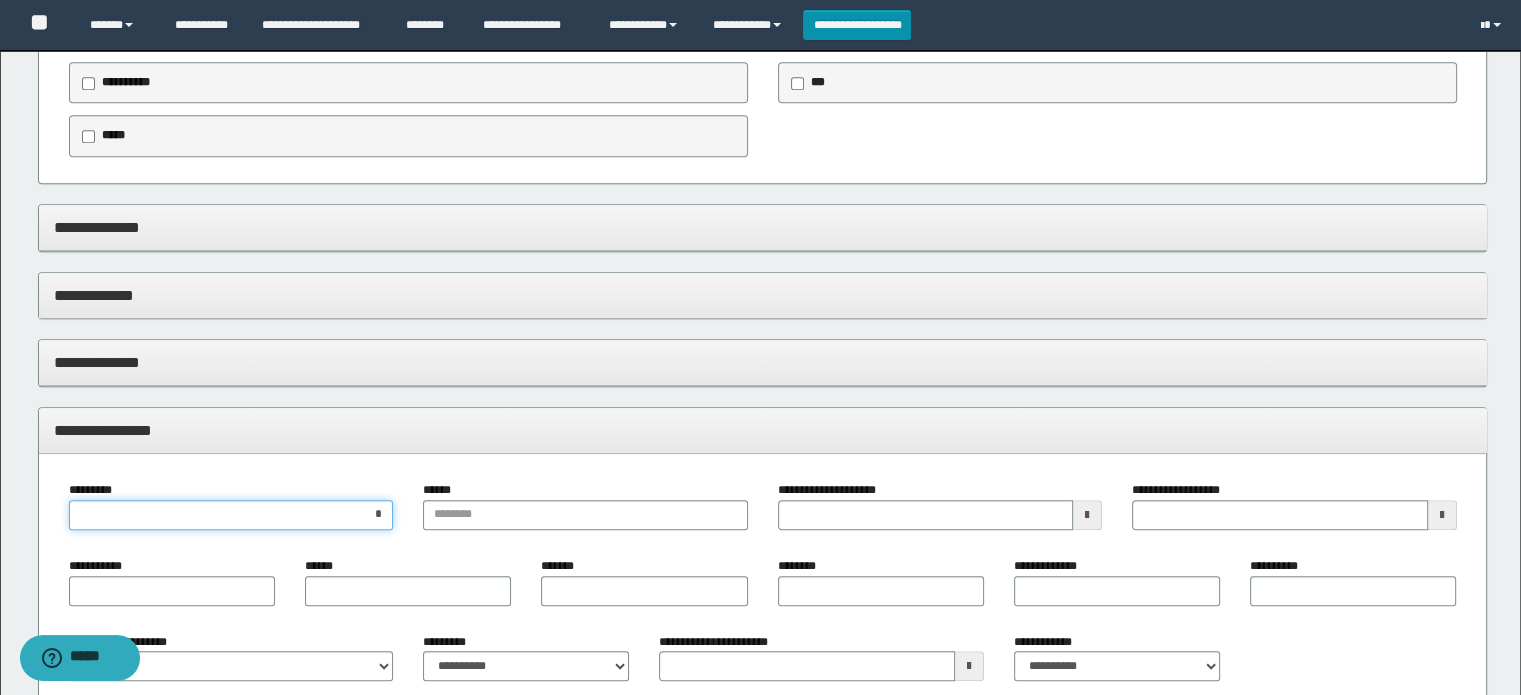 type on "**" 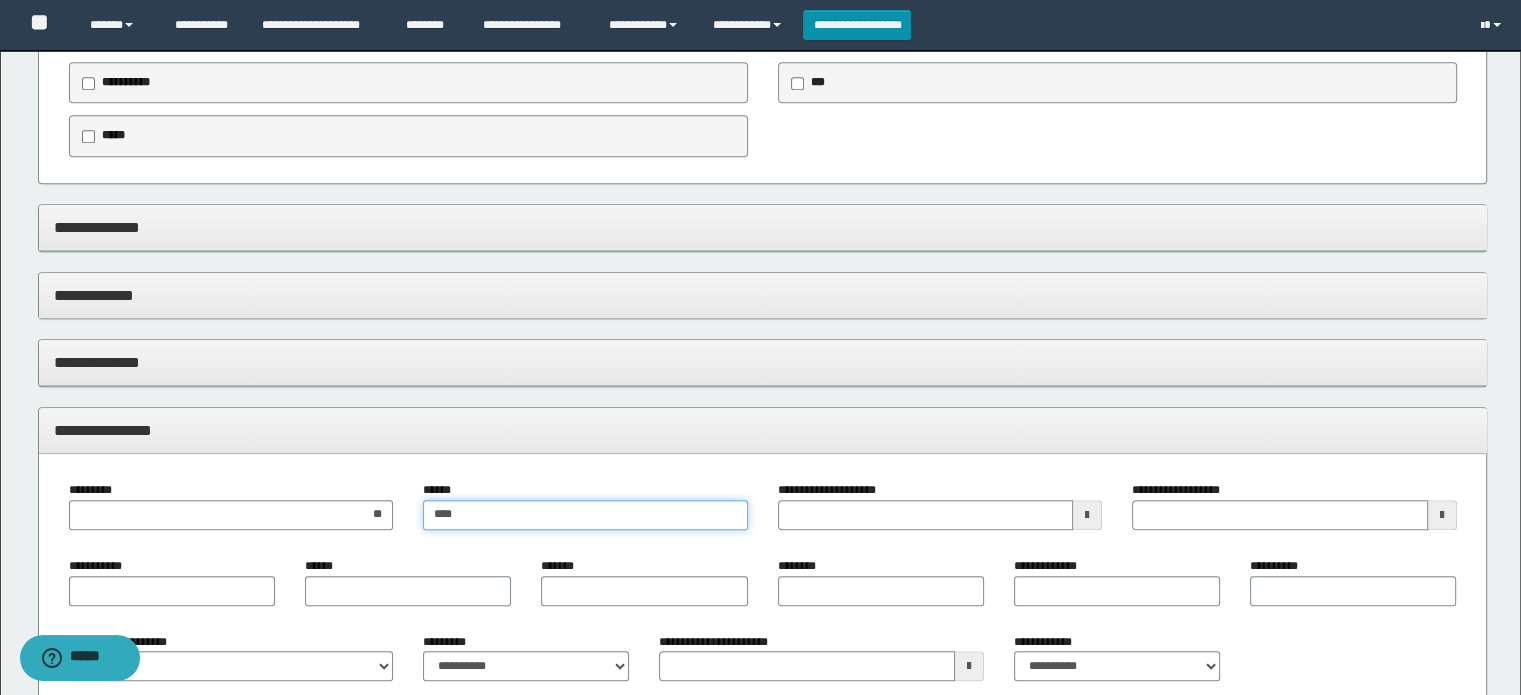 type on "****" 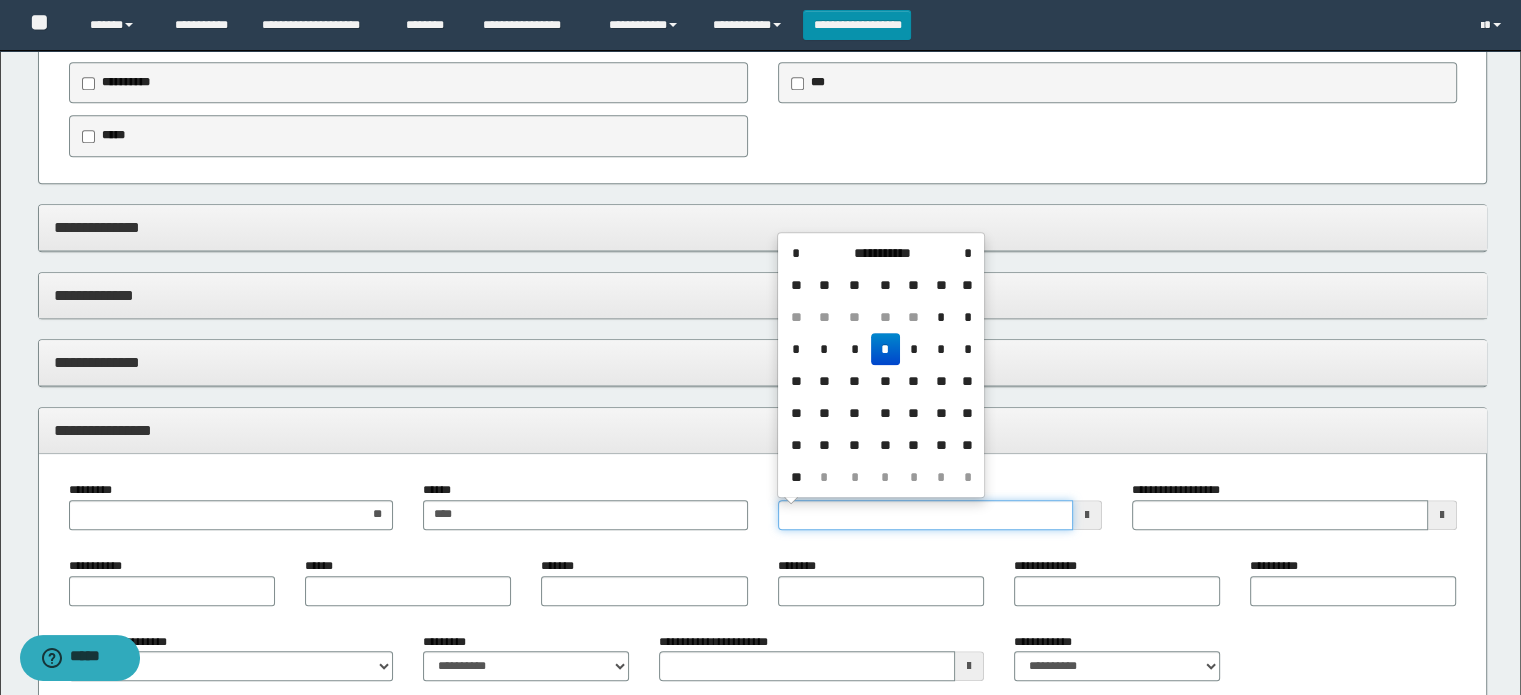 click on "**********" at bounding box center (926, 515) 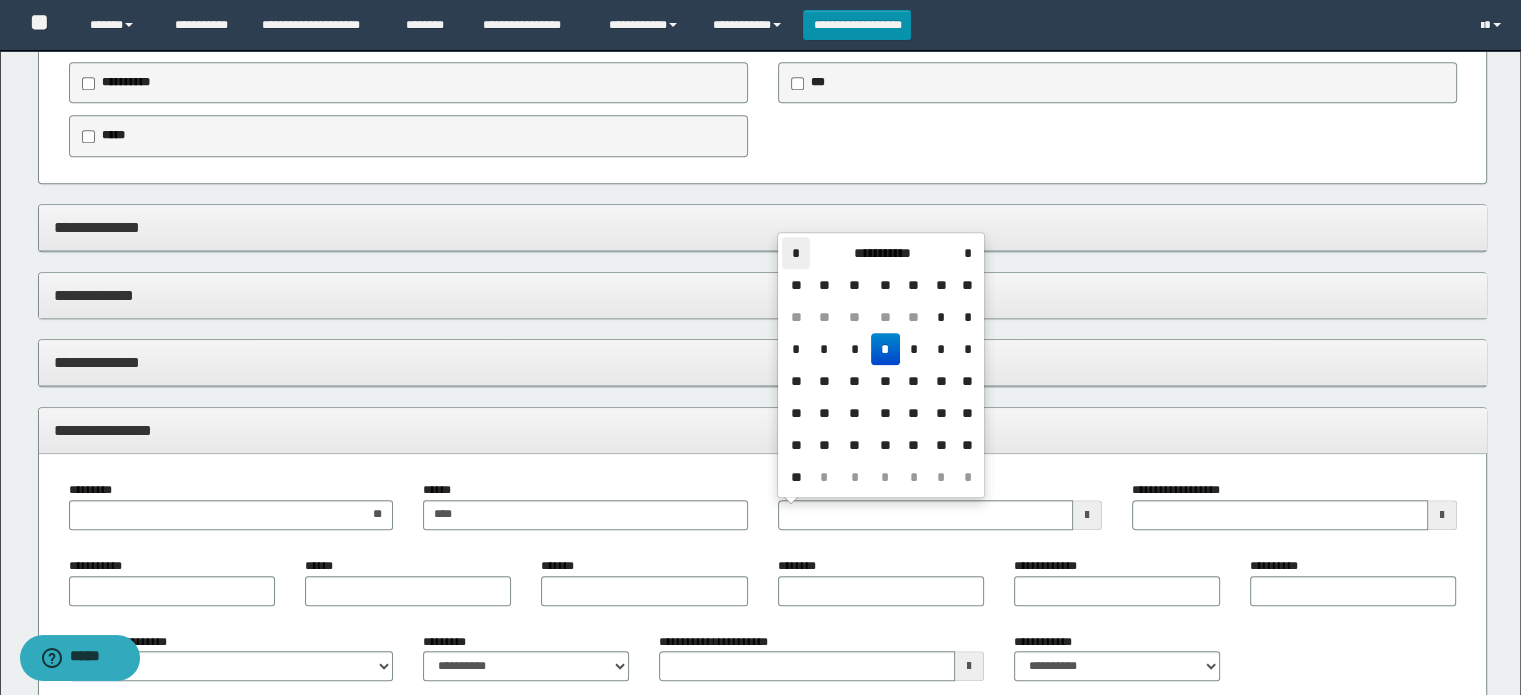 click on "*" at bounding box center [796, 253] 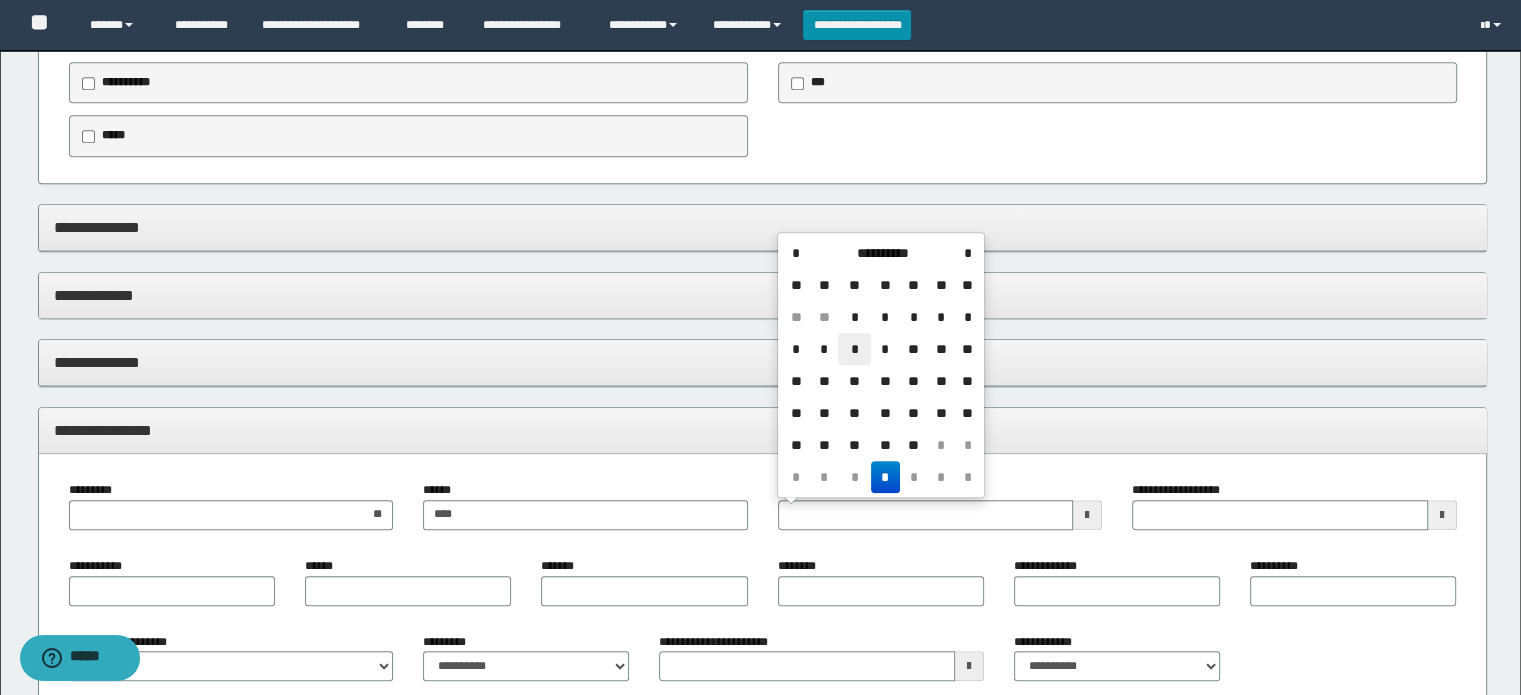 click on "*" at bounding box center [854, 349] 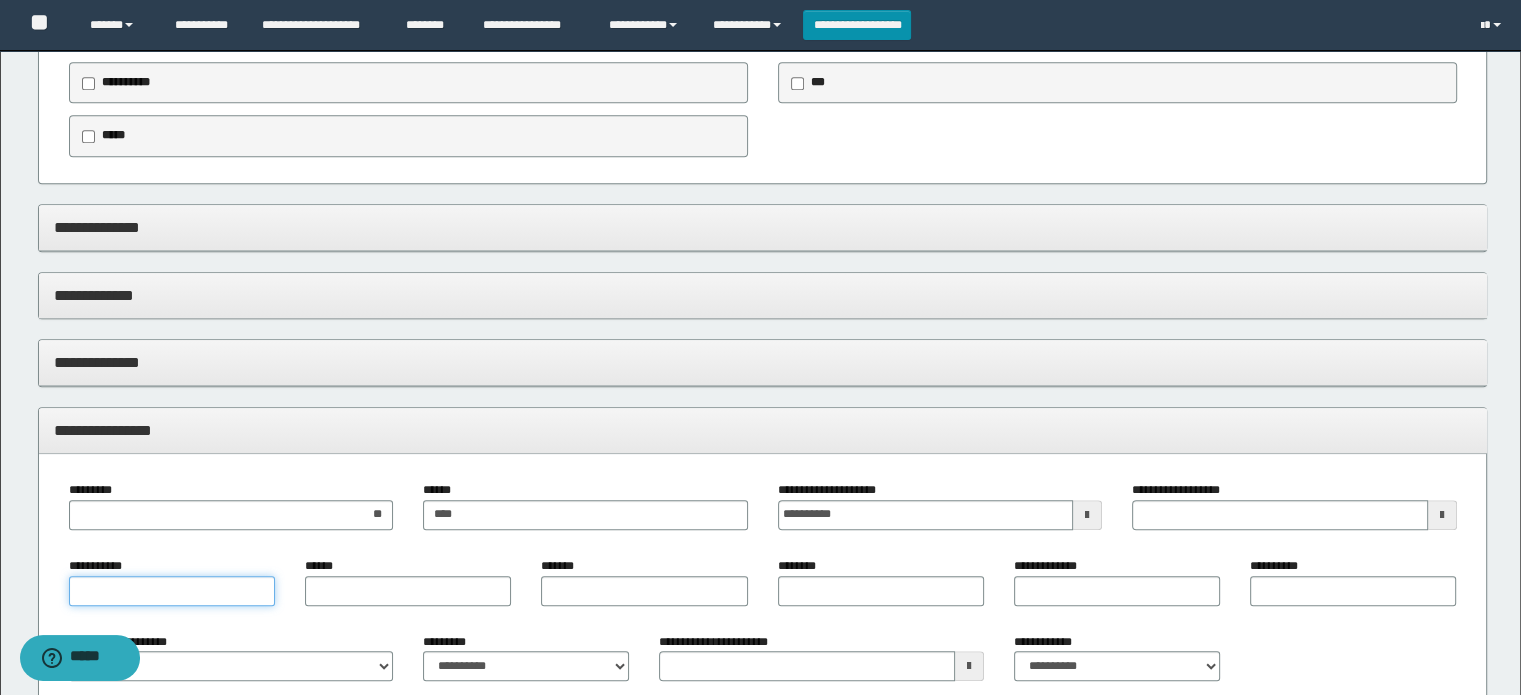 click on "**********" at bounding box center [172, 591] 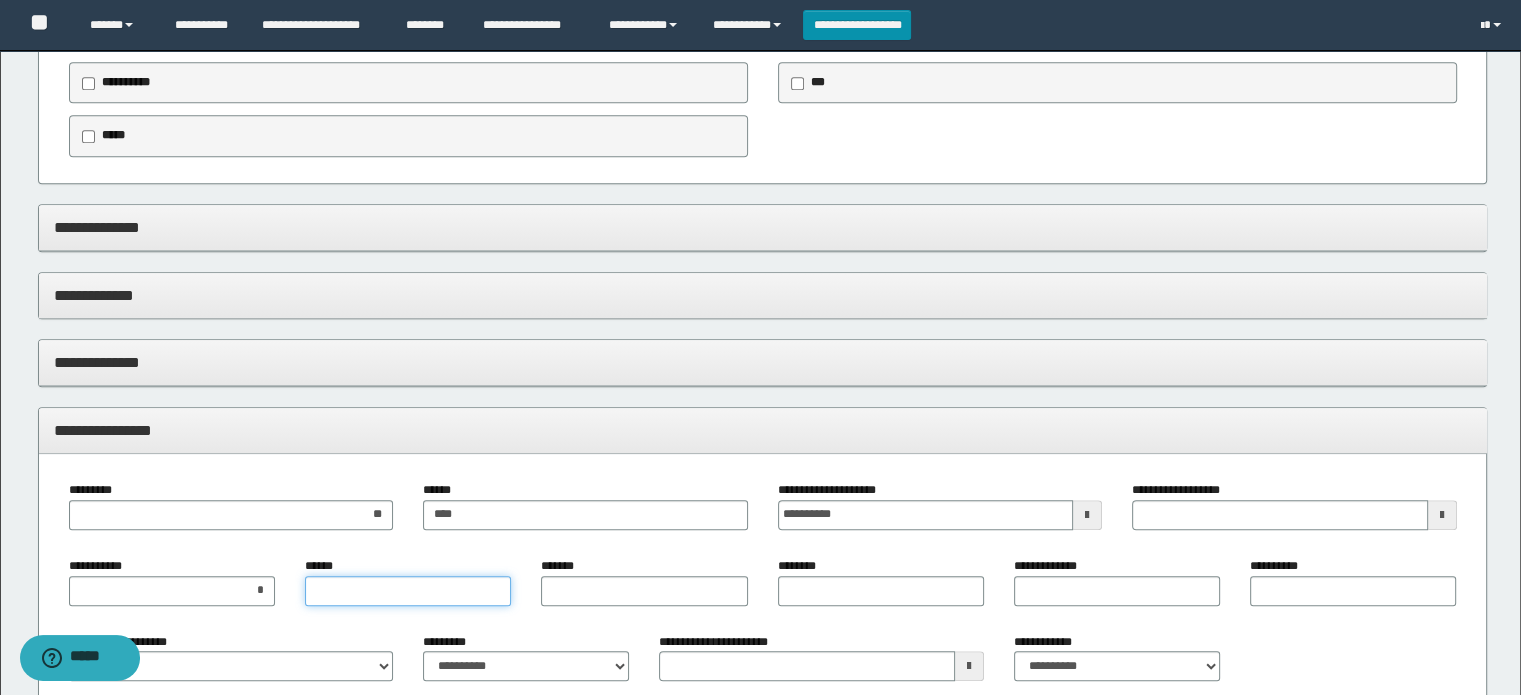 type on "*" 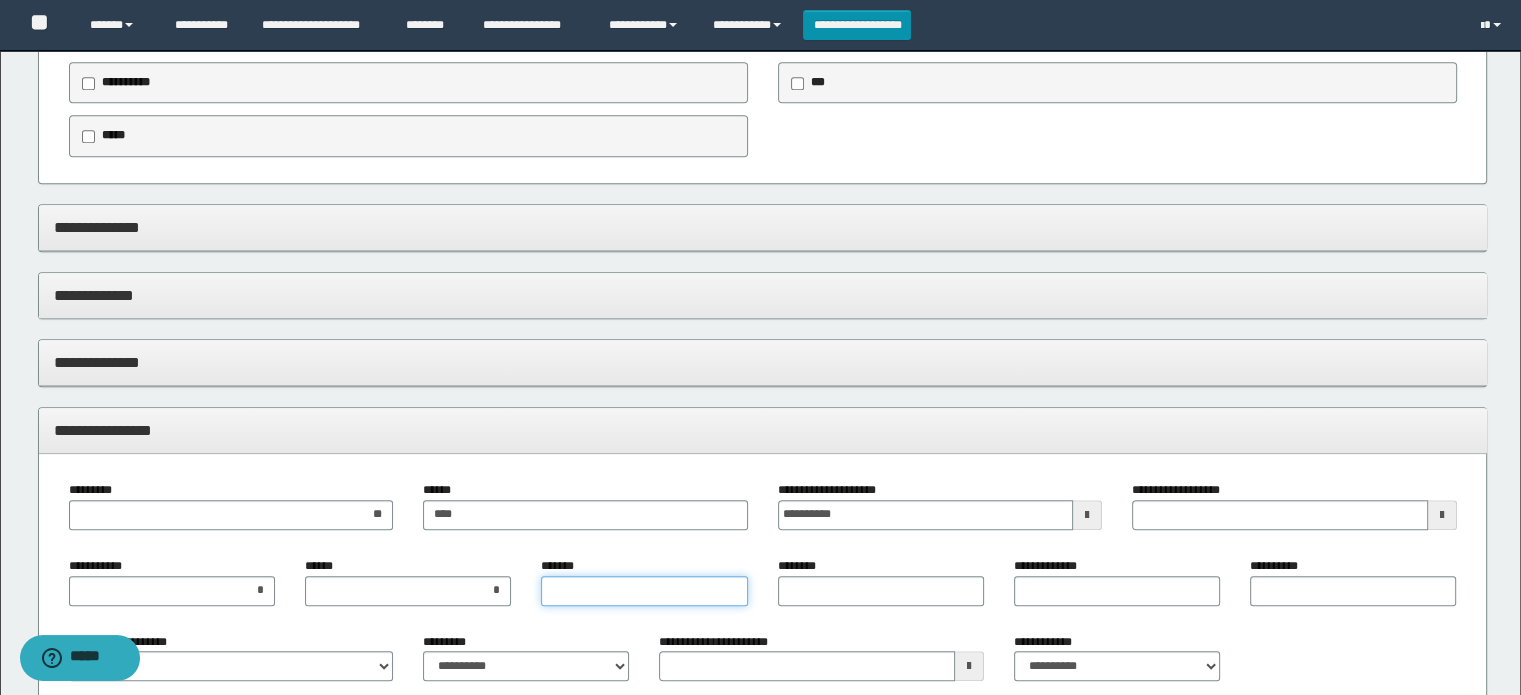 type on "*" 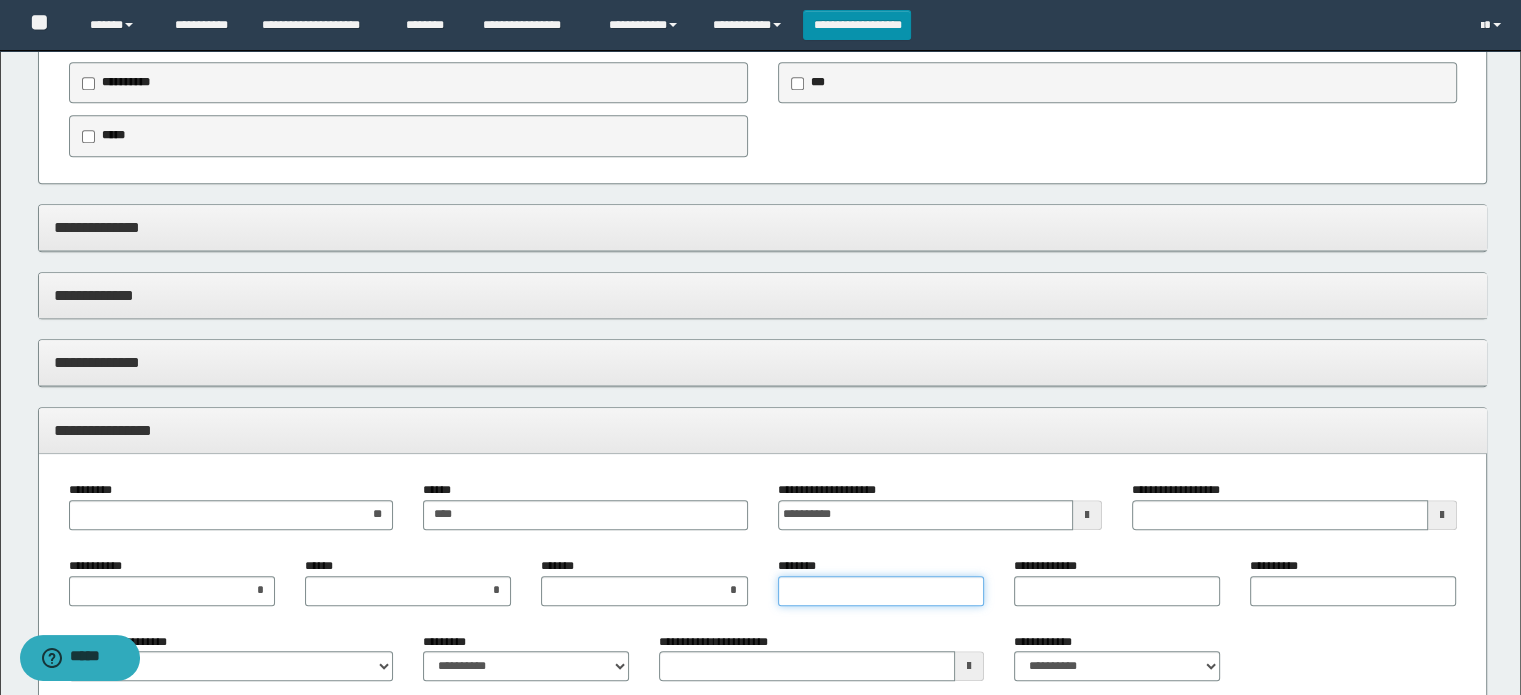 click on "********" at bounding box center [881, 591] 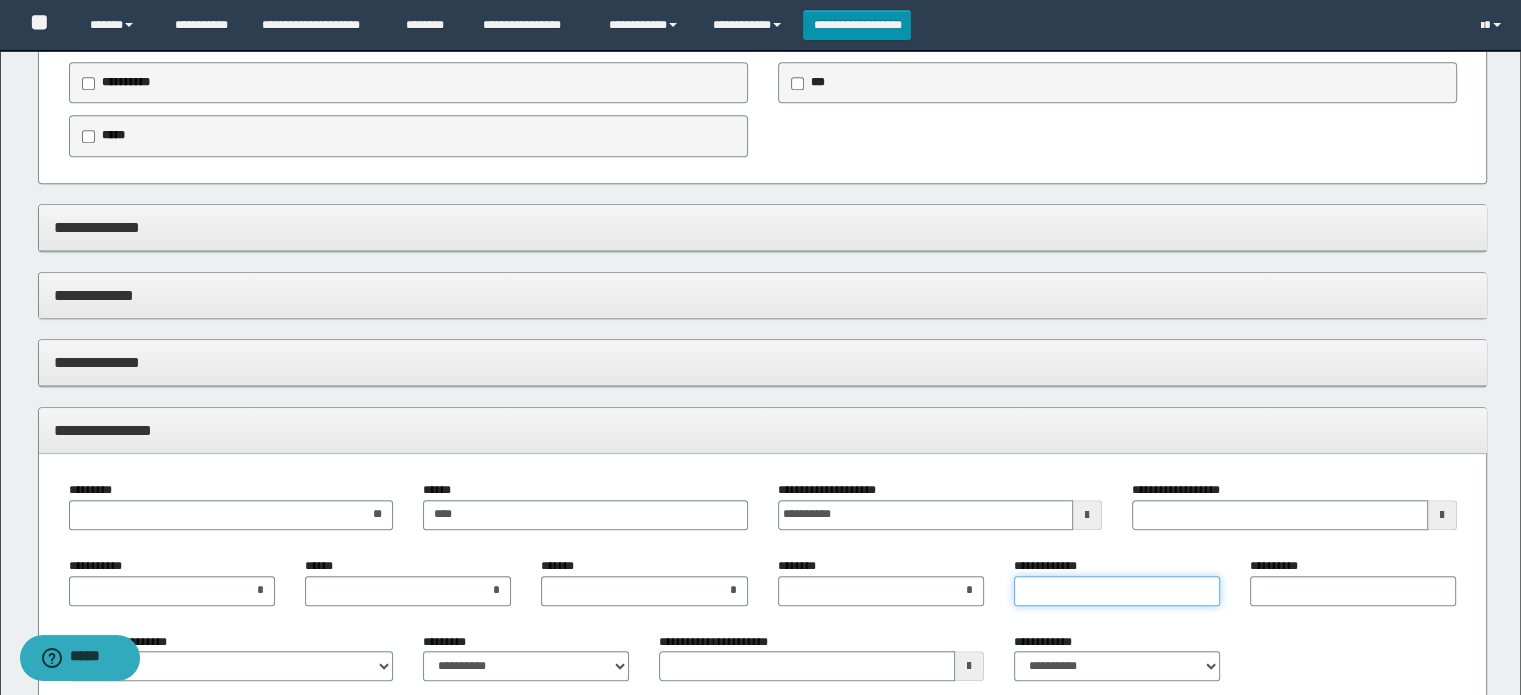 click on "**********" at bounding box center (1117, 591) 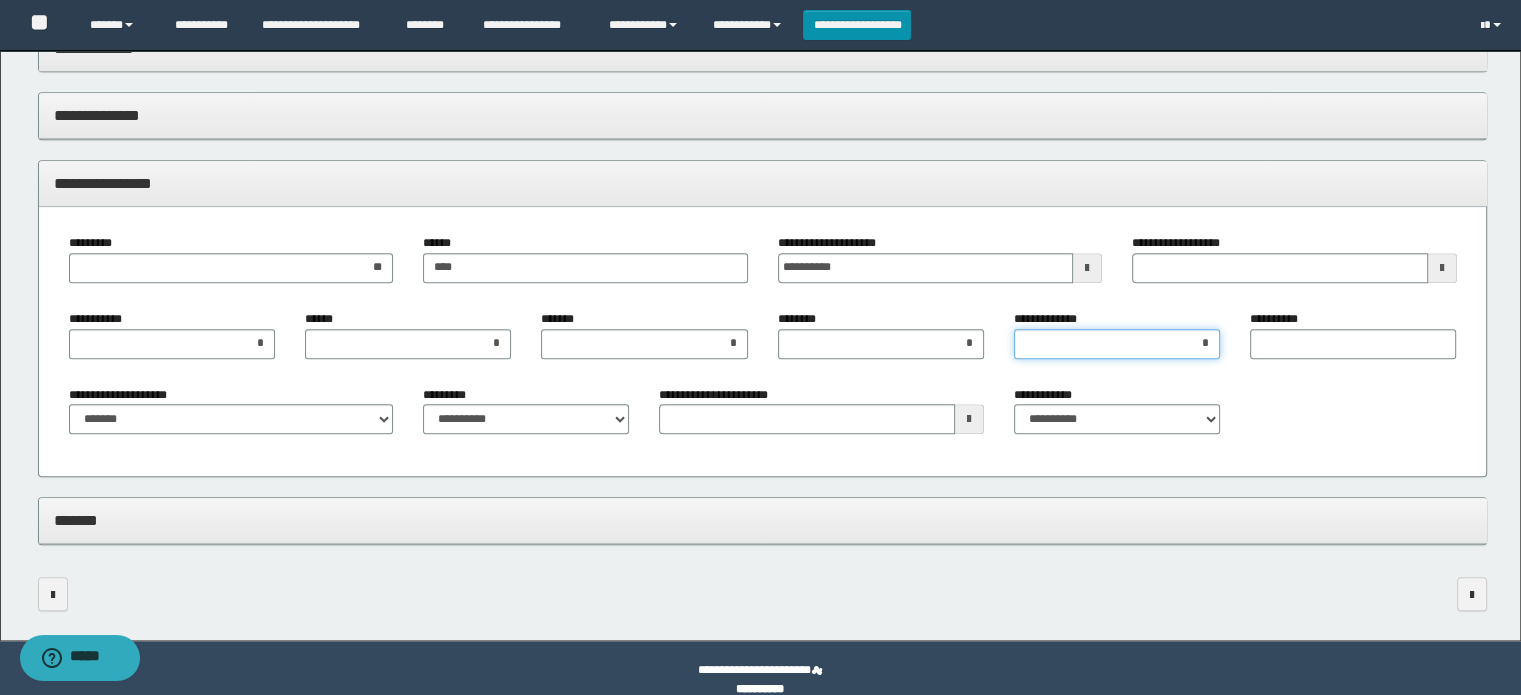 scroll, scrollTop: 2032, scrollLeft: 0, axis: vertical 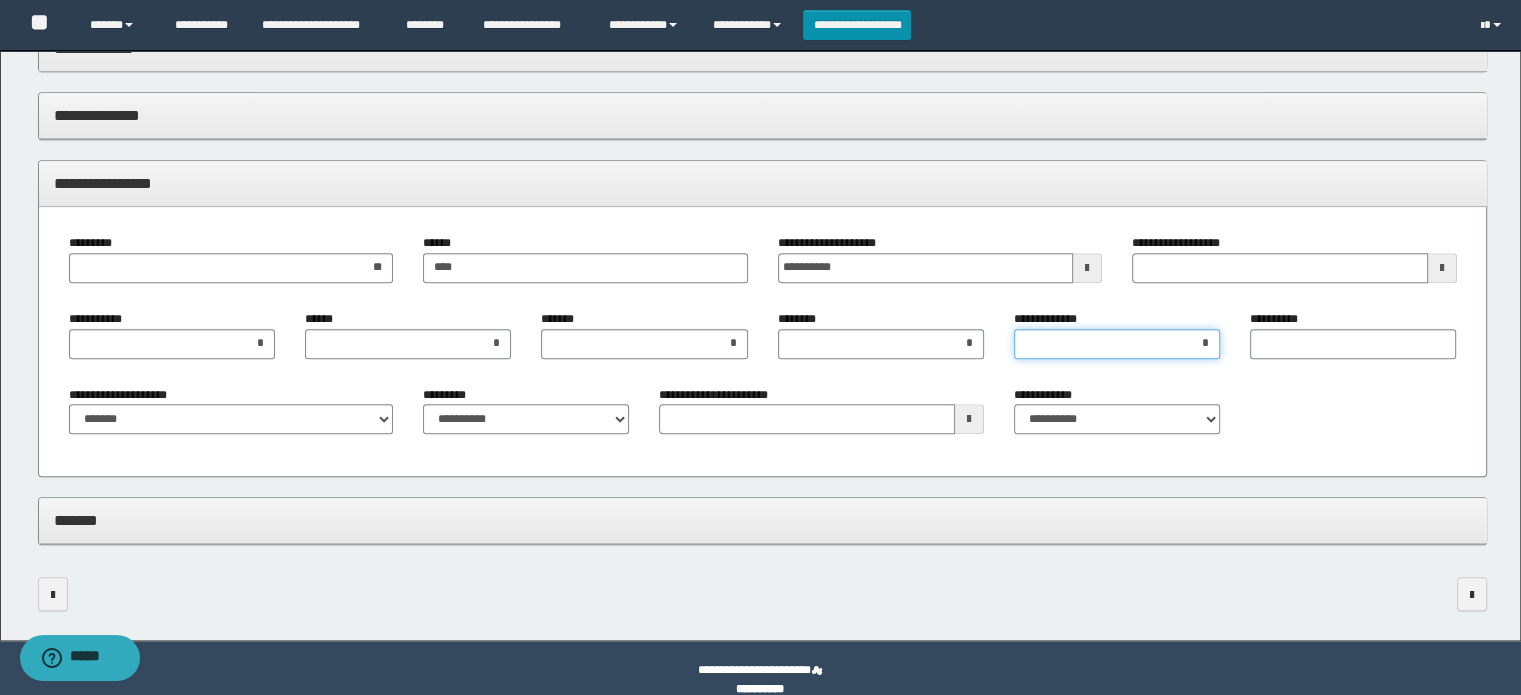type 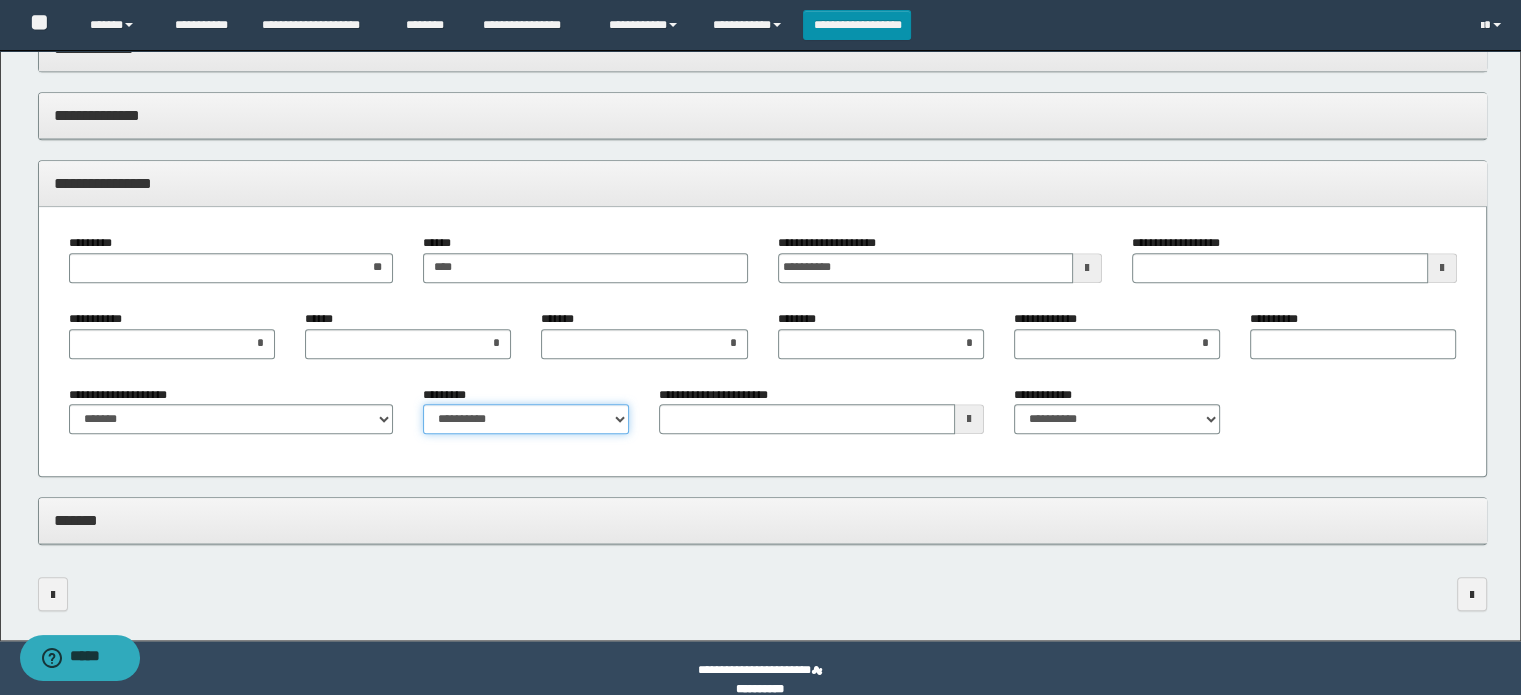 click on "**********" at bounding box center (526, 419) 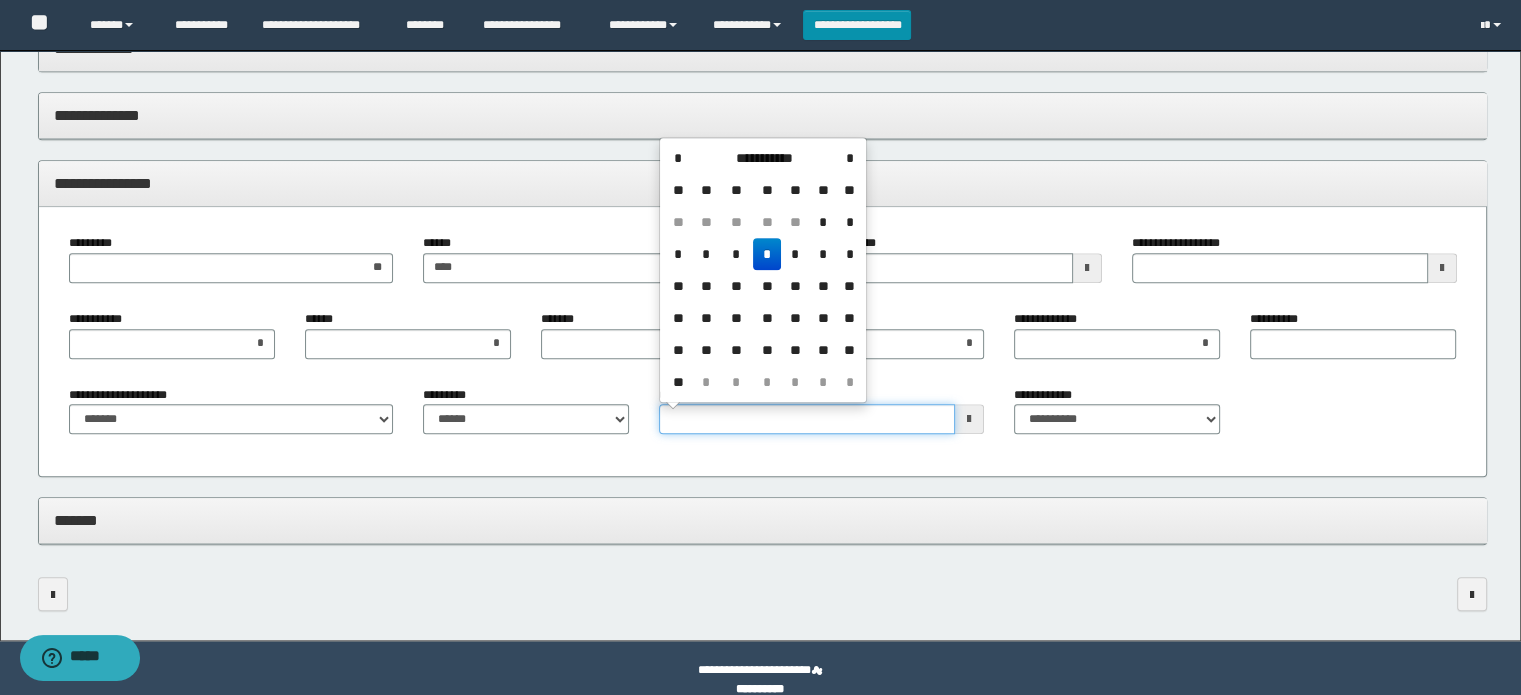 click on "**********" at bounding box center (807, 419) 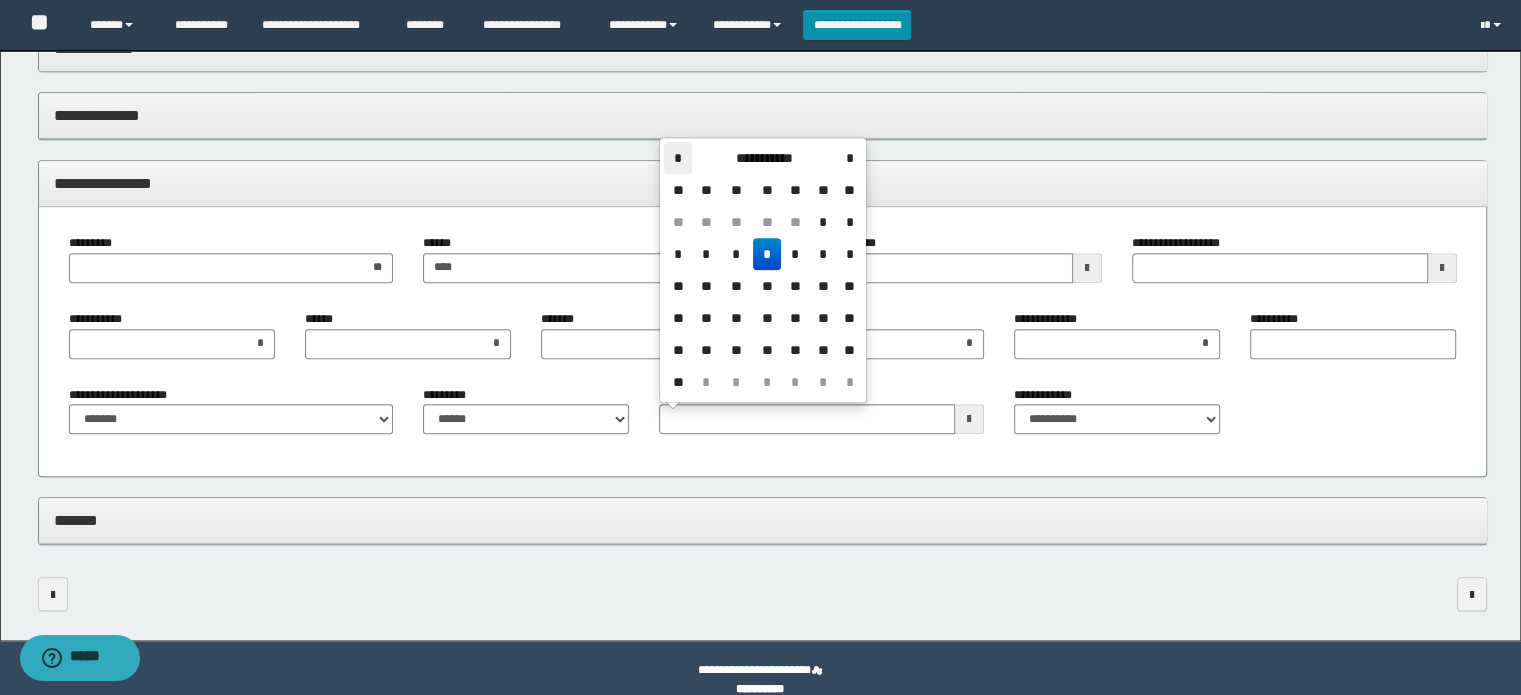 click on "*" at bounding box center (678, 158) 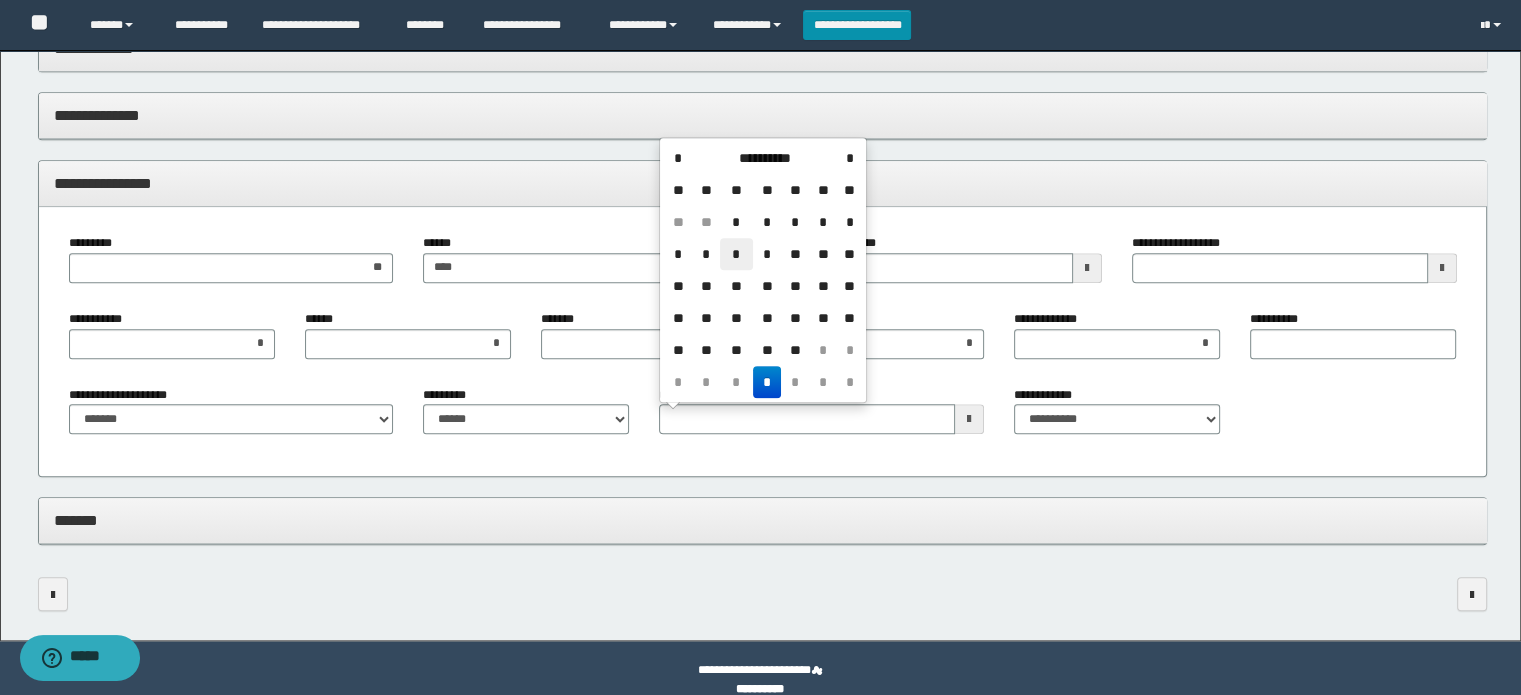 click on "*" at bounding box center (736, 254) 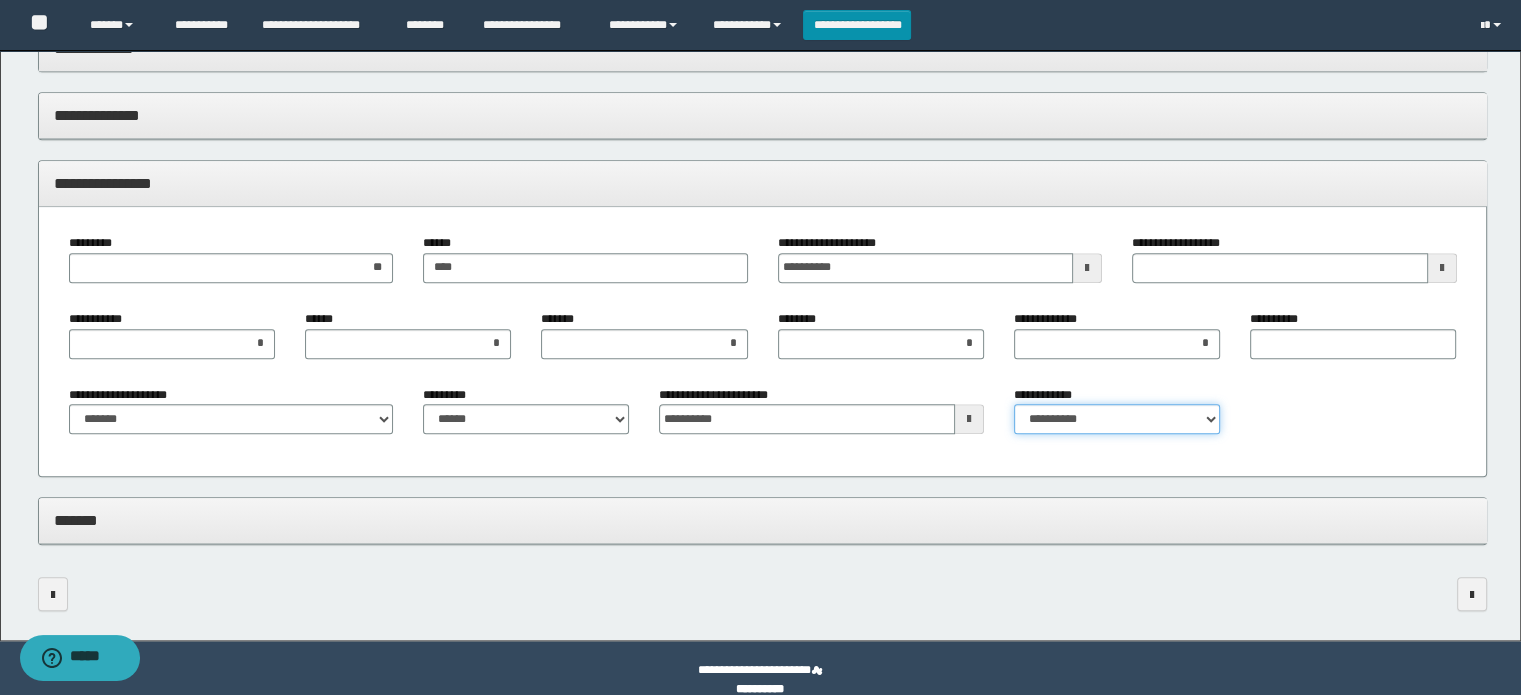 drag, startPoint x: 1085, startPoint y: 418, endPoint x: 1062, endPoint y: 477, distance: 63.324562 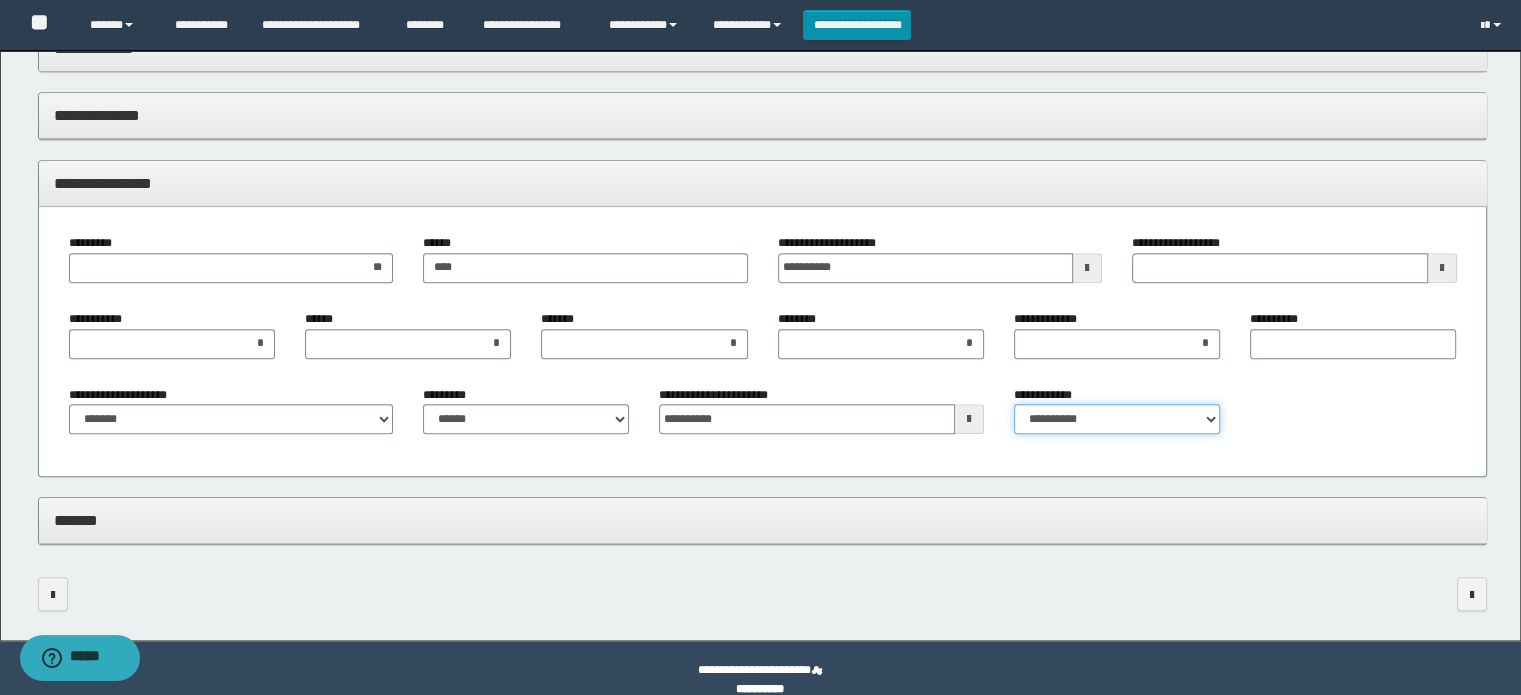 click on "**********" at bounding box center [763, 328] 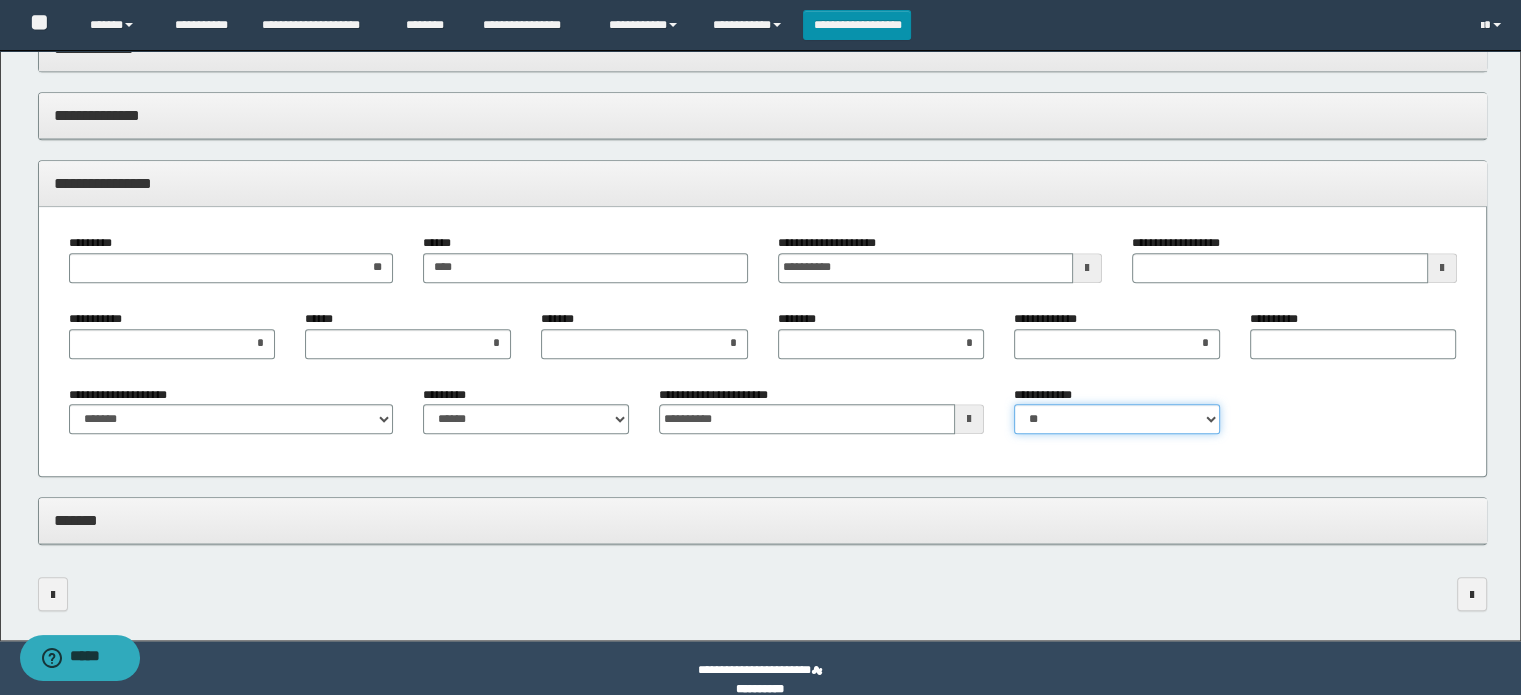 click on "**********" at bounding box center (1117, 419) 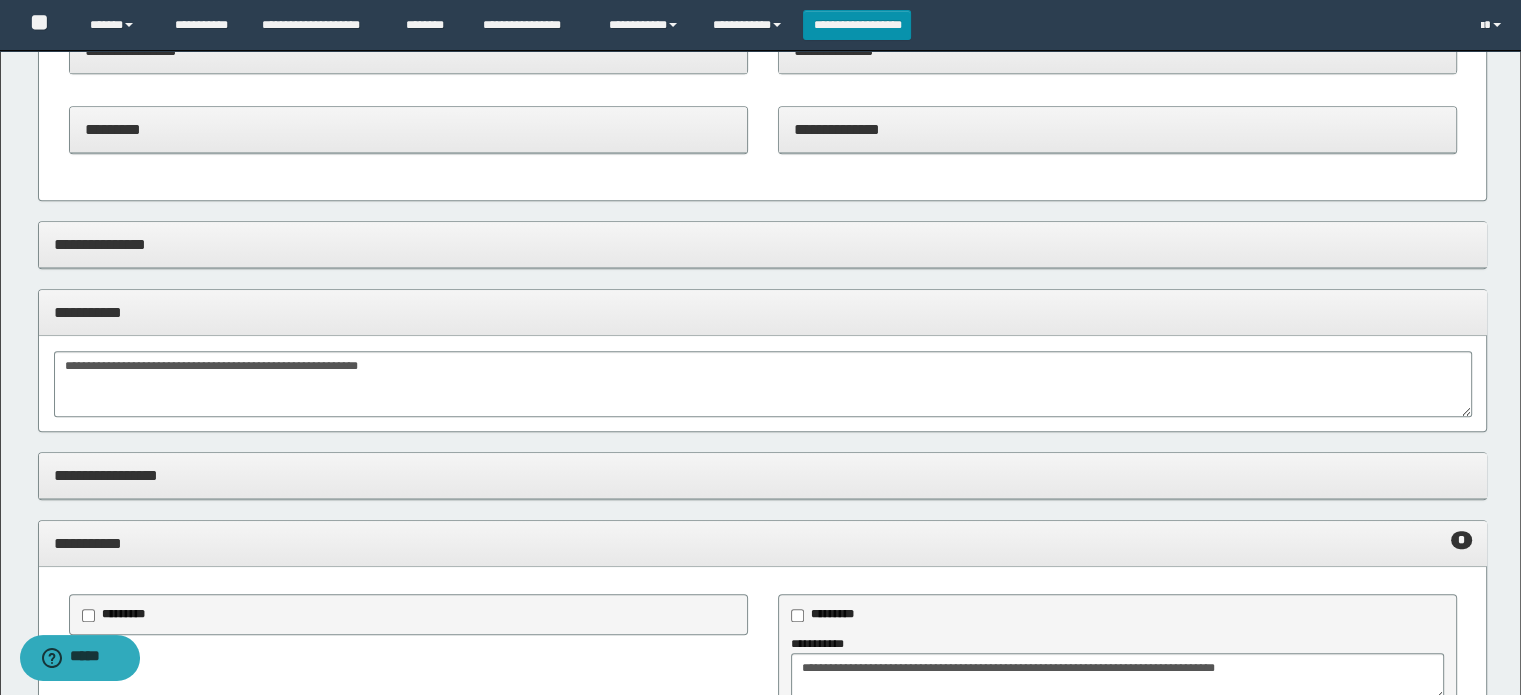 scroll, scrollTop: 1120, scrollLeft: 0, axis: vertical 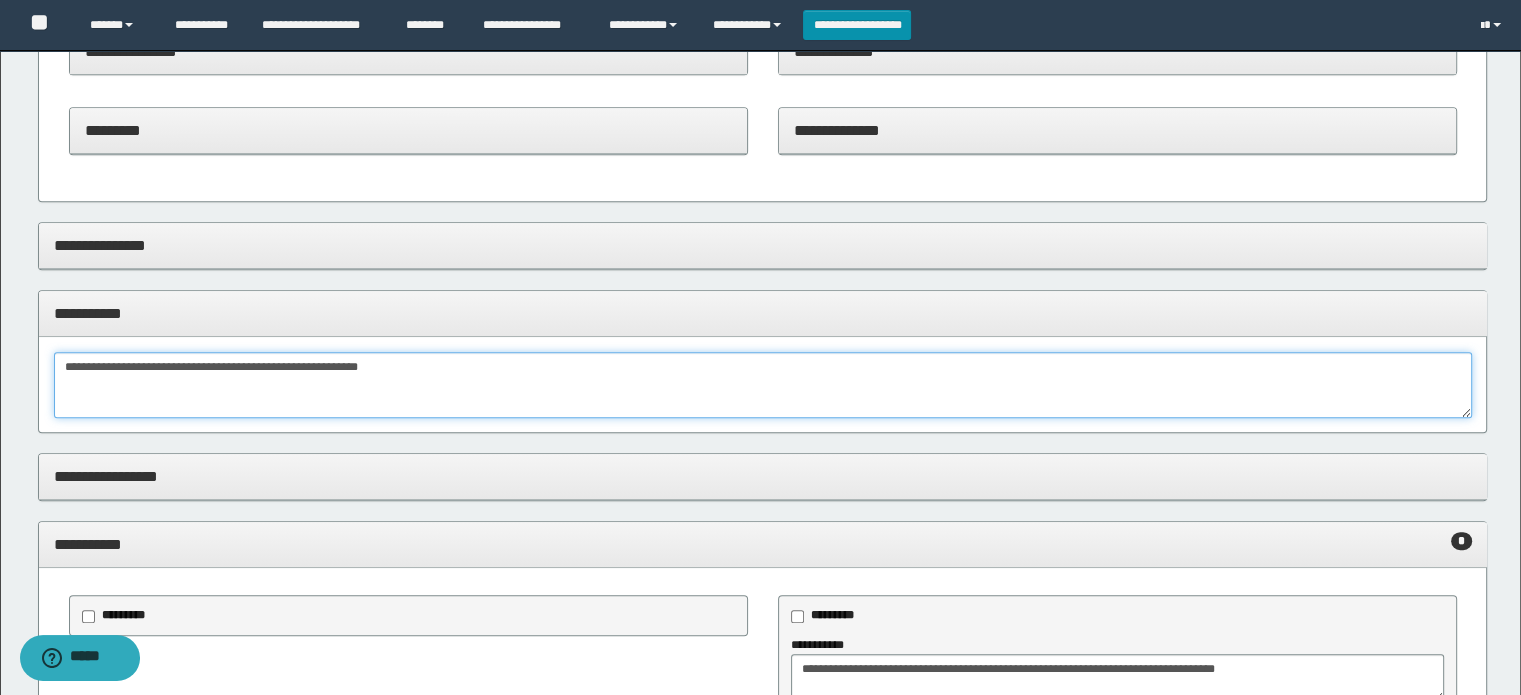 click on "**********" at bounding box center (763, 385) 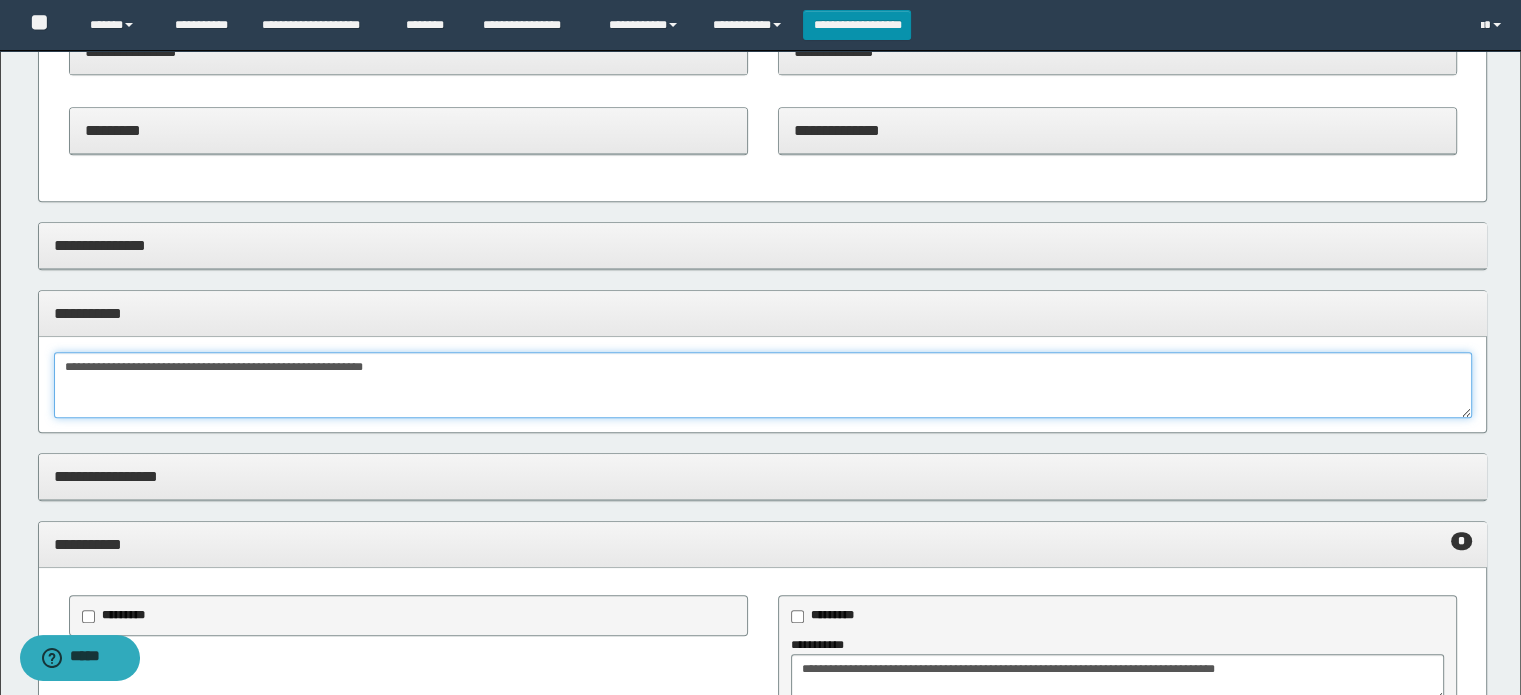 paste on "**********" 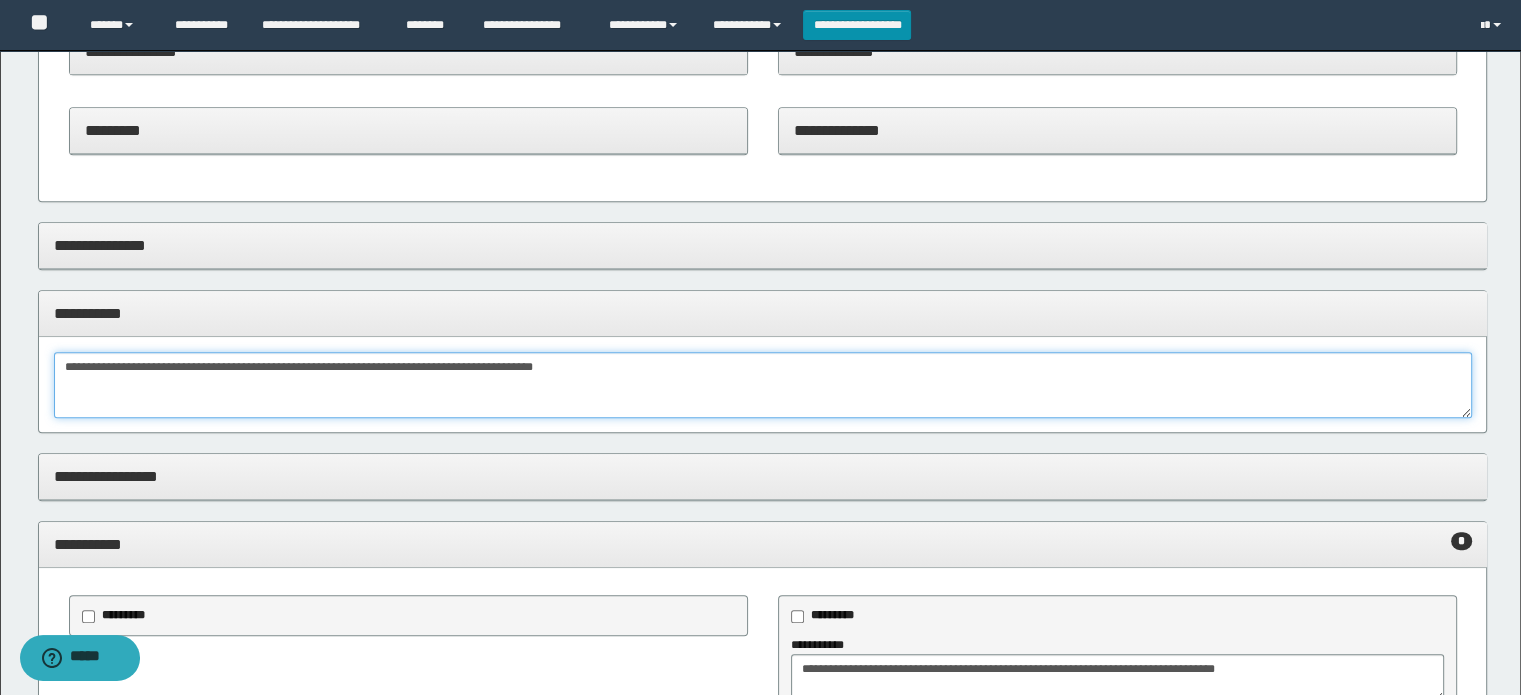 drag, startPoint x: 364, startPoint y: 362, endPoint x: 566, endPoint y: 368, distance: 202.0891 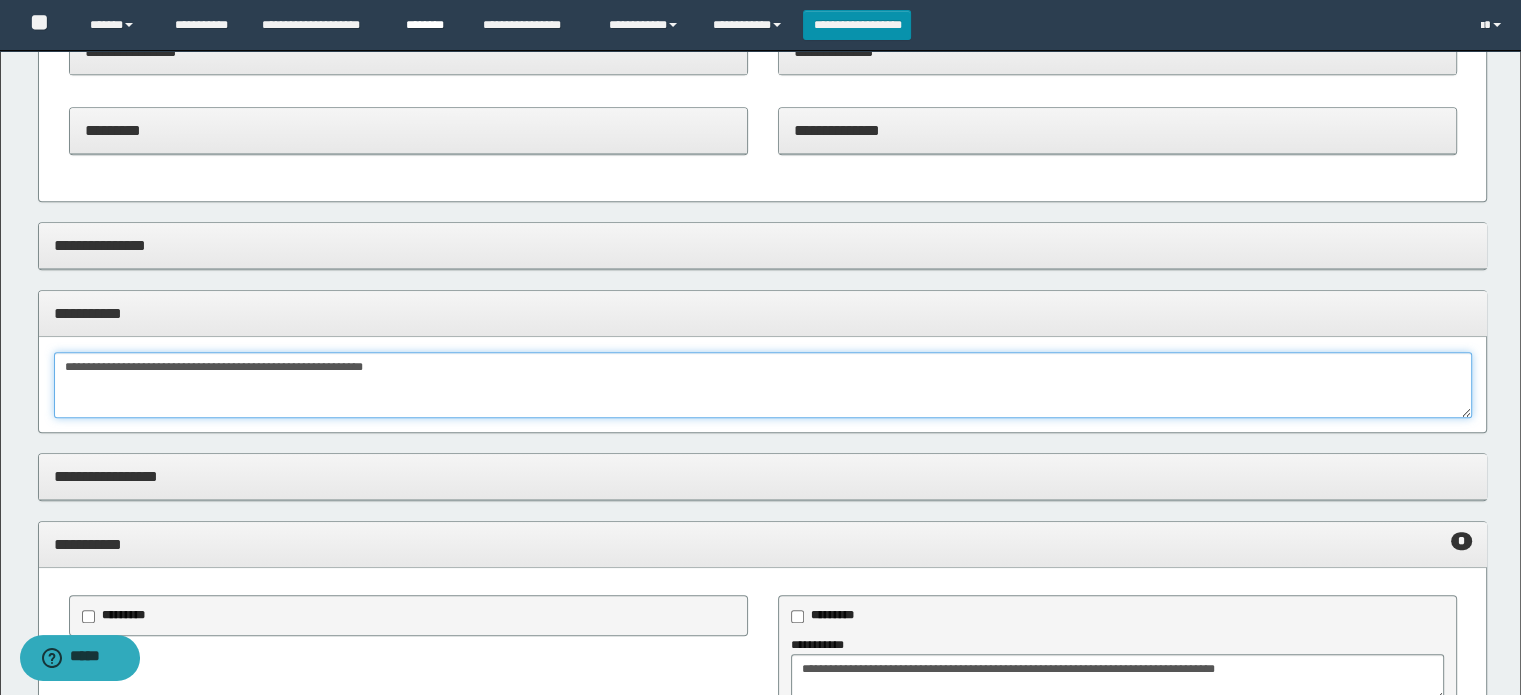 type on "**********" 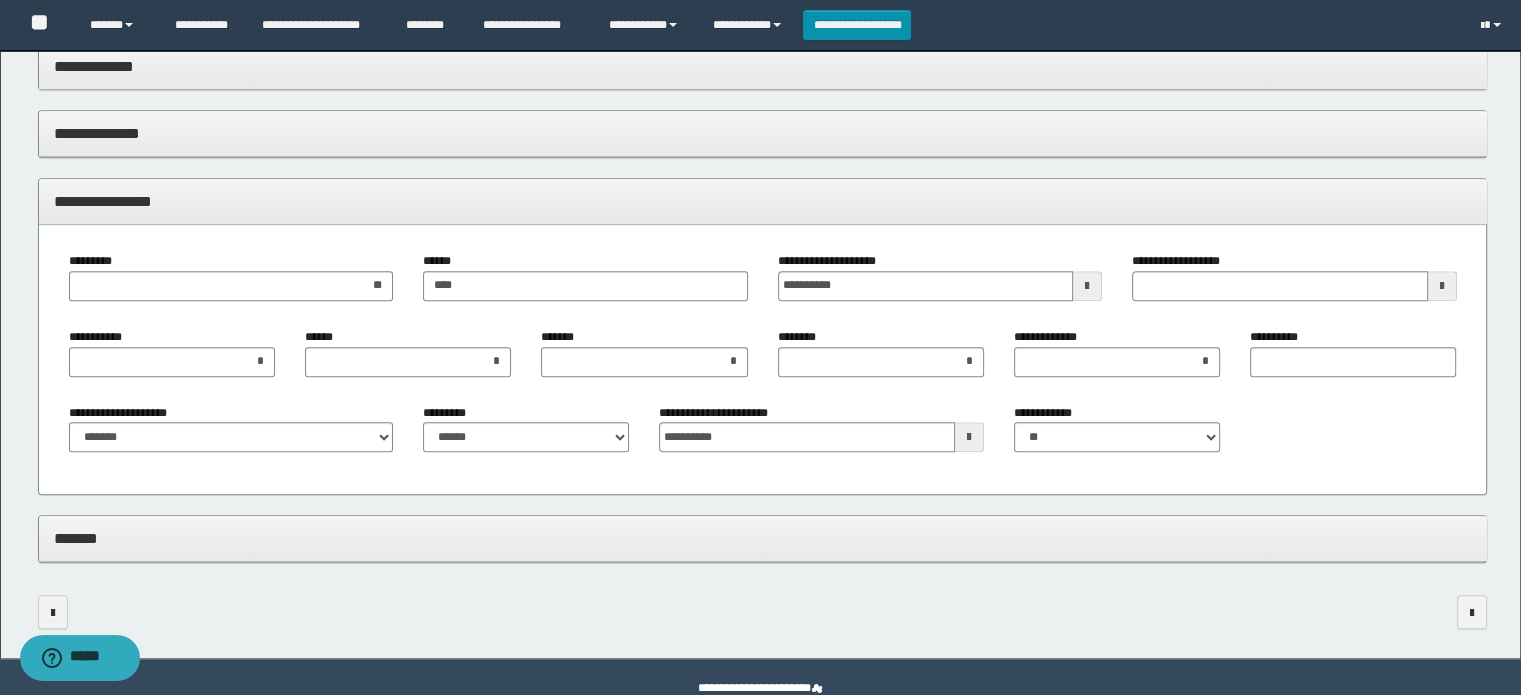 scroll, scrollTop: 2055, scrollLeft: 0, axis: vertical 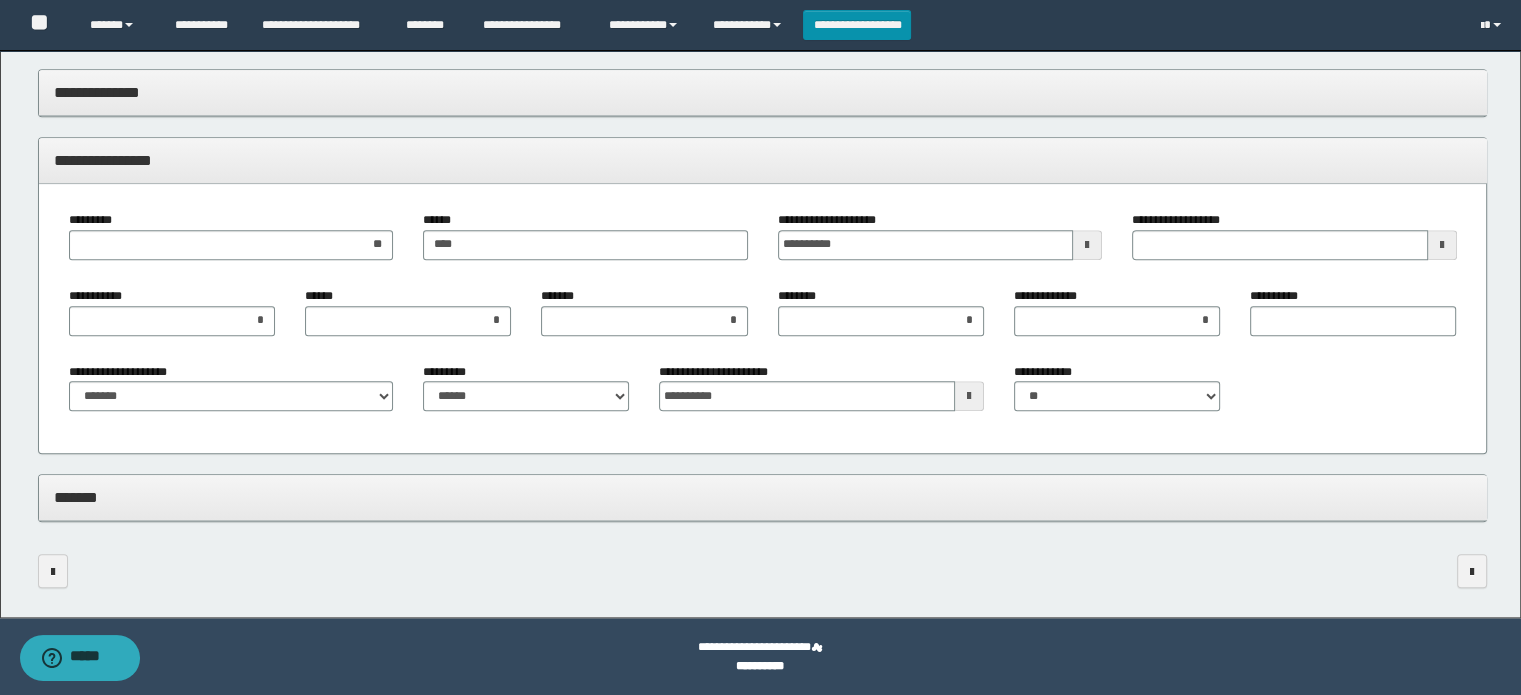 click on "*******" at bounding box center [763, 498] 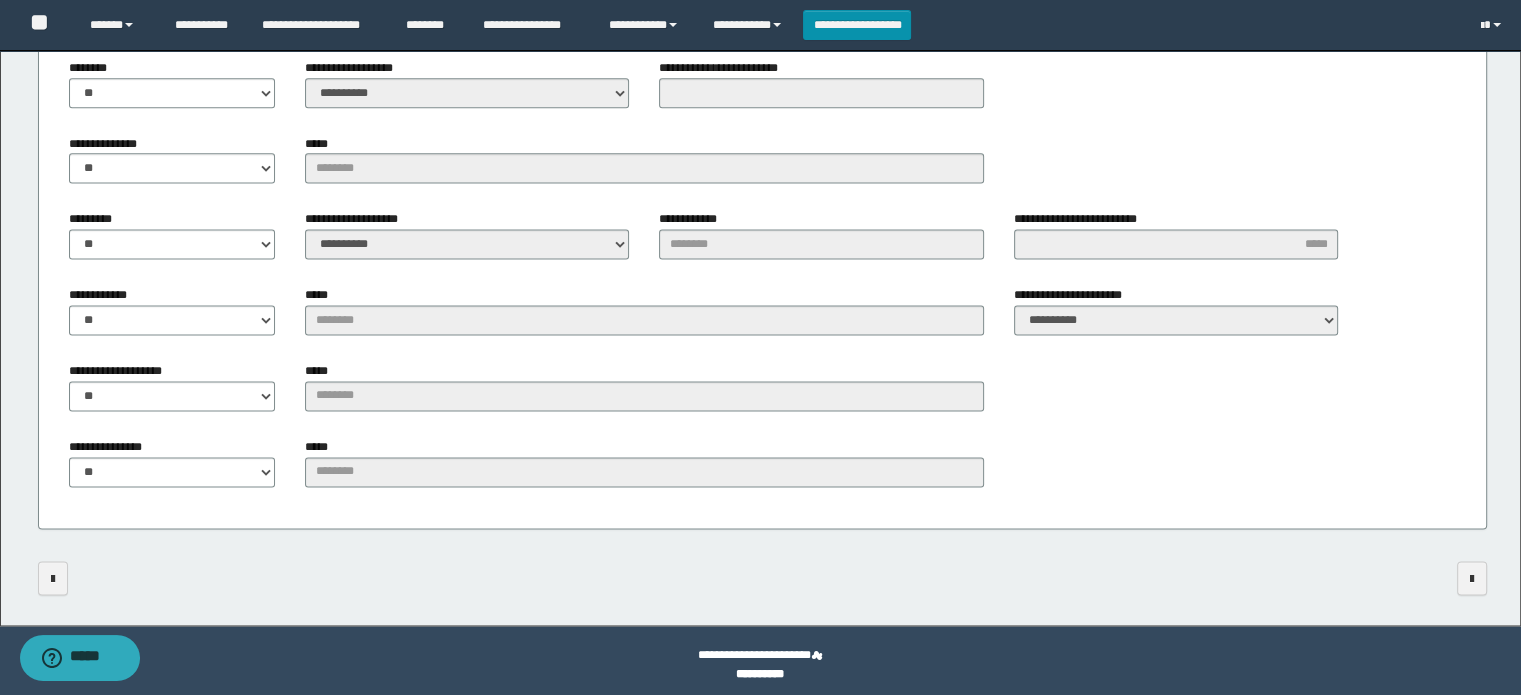 scroll, scrollTop: 2704, scrollLeft: 0, axis: vertical 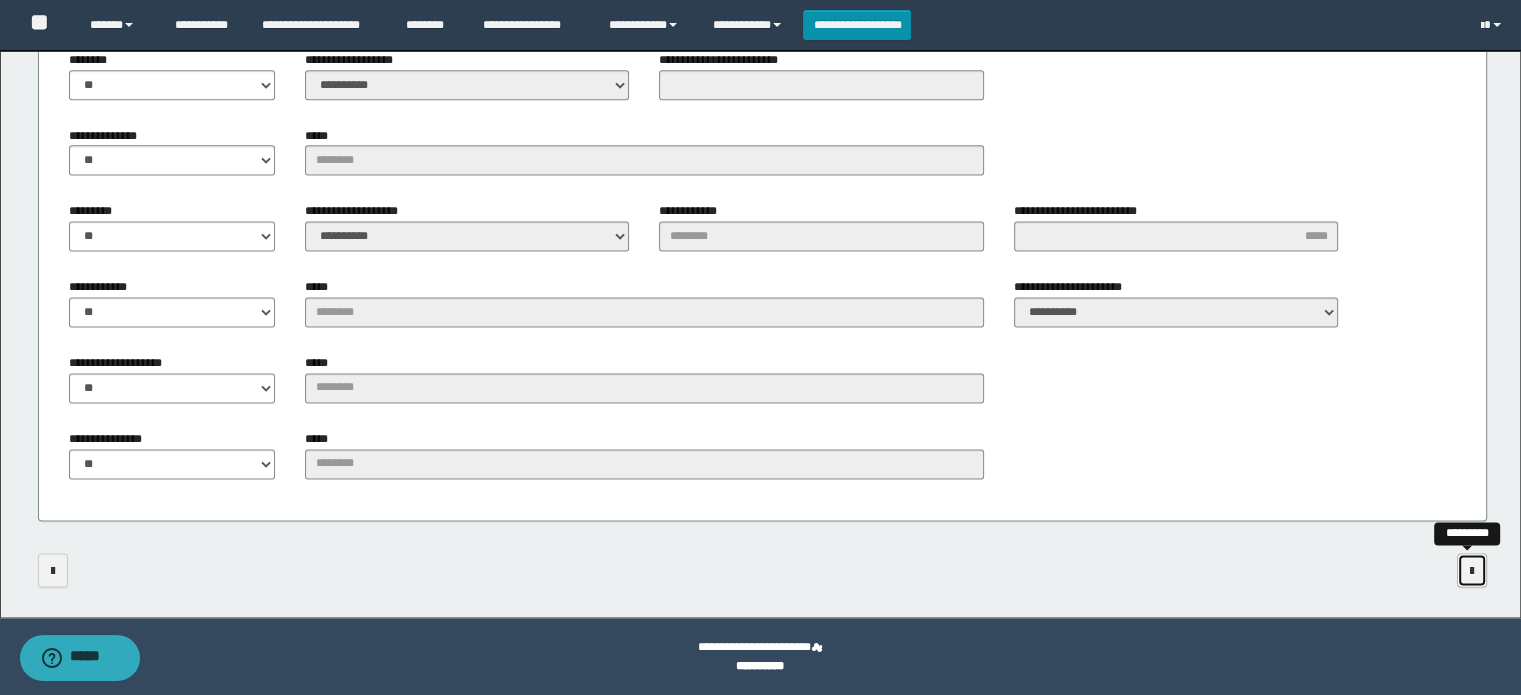 click at bounding box center (1472, 570) 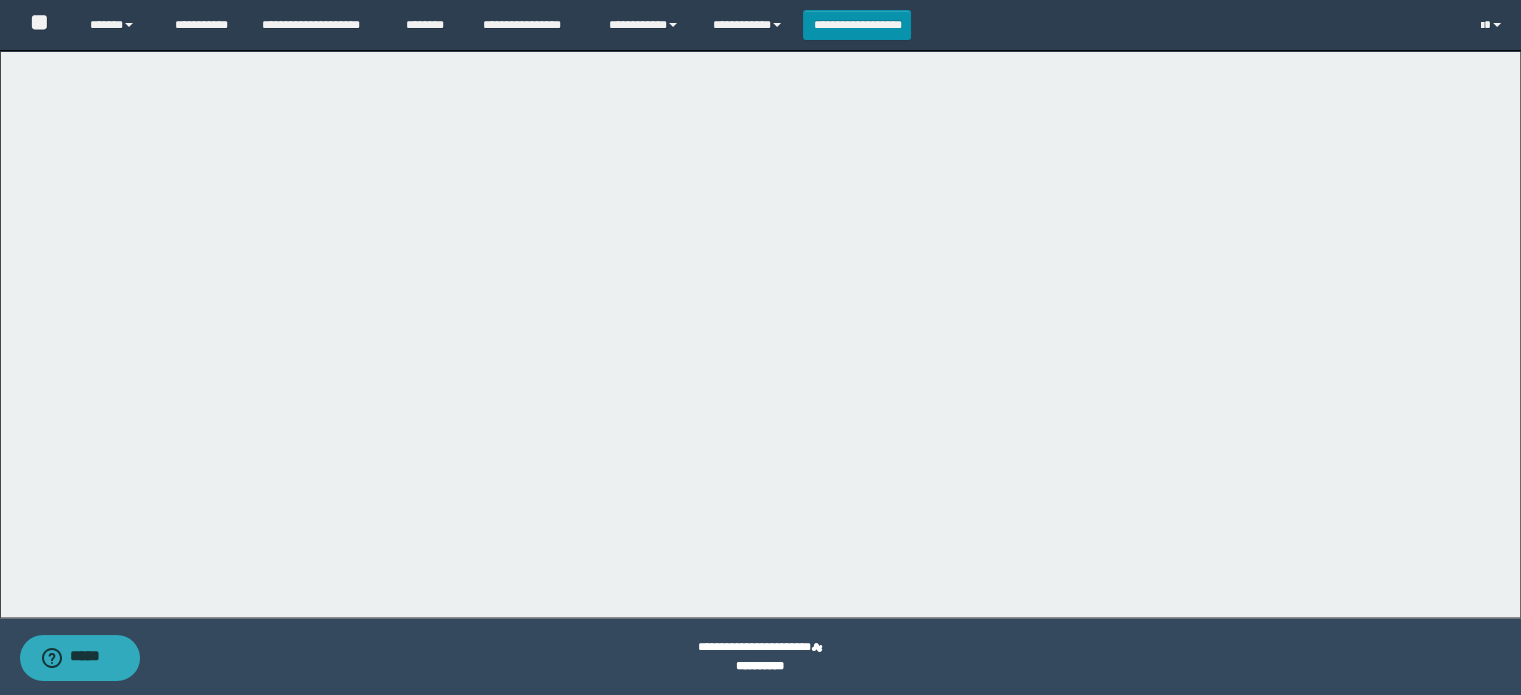 scroll, scrollTop: 0, scrollLeft: 0, axis: both 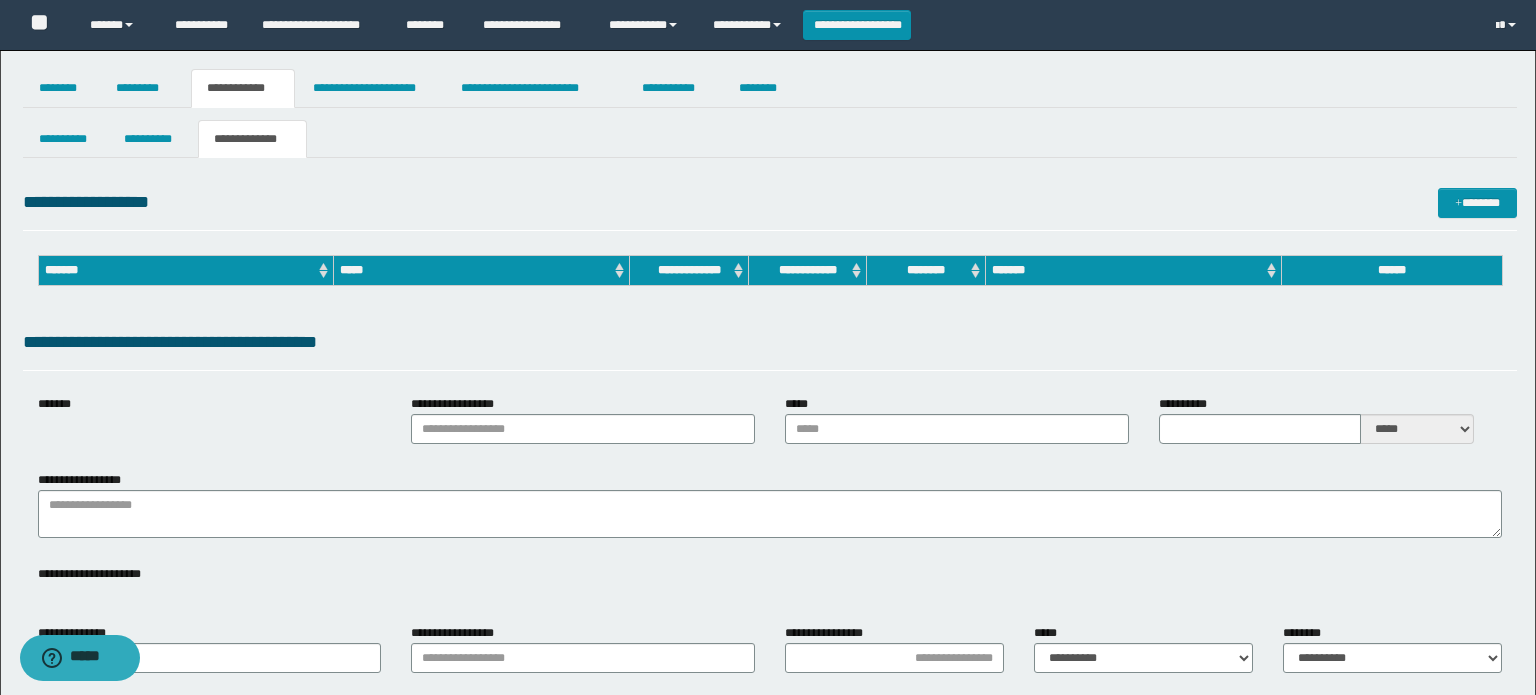 type on "**********" 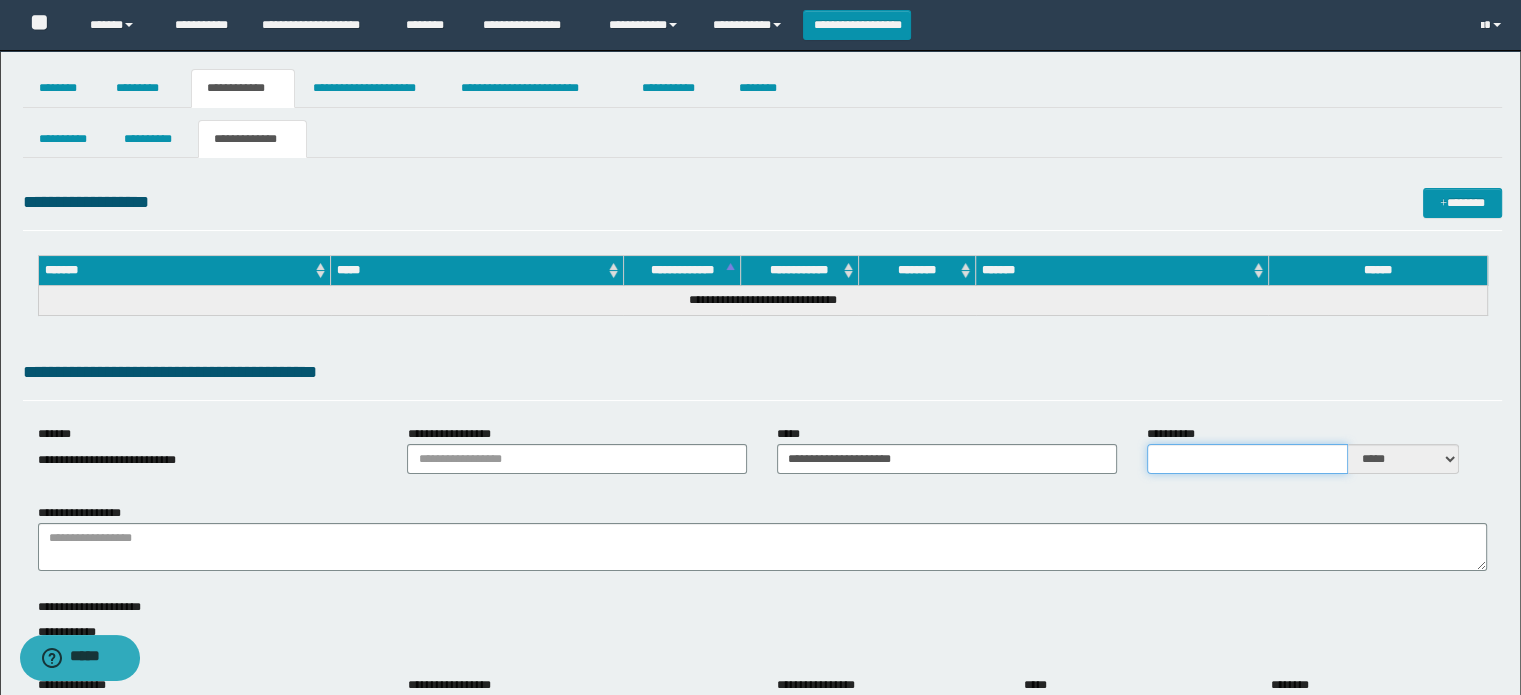 click on "**********" at bounding box center [1247, 459] 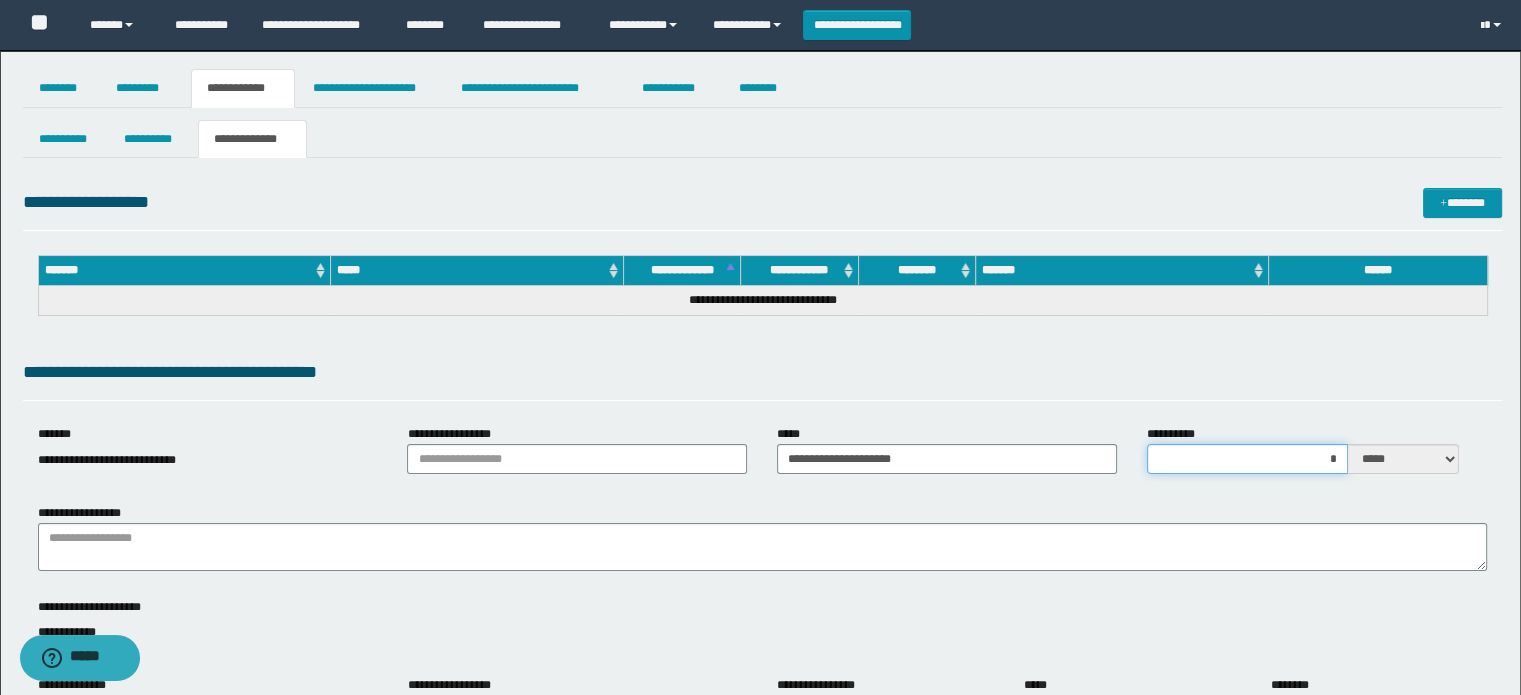 type on "**" 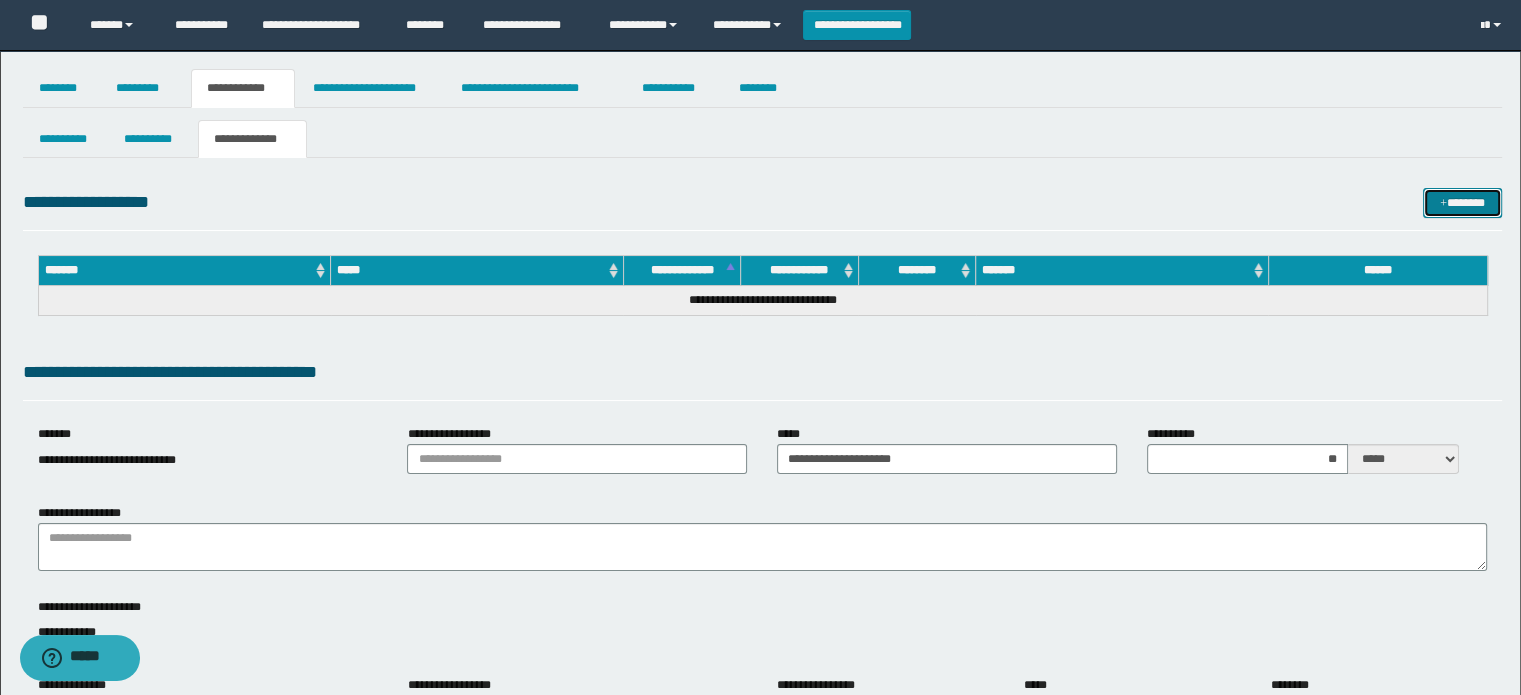 click at bounding box center [1443, 204] 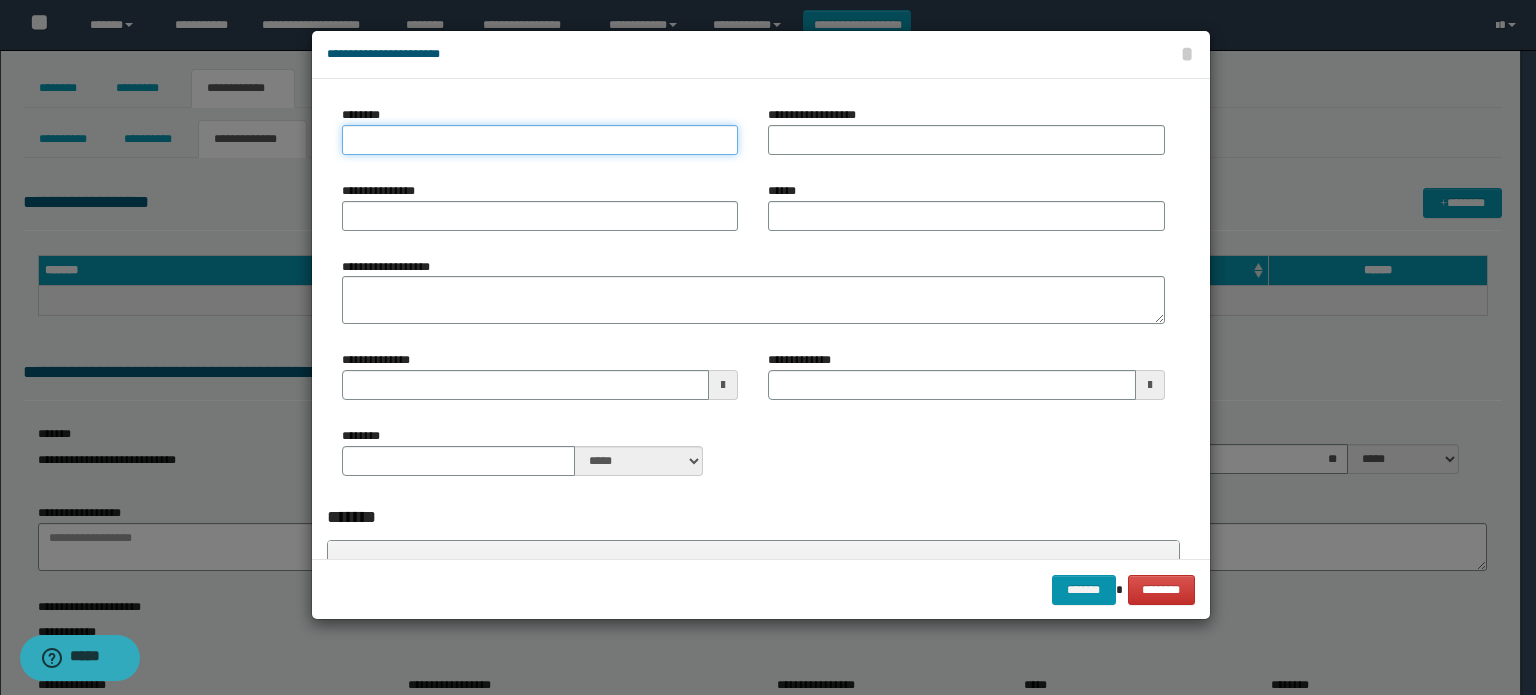 click on "********" at bounding box center (540, 140) 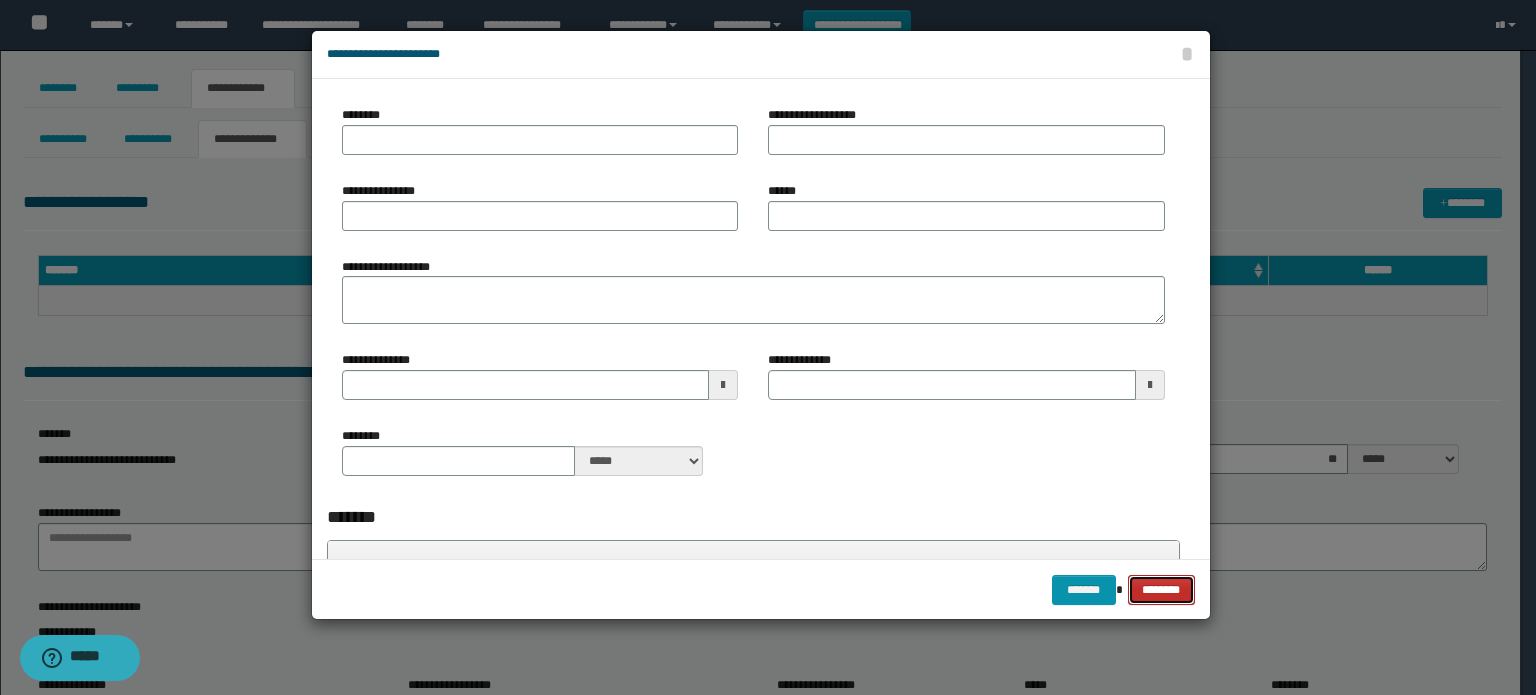 click on "********" at bounding box center [1161, 590] 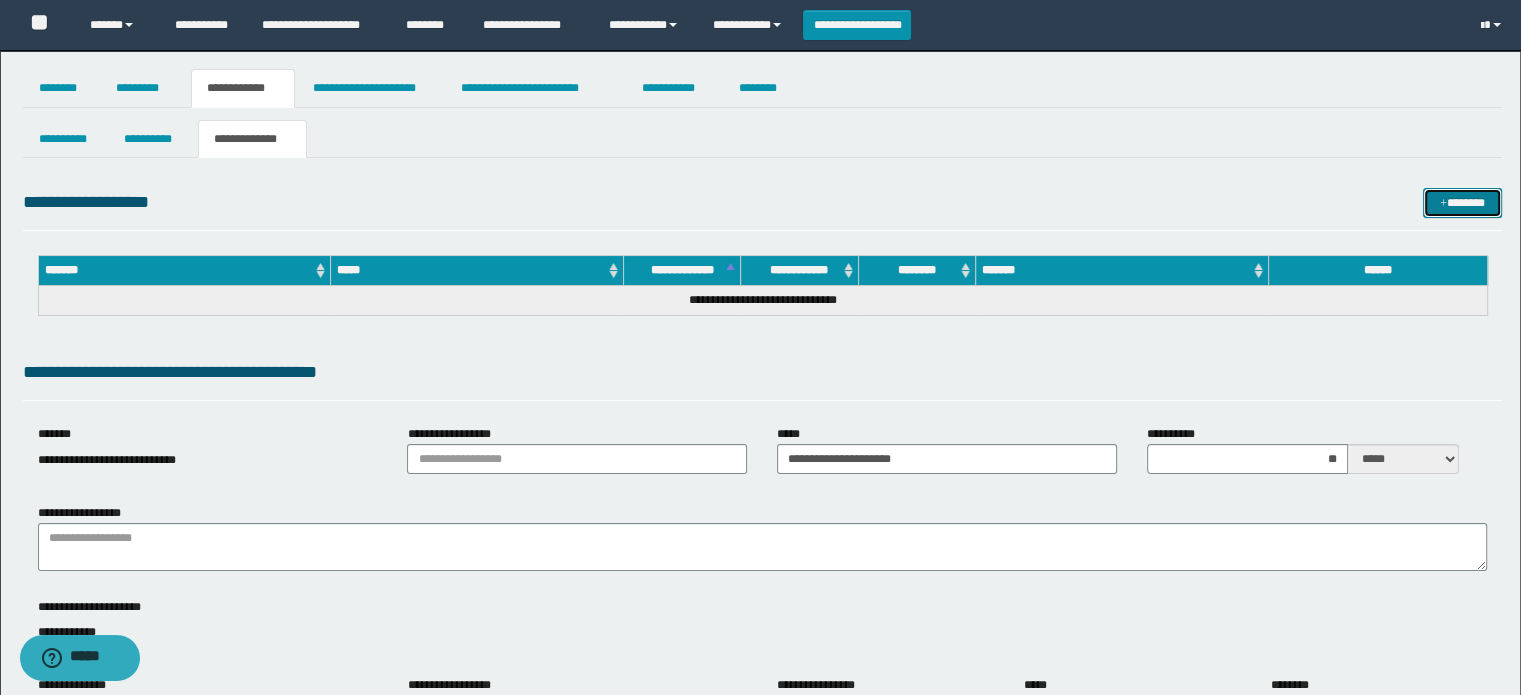 click on "*******" at bounding box center (1462, 203) 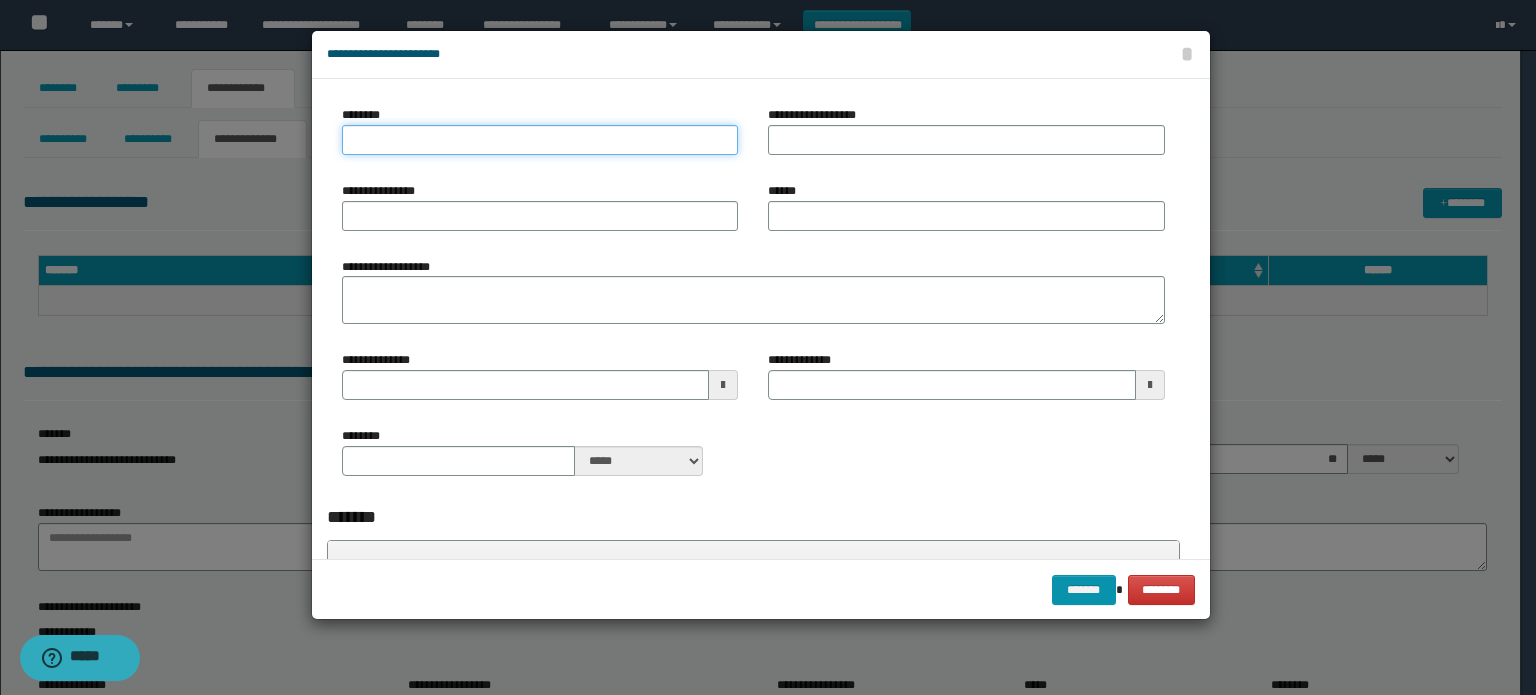 click on "********" at bounding box center [540, 140] 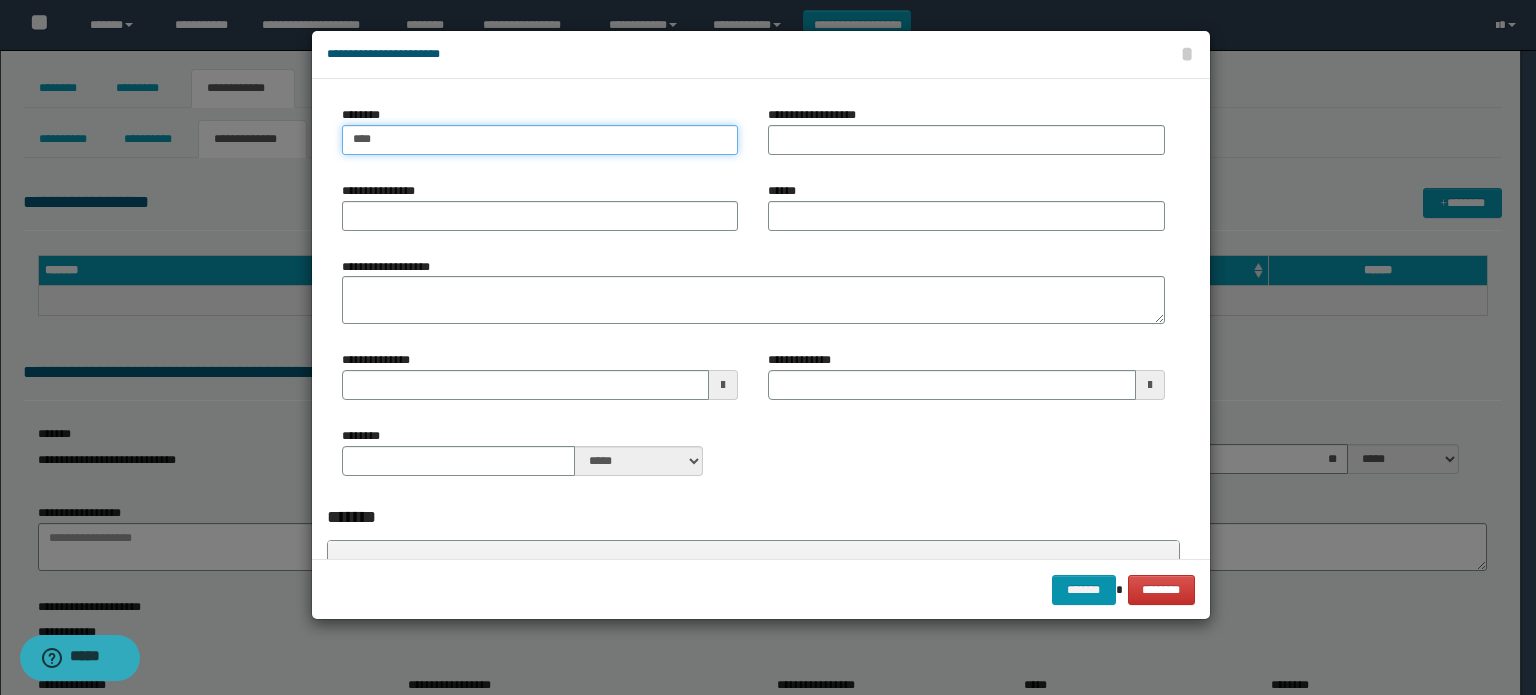 type on "*****" 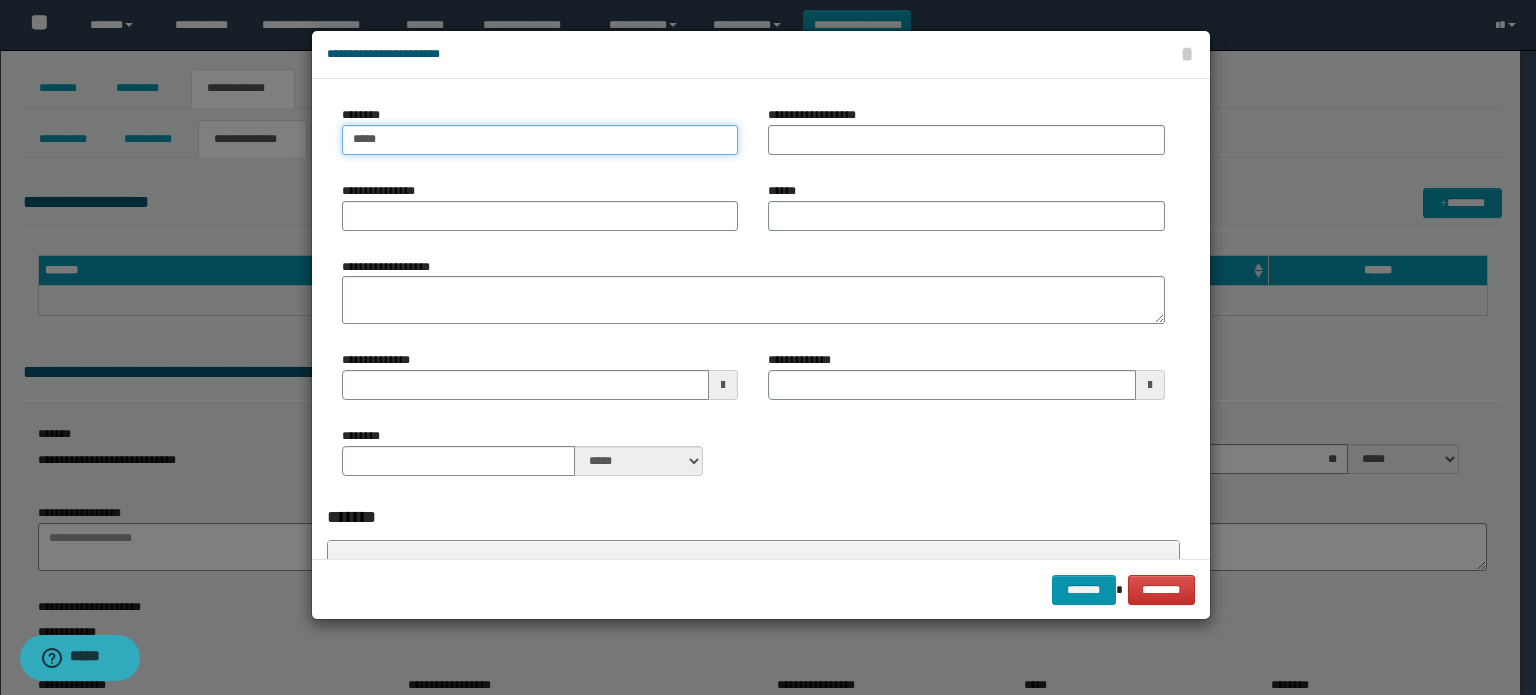 type 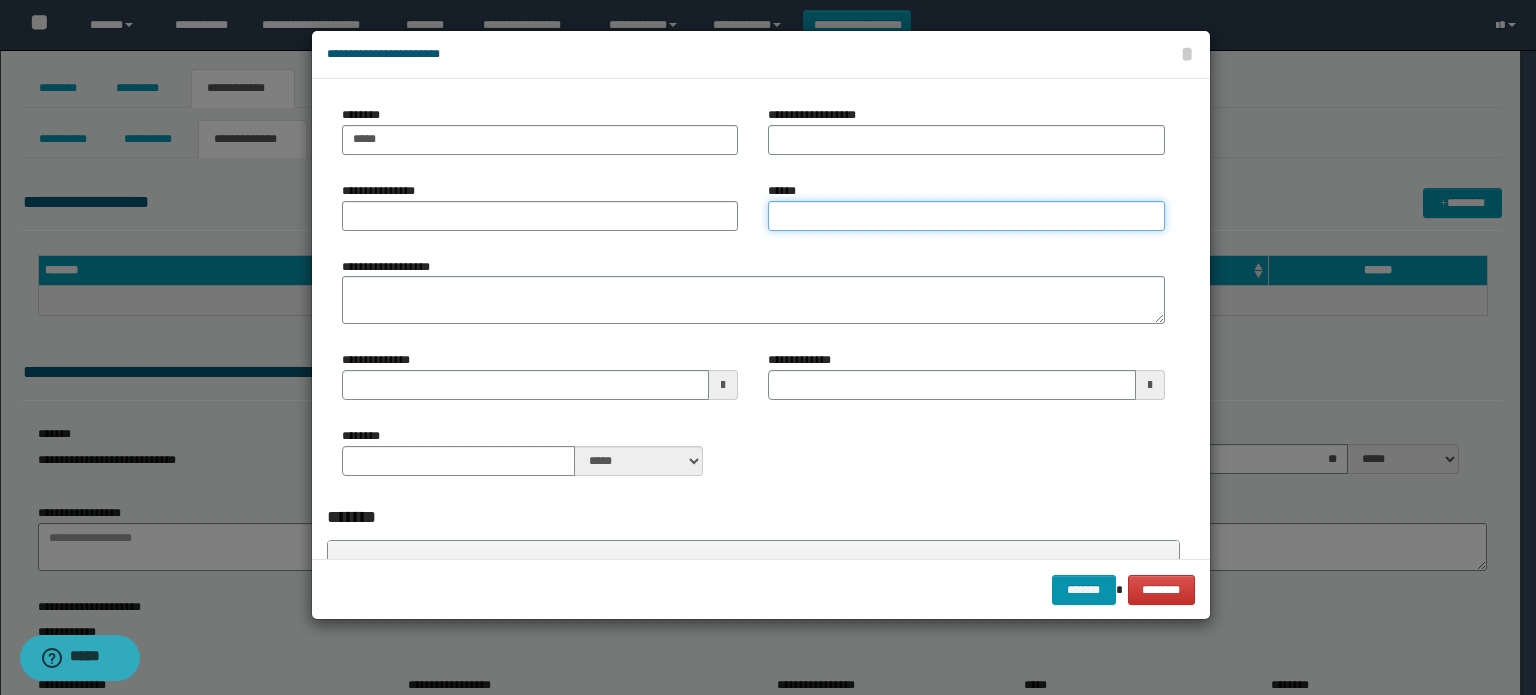 click on "******" at bounding box center (966, 216) 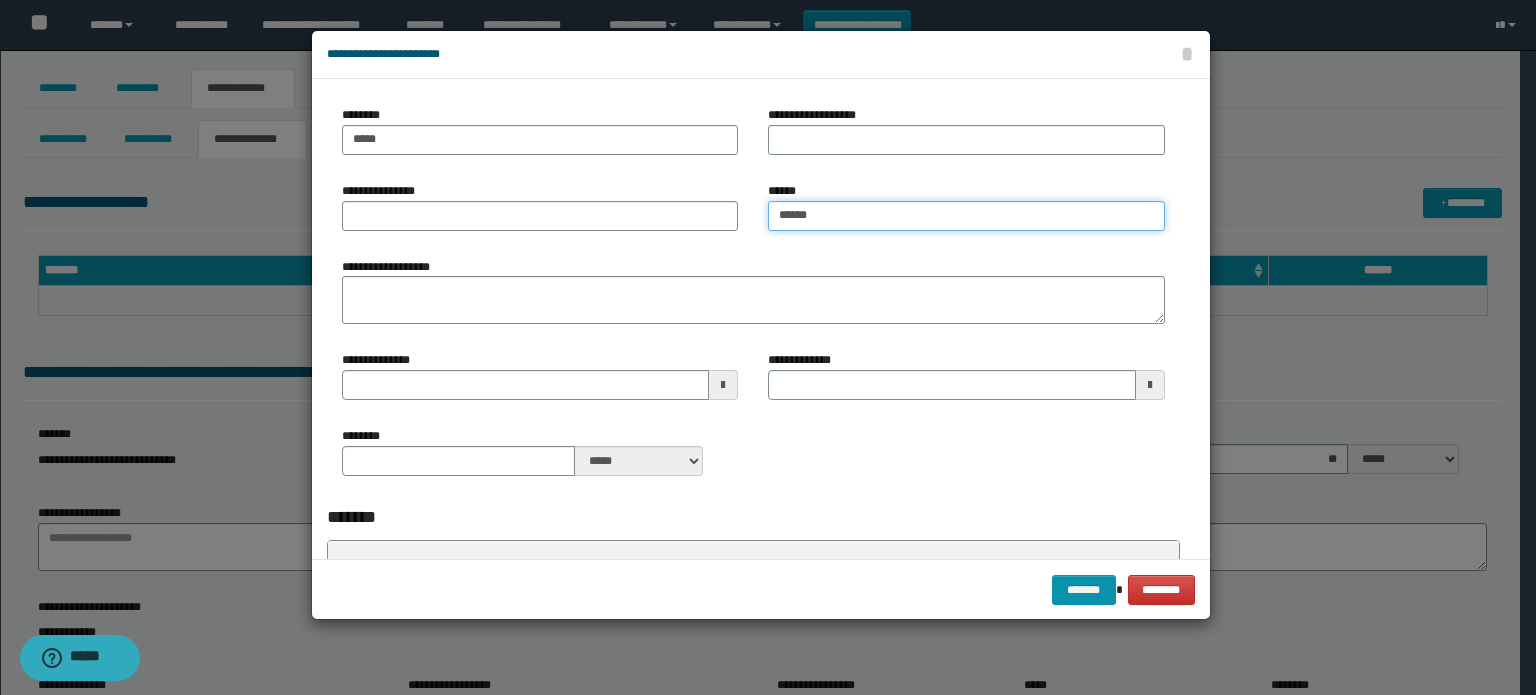 type on "*******" 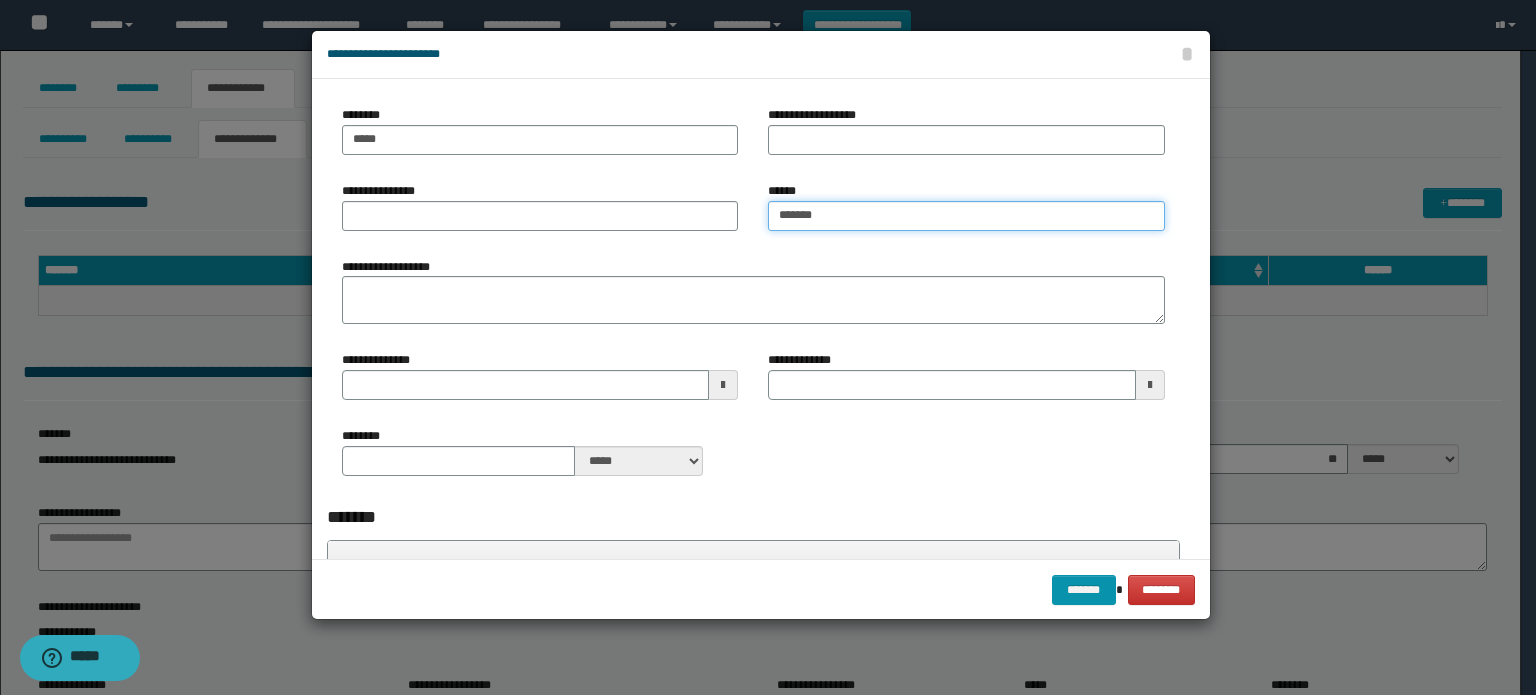 type 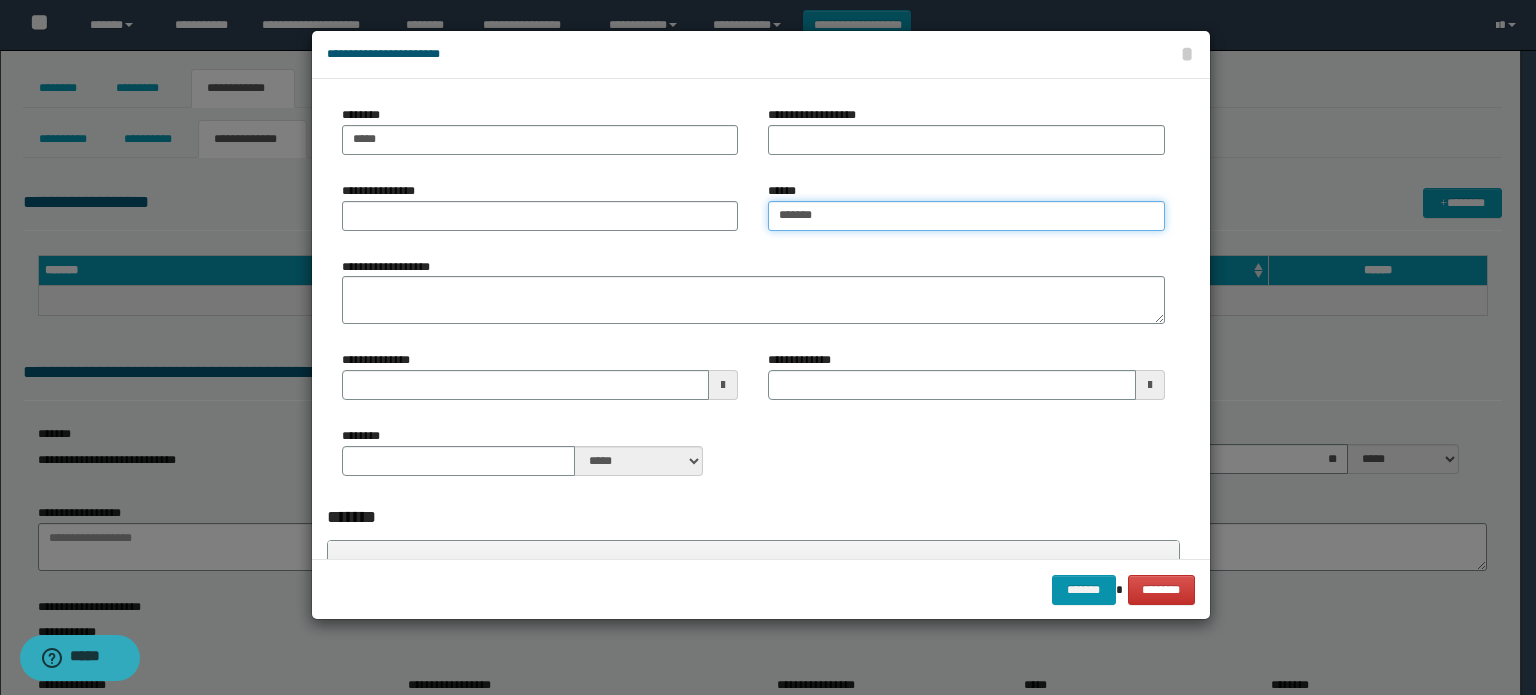 type on "*******" 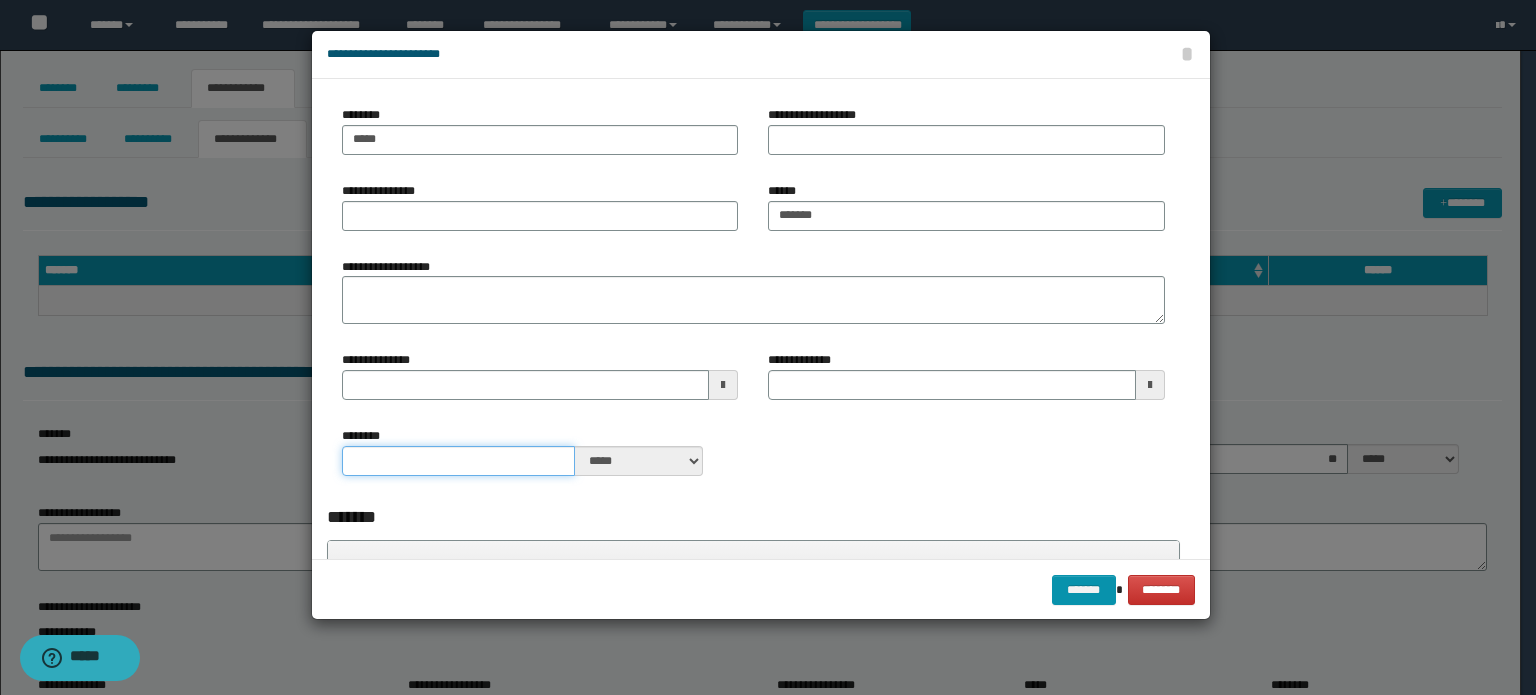 click on "********" at bounding box center [459, 461] 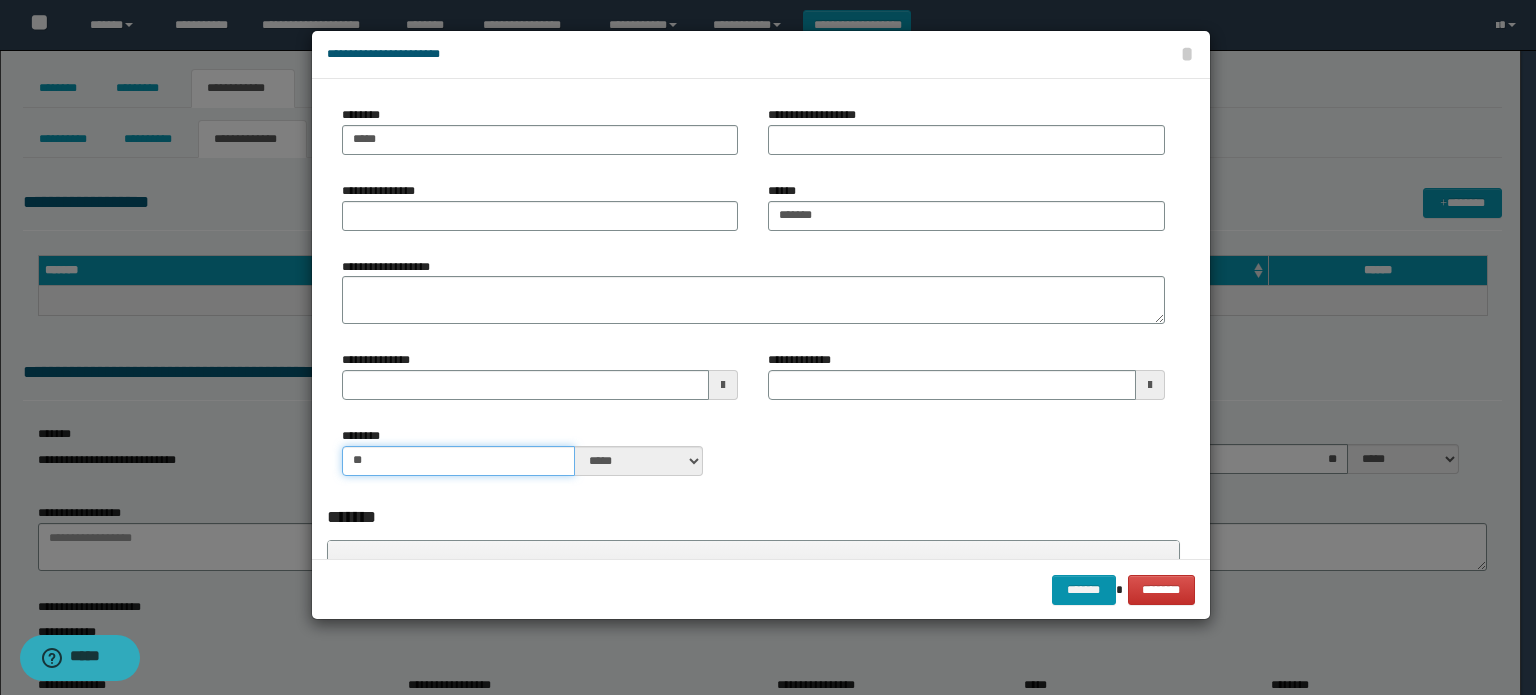 type on "**" 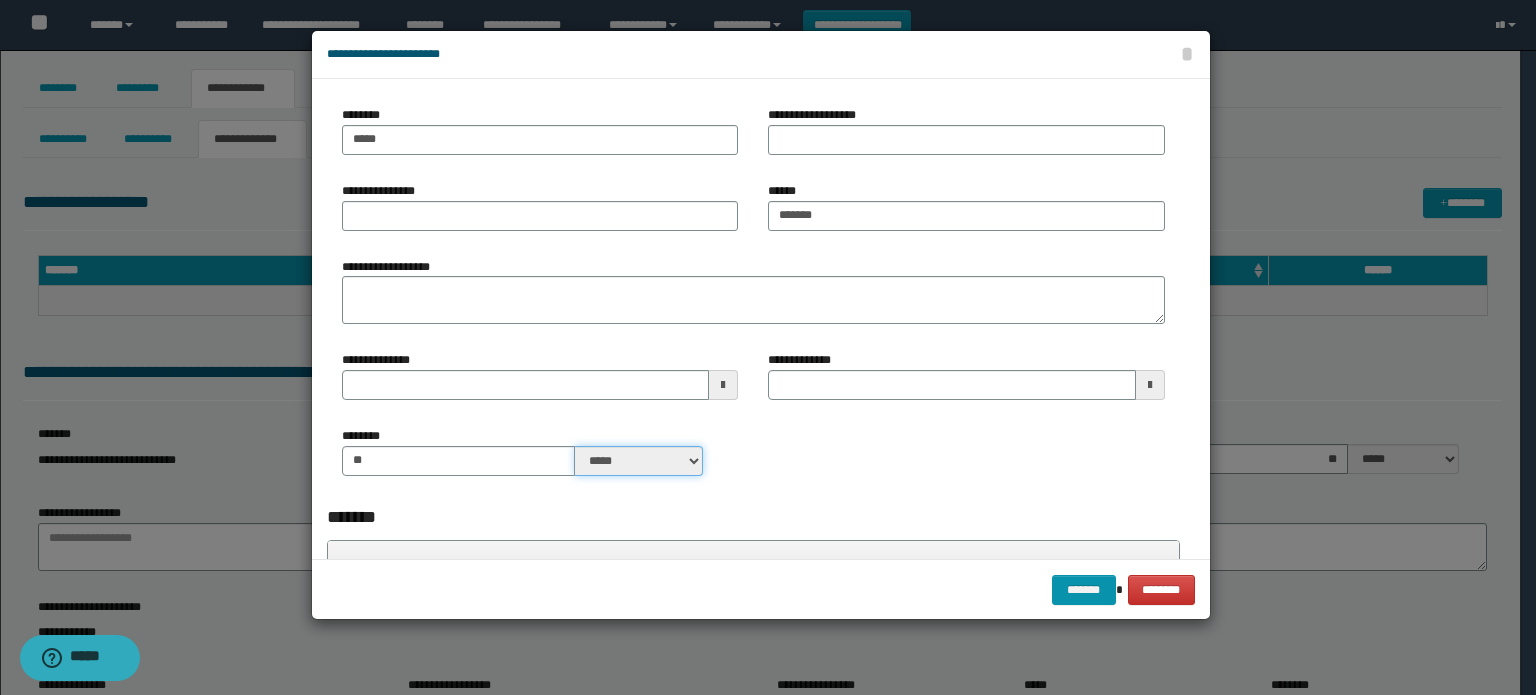 click on "*****
****" at bounding box center (639, 461) 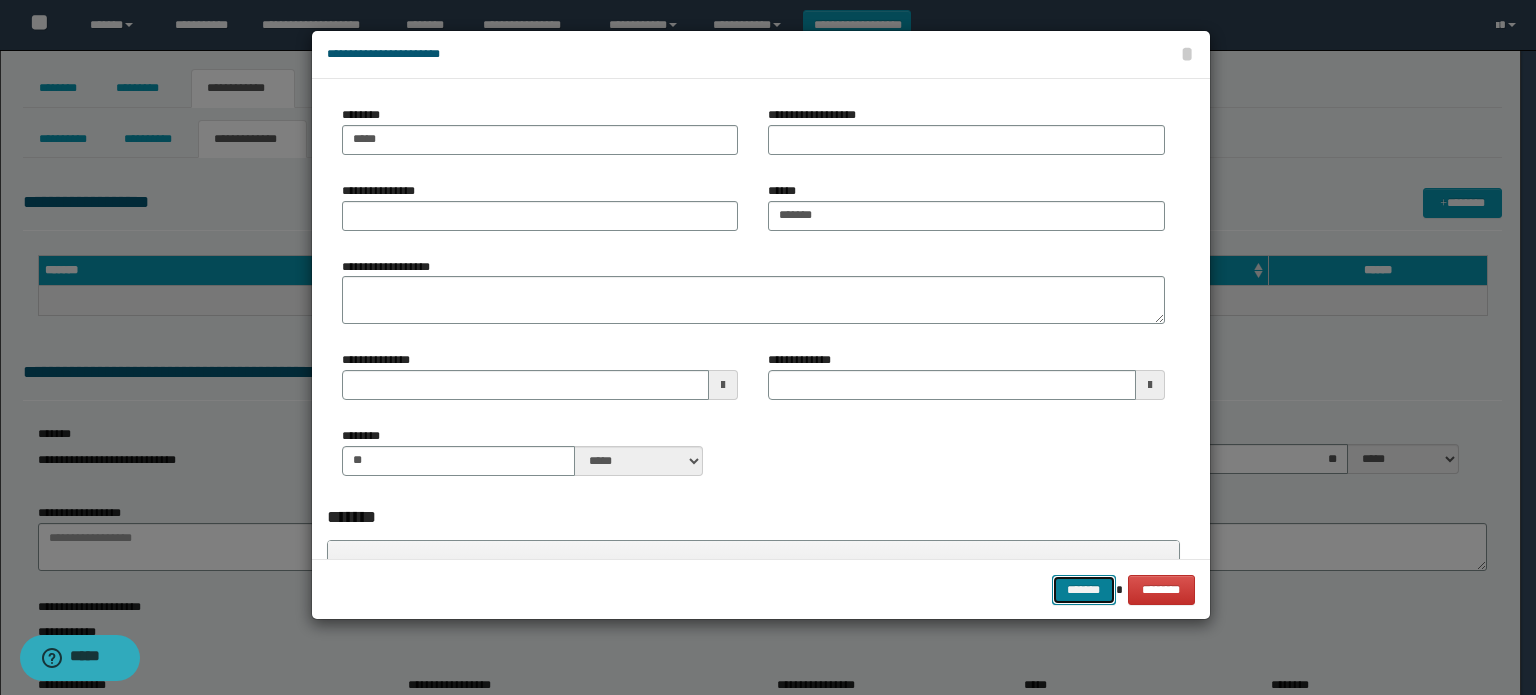 click on "*******" at bounding box center [1084, 590] 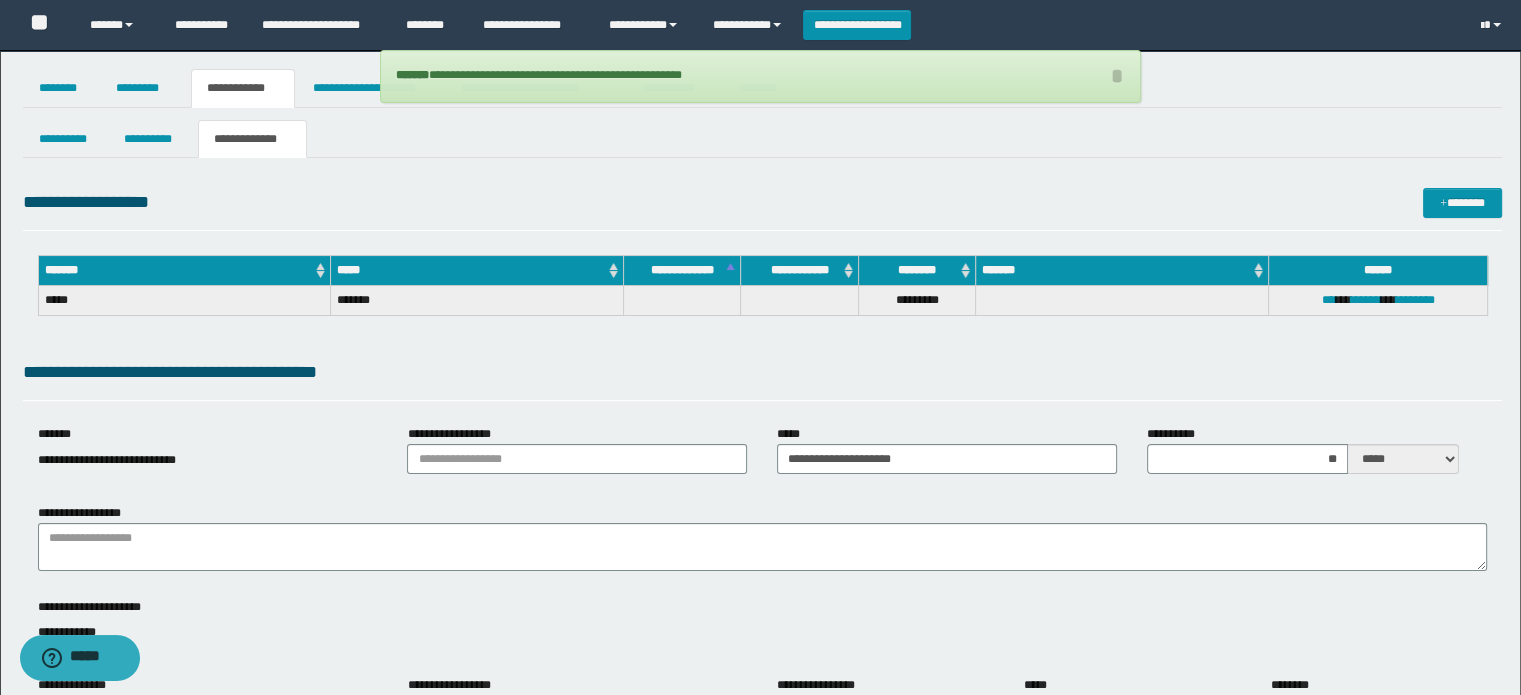 click on "**********" at bounding box center [763, 376] 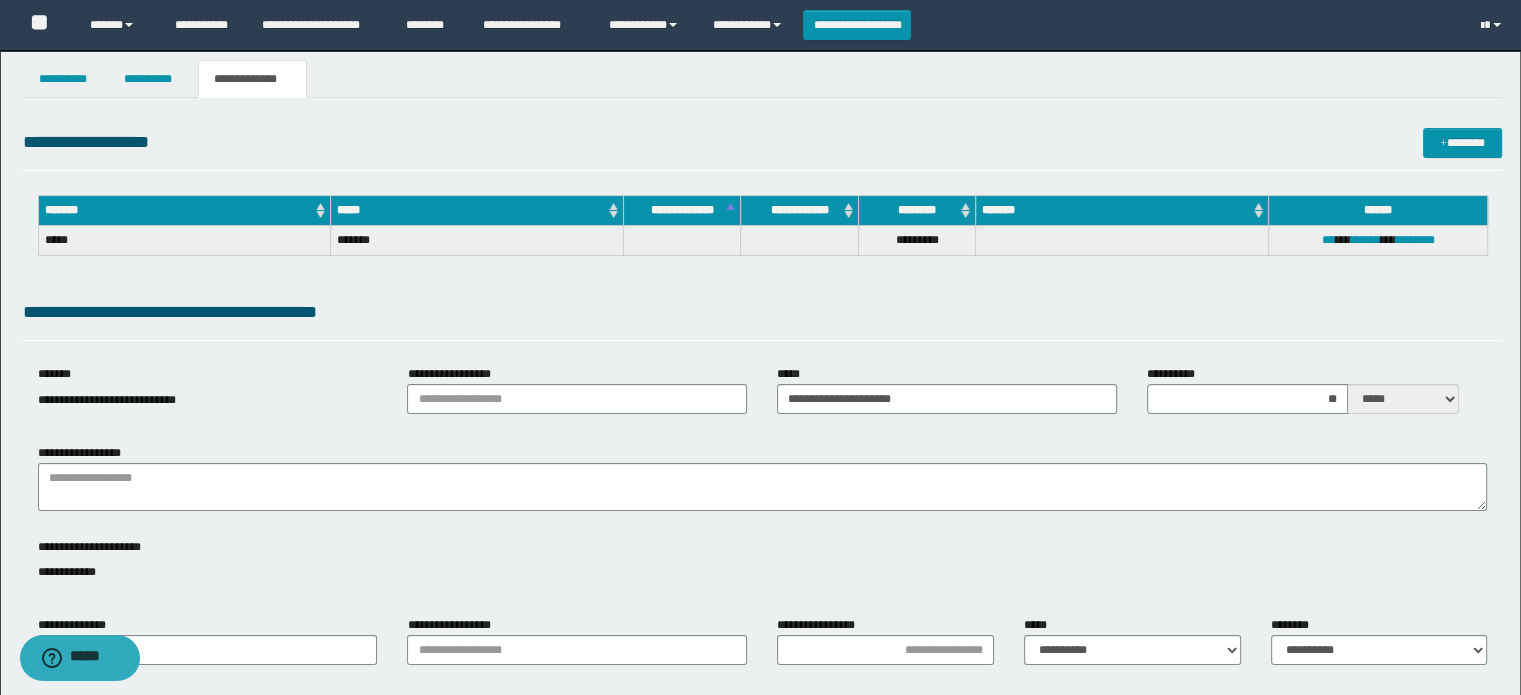 scroll, scrollTop: 0, scrollLeft: 0, axis: both 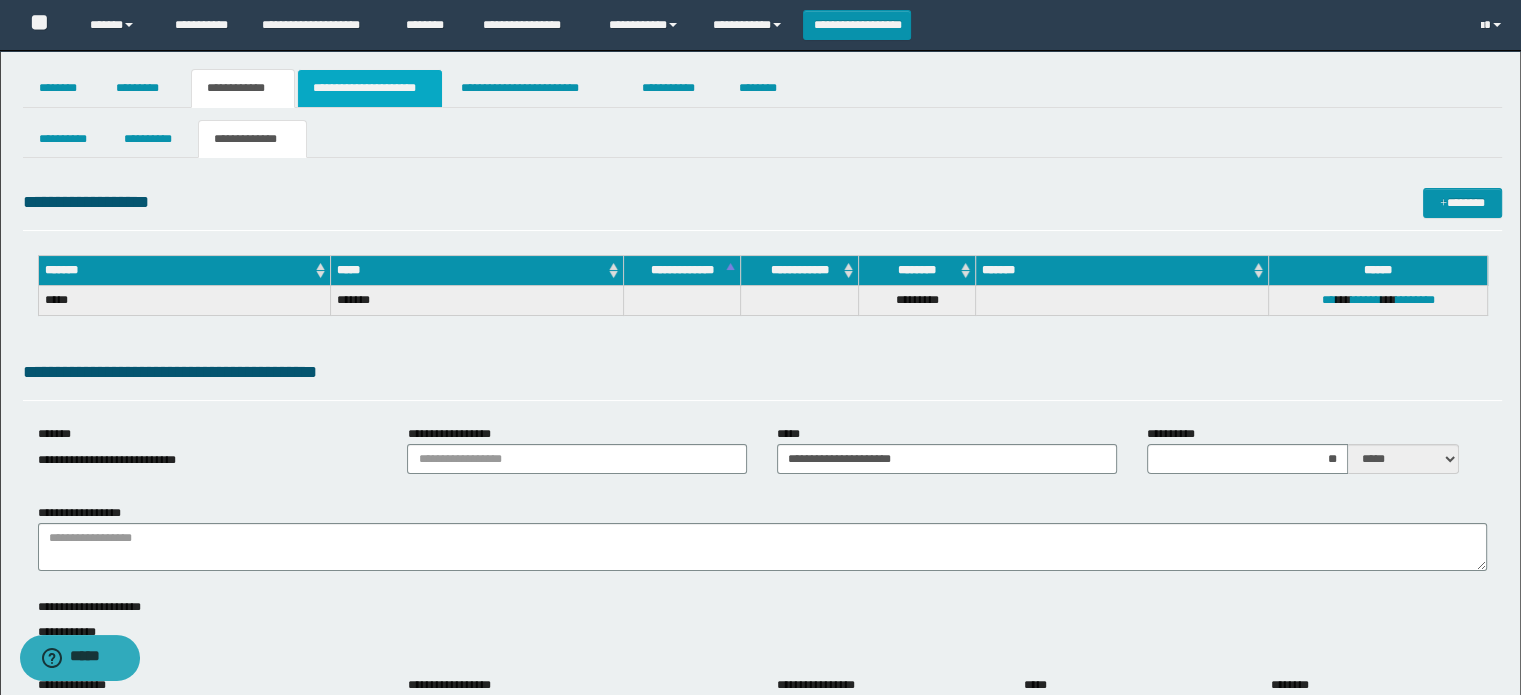 click on "**********" at bounding box center (370, 88) 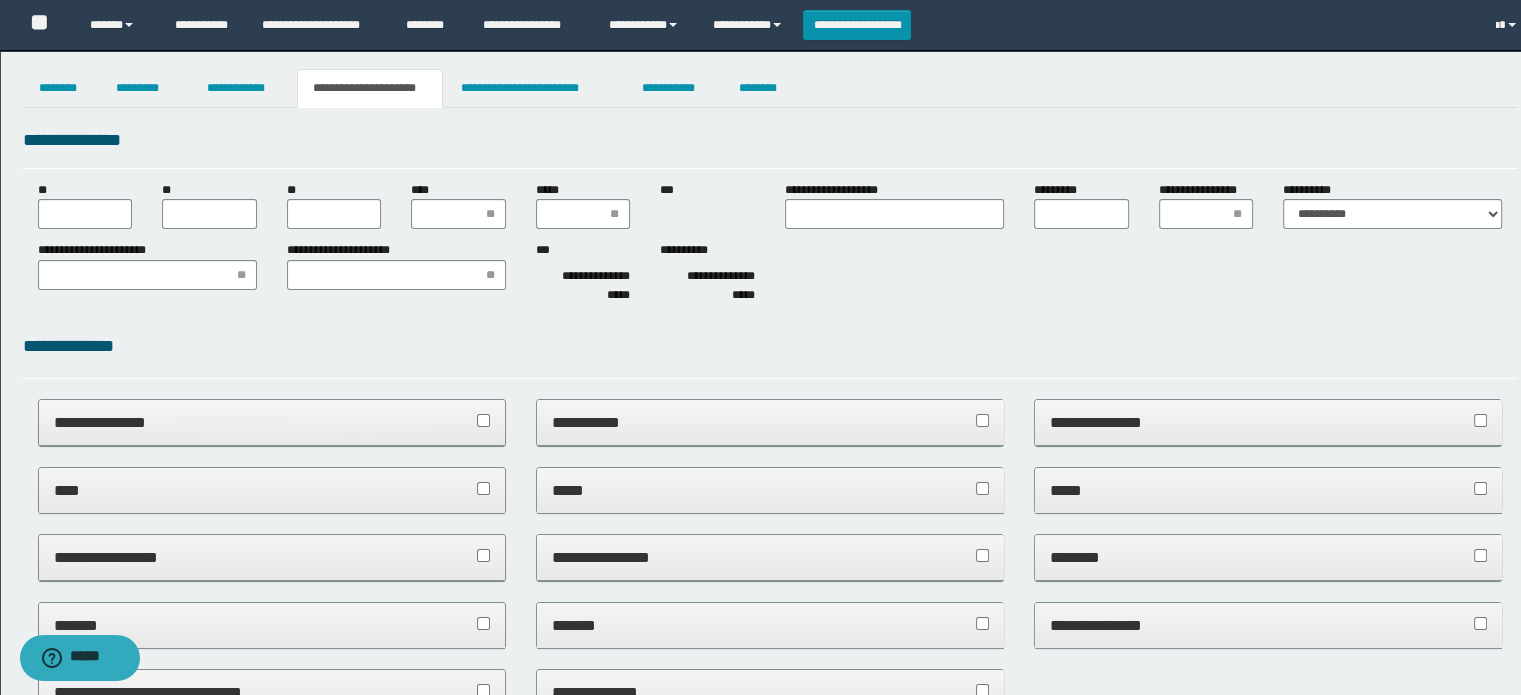scroll, scrollTop: 0, scrollLeft: 0, axis: both 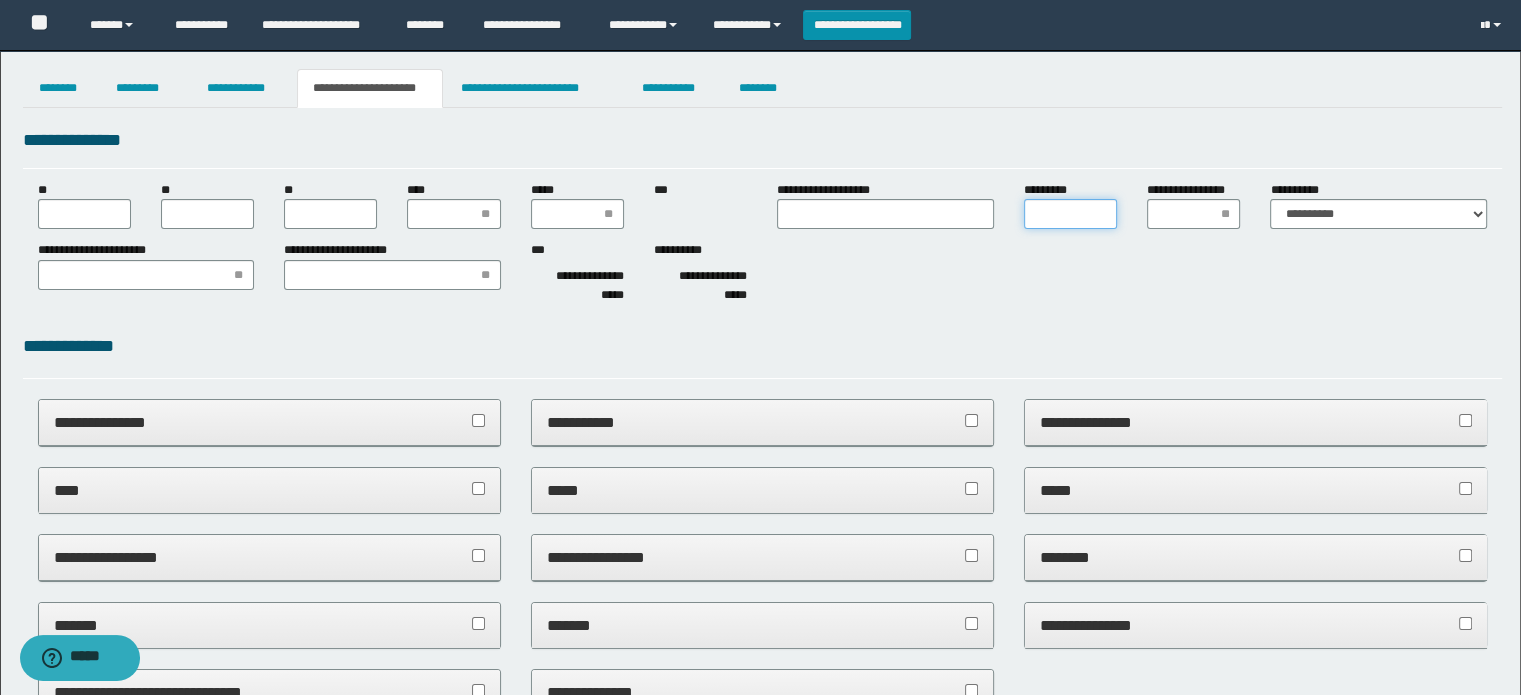 click on "*********" at bounding box center (1070, 214) 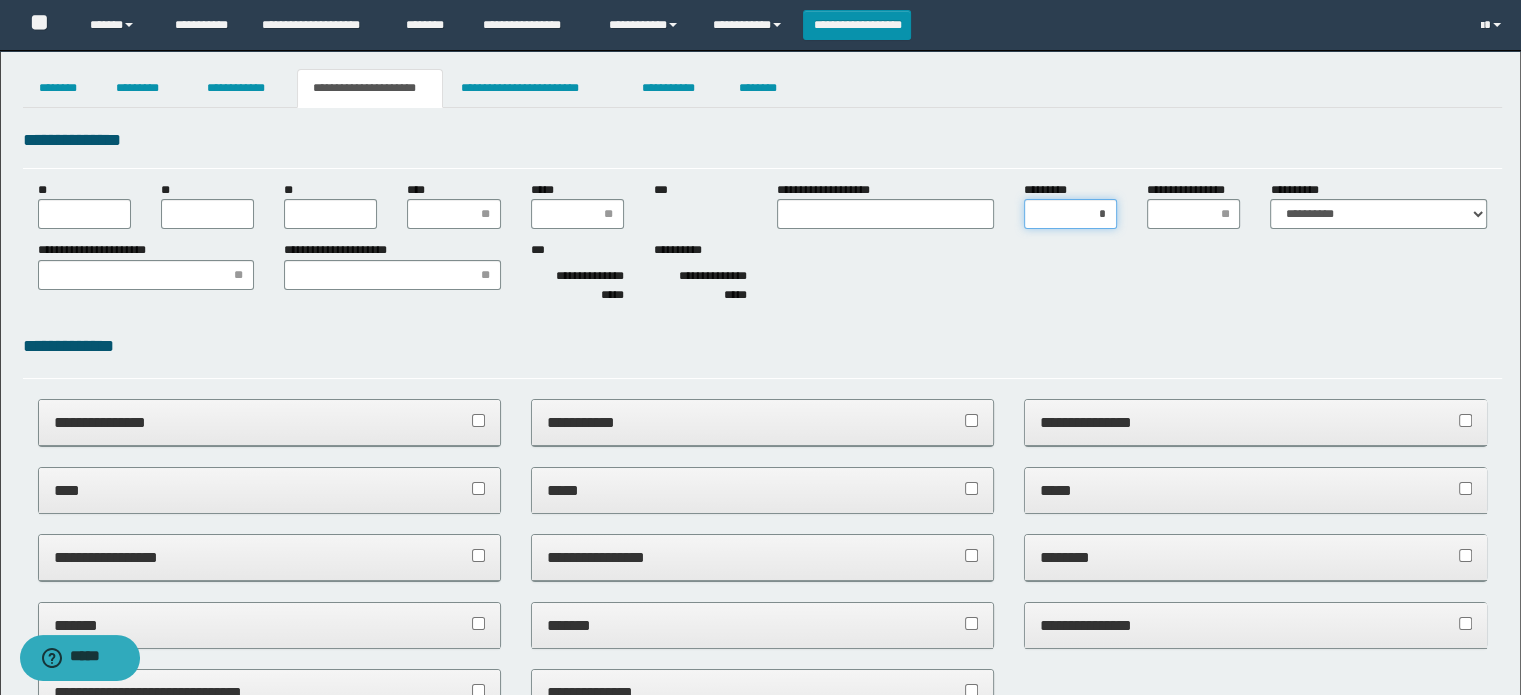 type on "**" 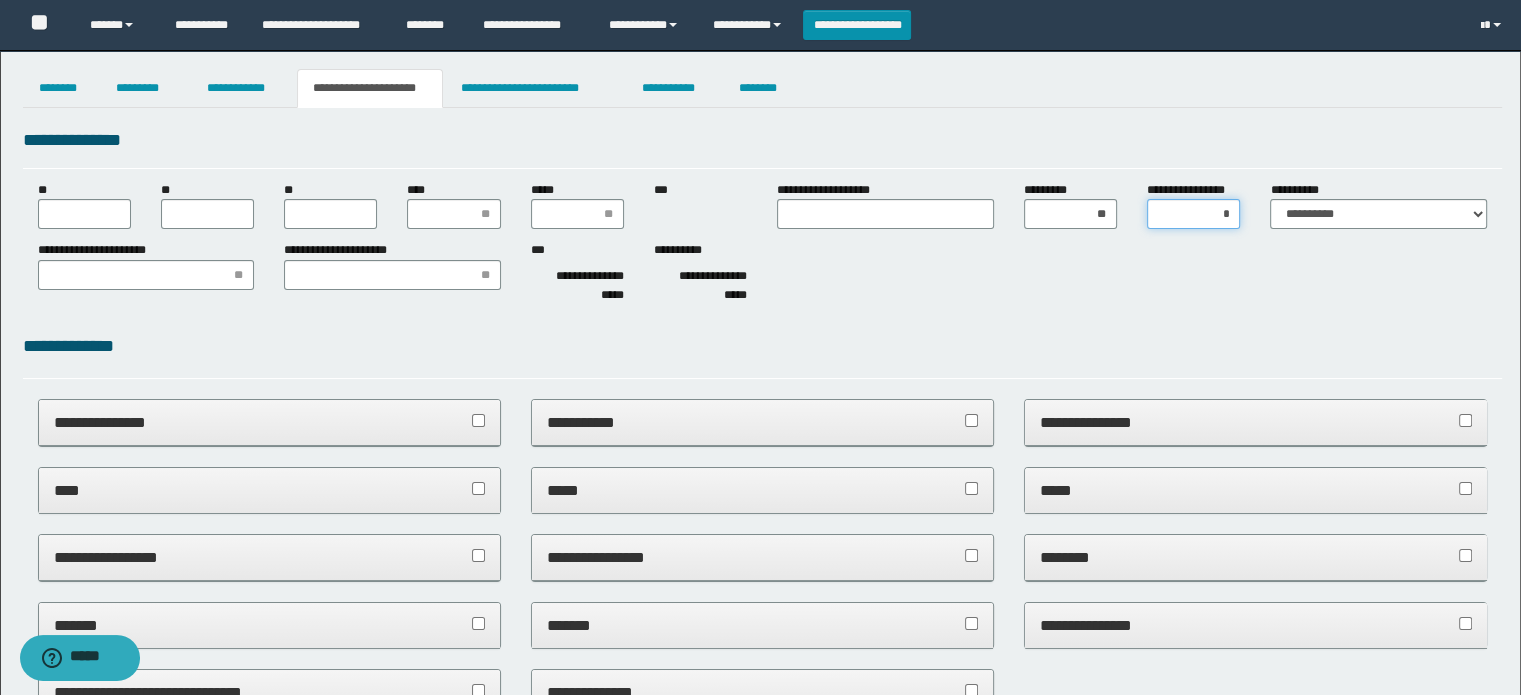 type on "**" 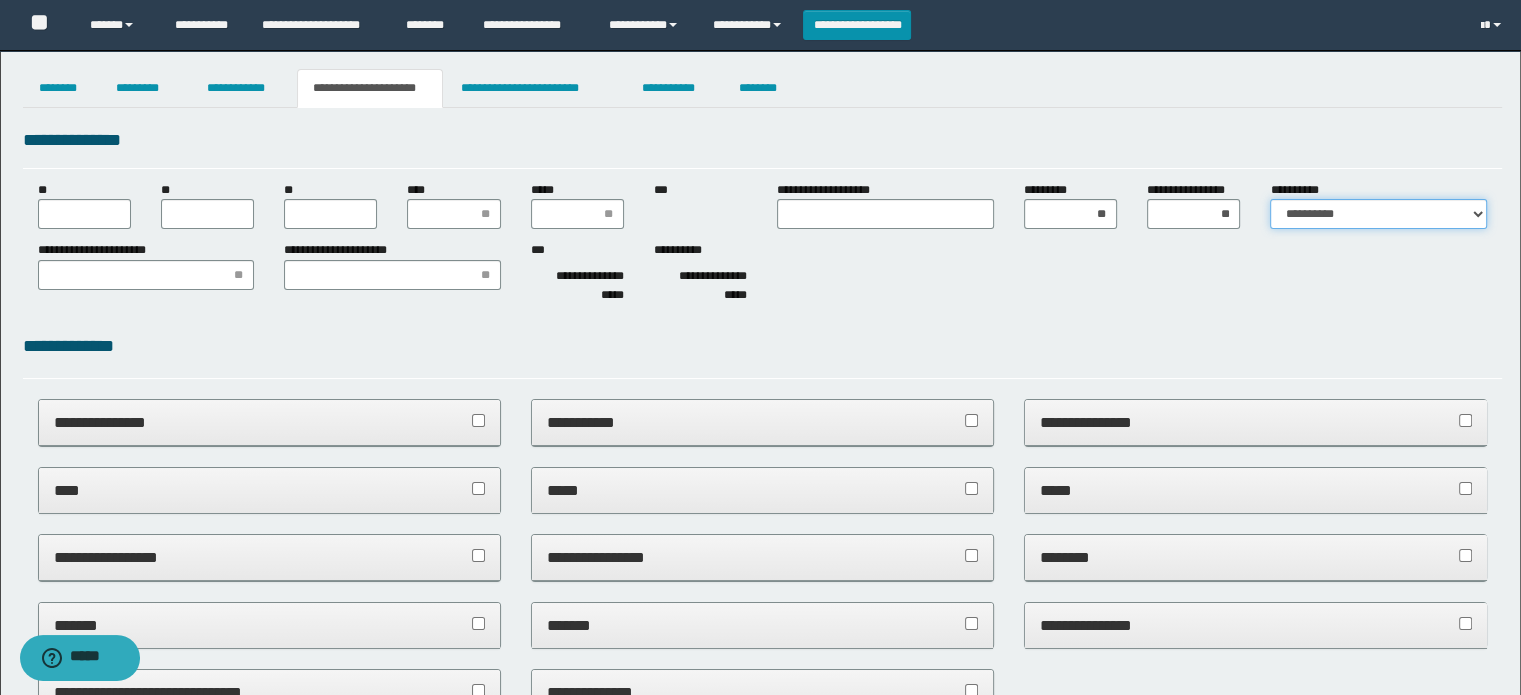 click on "**********" at bounding box center [1378, 214] 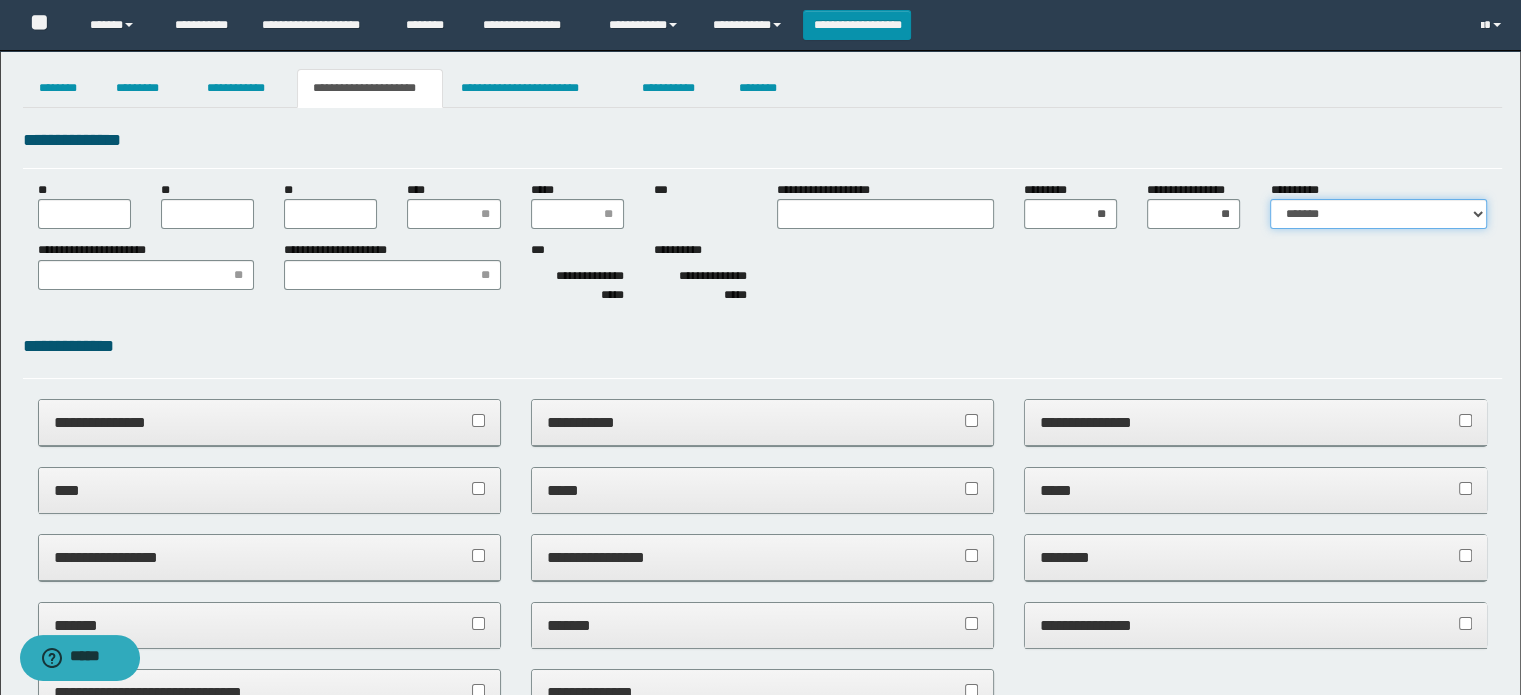click on "**********" at bounding box center (1378, 214) 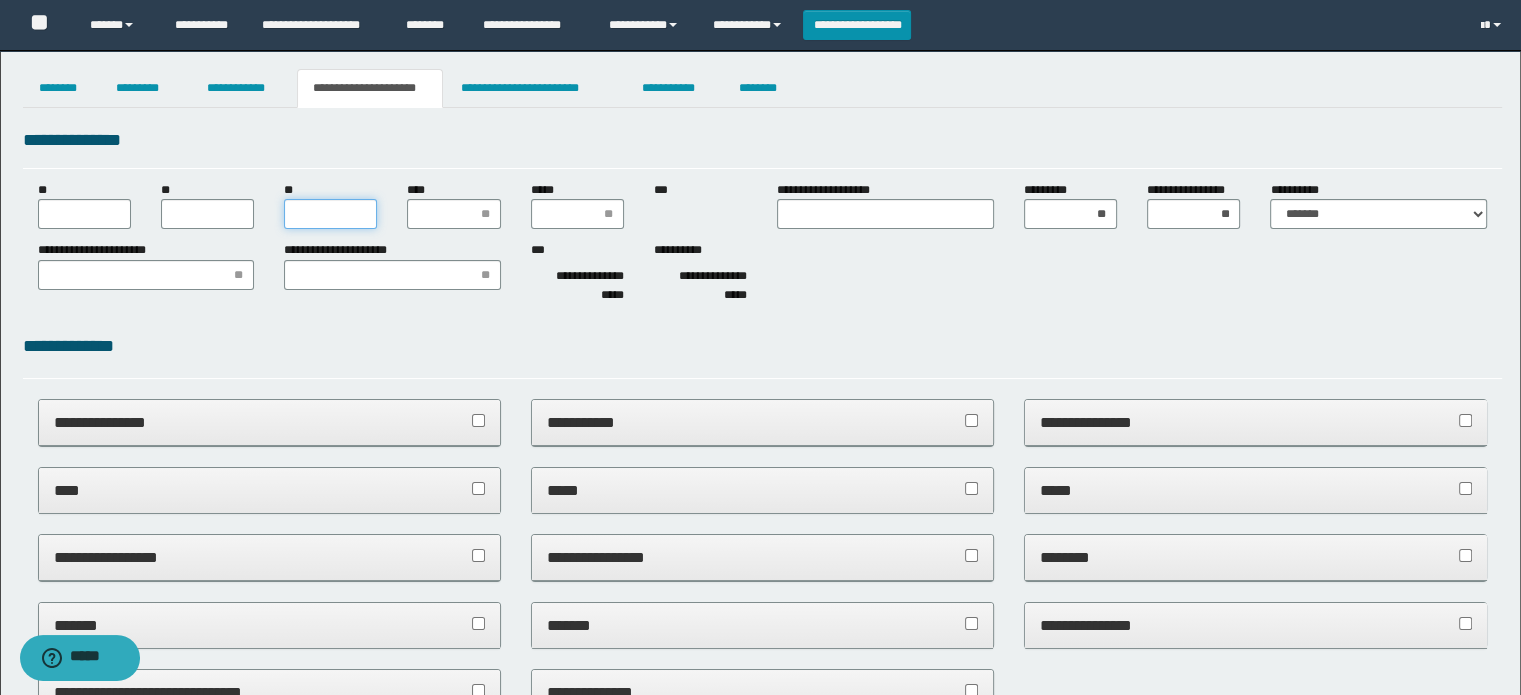 click on "**" at bounding box center (330, 214) 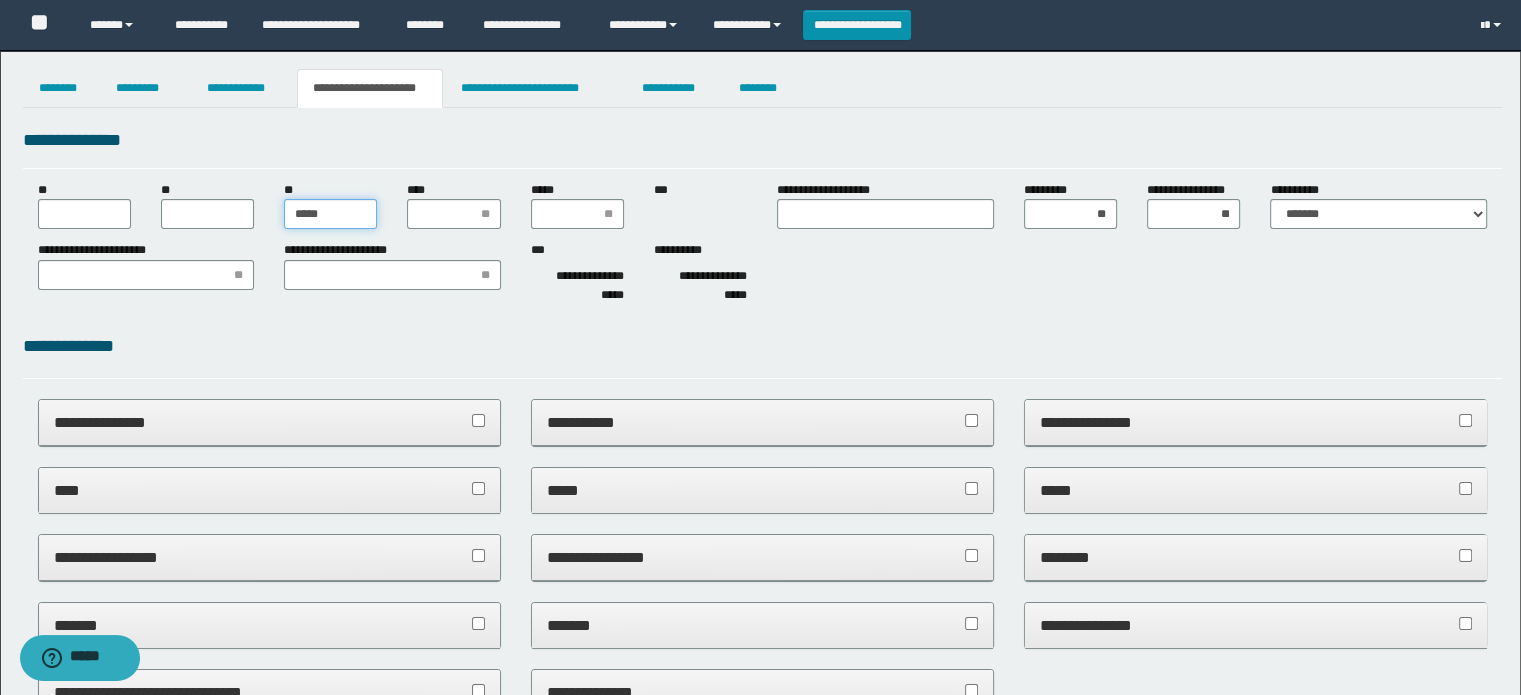 type on "******" 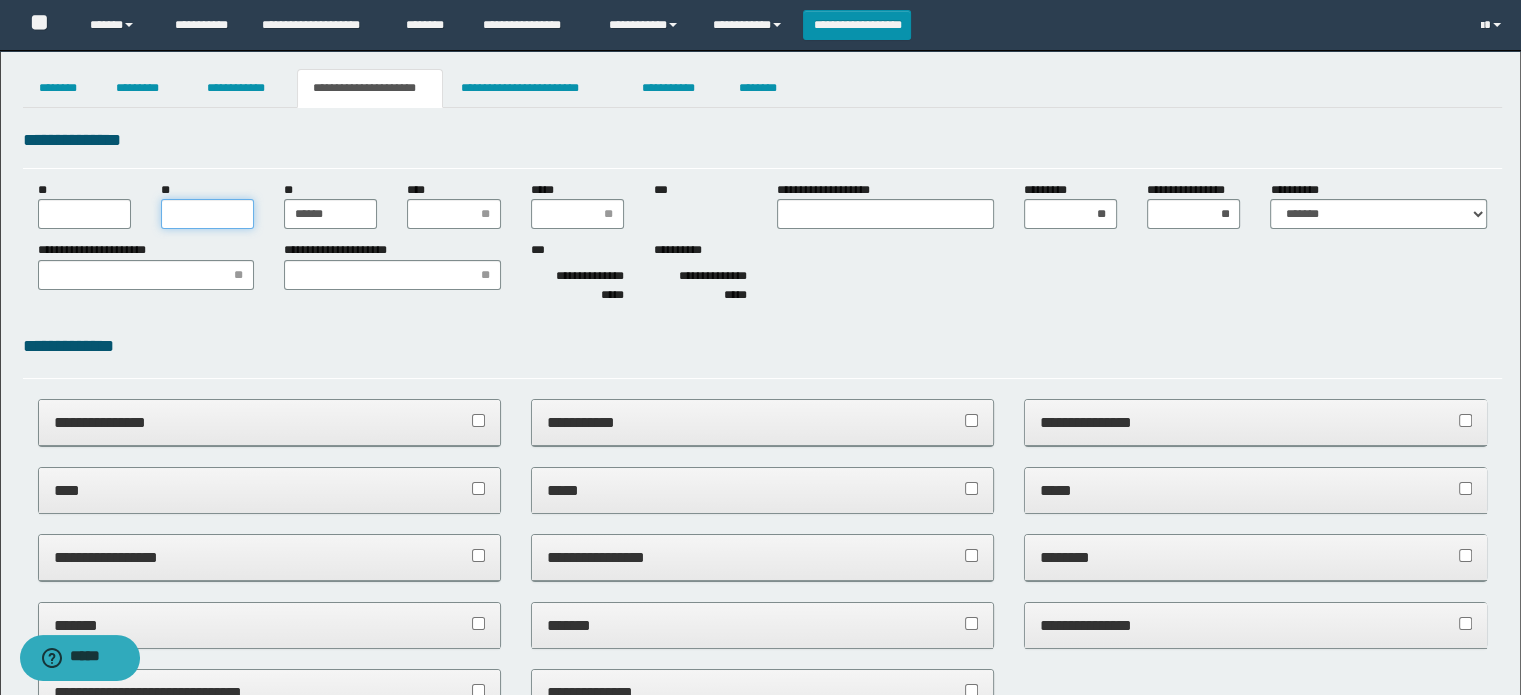 click on "**" at bounding box center [207, 214] 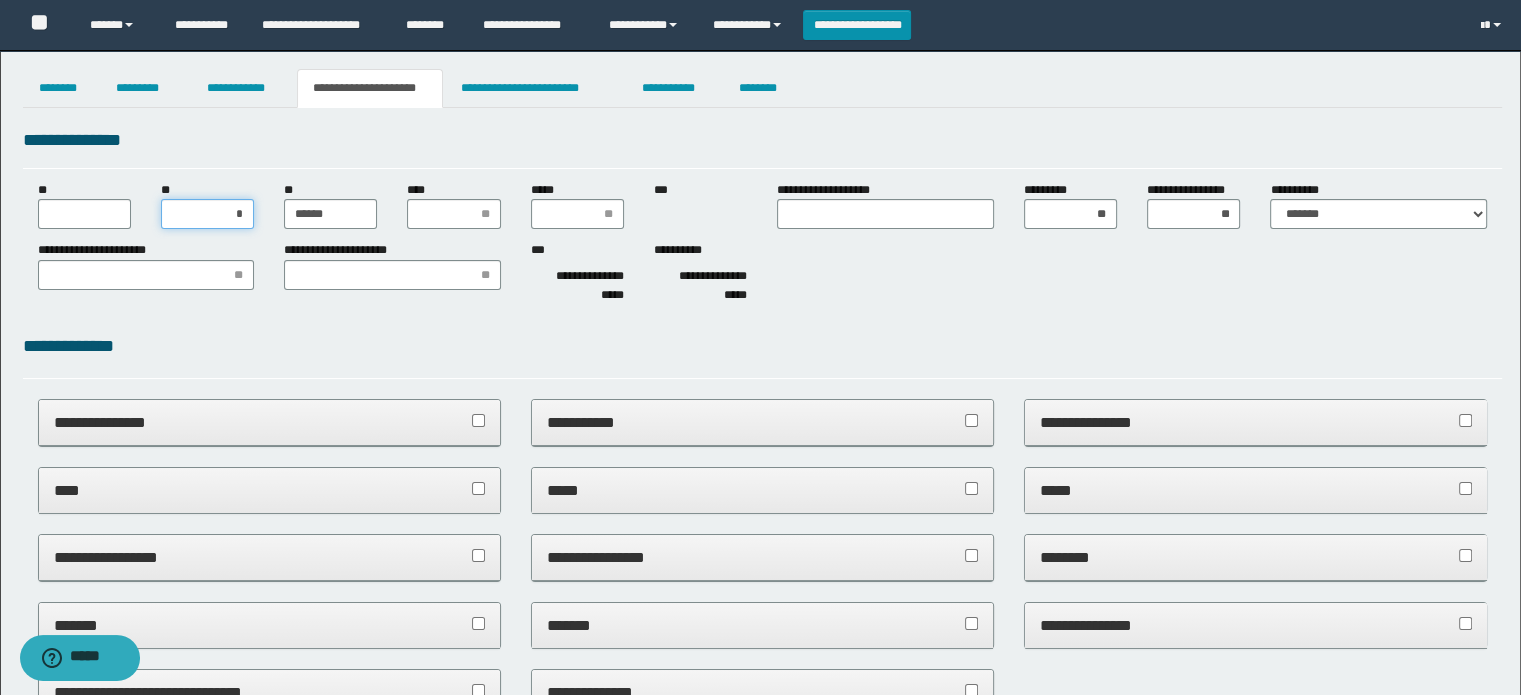 type on "**" 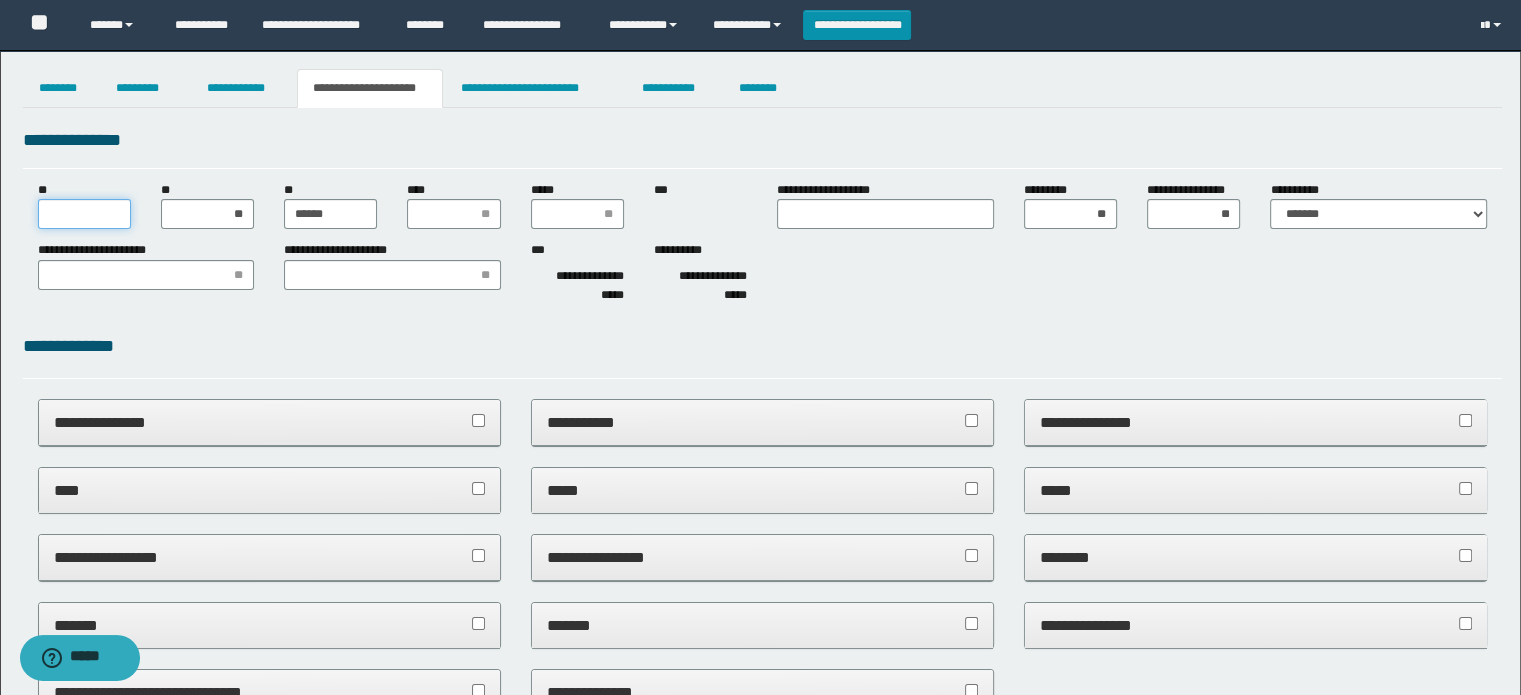 click on "**" at bounding box center [84, 214] 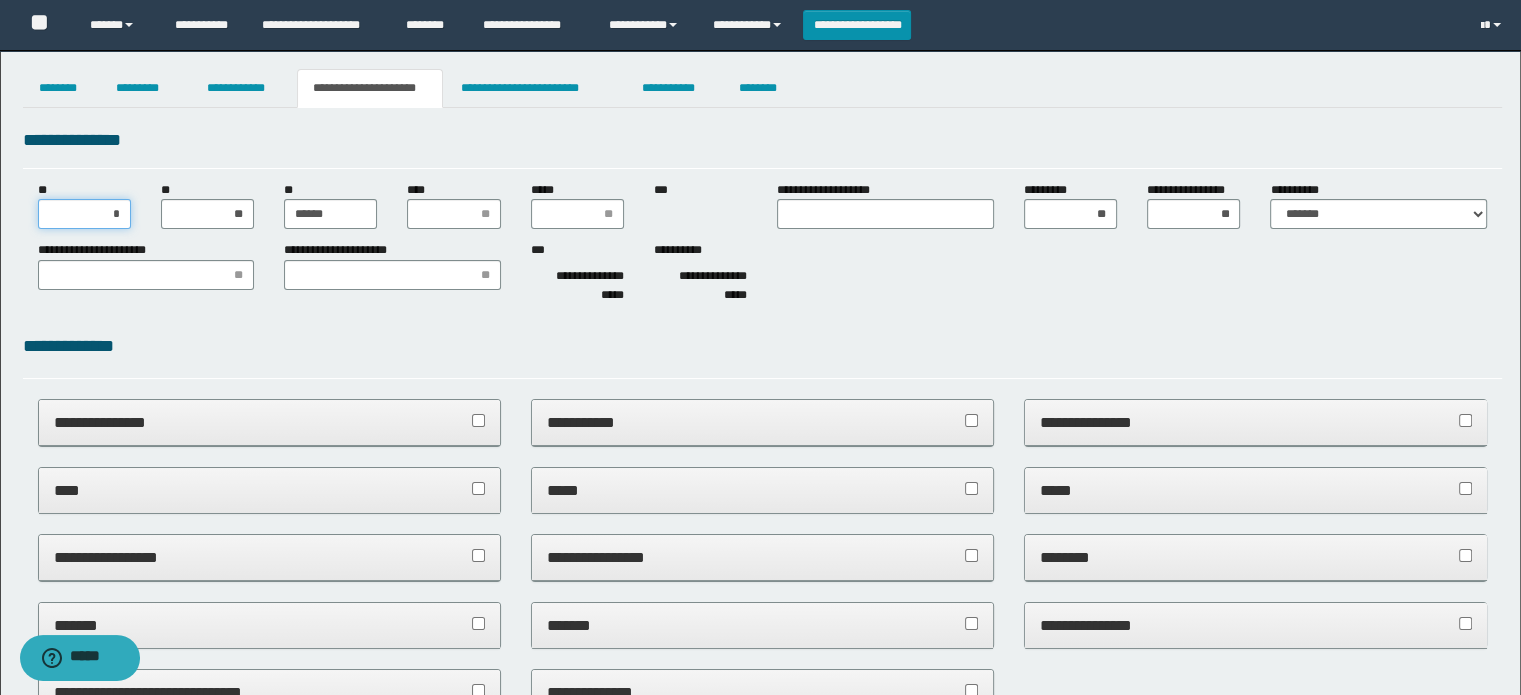 type on "**" 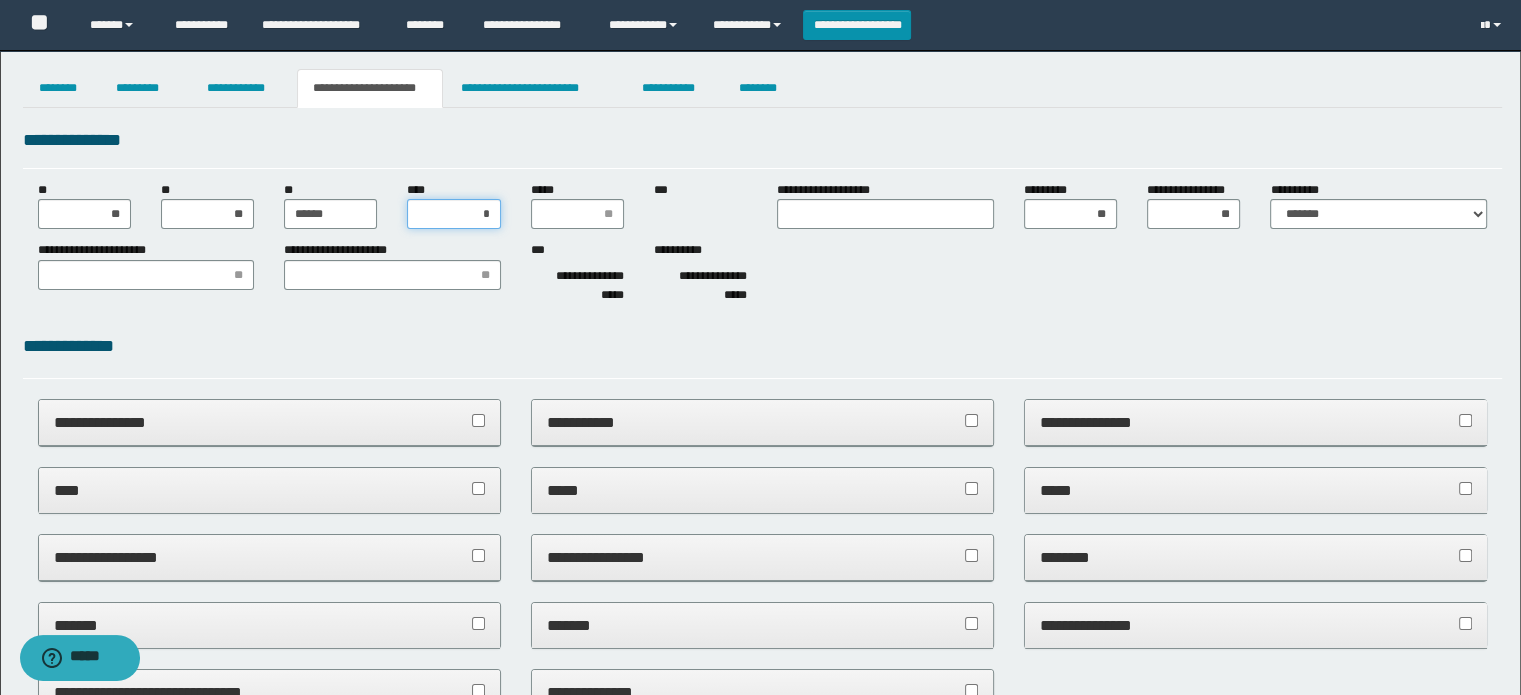 type on "**" 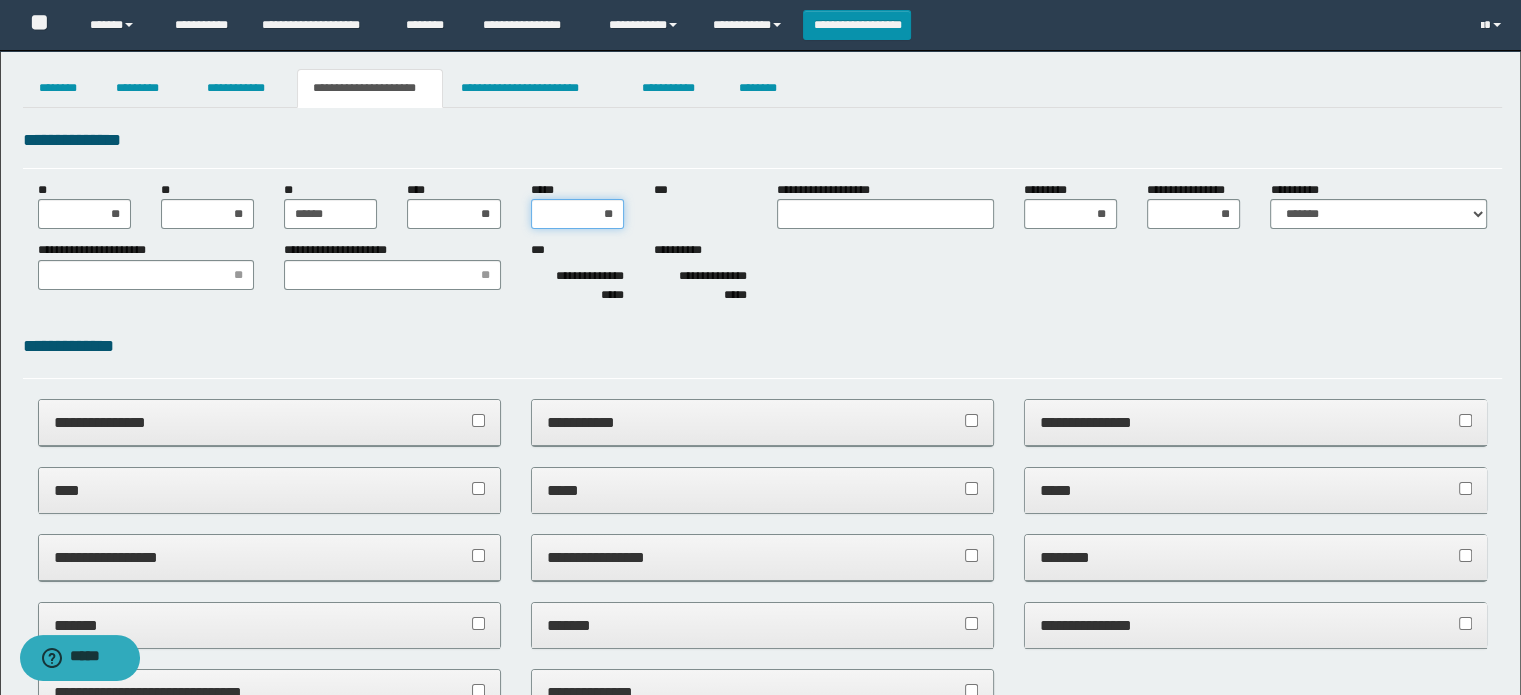 type on "***" 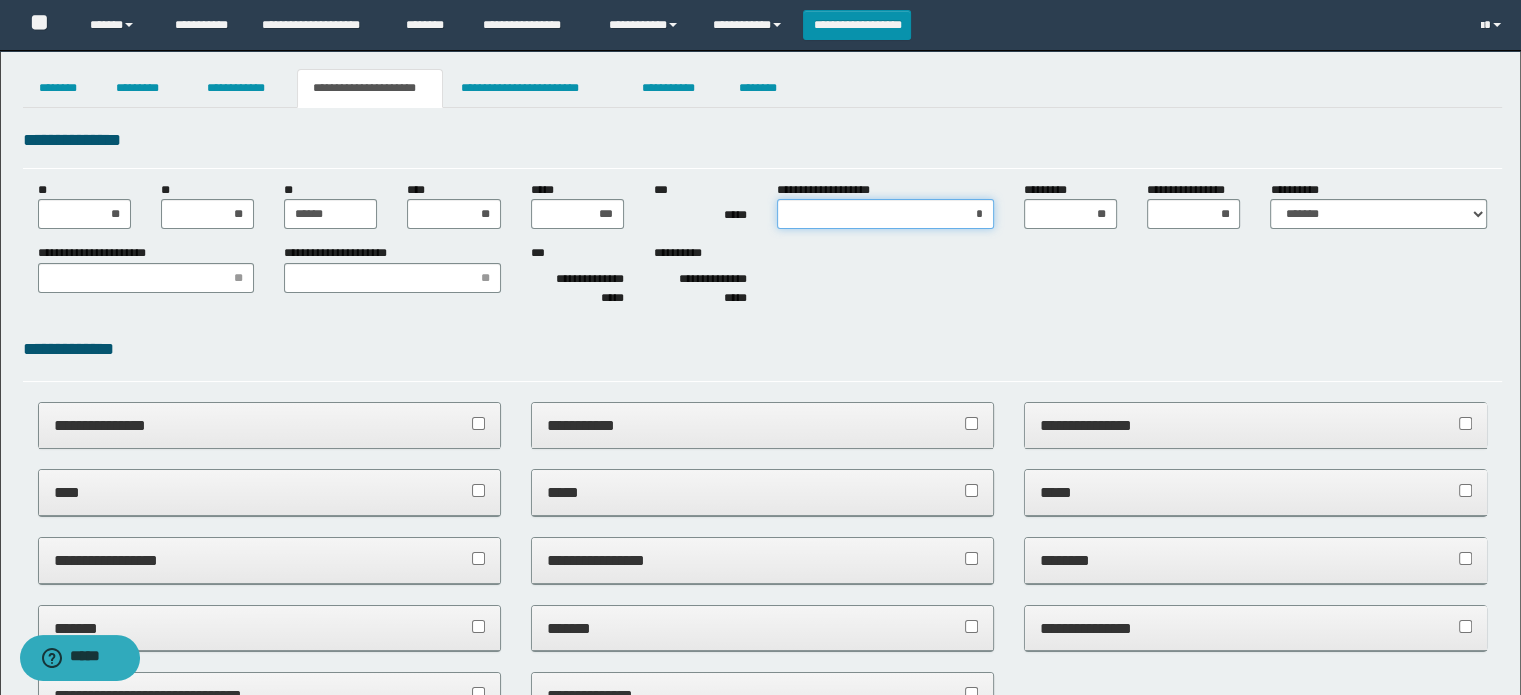 type on "**" 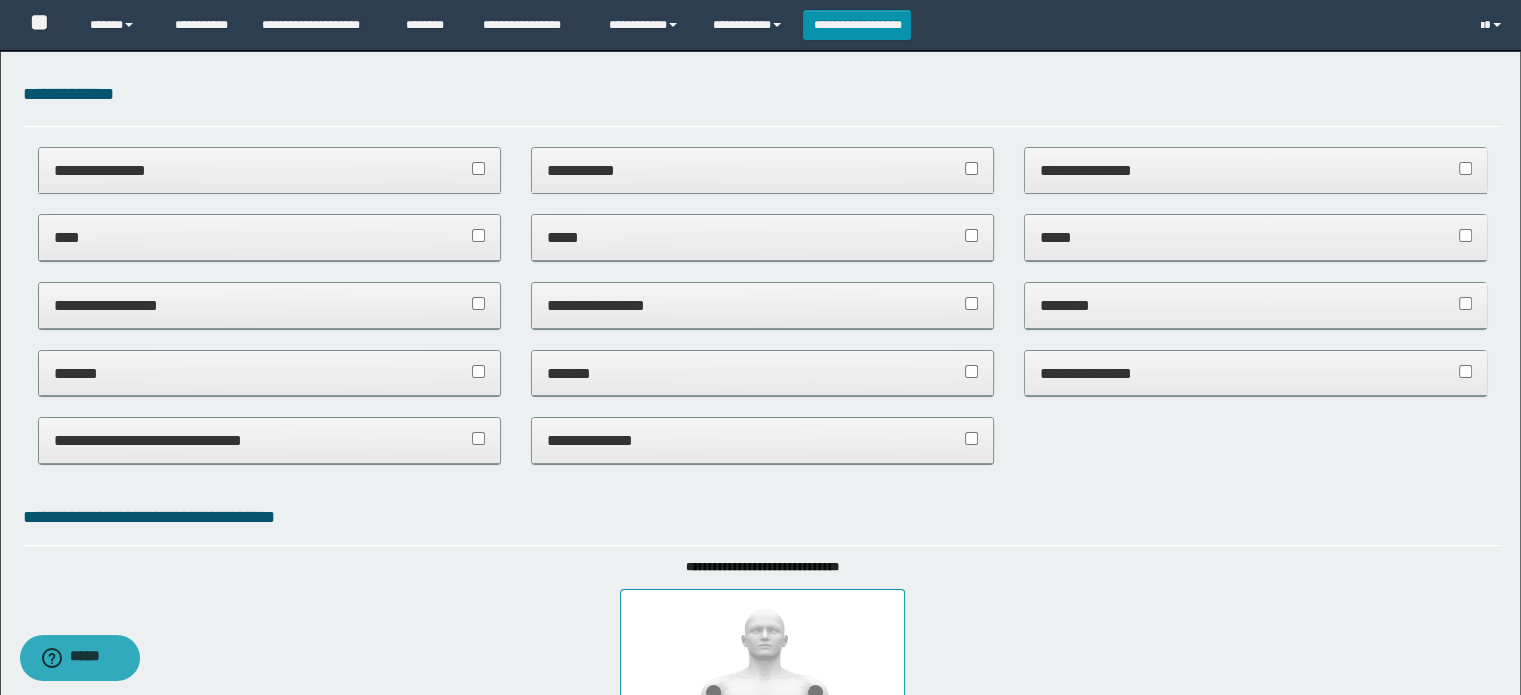 scroll, scrollTop: 272, scrollLeft: 0, axis: vertical 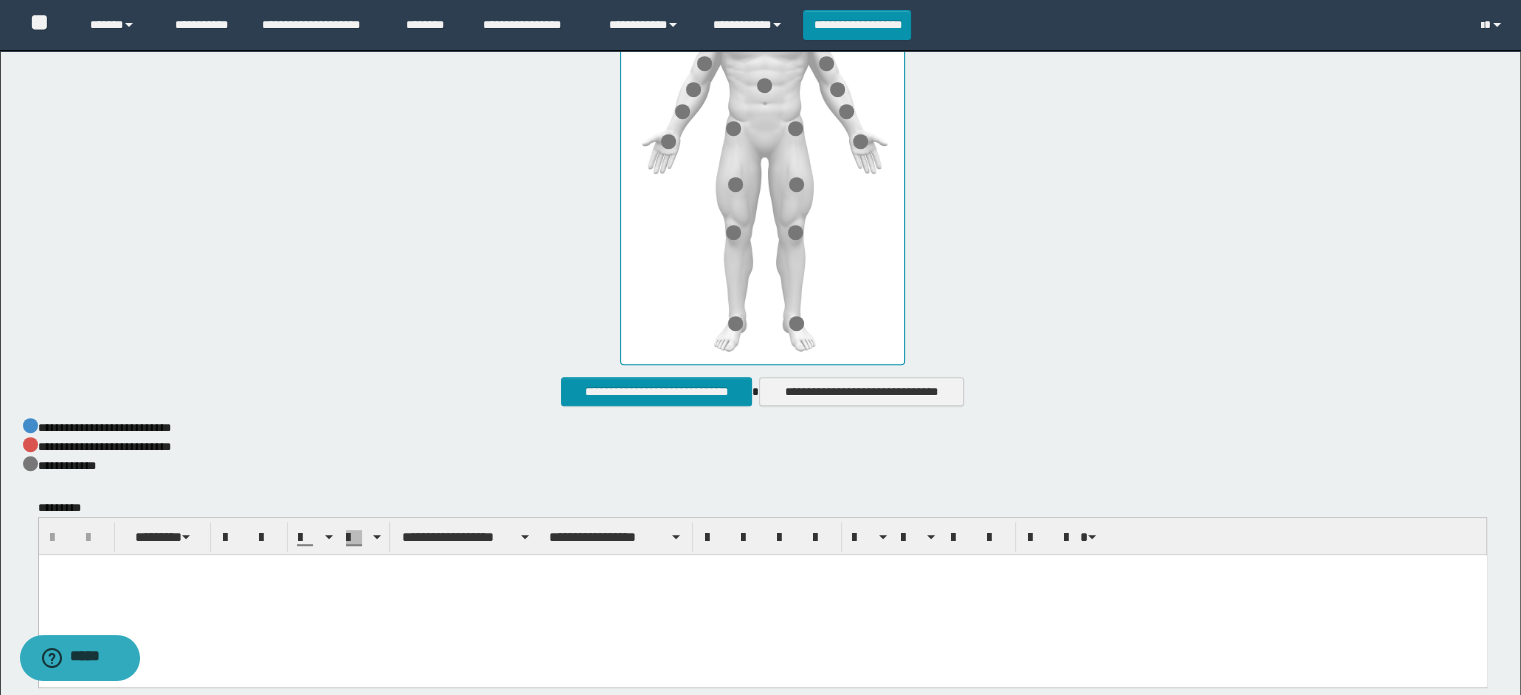 click at bounding box center (762, 596) 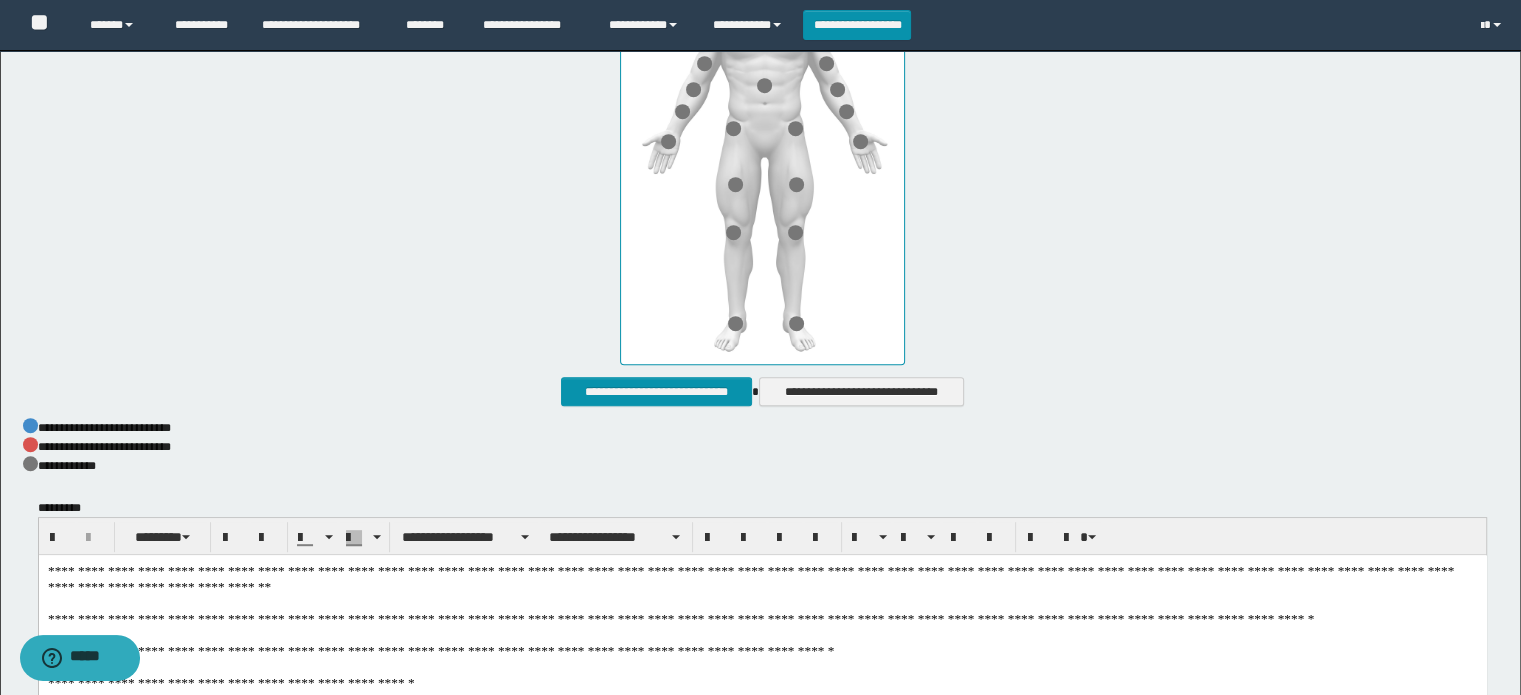 click on "**********" at bounding box center [763, 465] 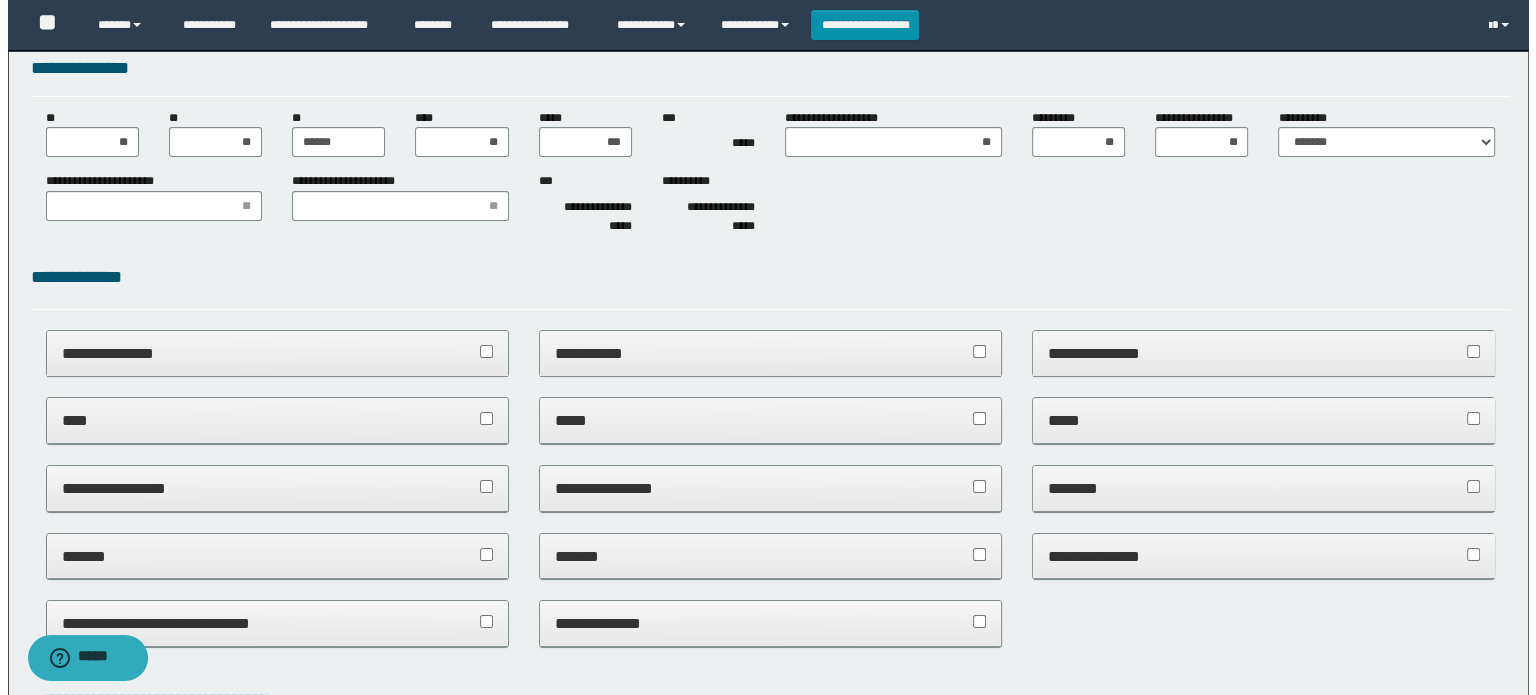 scroll, scrollTop: 0, scrollLeft: 0, axis: both 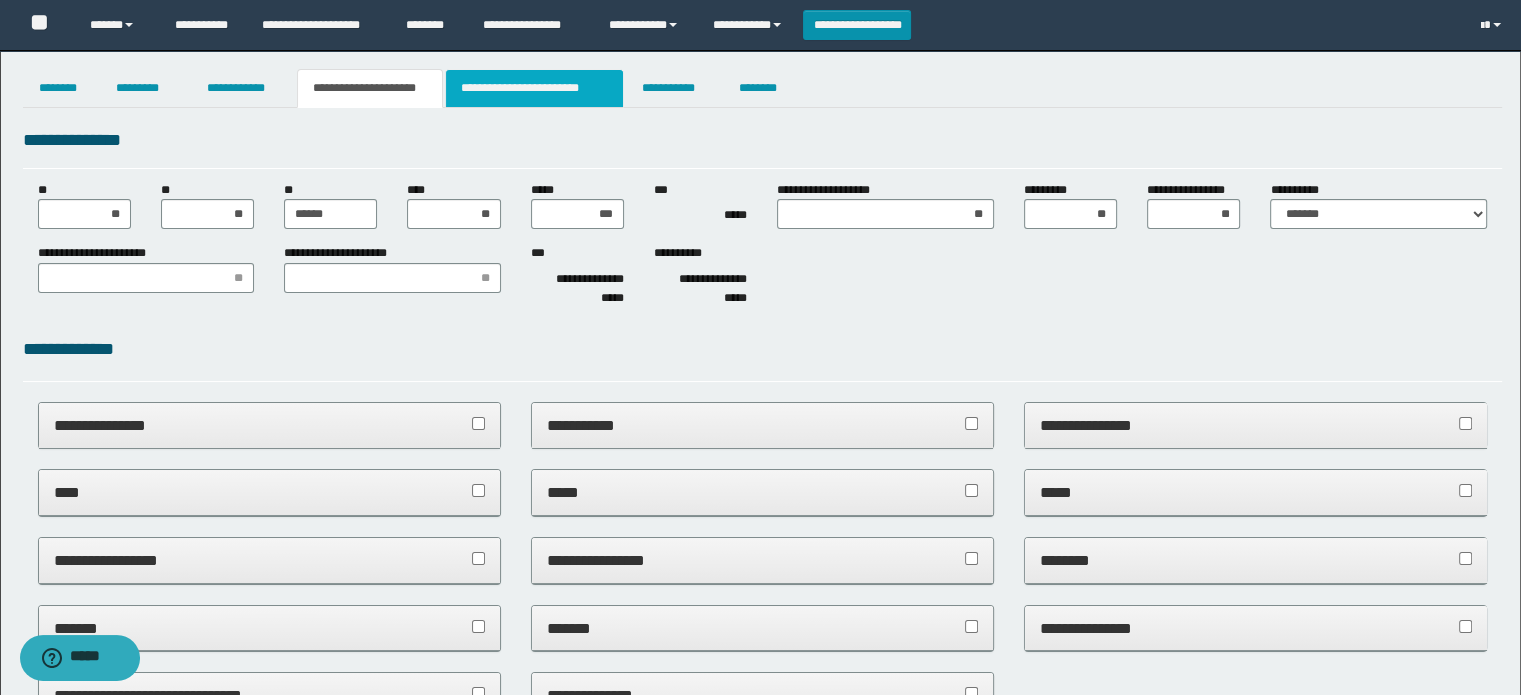 click on "**********" at bounding box center [534, 88] 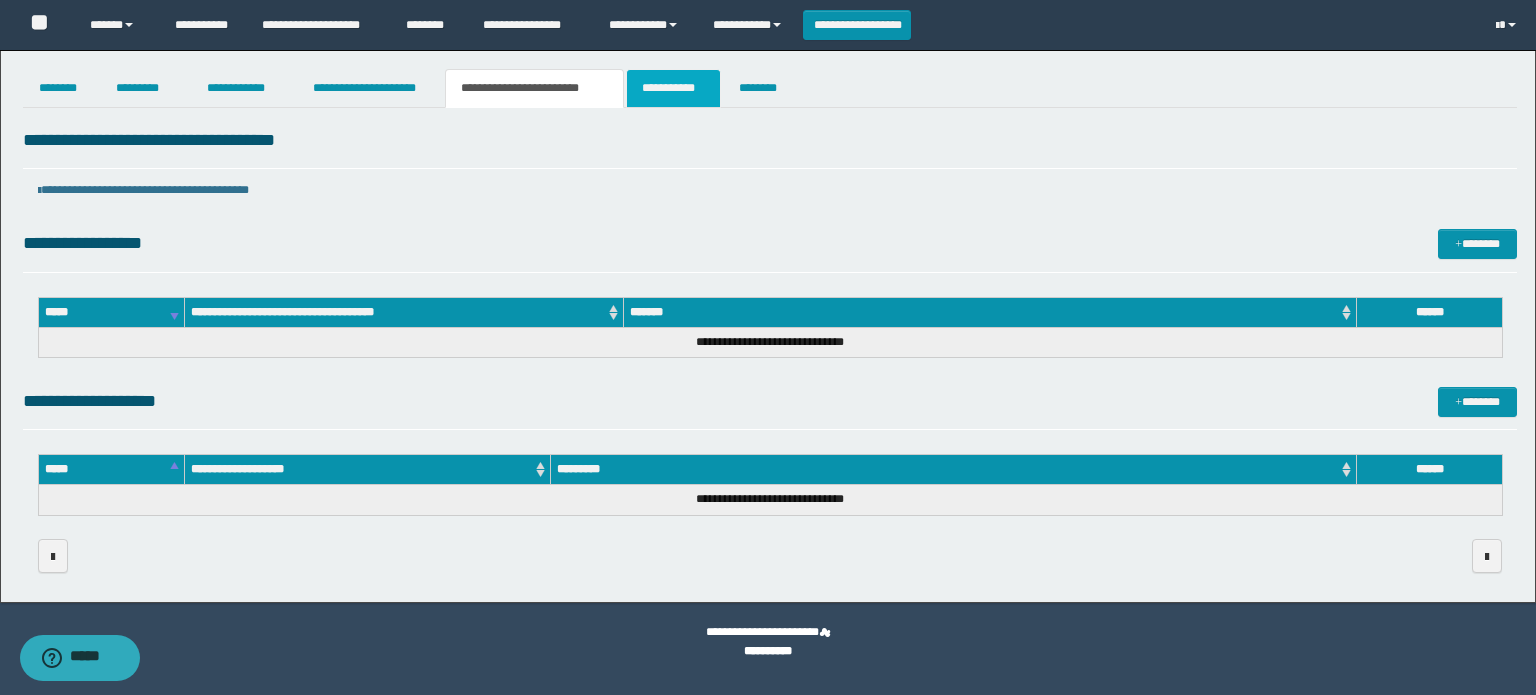 click on "**********" at bounding box center [673, 88] 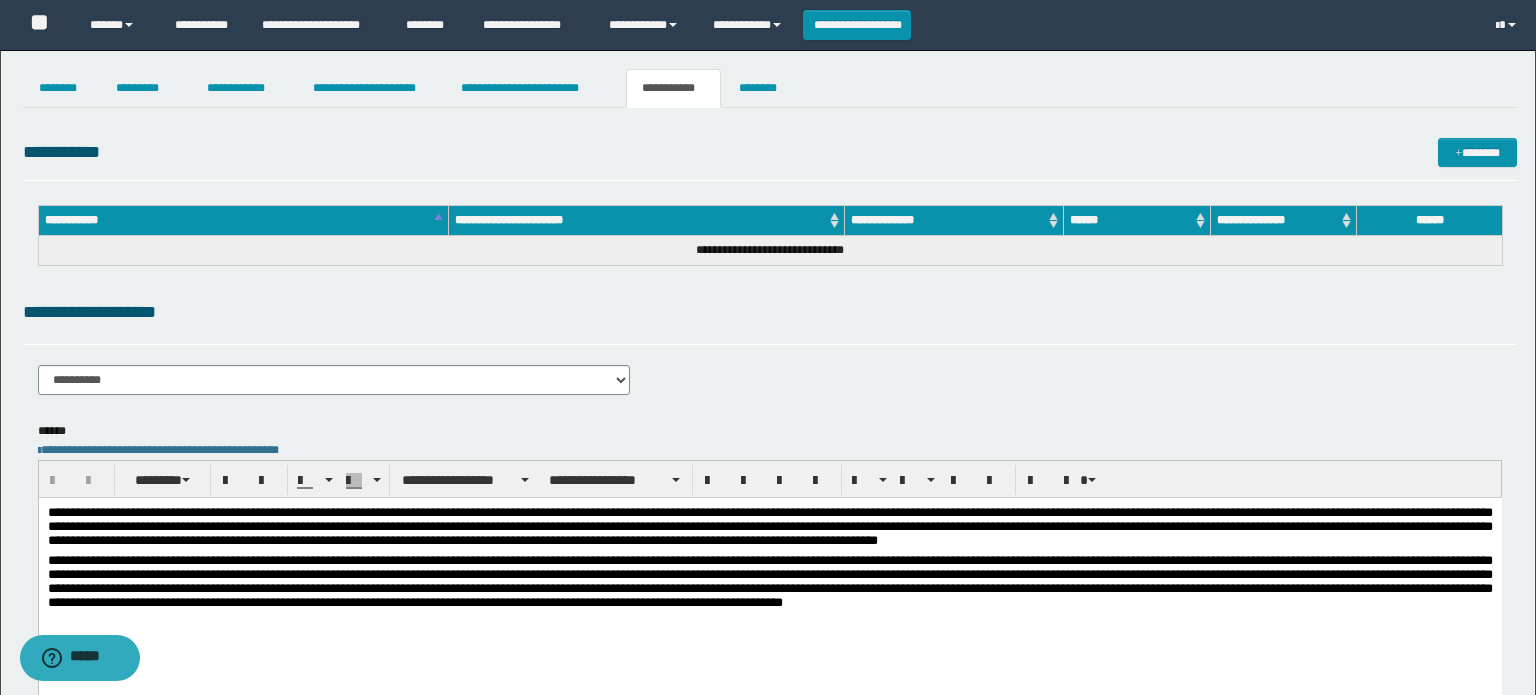 scroll, scrollTop: 0, scrollLeft: 0, axis: both 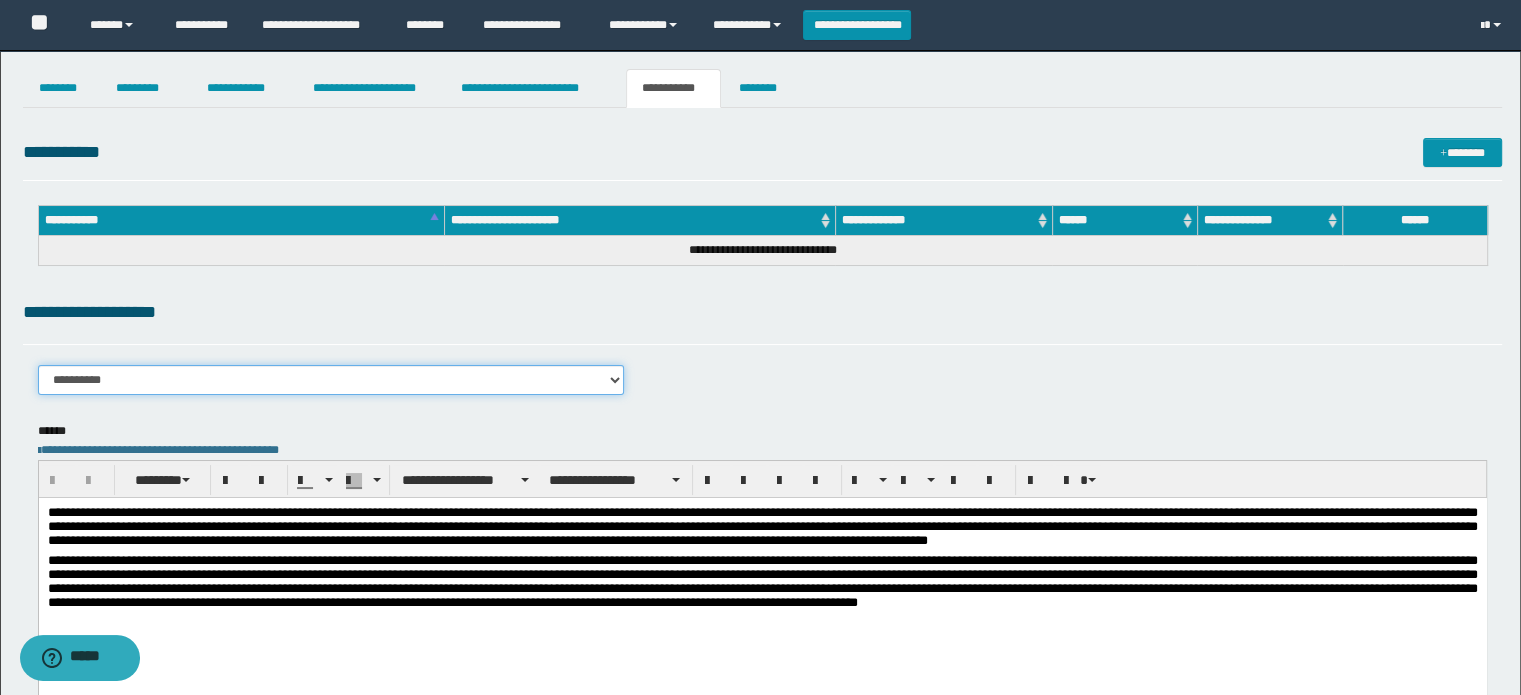 click on "**********" at bounding box center [331, 380] 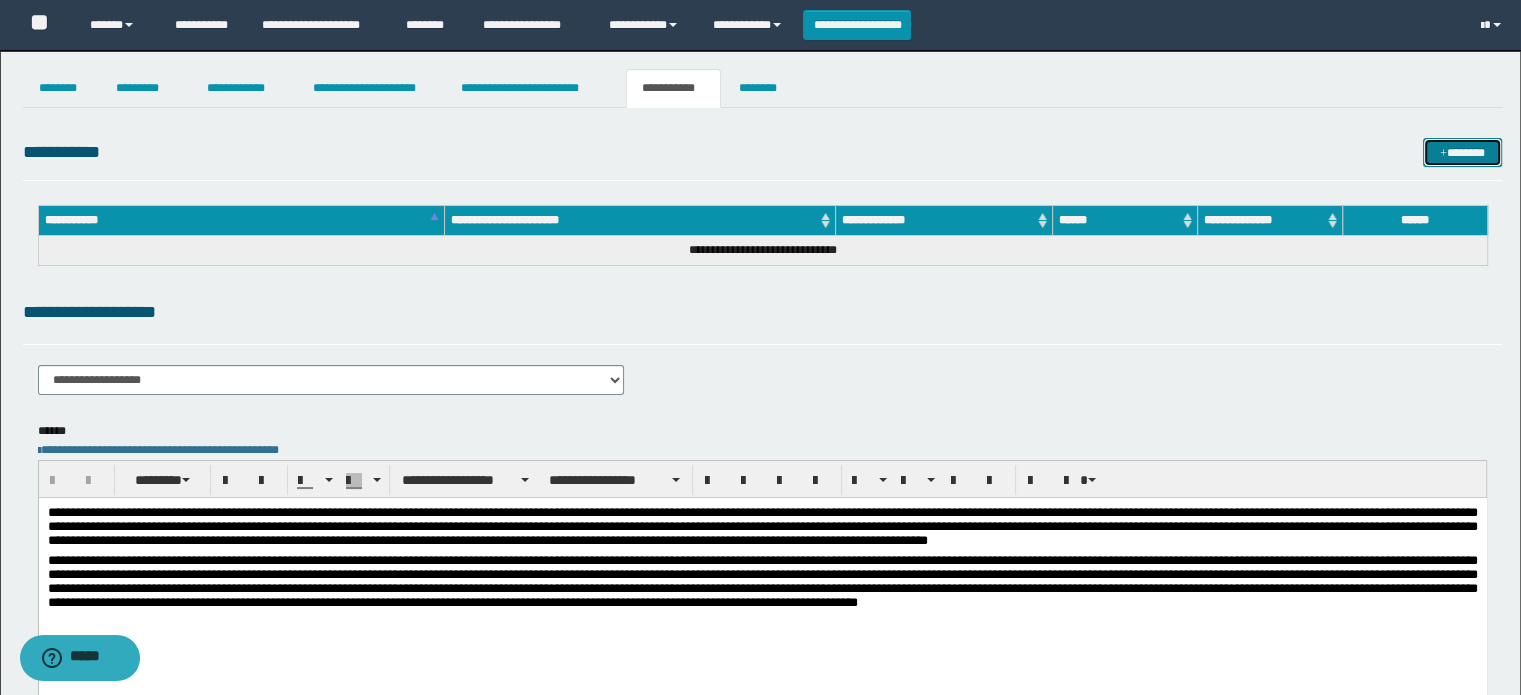 click on "*******" at bounding box center (1462, 153) 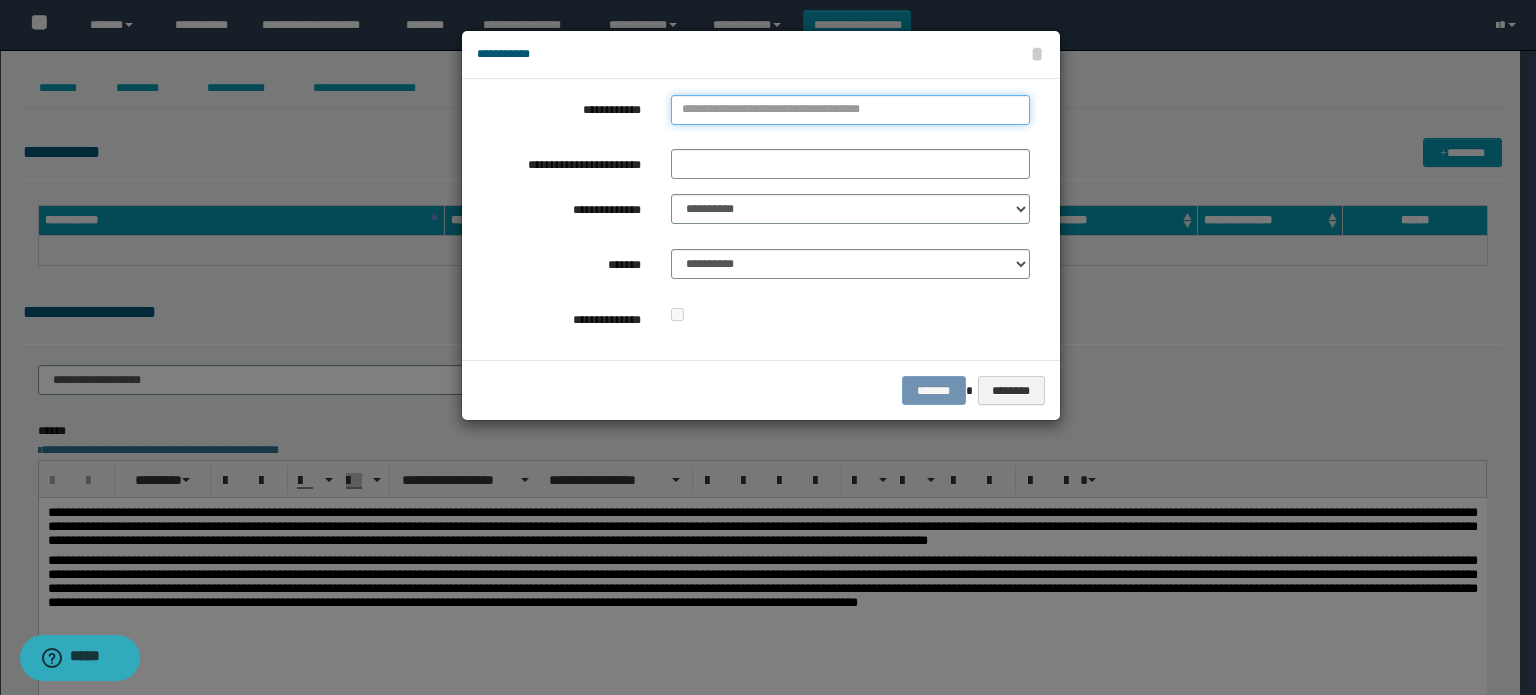 click on "**********" at bounding box center [850, 110] 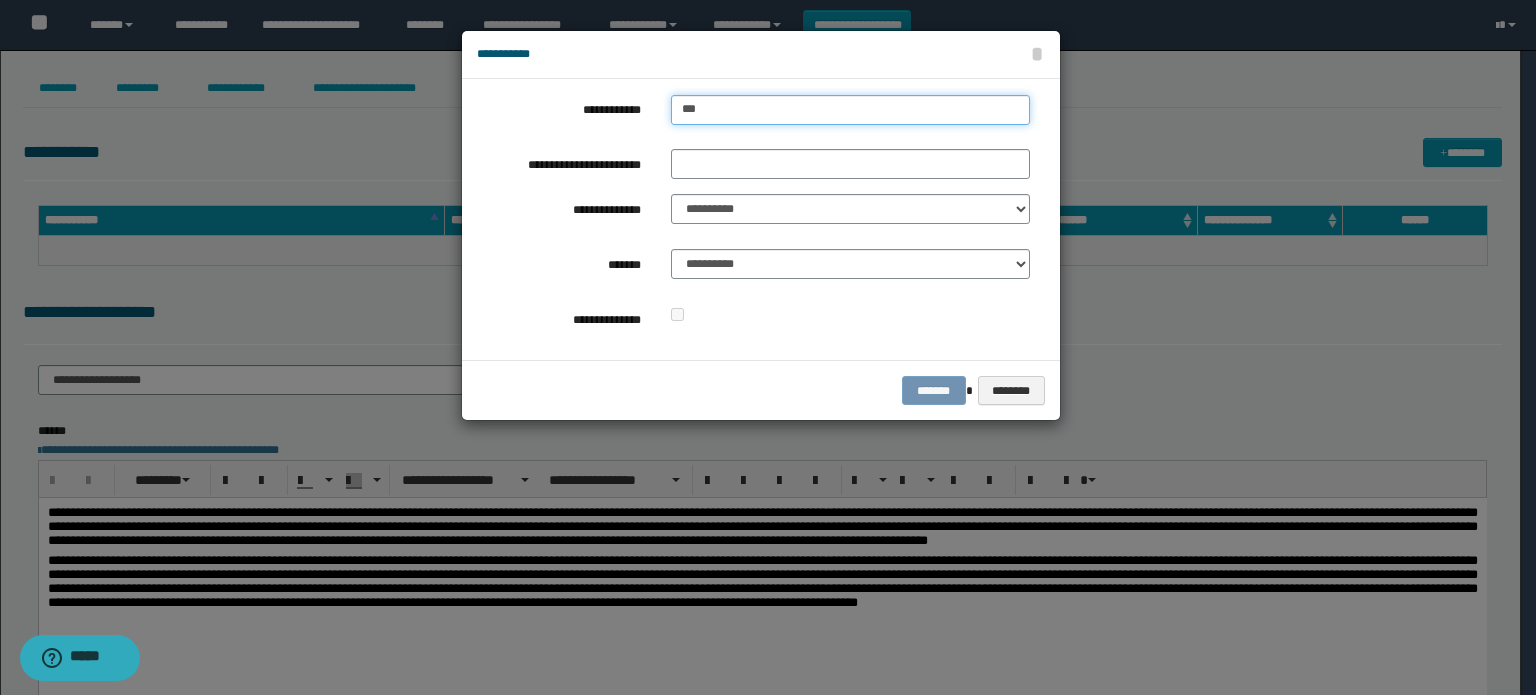 type on "****" 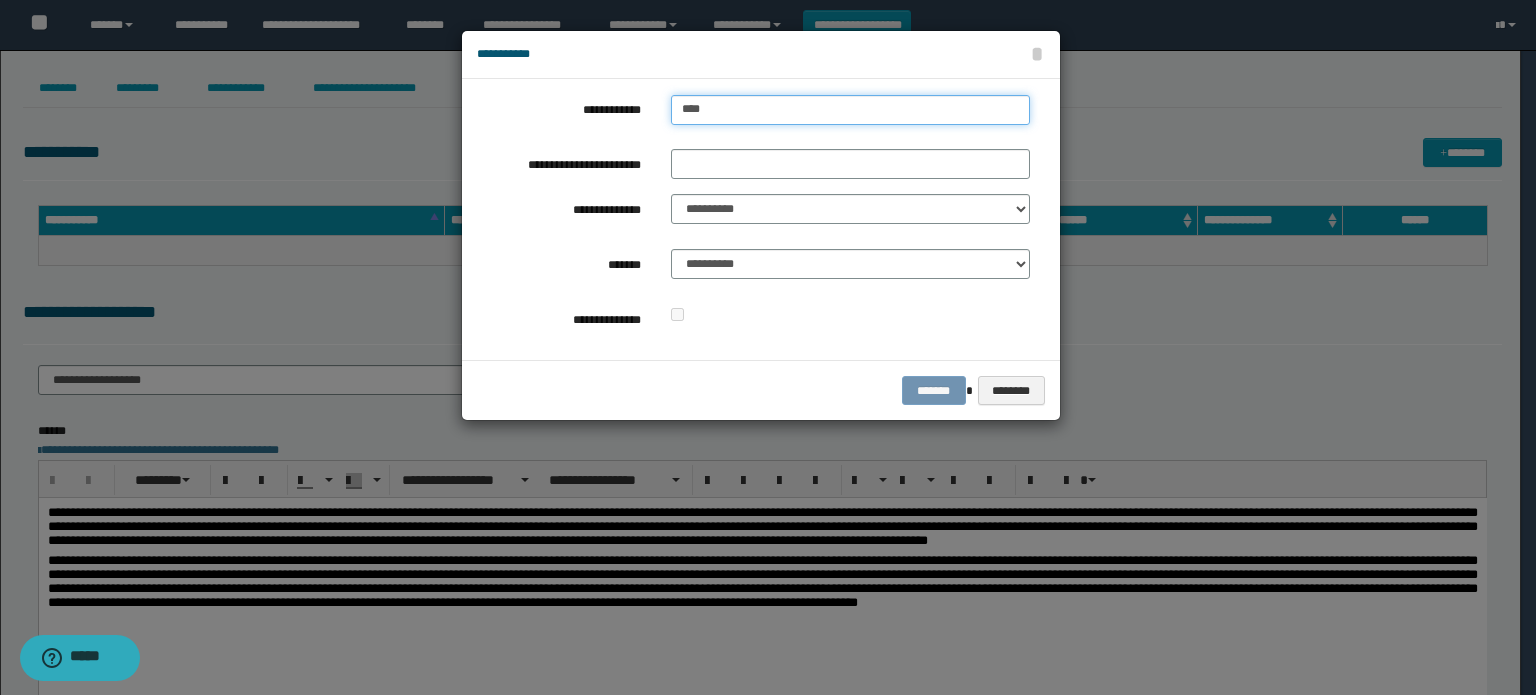 type on "****" 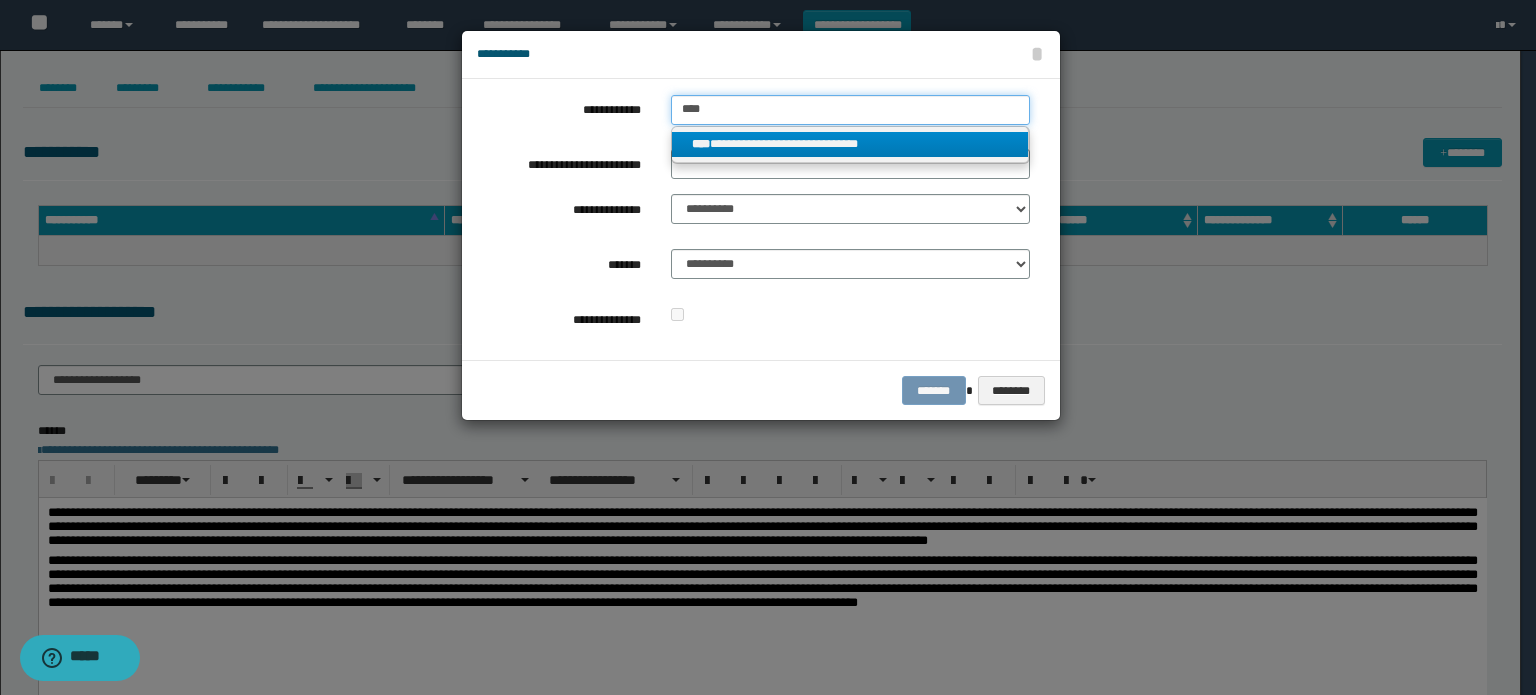 type on "****" 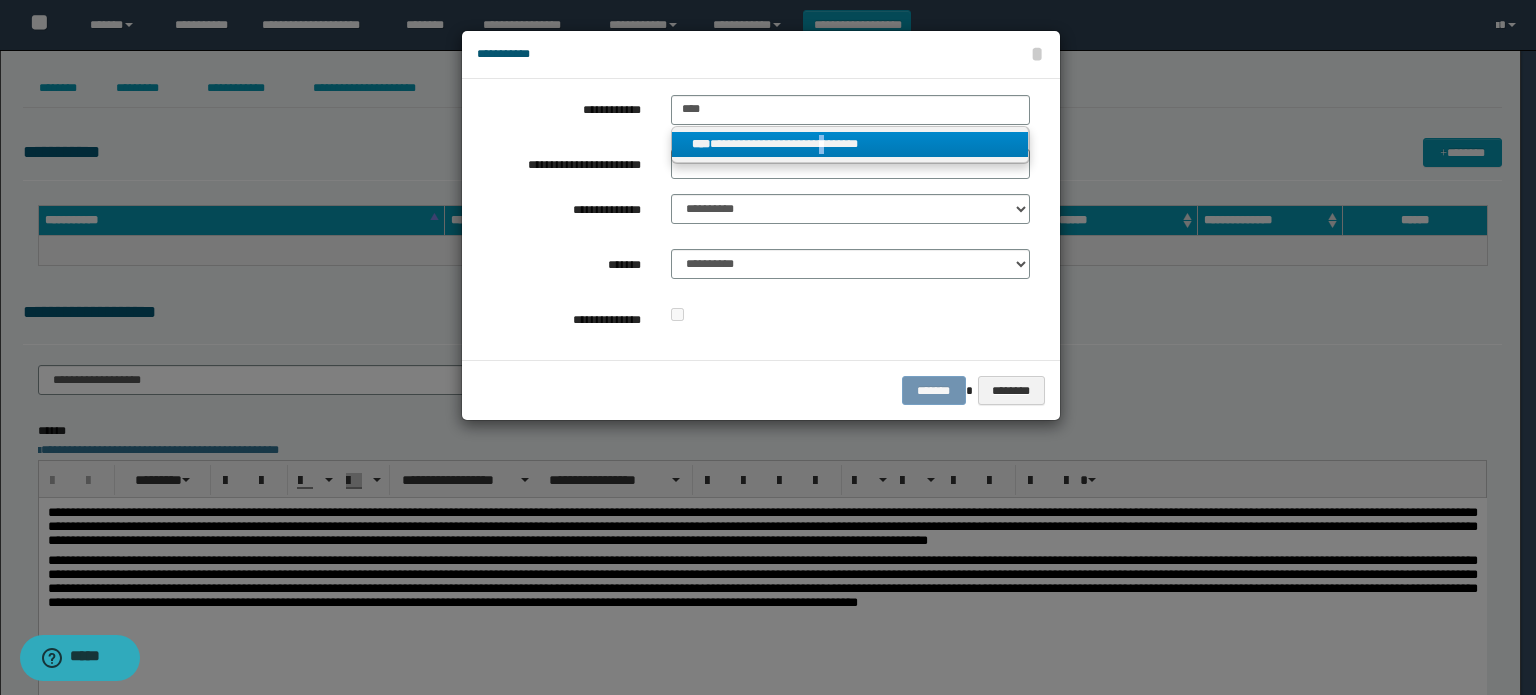 drag, startPoint x: 840, startPoint y: 159, endPoint x: 849, endPoint y: 147, distance: 15 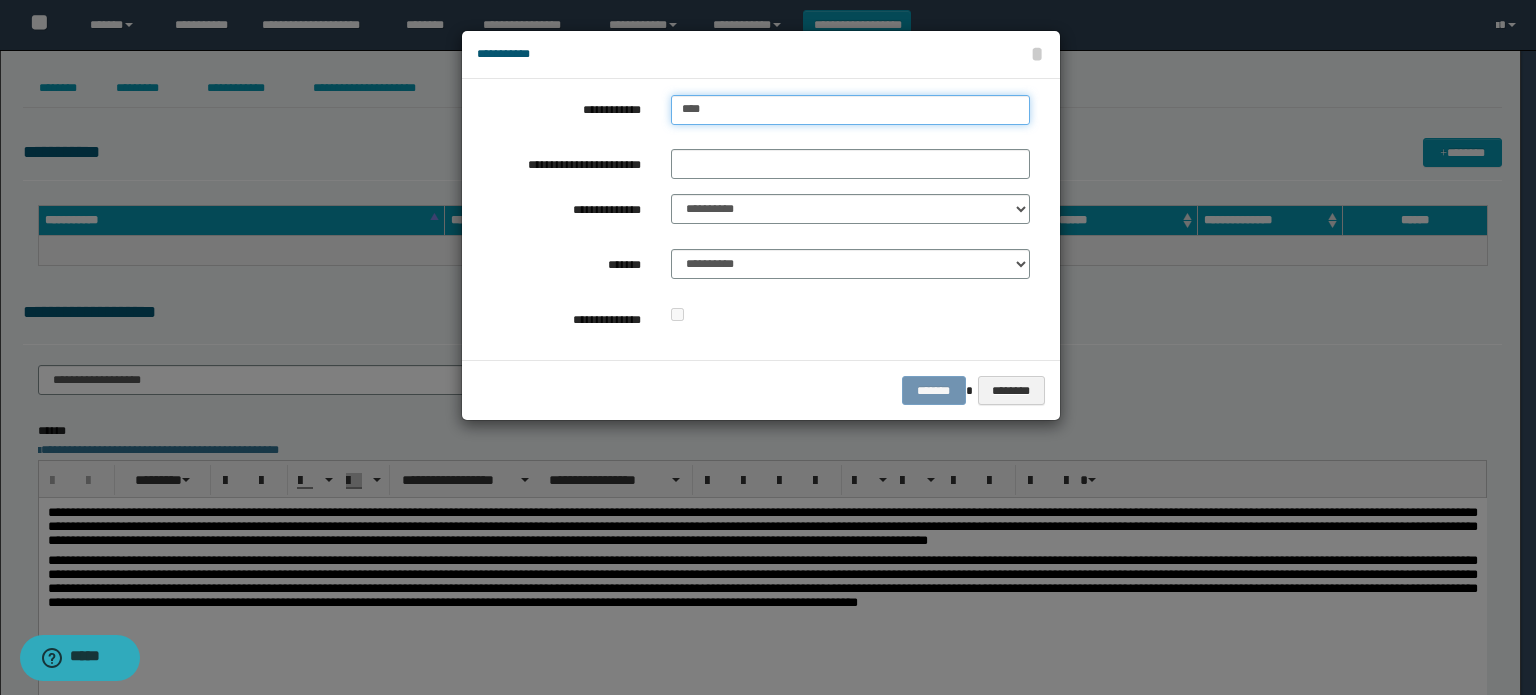 type 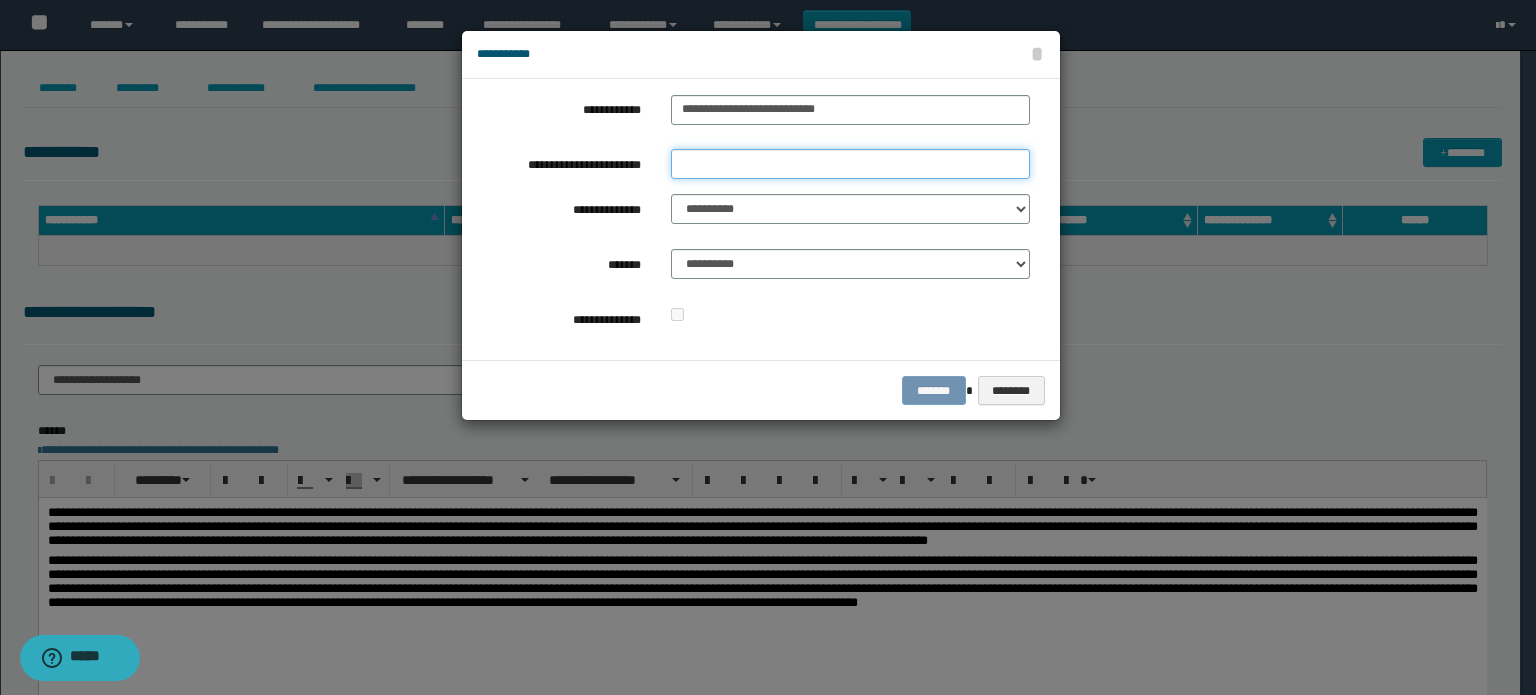 click on "**********" at bounding box center [850, 164] 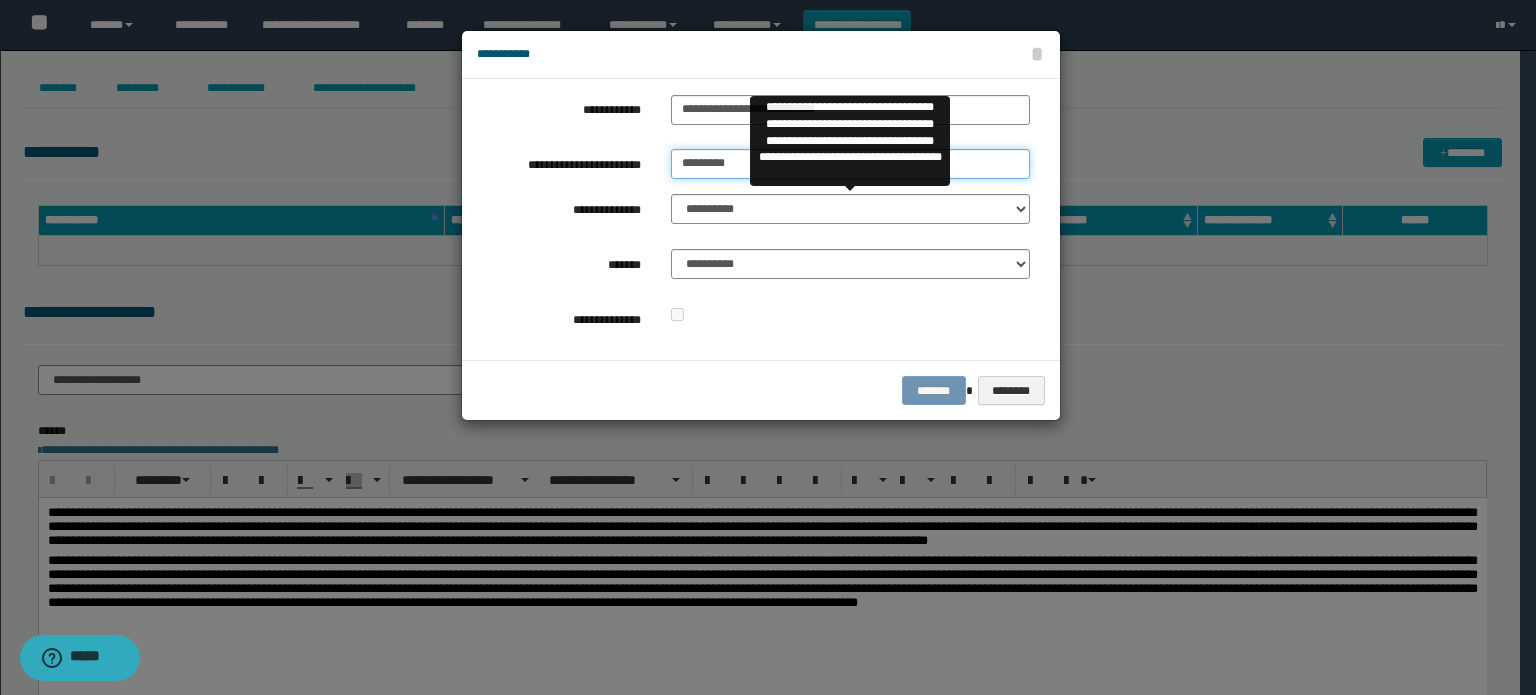 type on "*********" 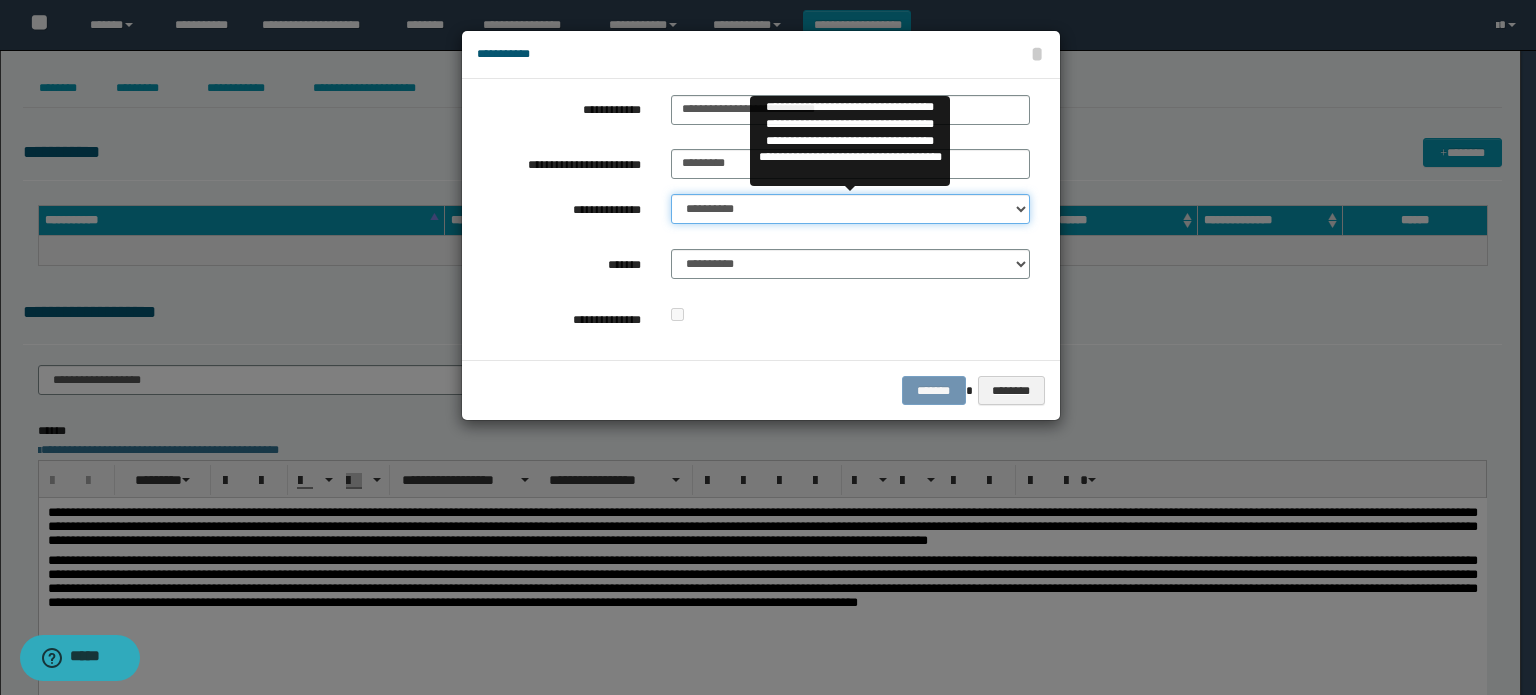click on "**********" at bounding box center (850, 209) 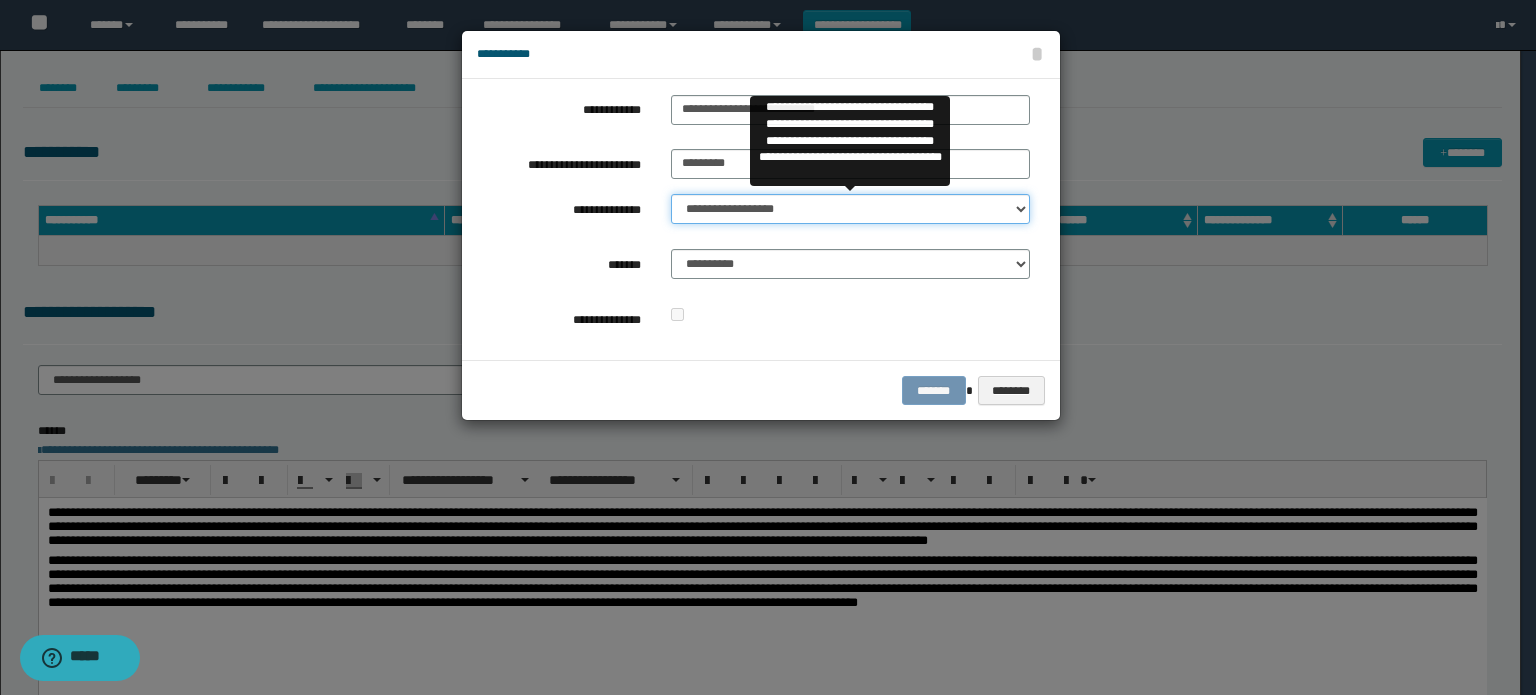 click on "**********" at bounding box center (850, 209) 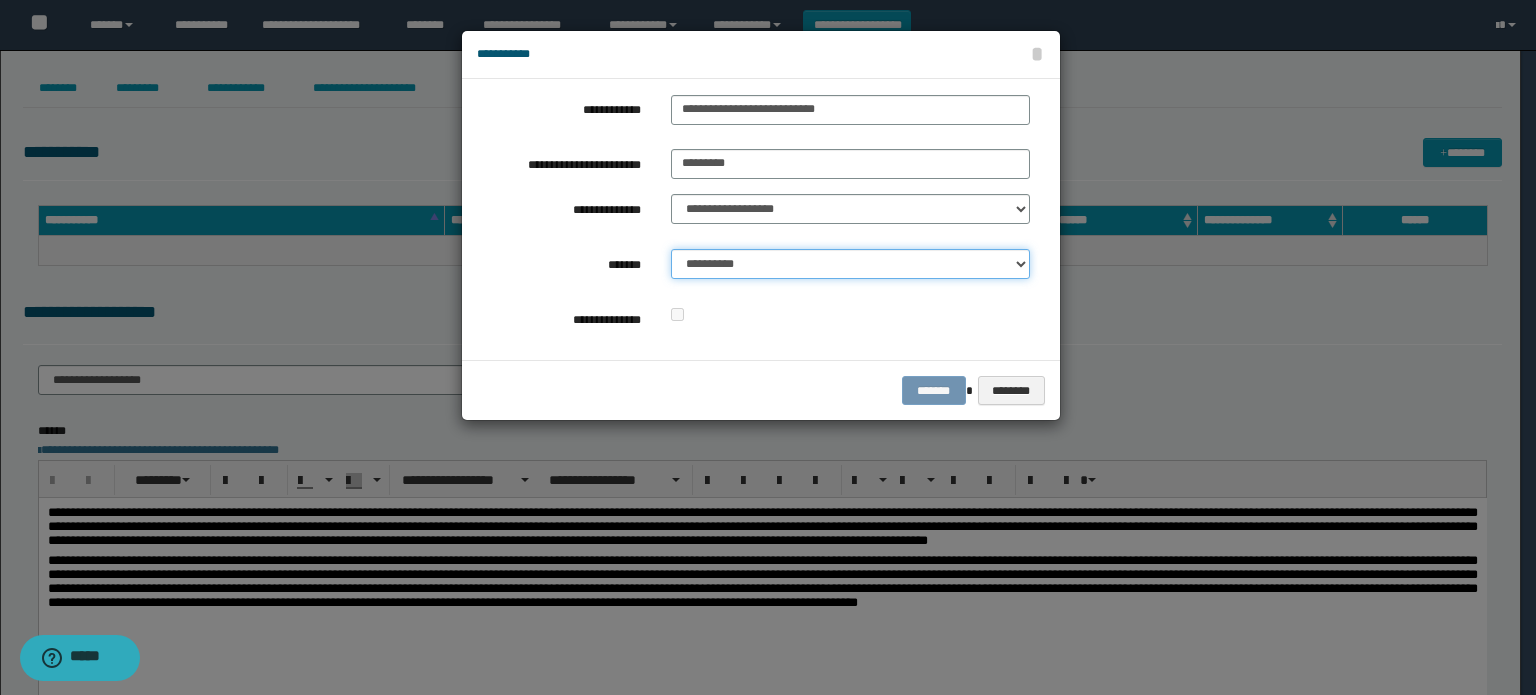 click on "**********" at bounding box center (850, 264) 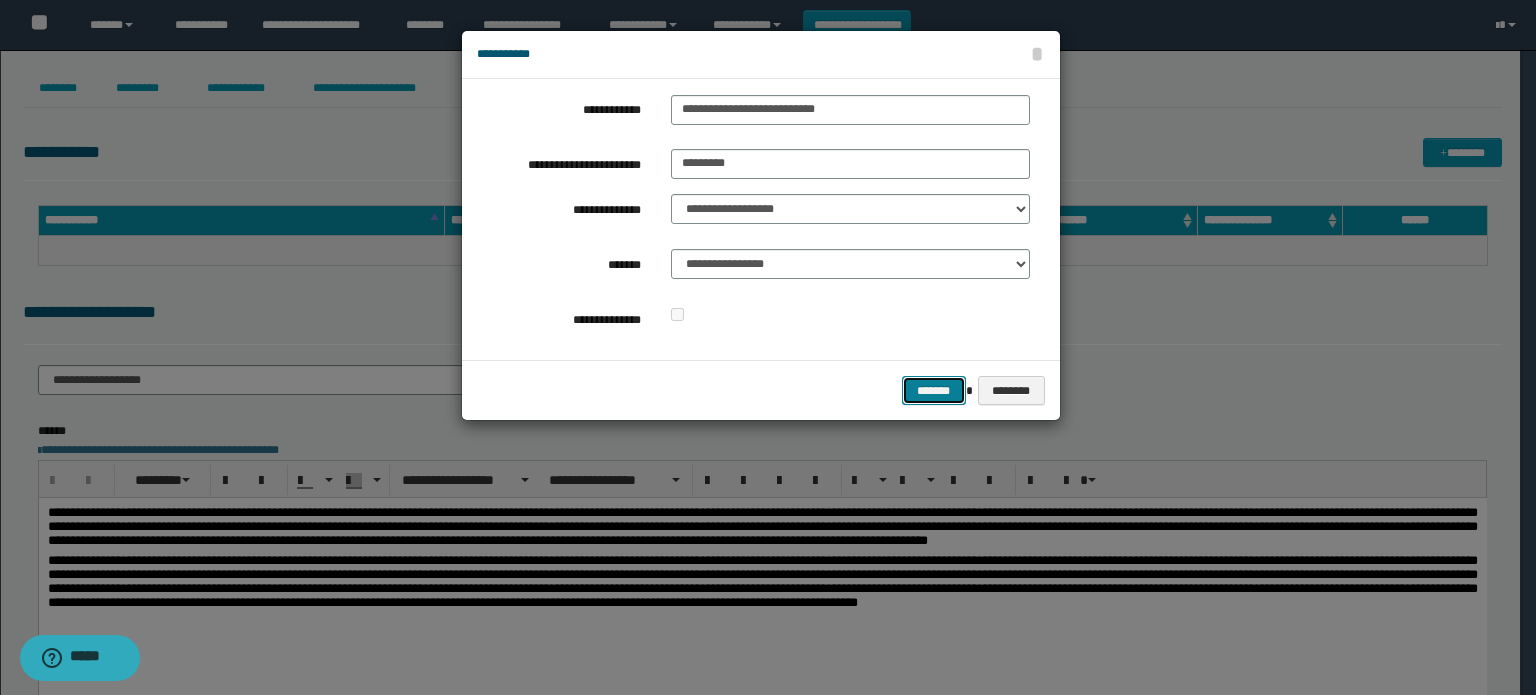 click on "*******" at bounding box center [934, 391] 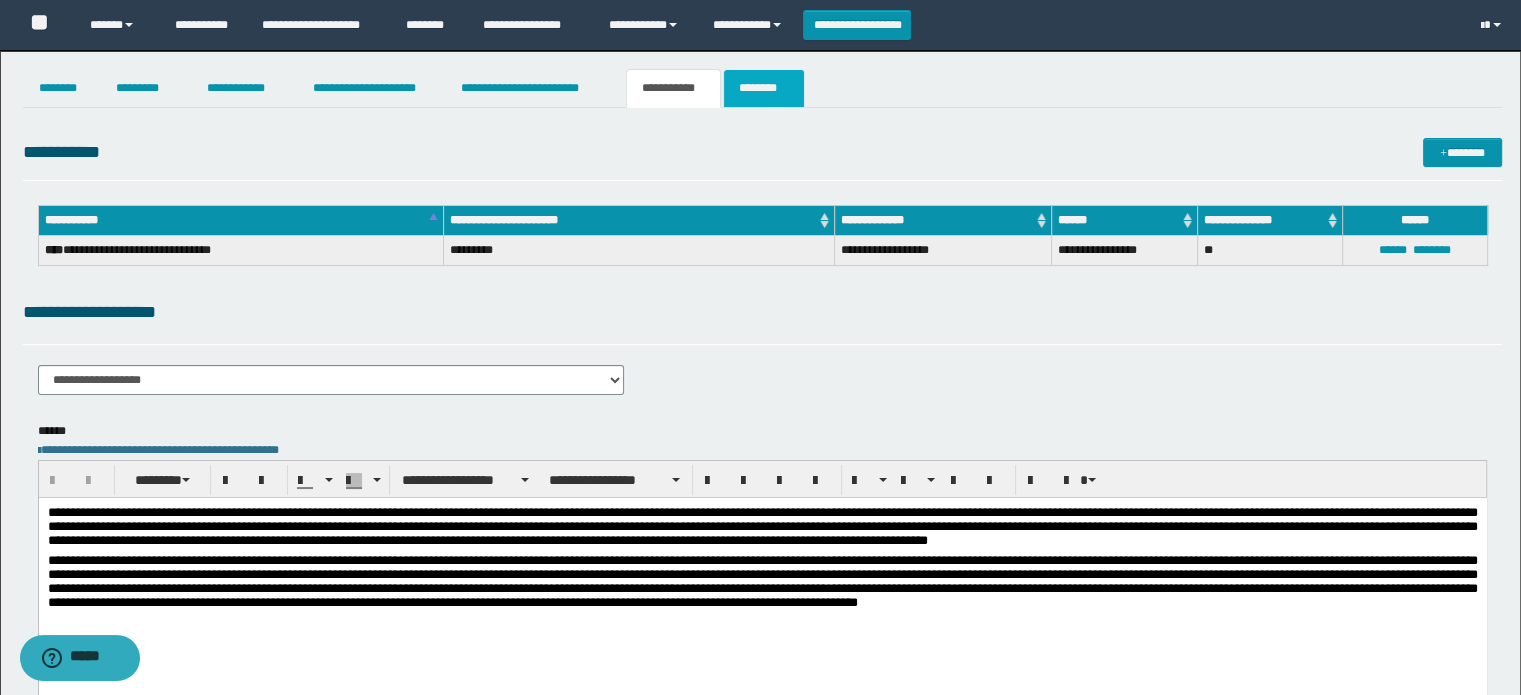 click on "********" at bounding box center [764, 88] 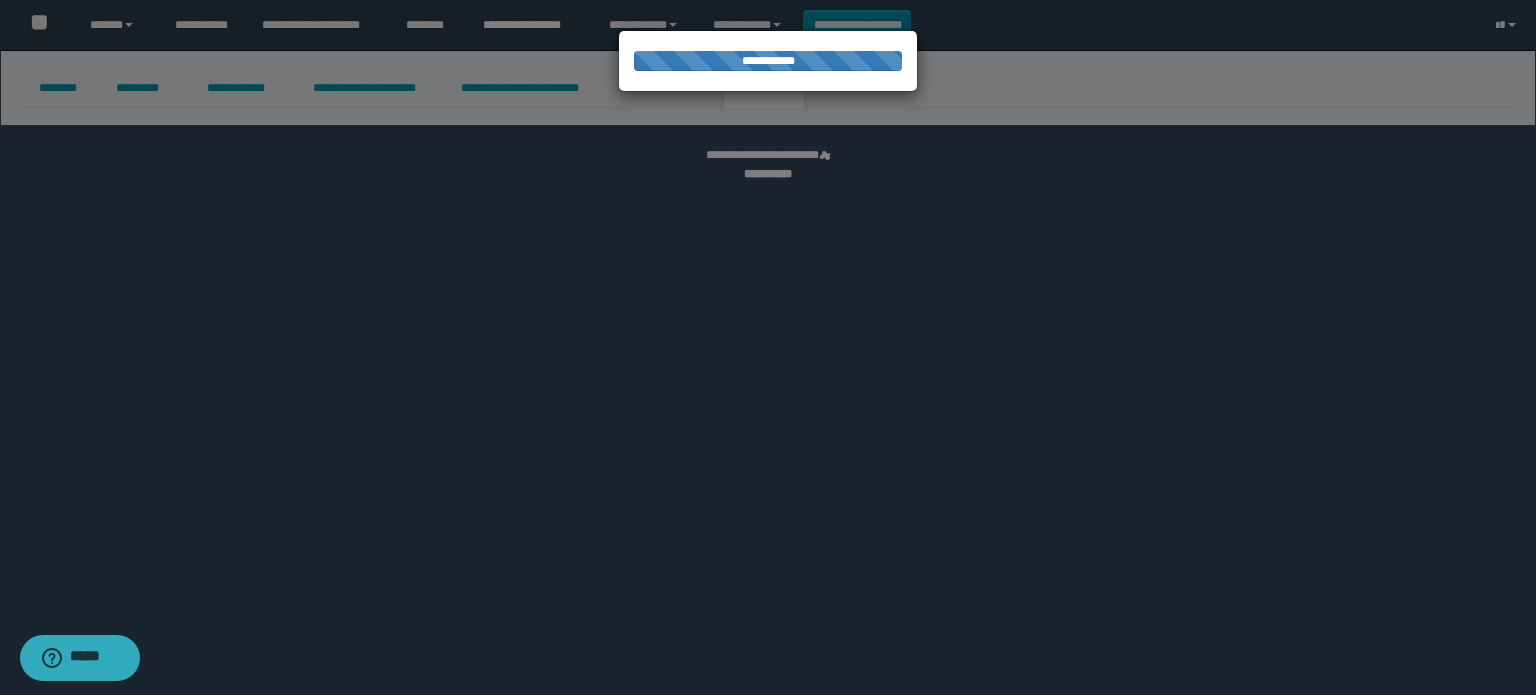 select 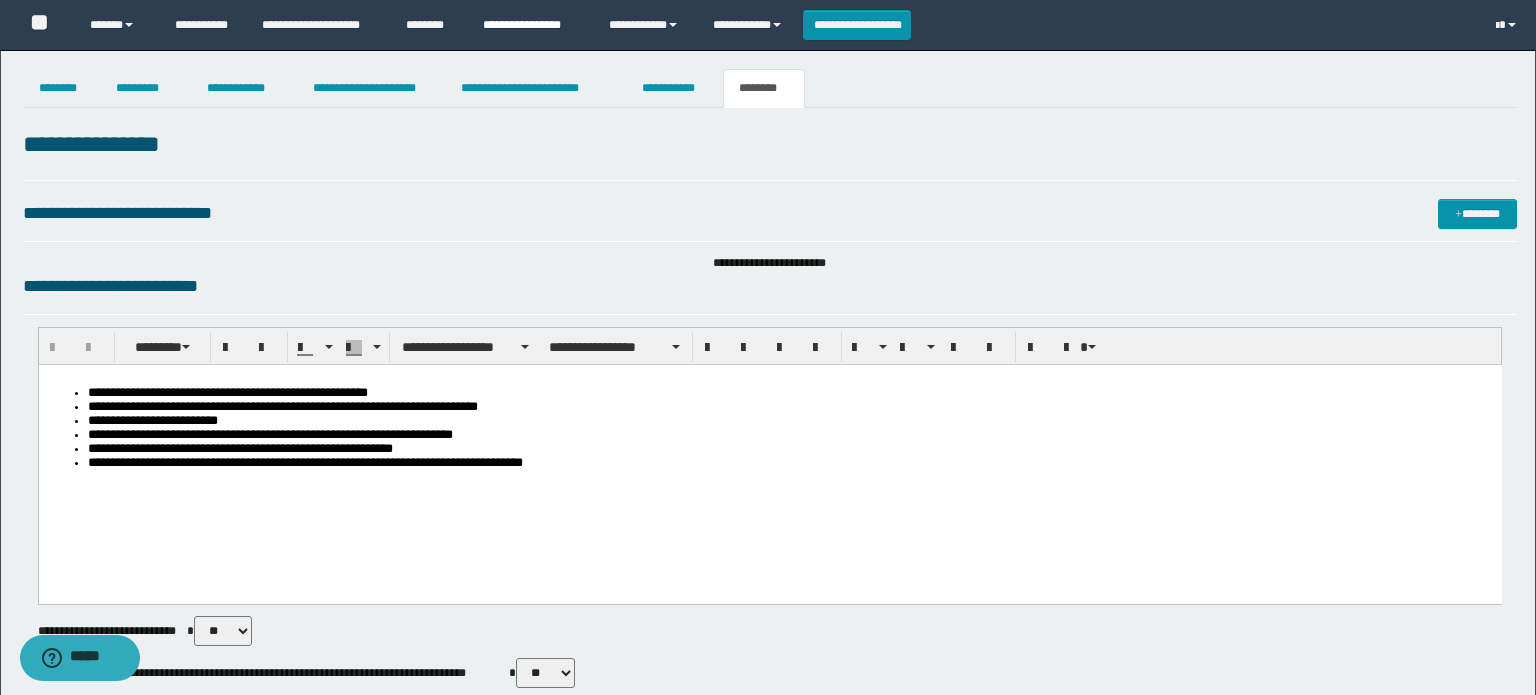 scroll, scrollTop: 0, scrollLeft: 0, axis: both 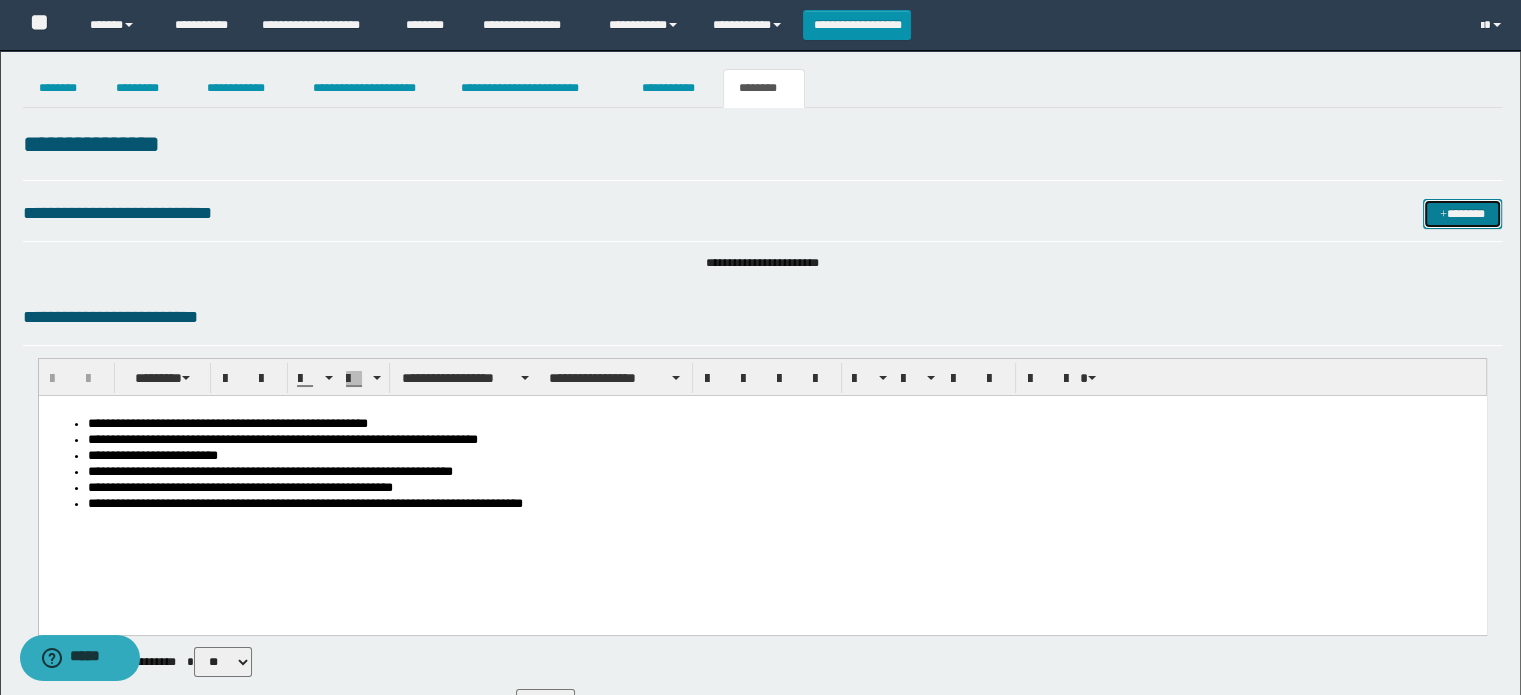 click on "*******" at bounding box center [1462, 214] 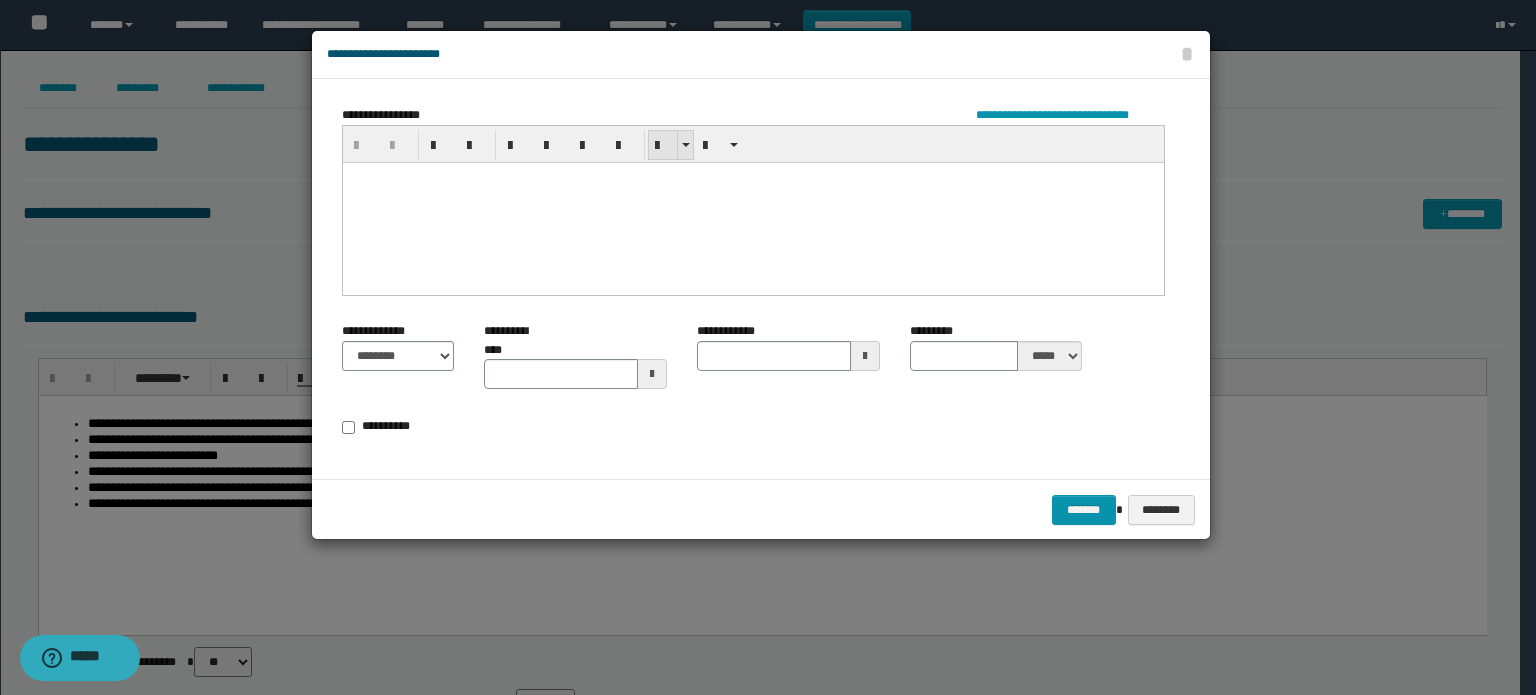 click at bounding box center [663, 146] 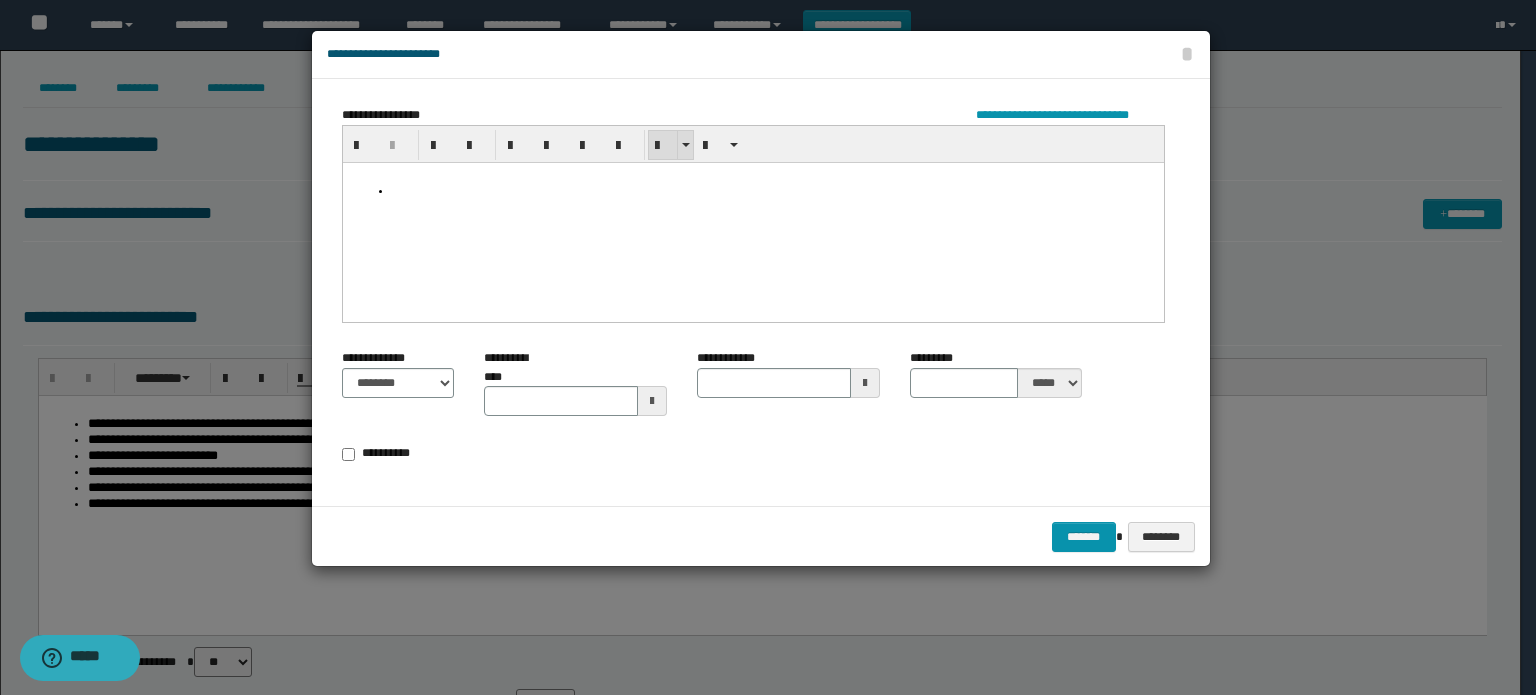 type 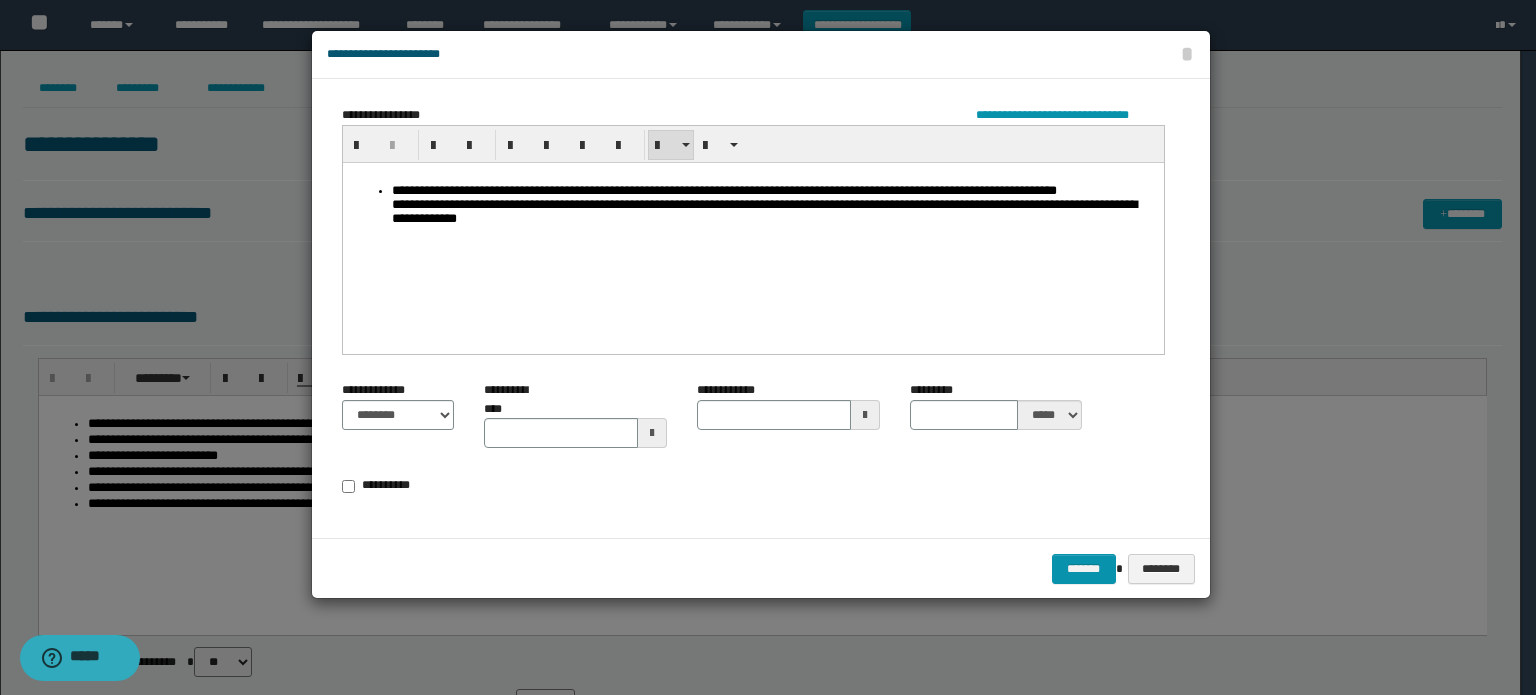 click on "**********" at bounding box center [773, 207] 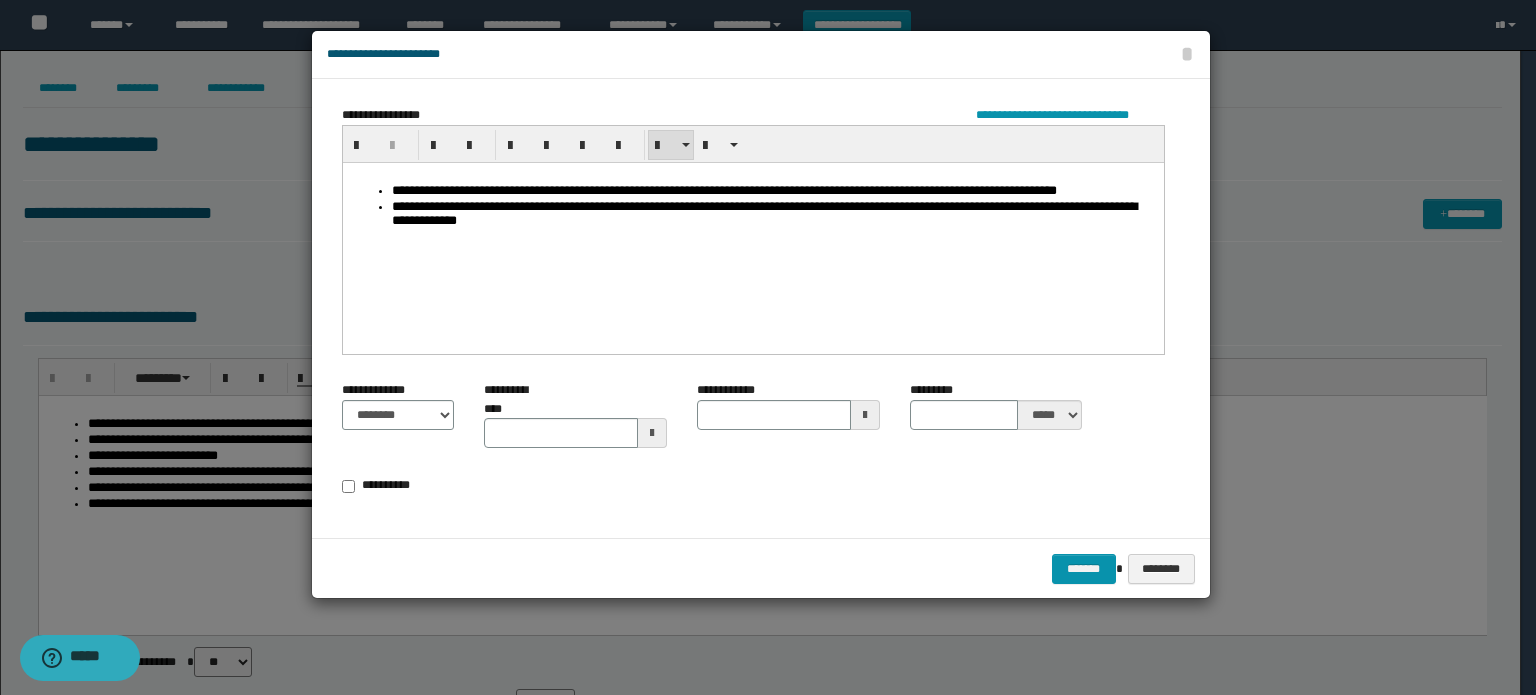 click on "**********" at bounding box center [773, 215] 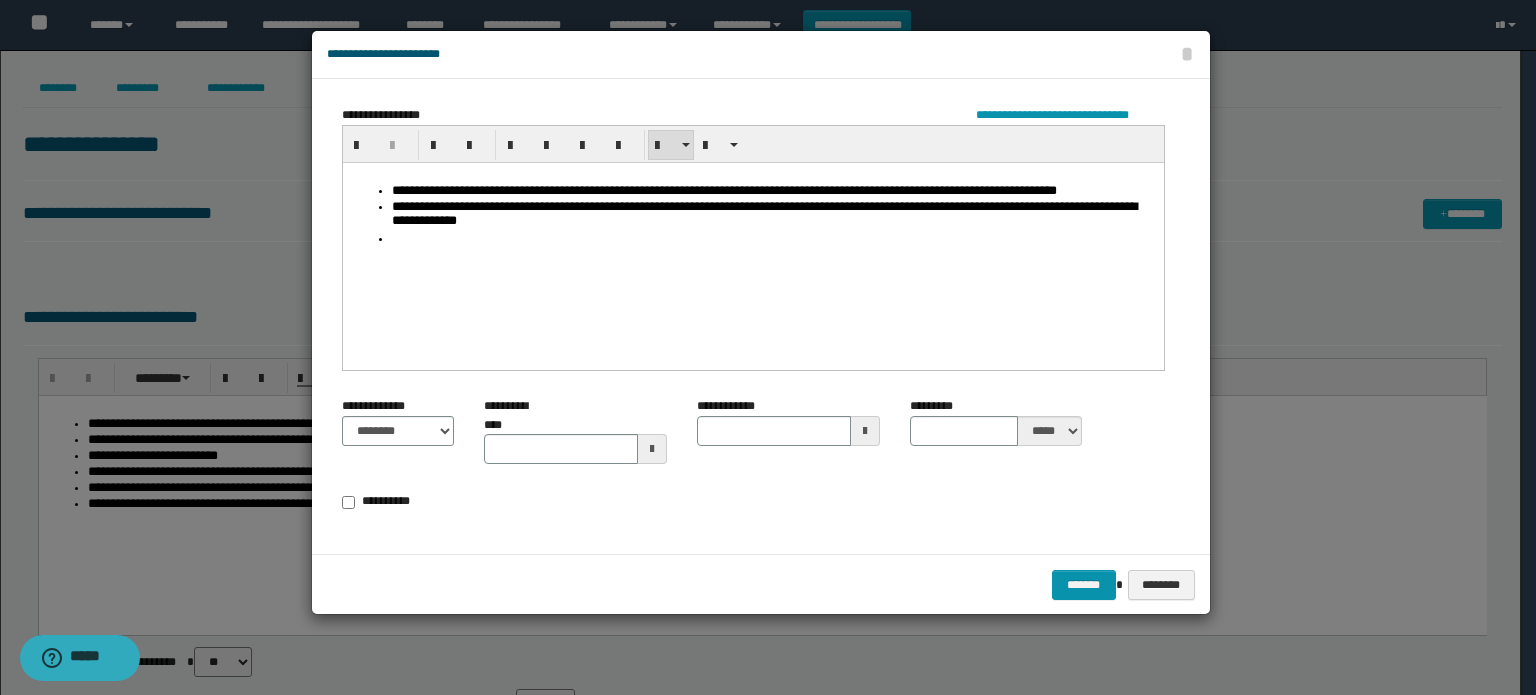 click at bounding box center [772, 238] 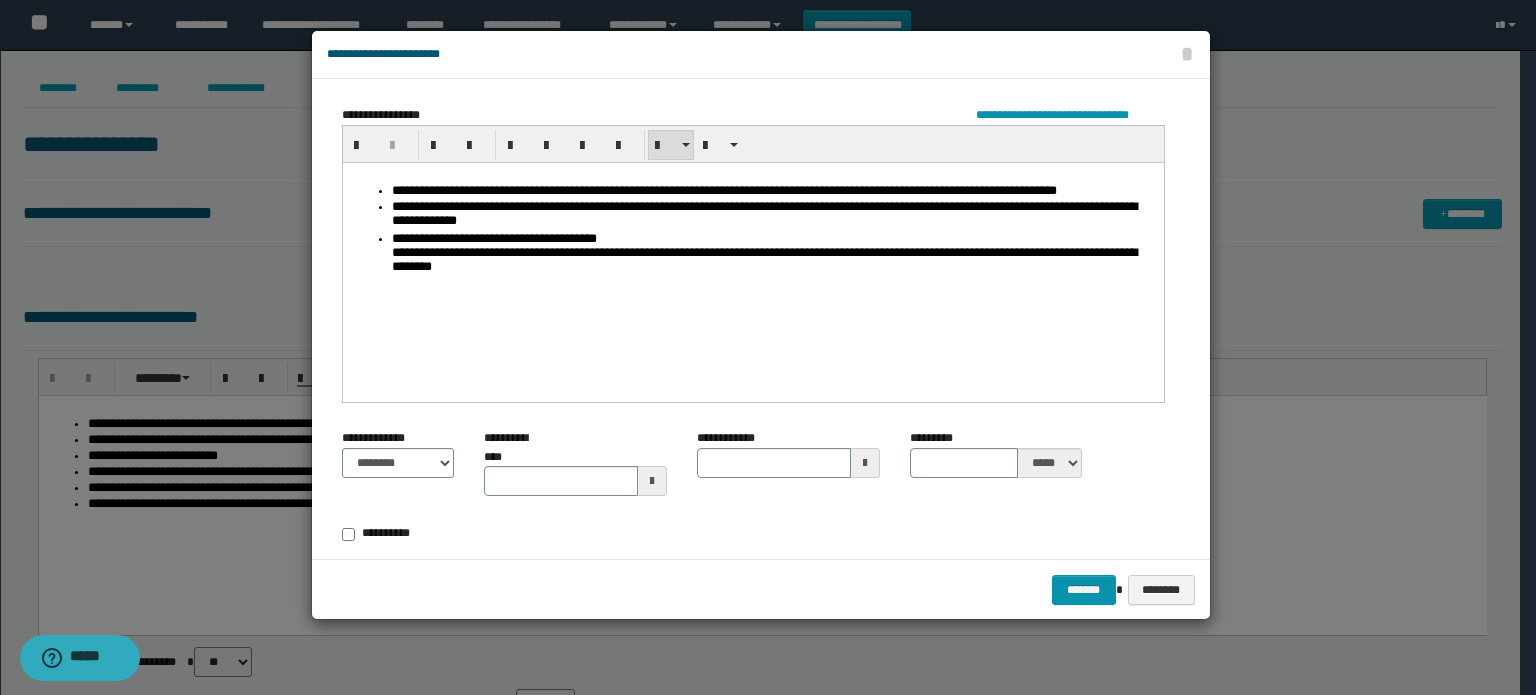 click on "**********" at bounding box center (773, 255) 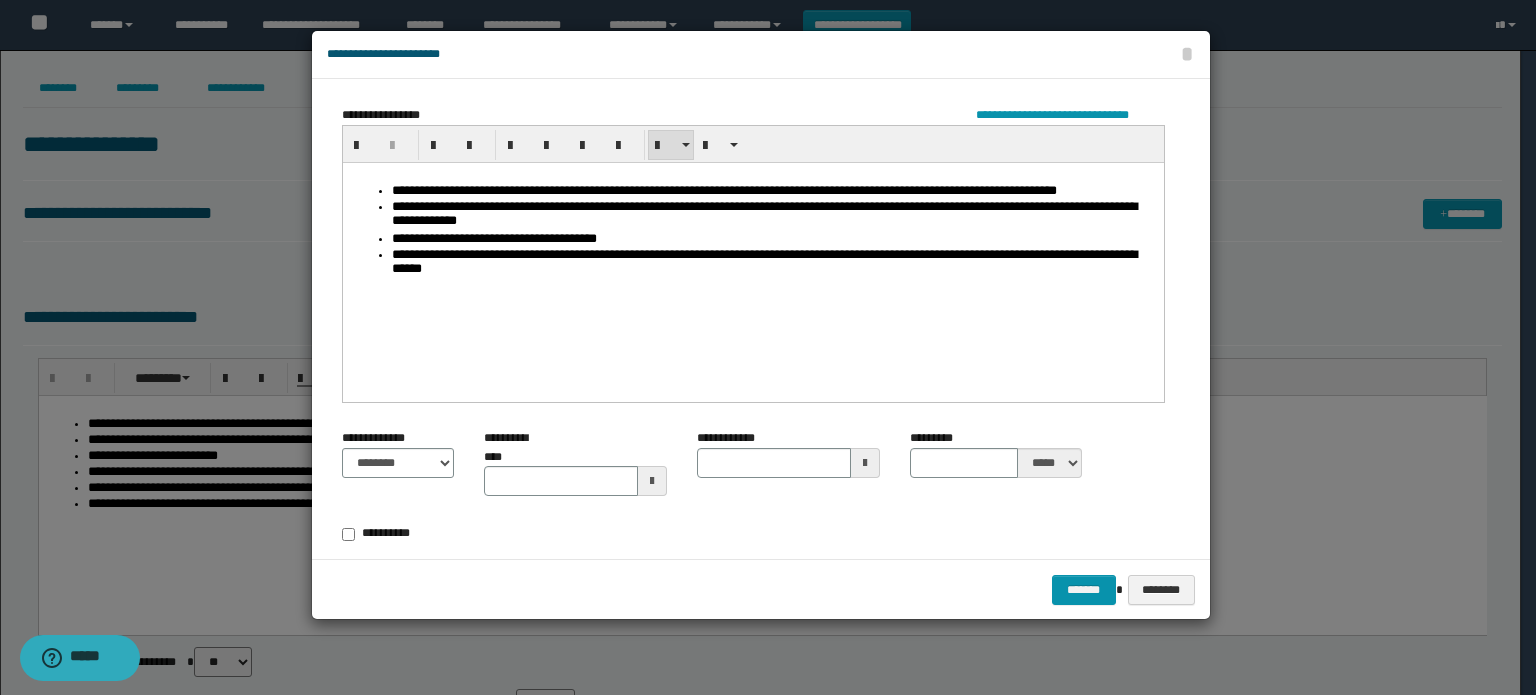 type 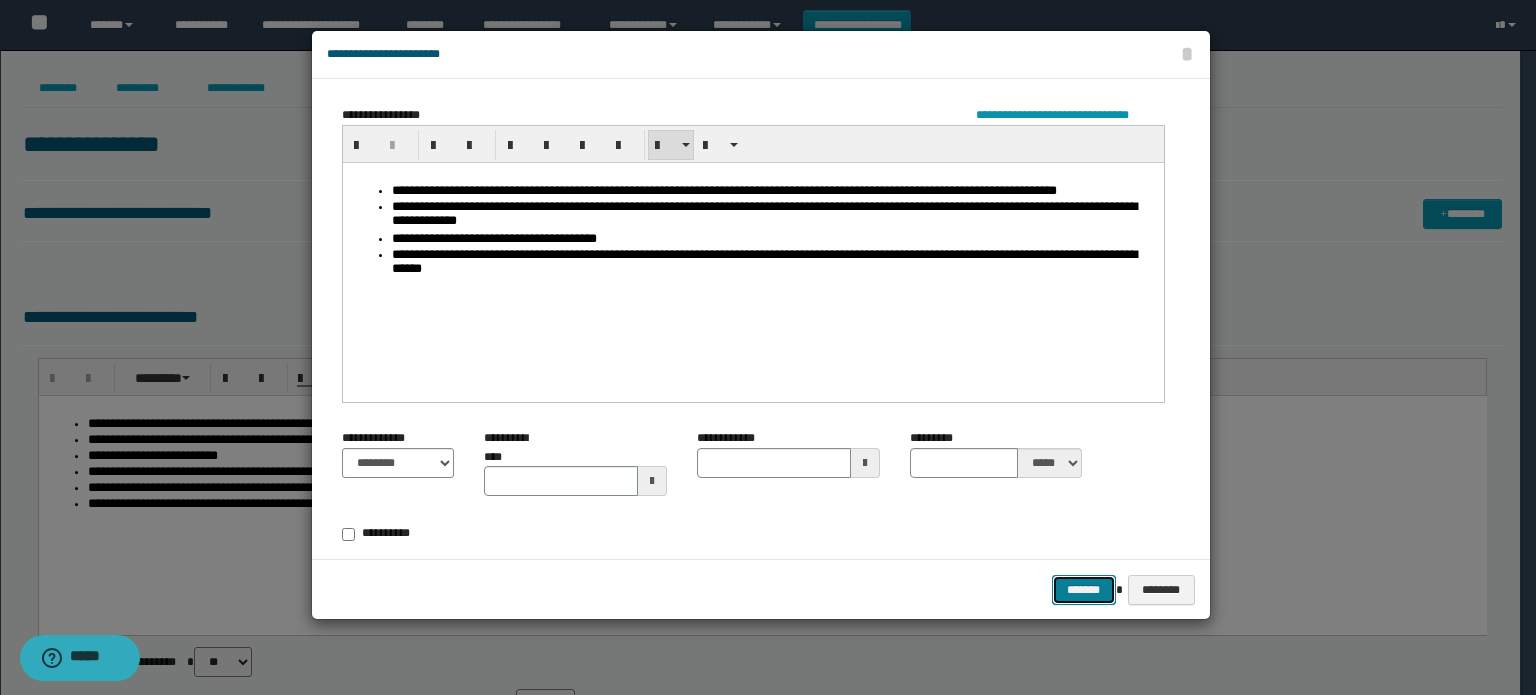 click on "*******" at bounding box center (1084, 590) 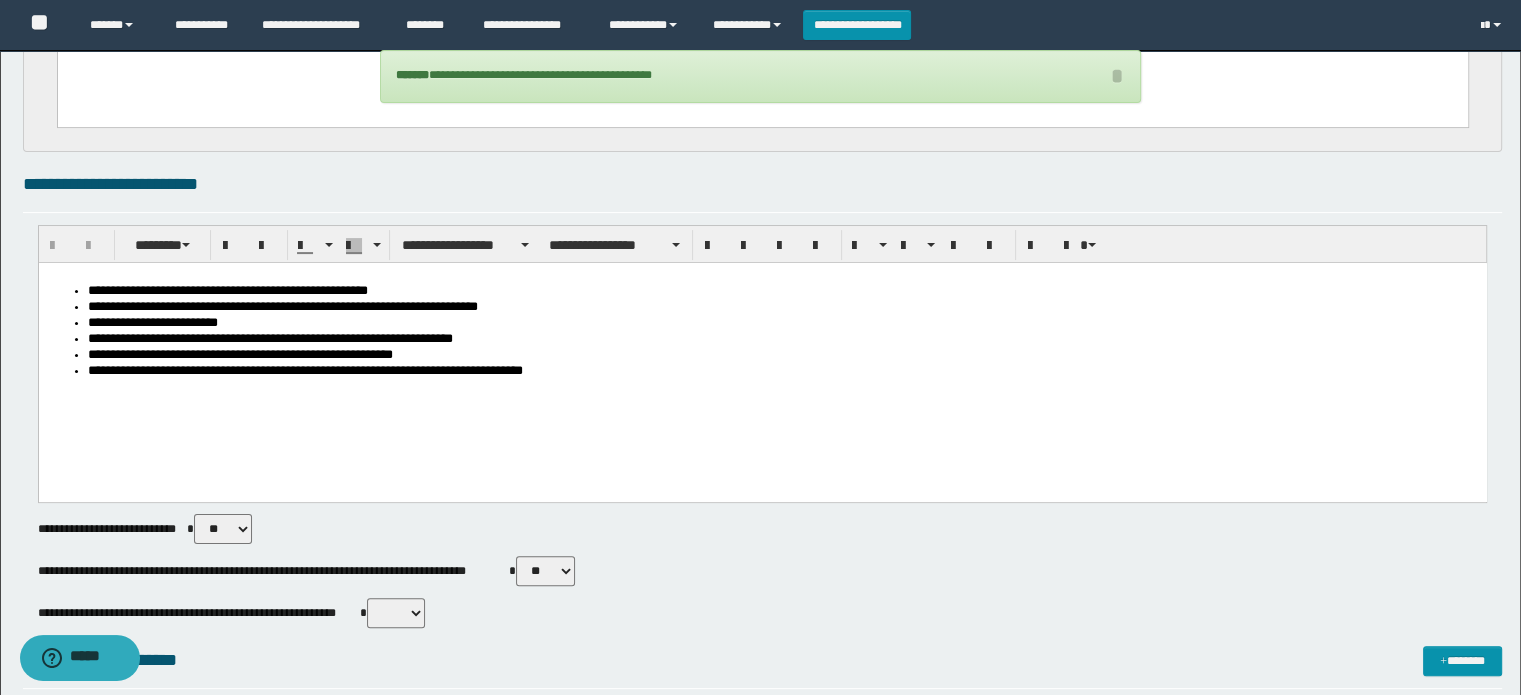 scroll, scrollTop: 400, scrollLeft: 0, axis: vertical 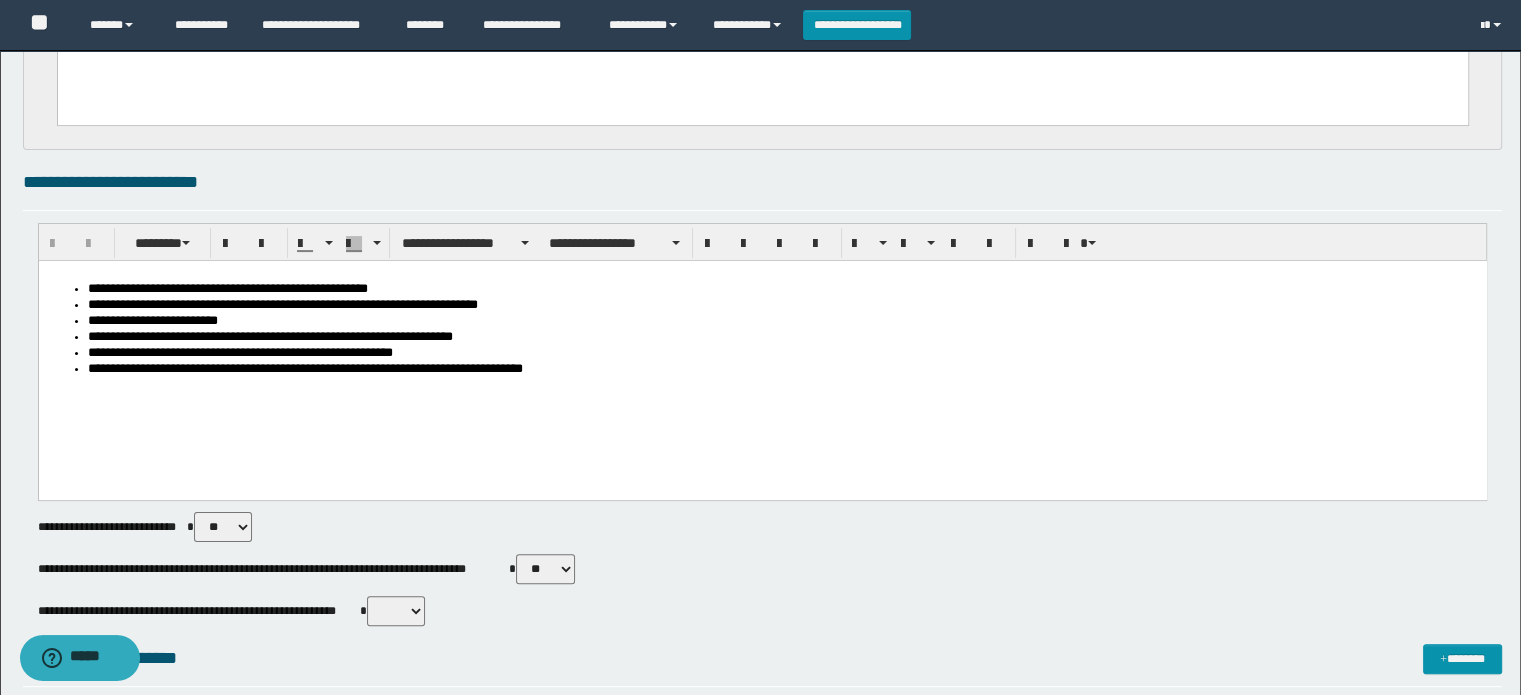 click on "**
**" at bounding box center (396, 611) 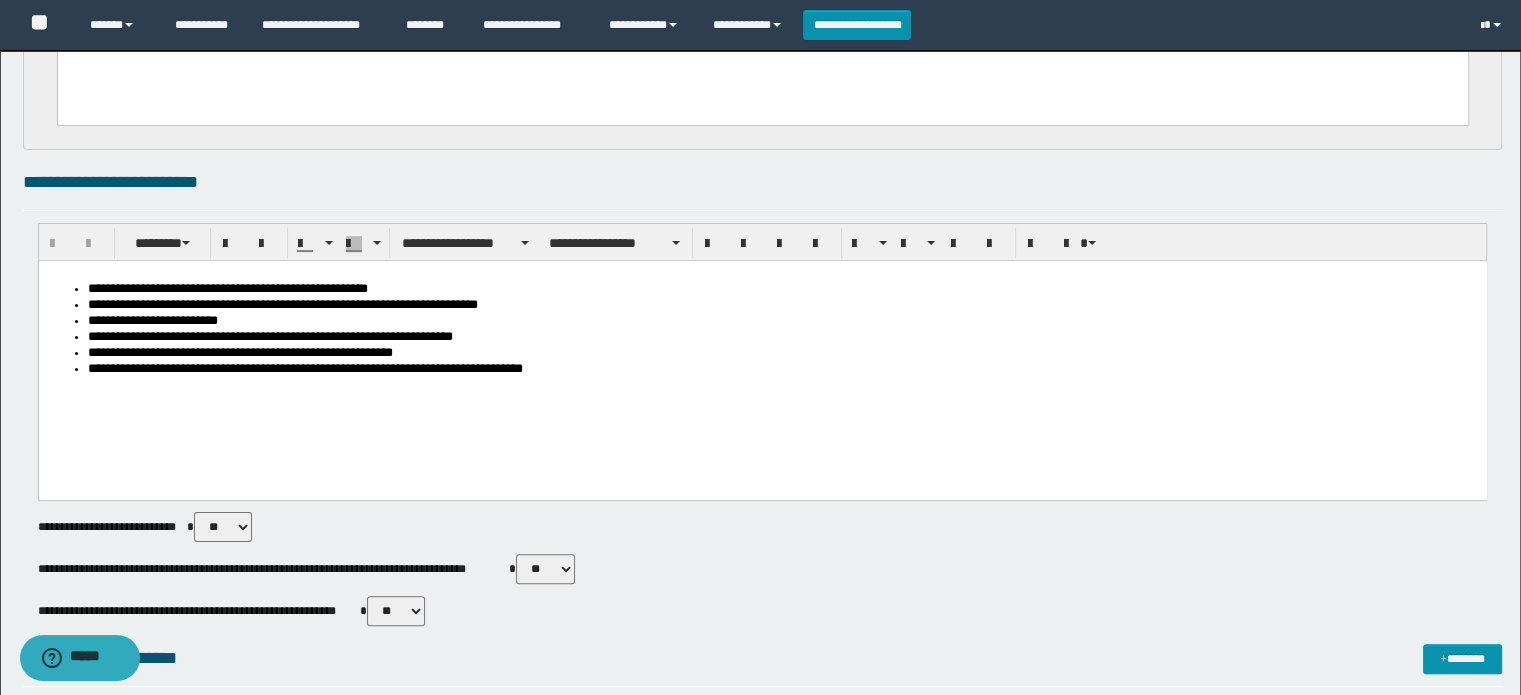 click on "**
**" at bounding box center [396, 611] 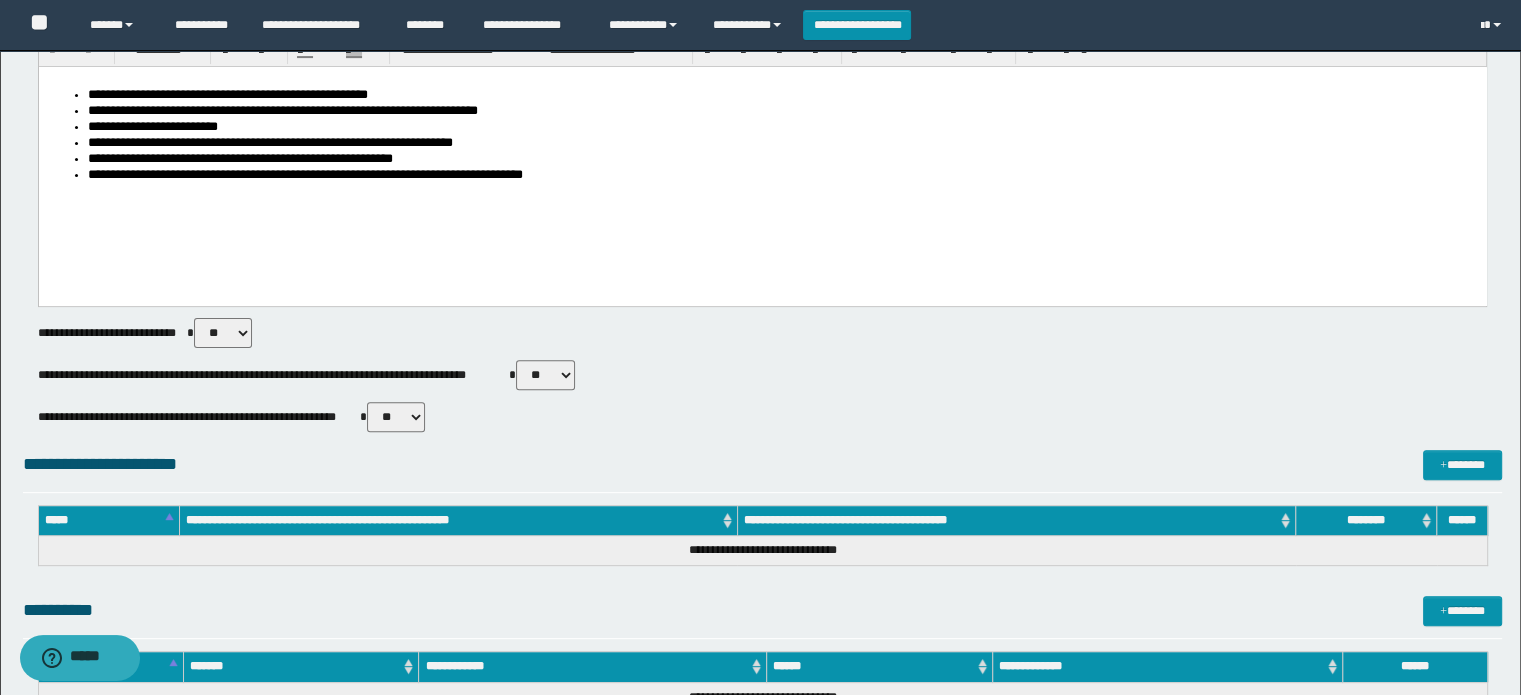 scroll, scrollTop: 599, scrollLeft: 0, axis: vertical 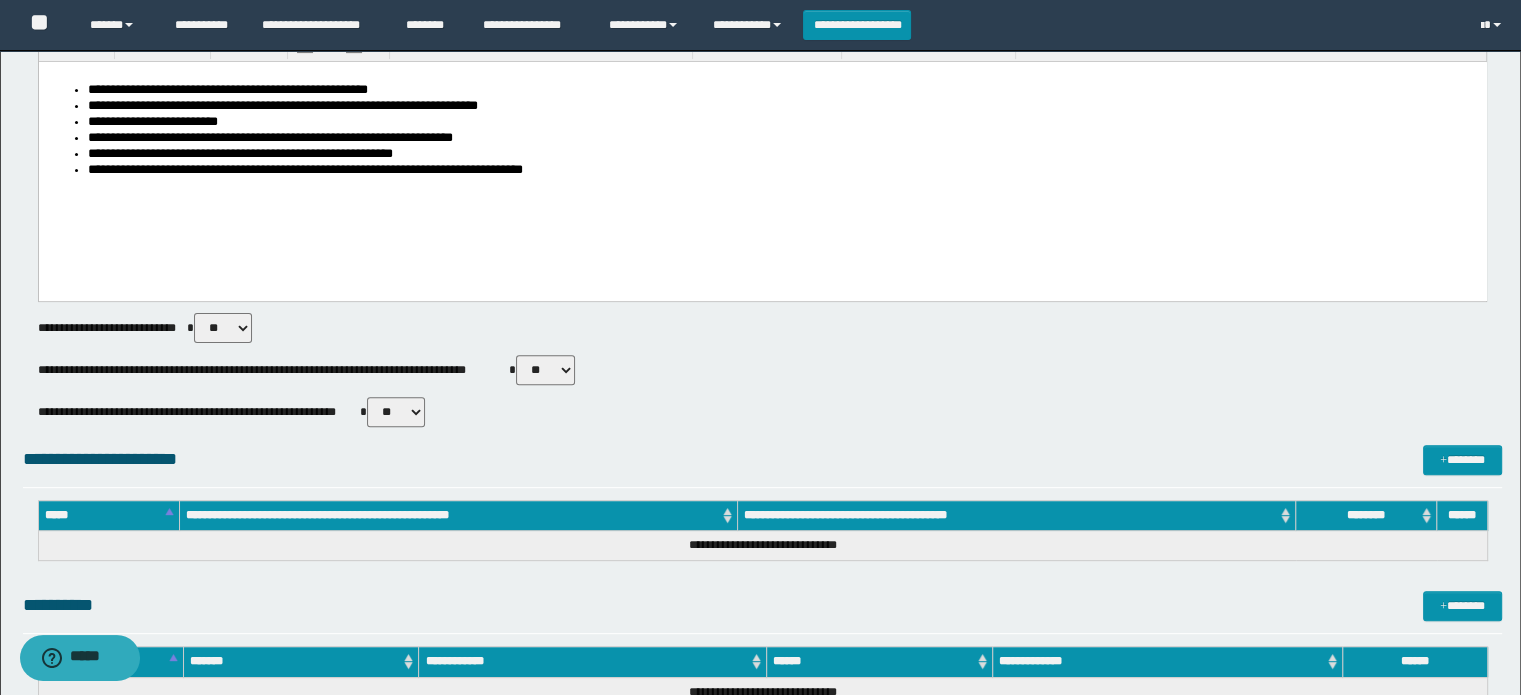 click on "**
**" at bounding box center (545, 370) 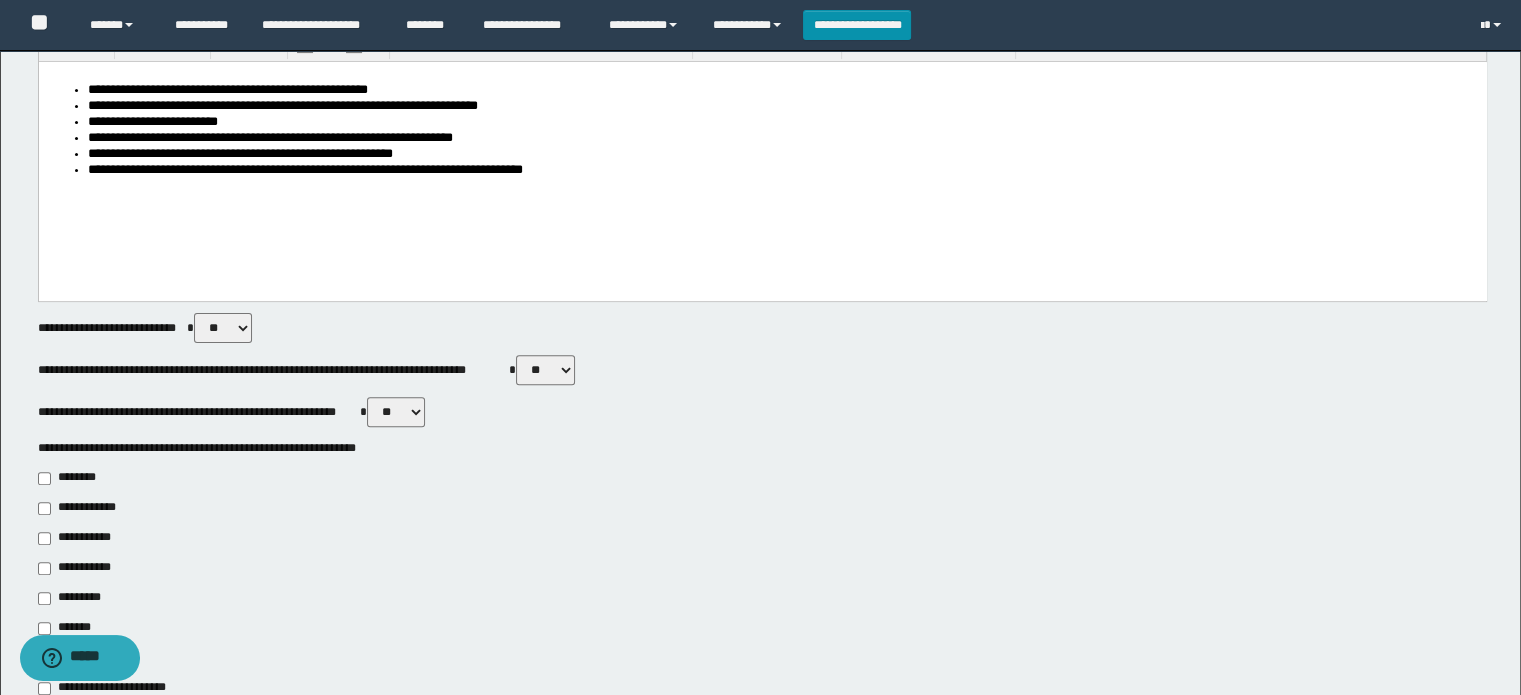 click on "**********" at bounding box center [81, 538] 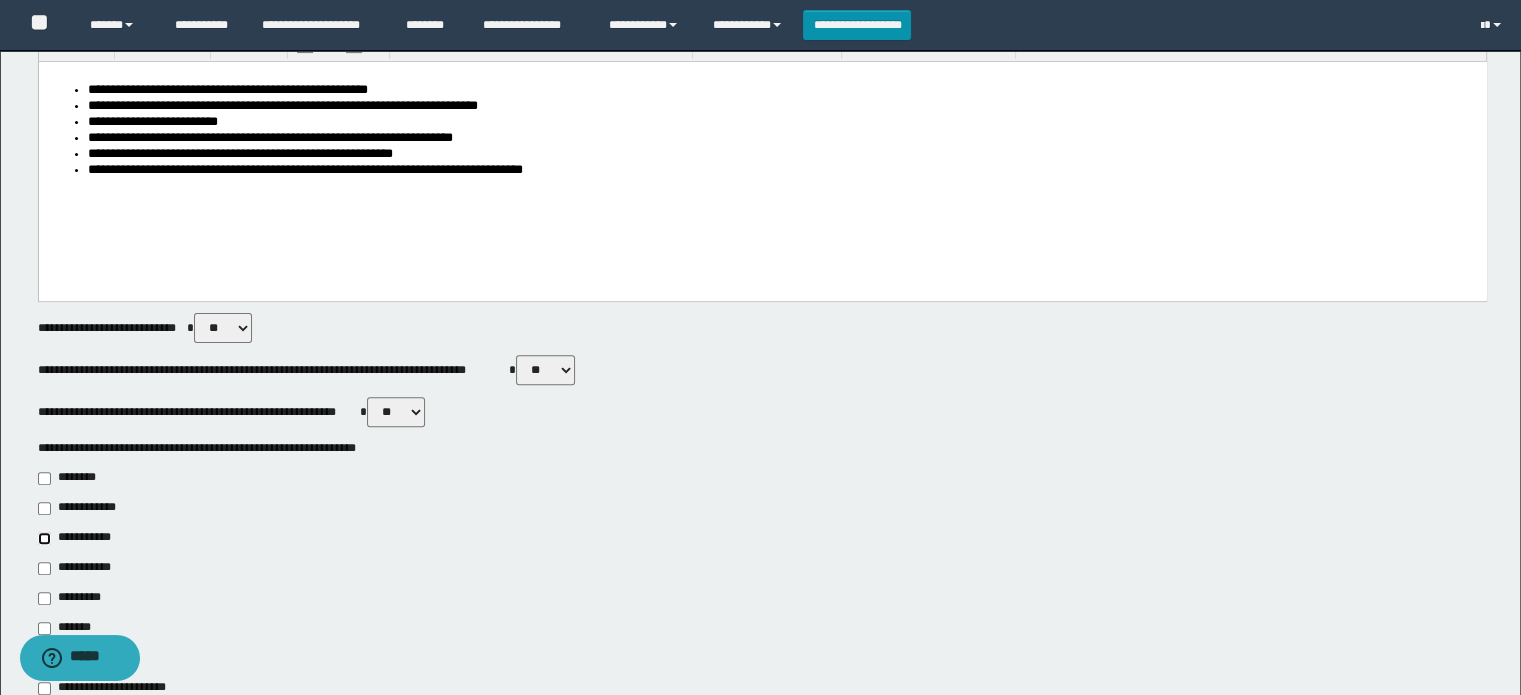 type on "**********" 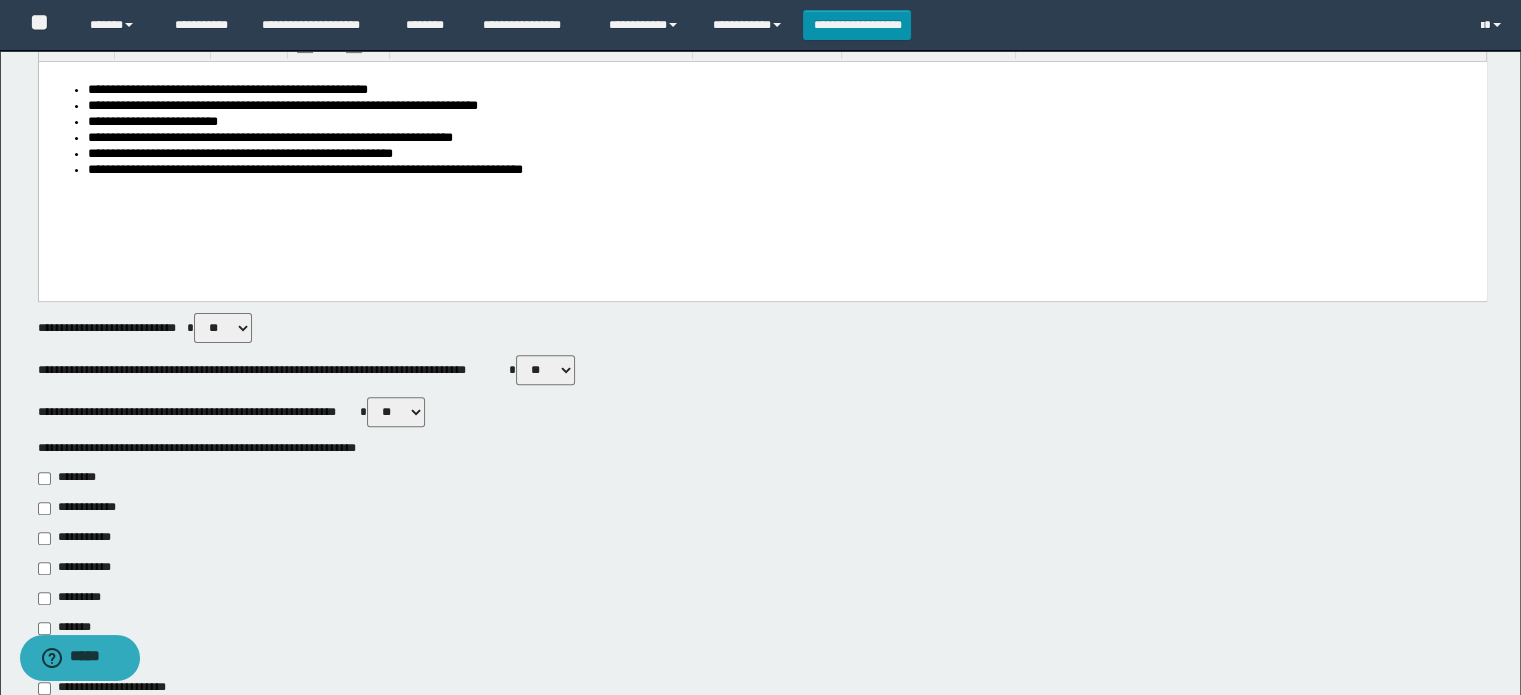 drag, startPoint x: 534, startPoint y: 371, endPoint x: 539, endPoint y: 390, distance: 19.646883 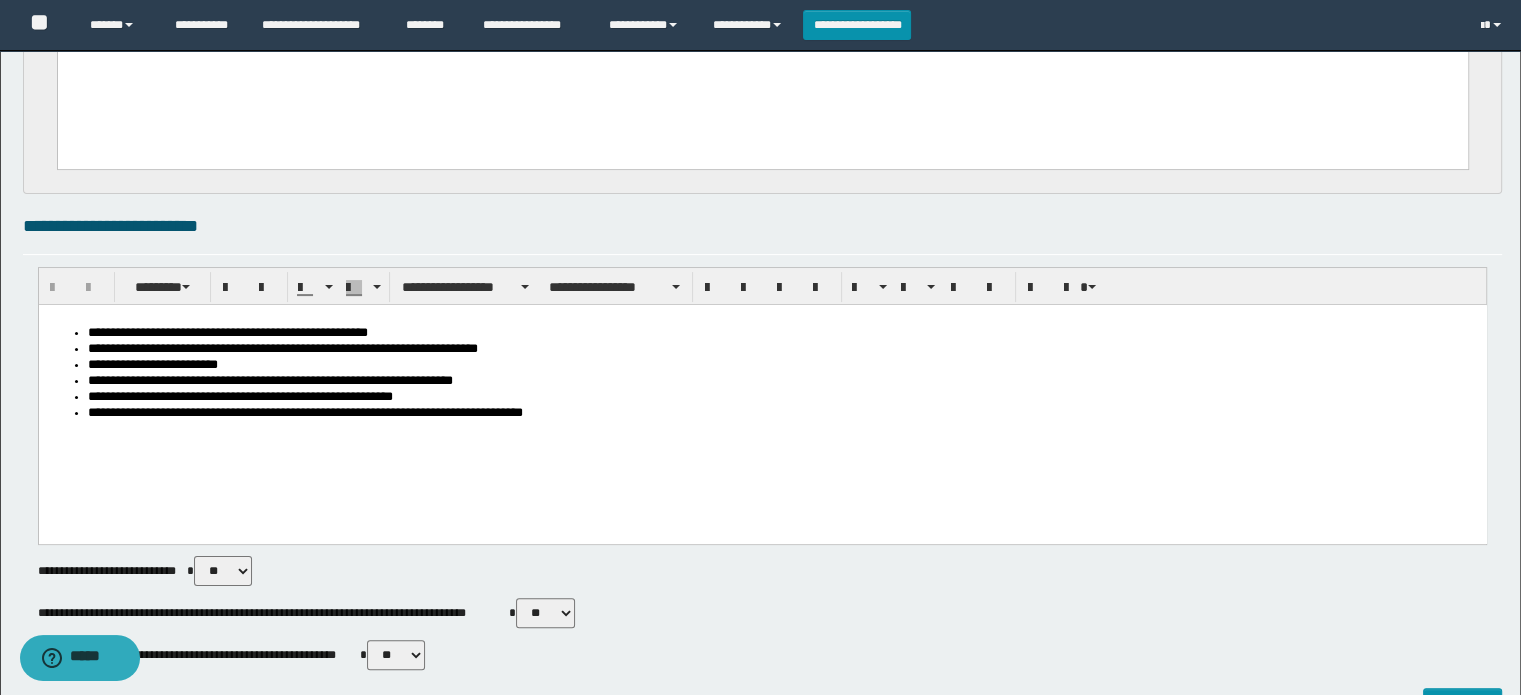 scroll, scrollTop: 0, scrollLeft: 0, axis: both 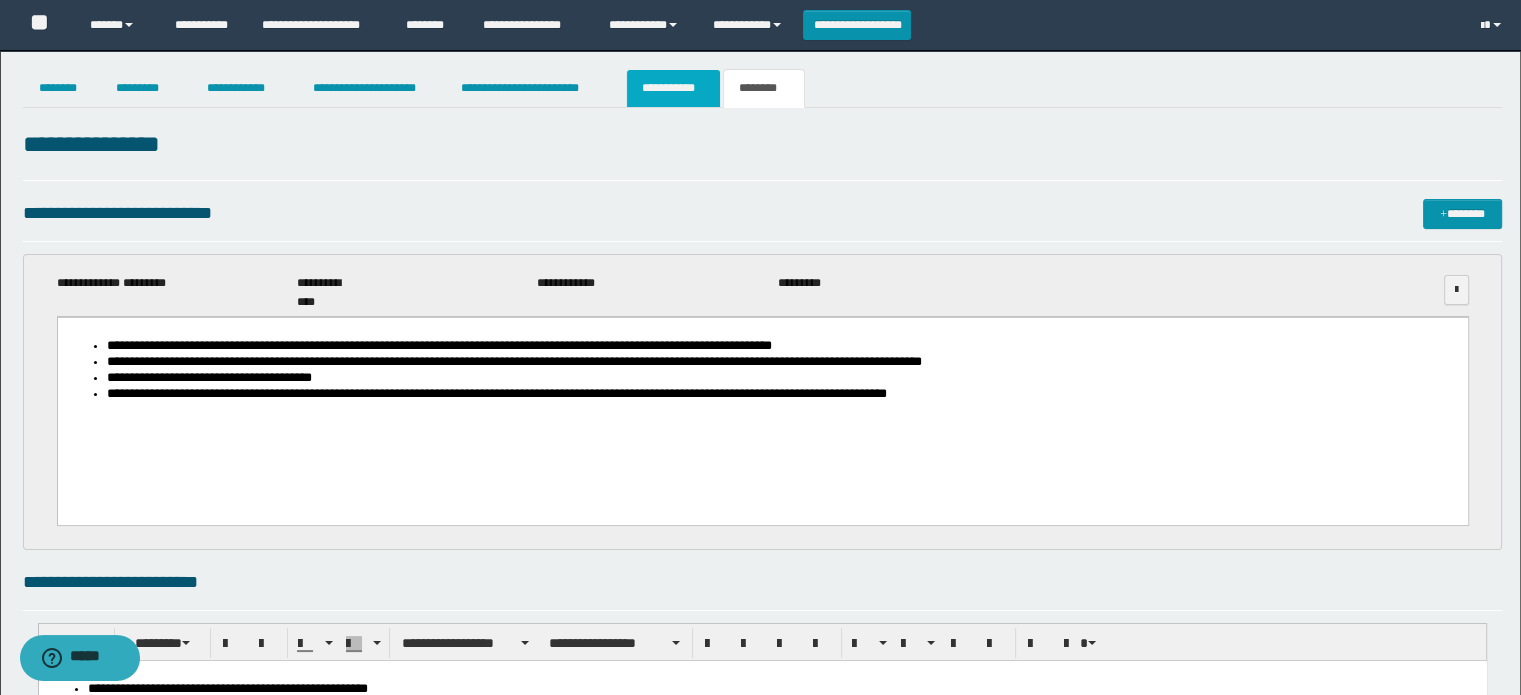 click on "**********" at bounding box center (673, 88) 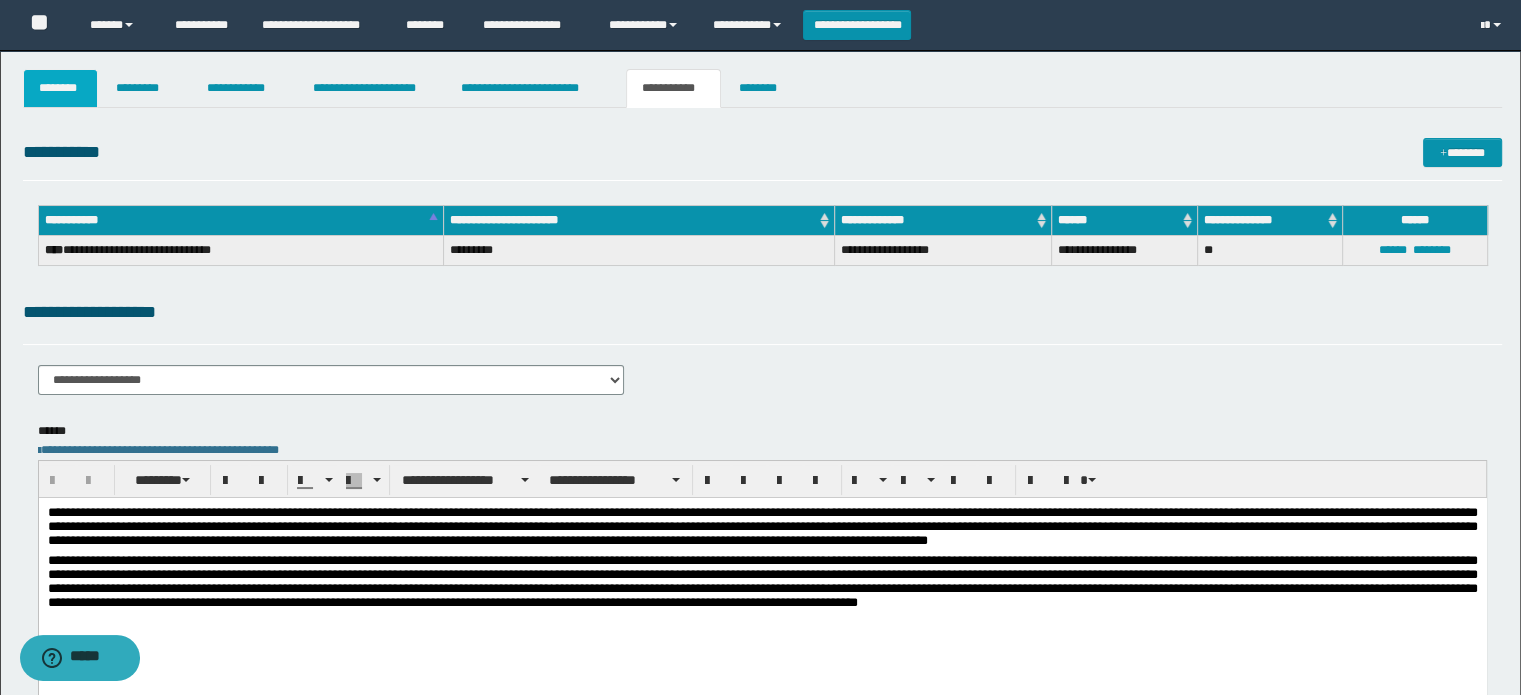 click on "********" at bounding box center [61, 88] 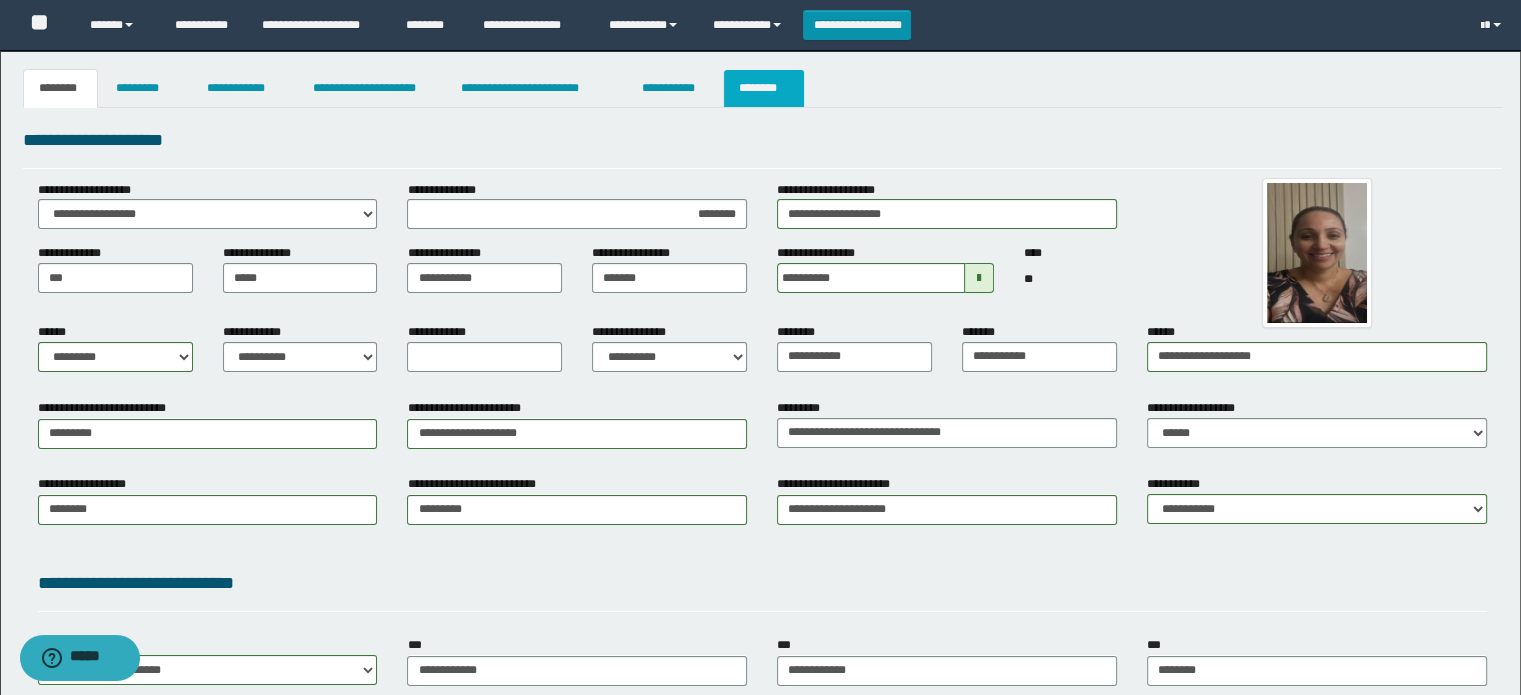 click on "********" at bounding box center [764, 88] 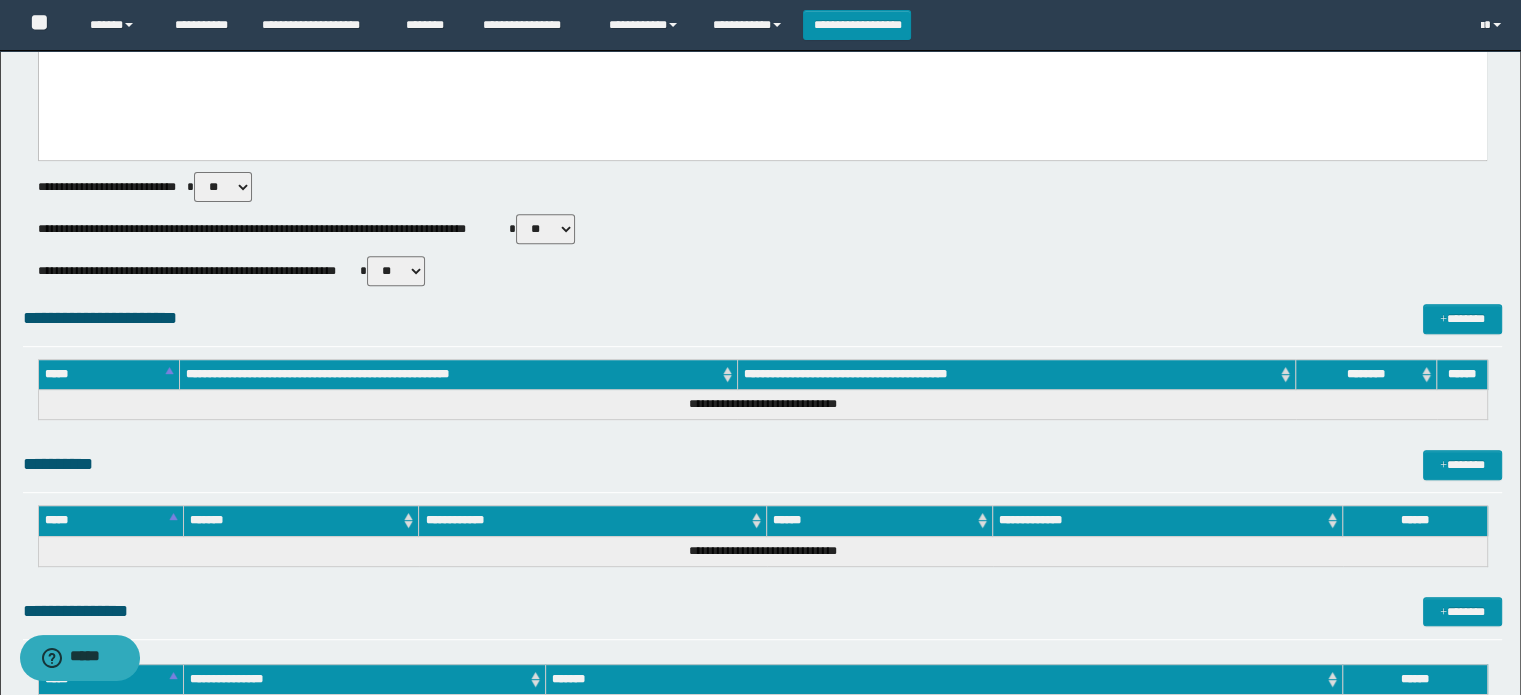 scroll, scrollTop: 1194, scrollLeft: 0, axis: vertical 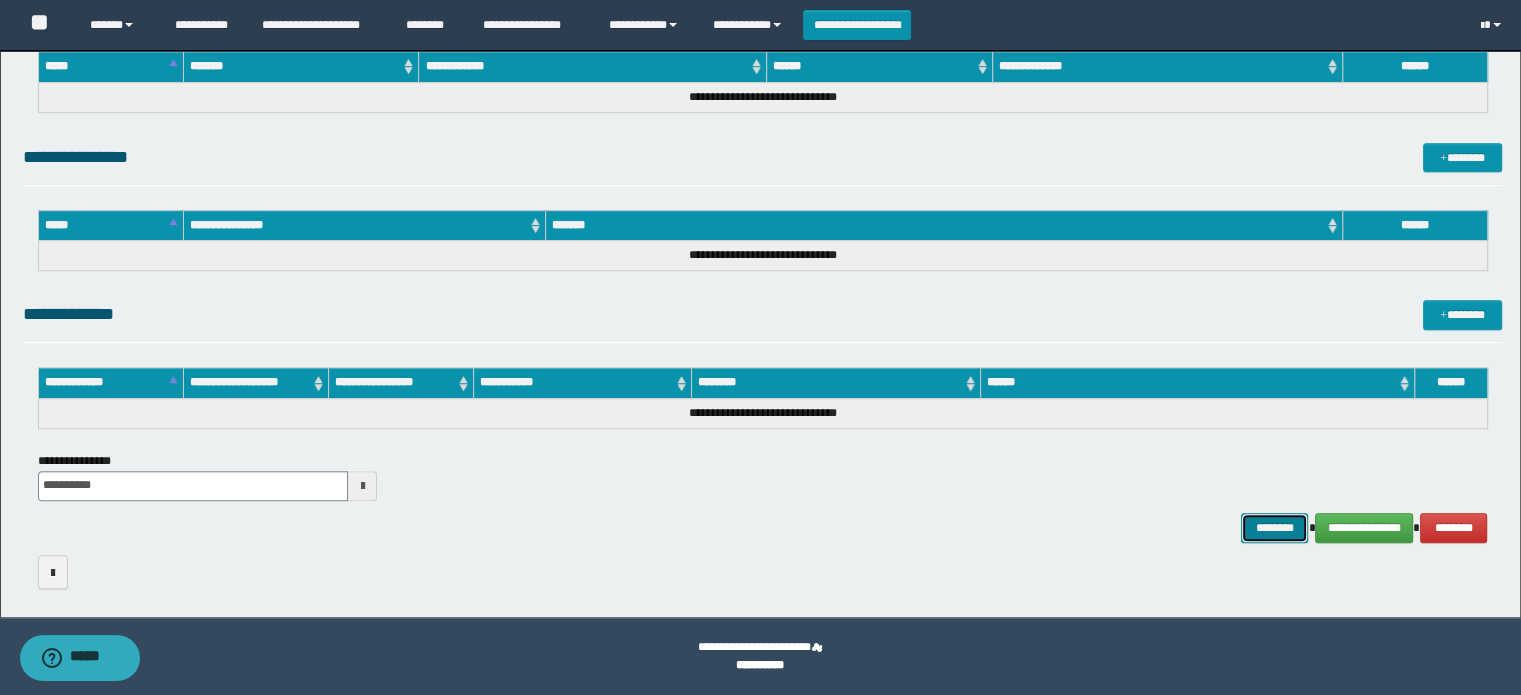 click on "********" at bounding box center (1274, 528) 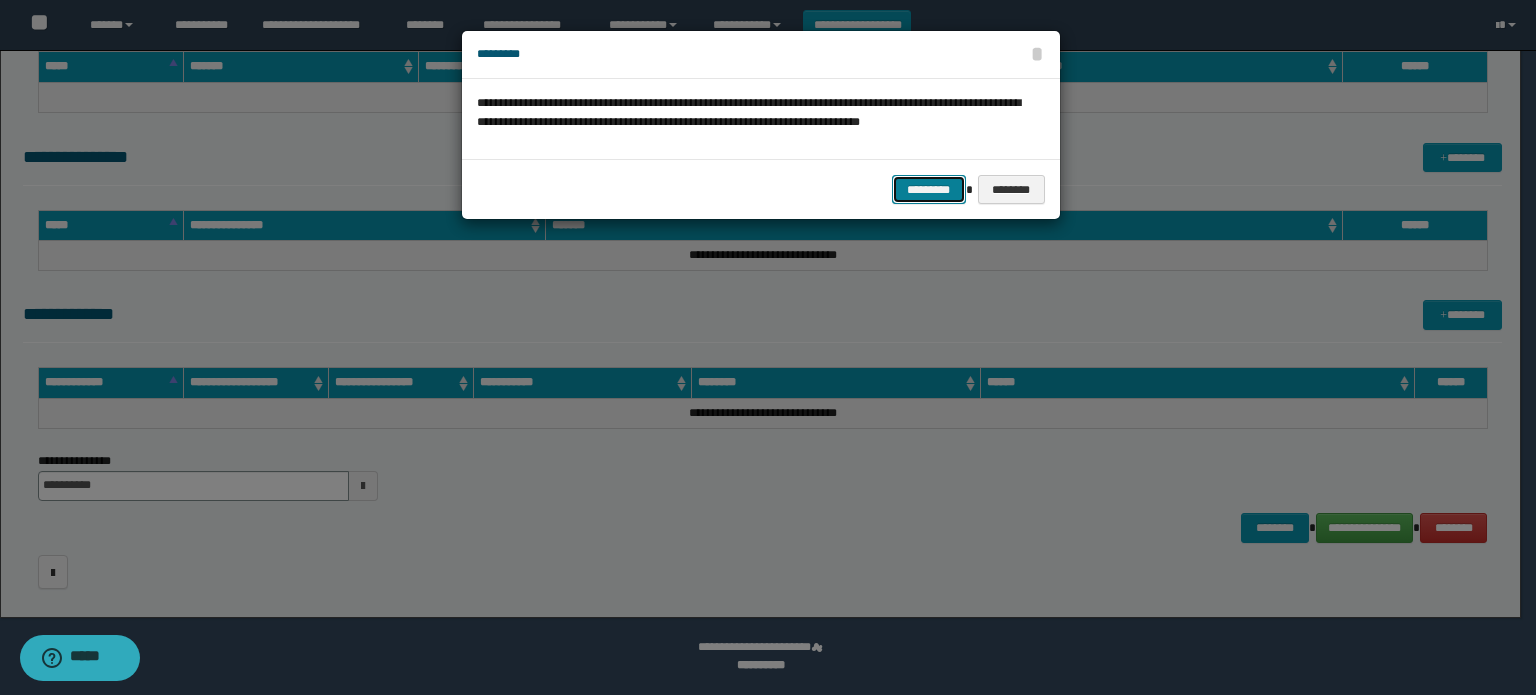 click on "*********" at bounding box center [929, 190] 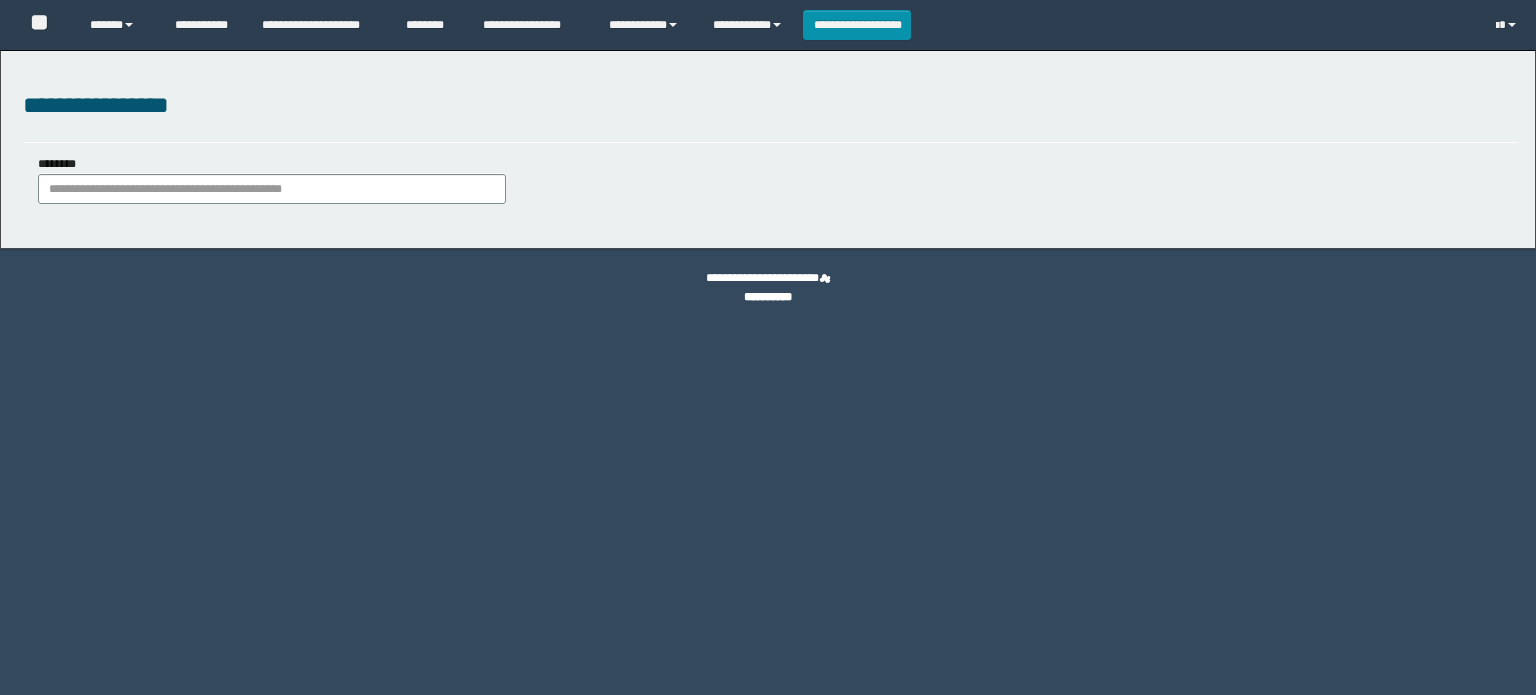 scroll, scrollTop: 0, scrollLeft: 0, axis: both 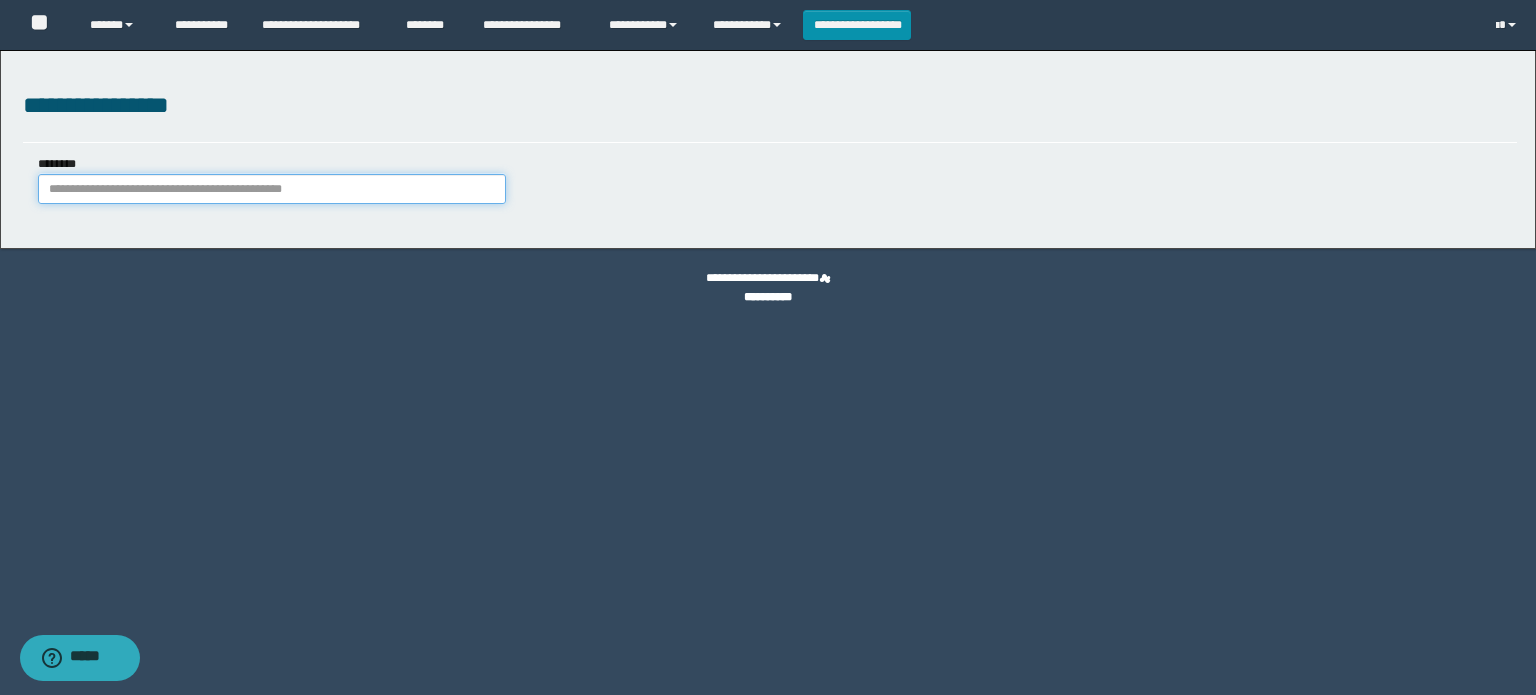 click on "********" at bounding box center (272, 189) 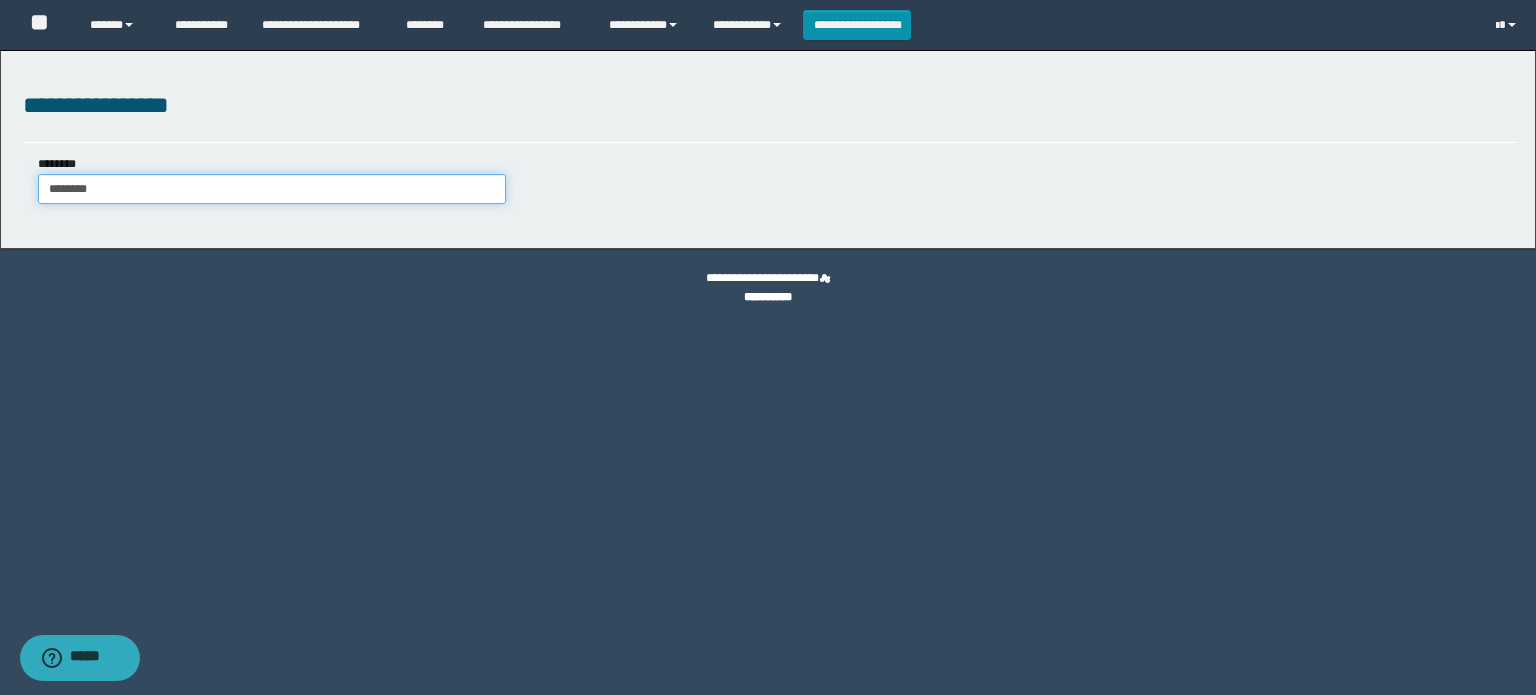 type on "********" 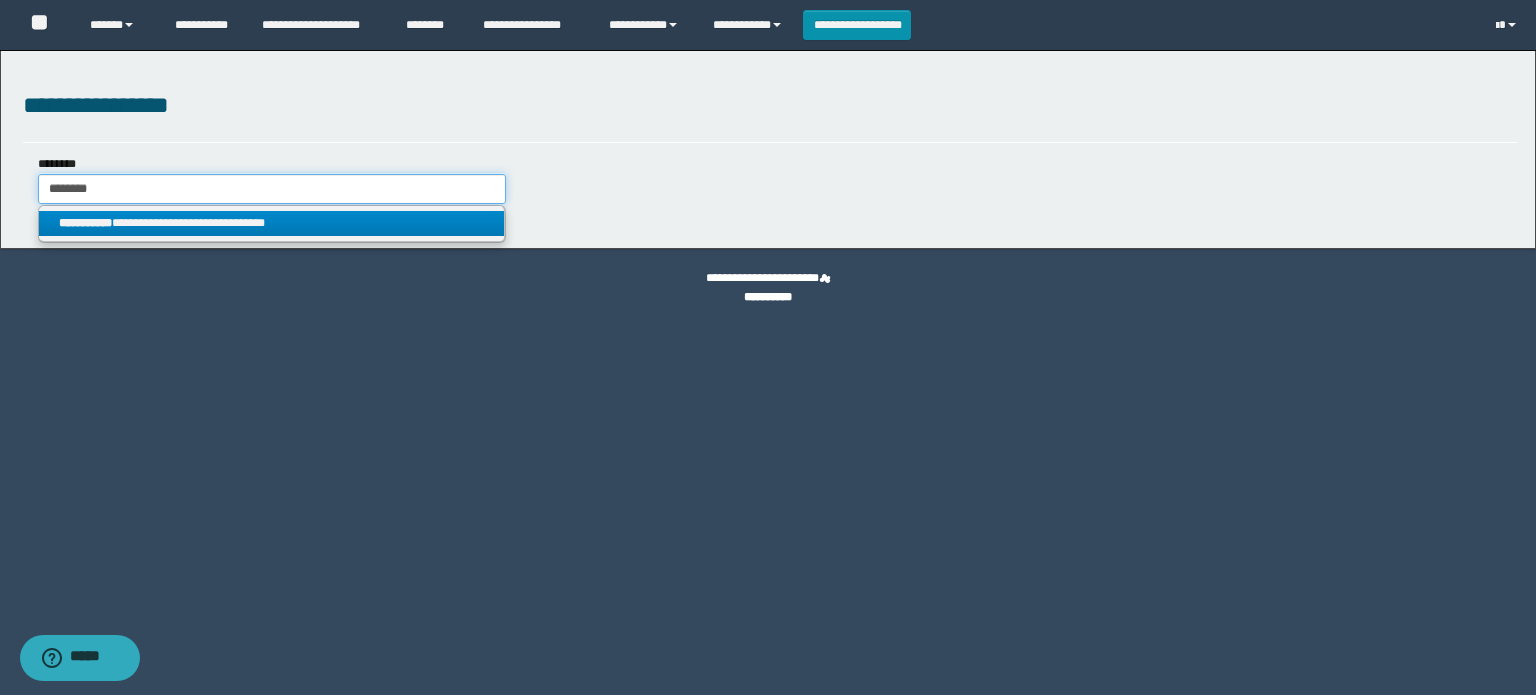type on "********" 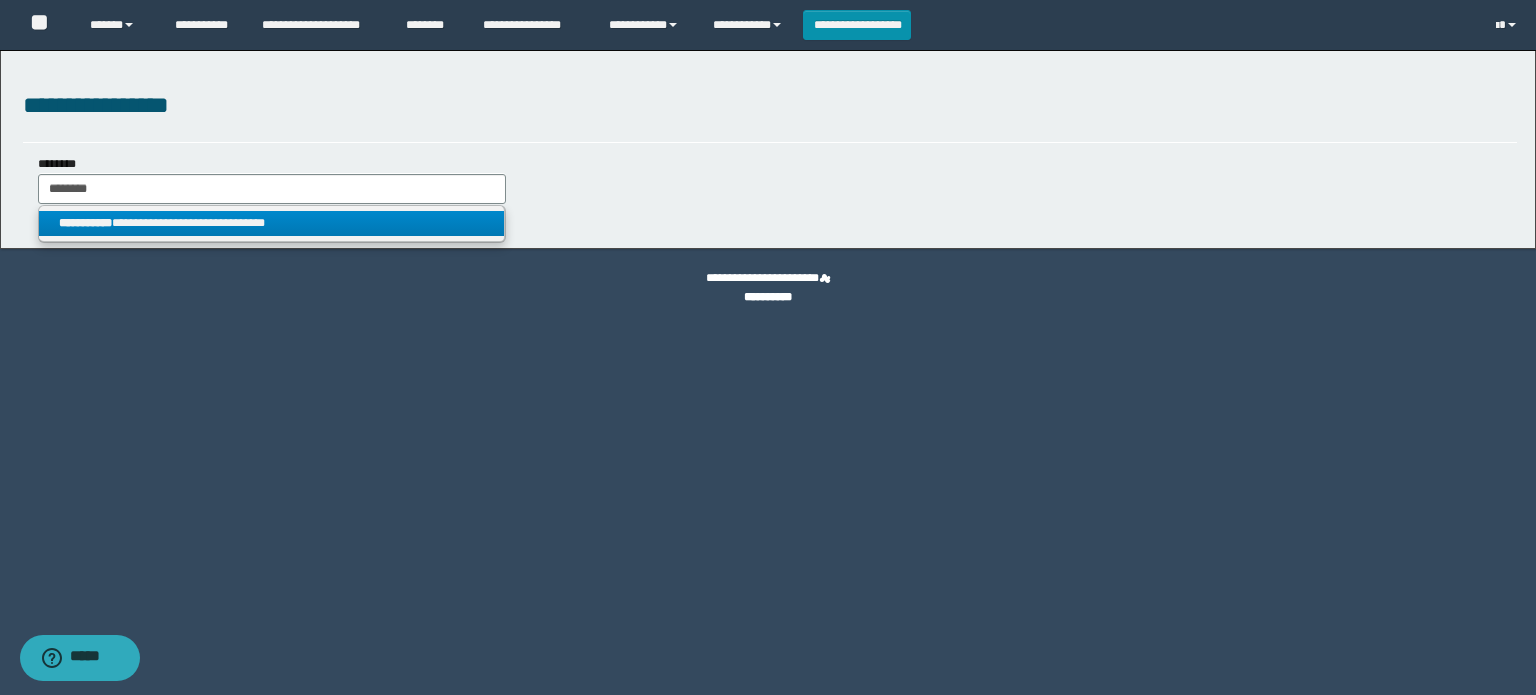 click on "**********" at bounding box center [272, 223] 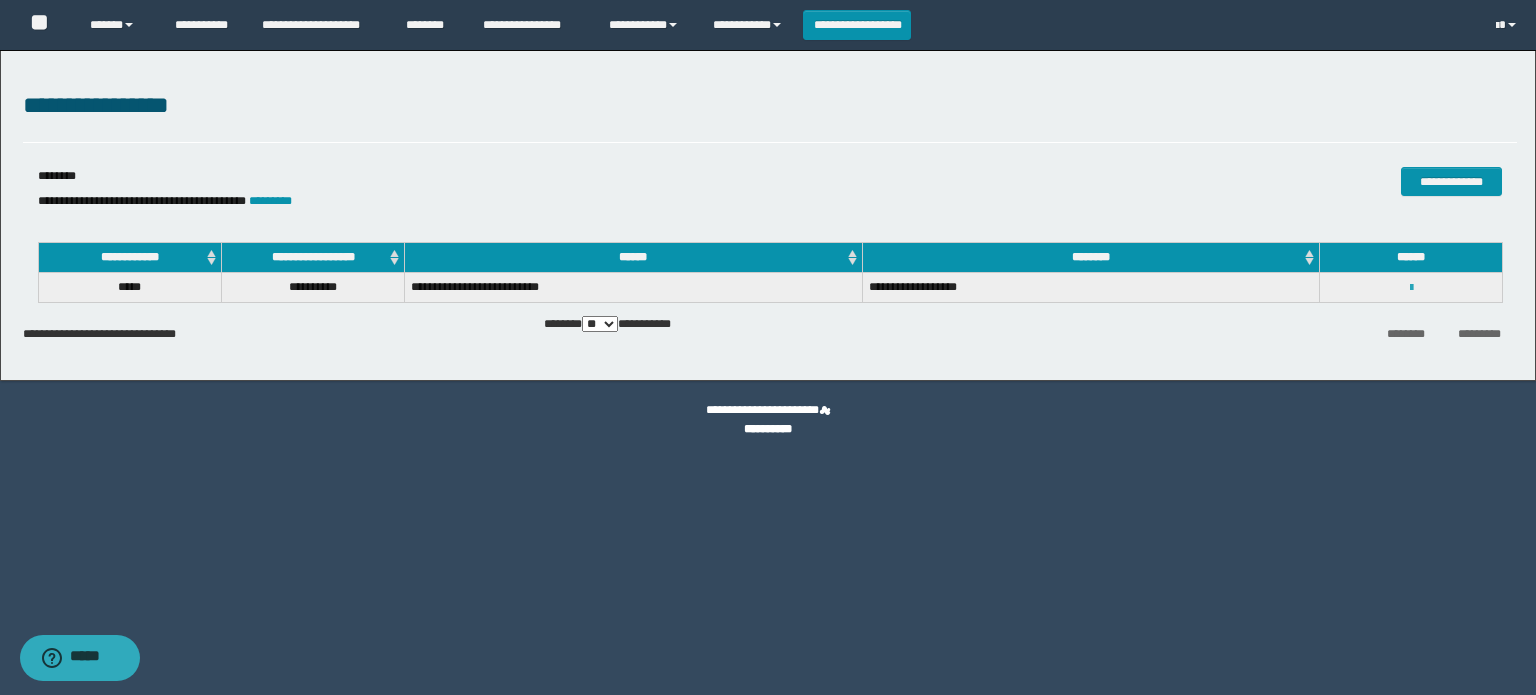 click at bounding box center [1411, 288] 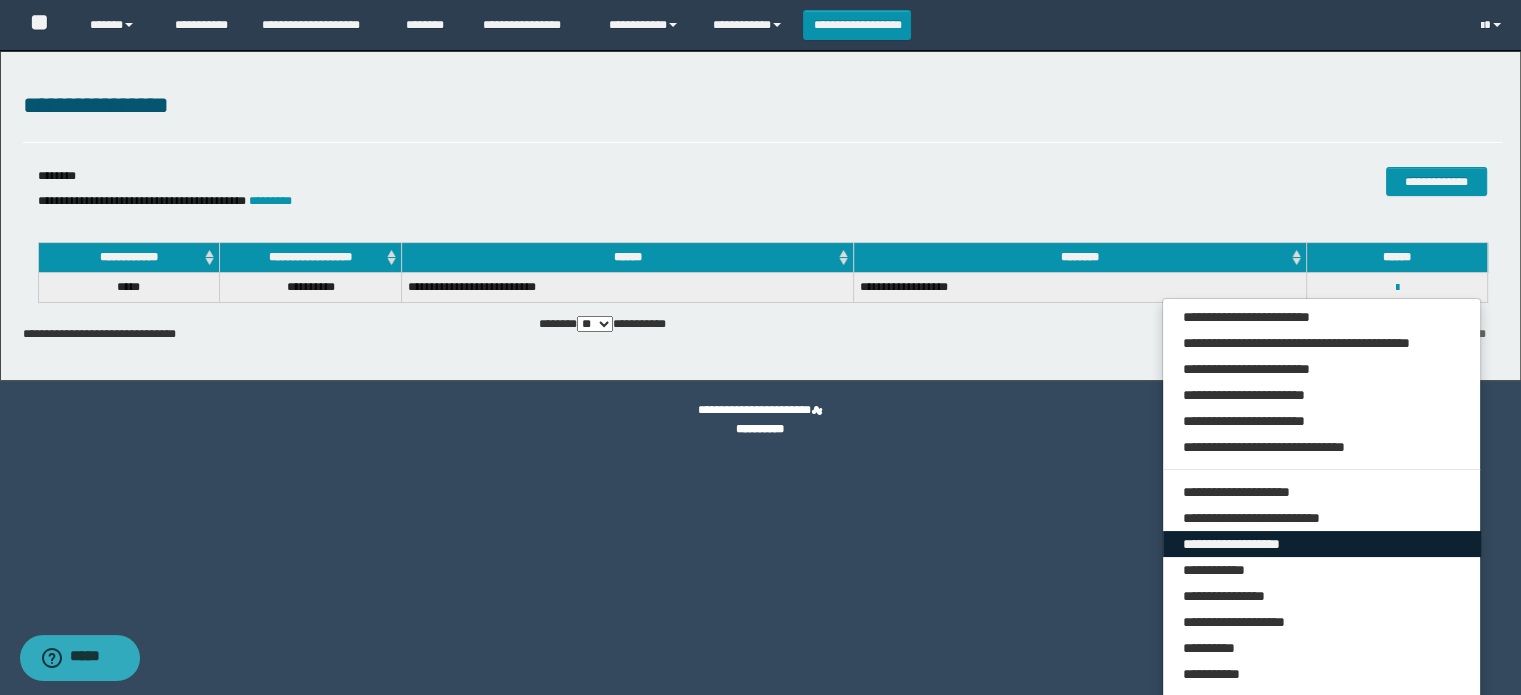click on "**********" at bounding box center [1322, 544] 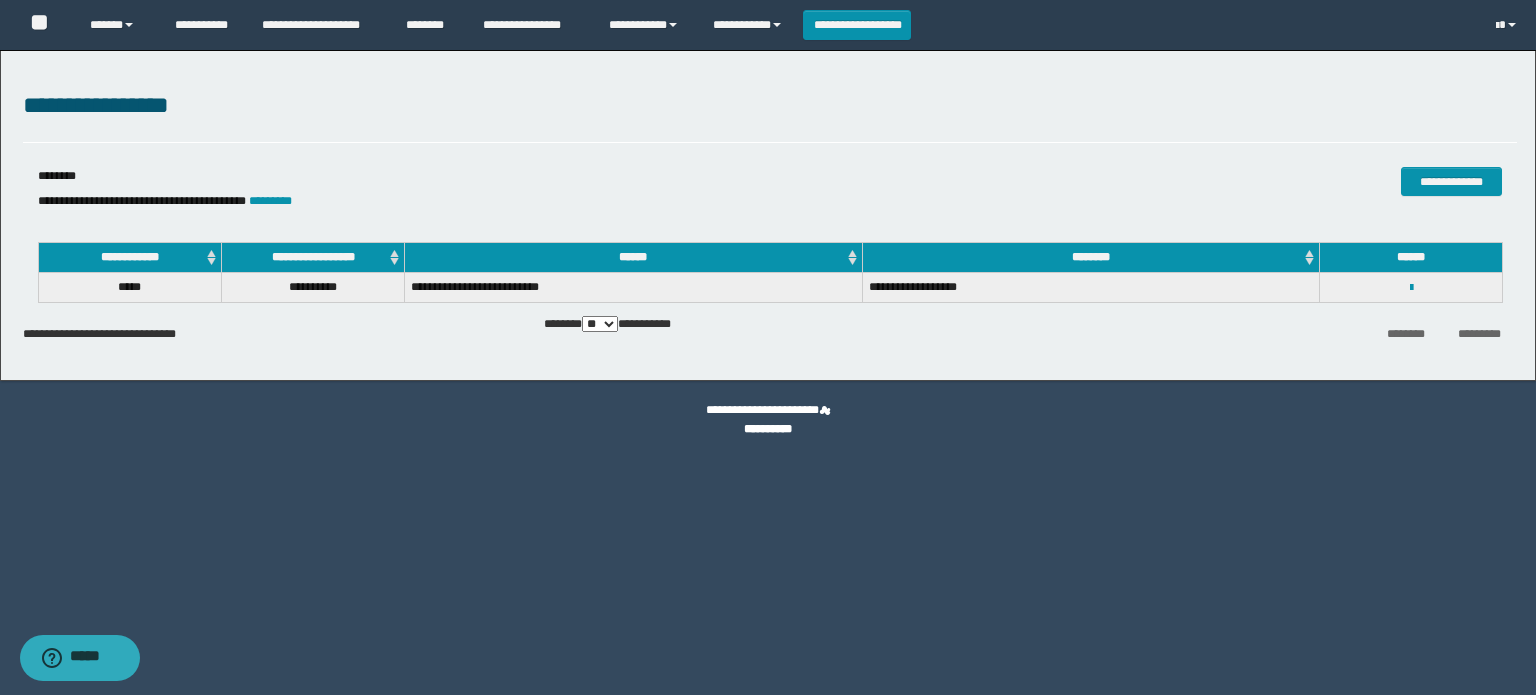 select on "*" 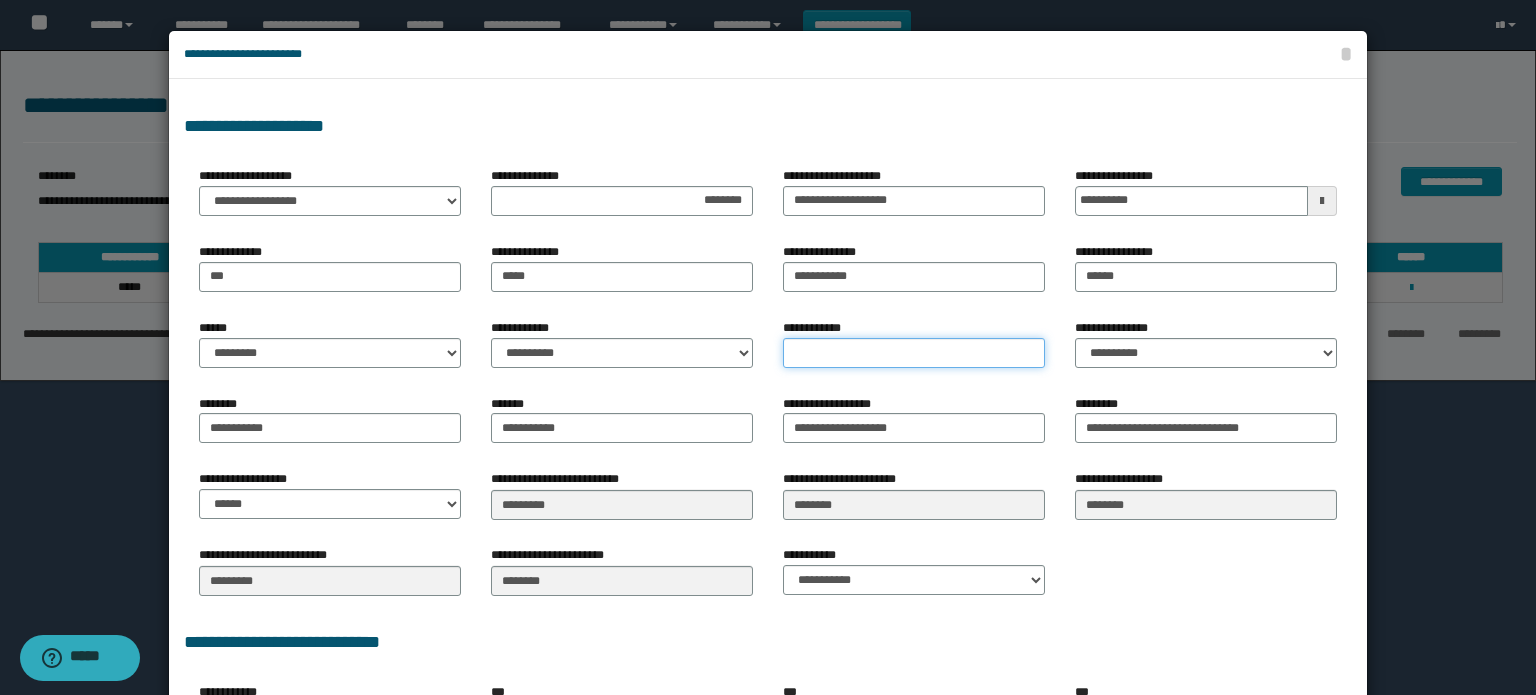 click on "**********" at bounding box center [914, 353] 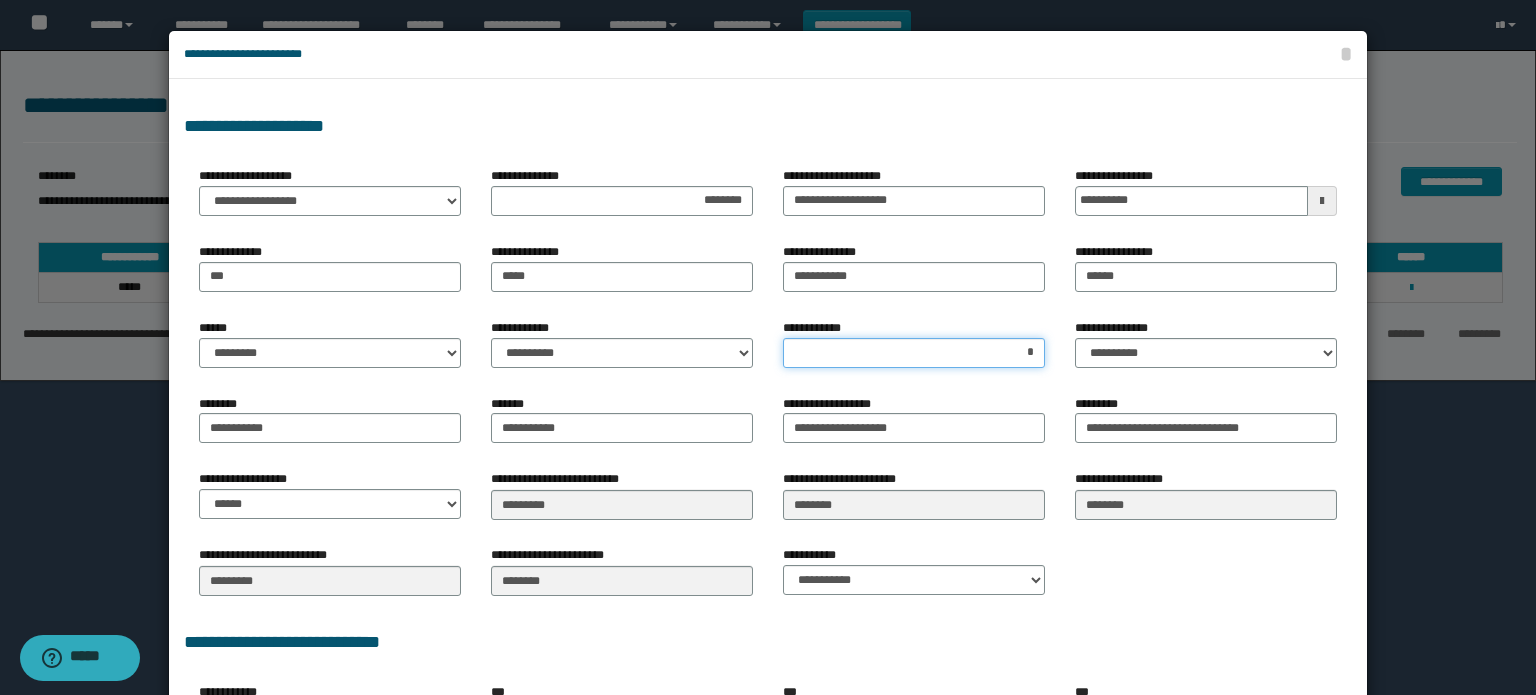 type on "*" 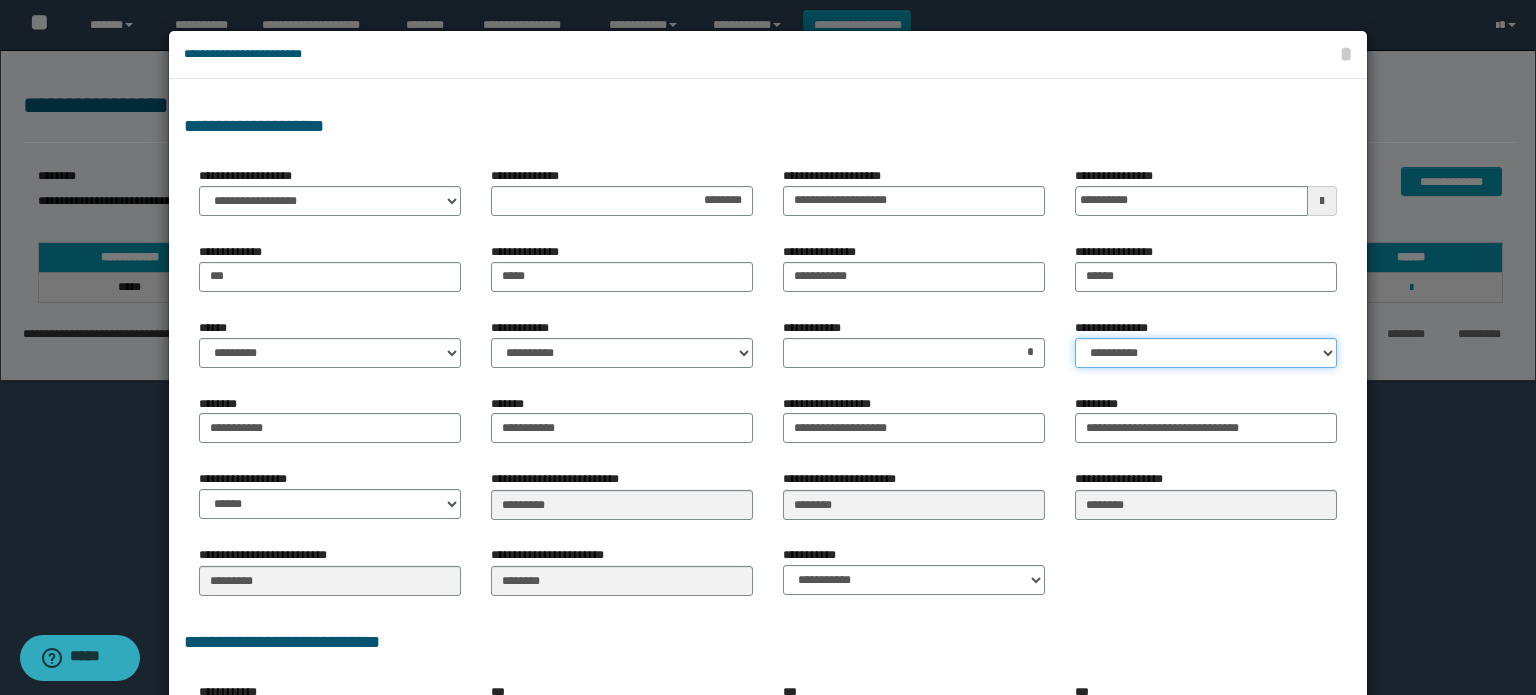 click on "**********" at bounding box center [1206, 353] 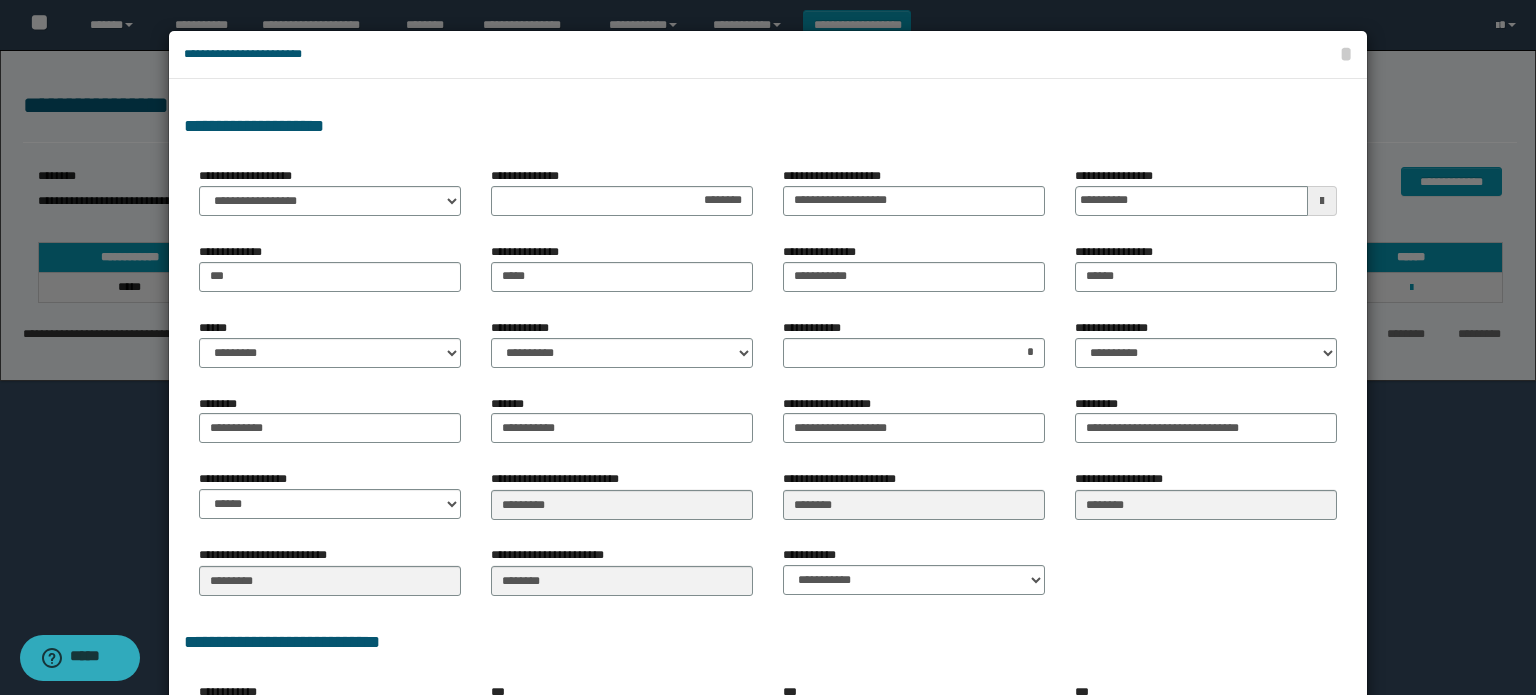 click on "**********" at bounding box center [1121, 176] 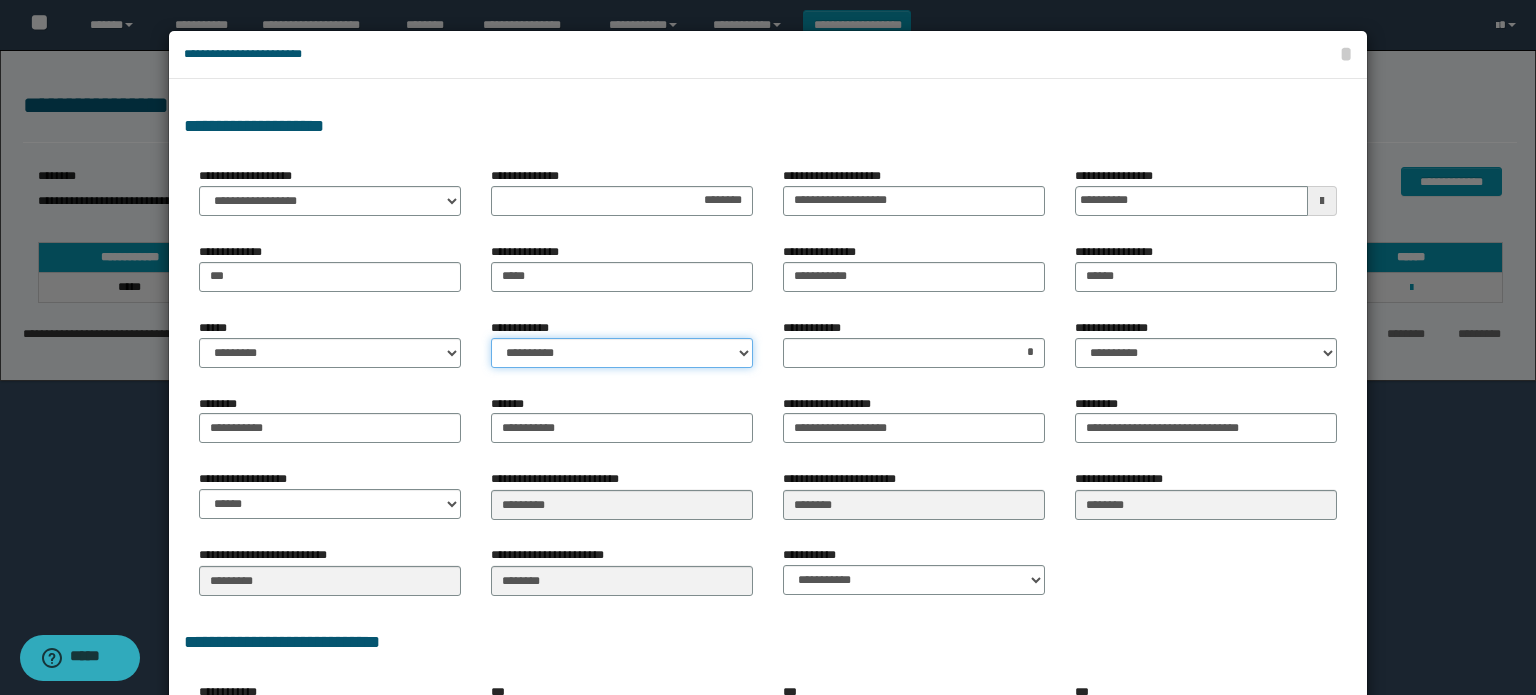 click on "**********" at bounding box center [622, 353] 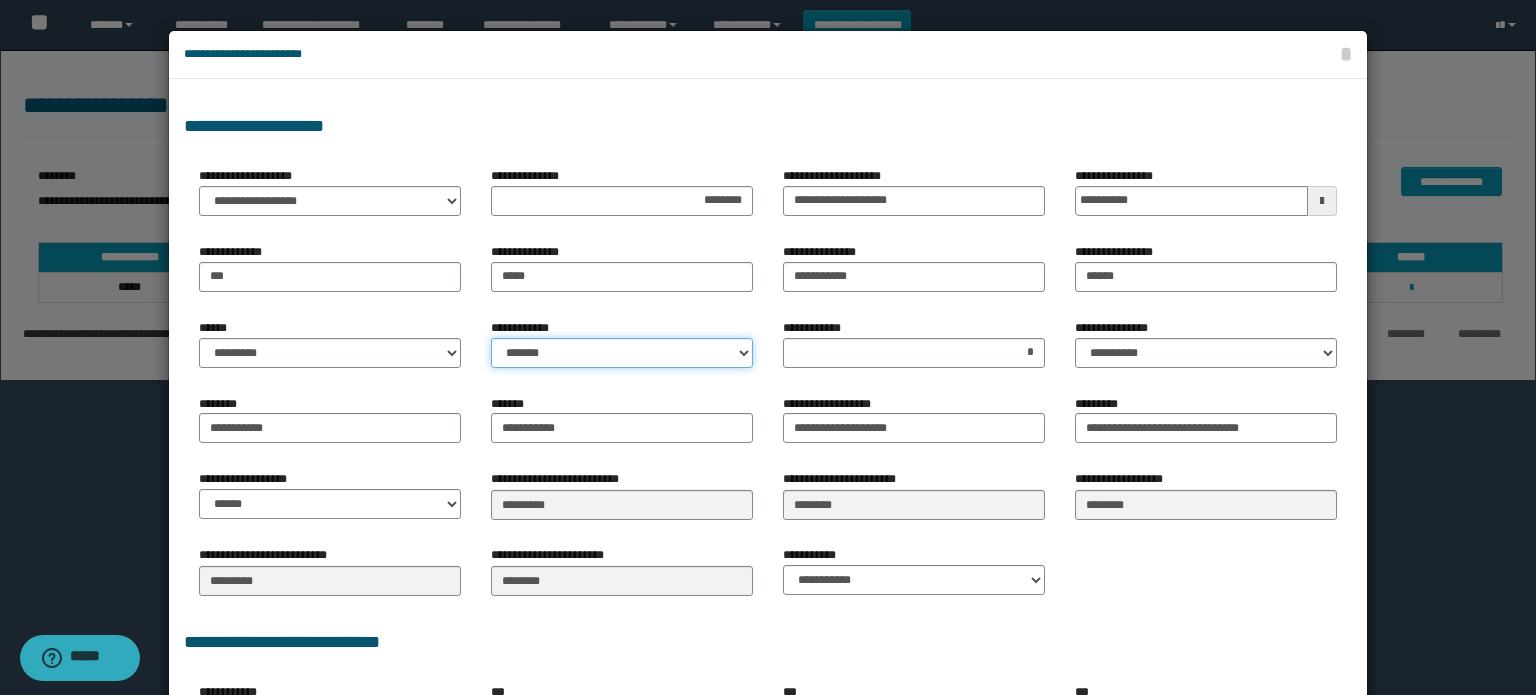click on "**********" at bounding box center (622, 353) 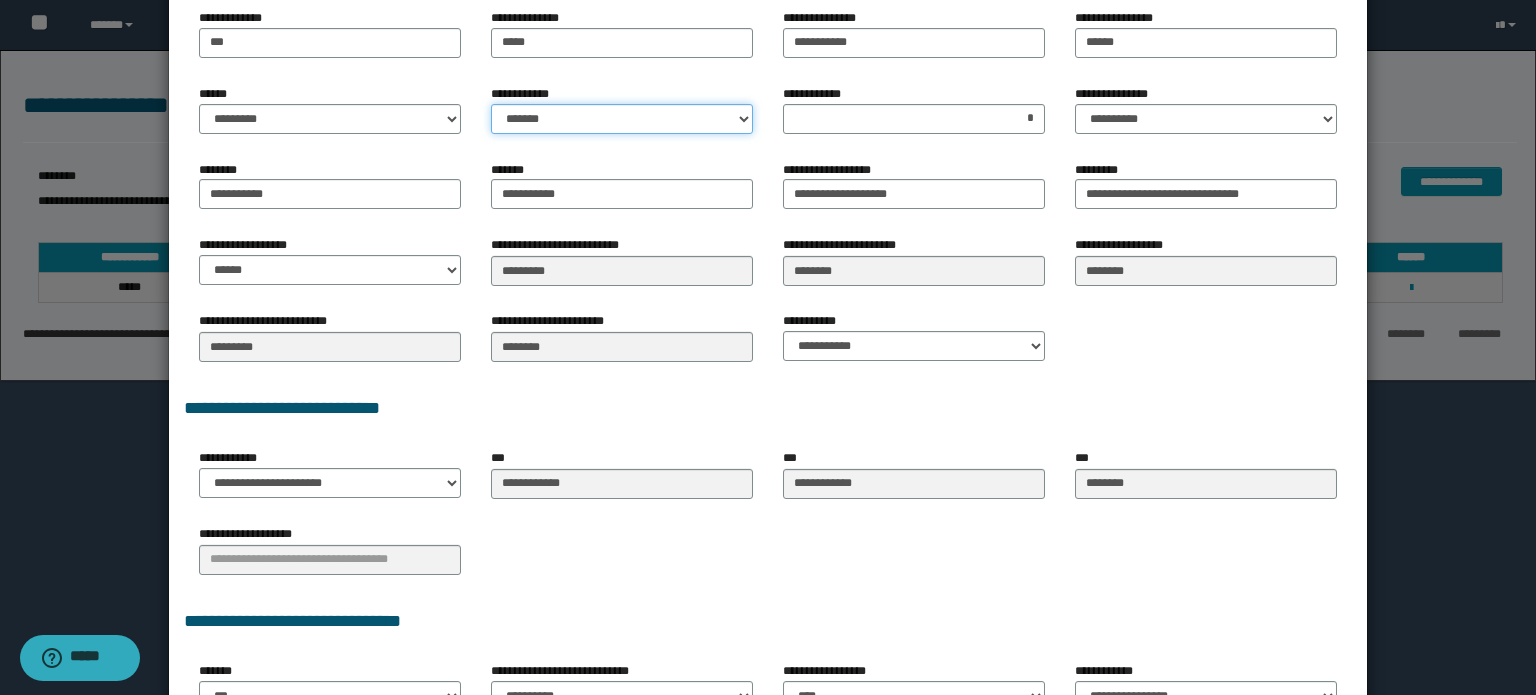scroll, scrollTop: 235, scrollLeft: 0, axis: vertical 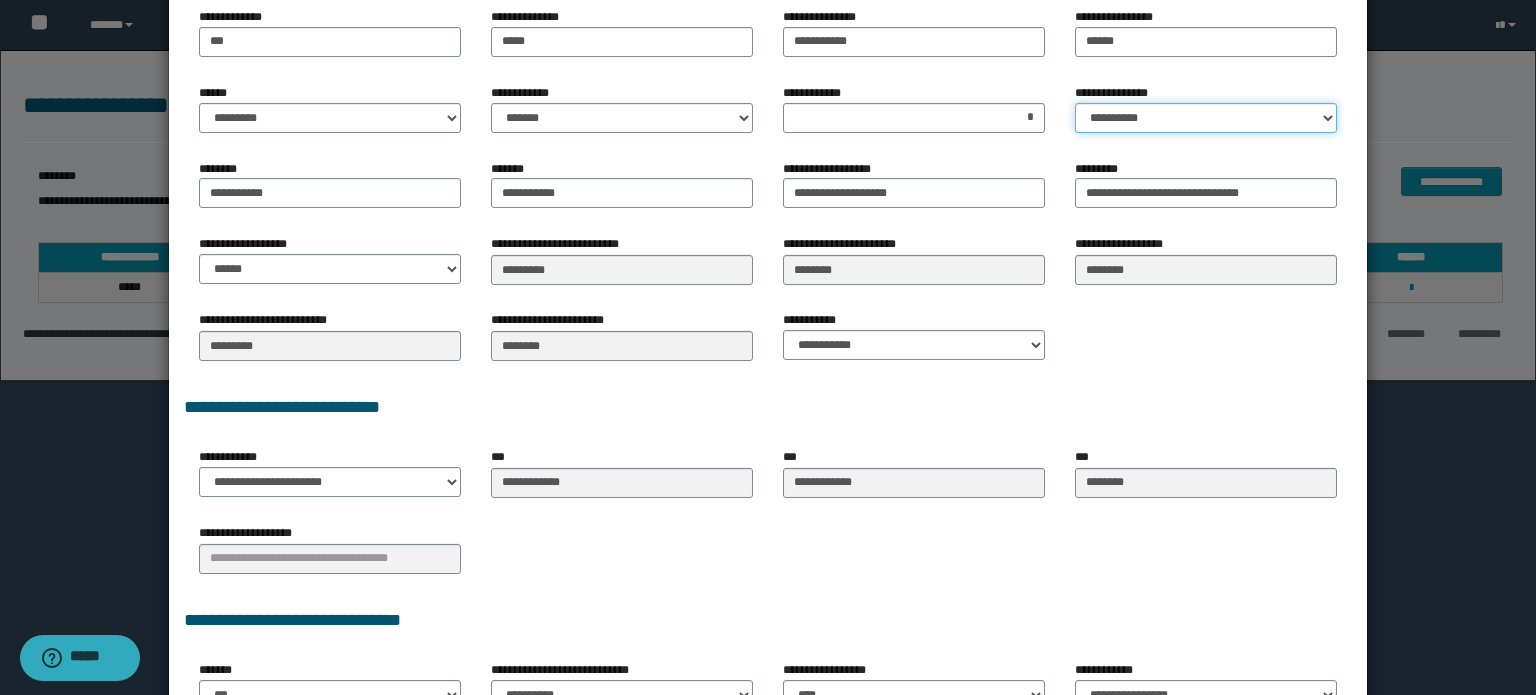 click on "**********" at bounding box center (1206, 118) 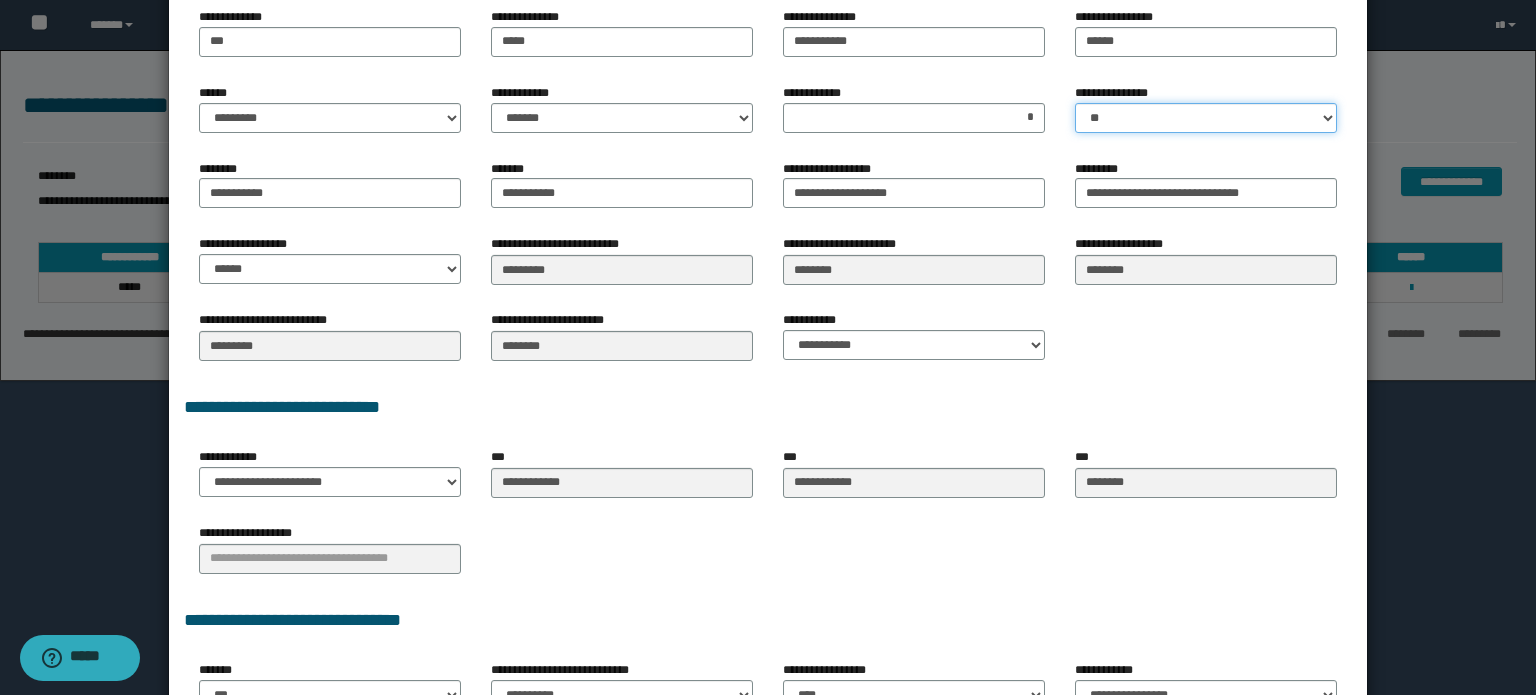 scroll, scrollTop: 383, scrollLeft: 0, axis: vertical 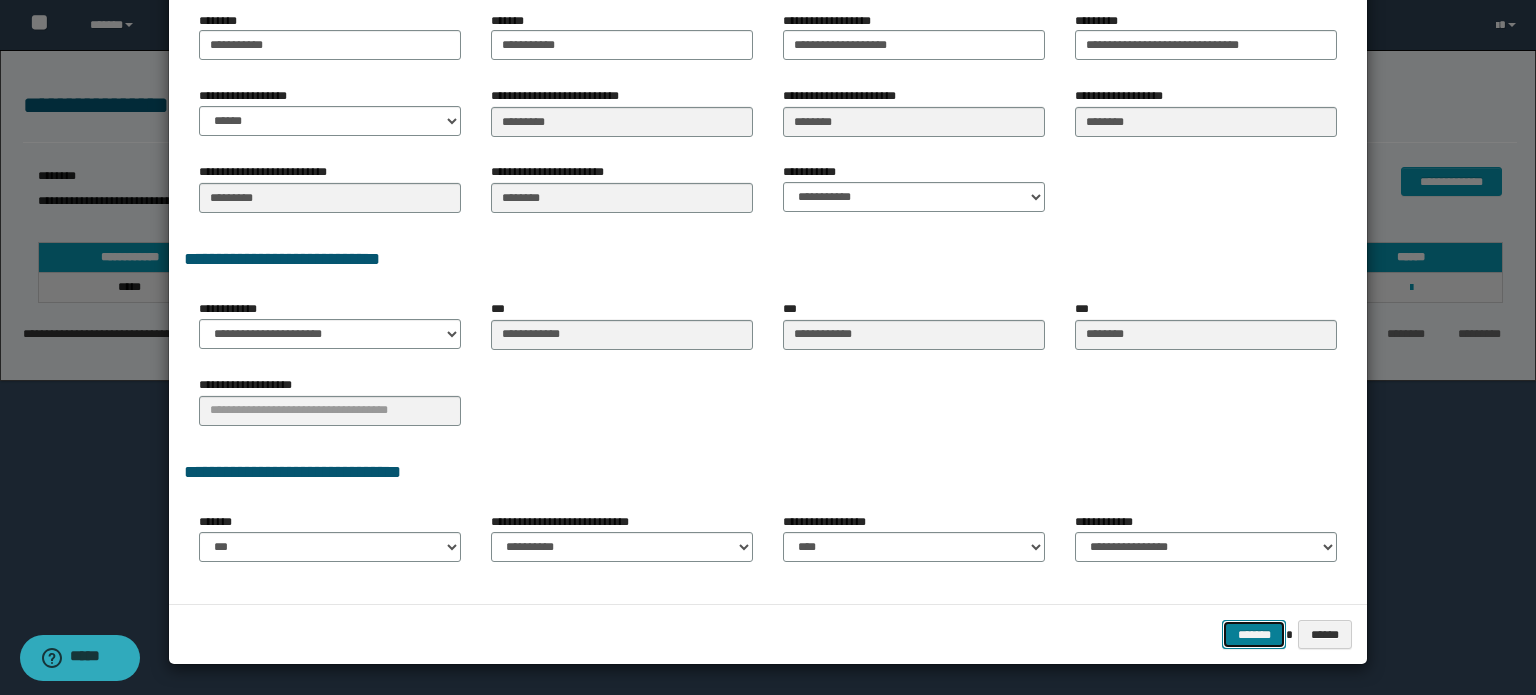 click on "*******" at bounding box center (1254, 635) 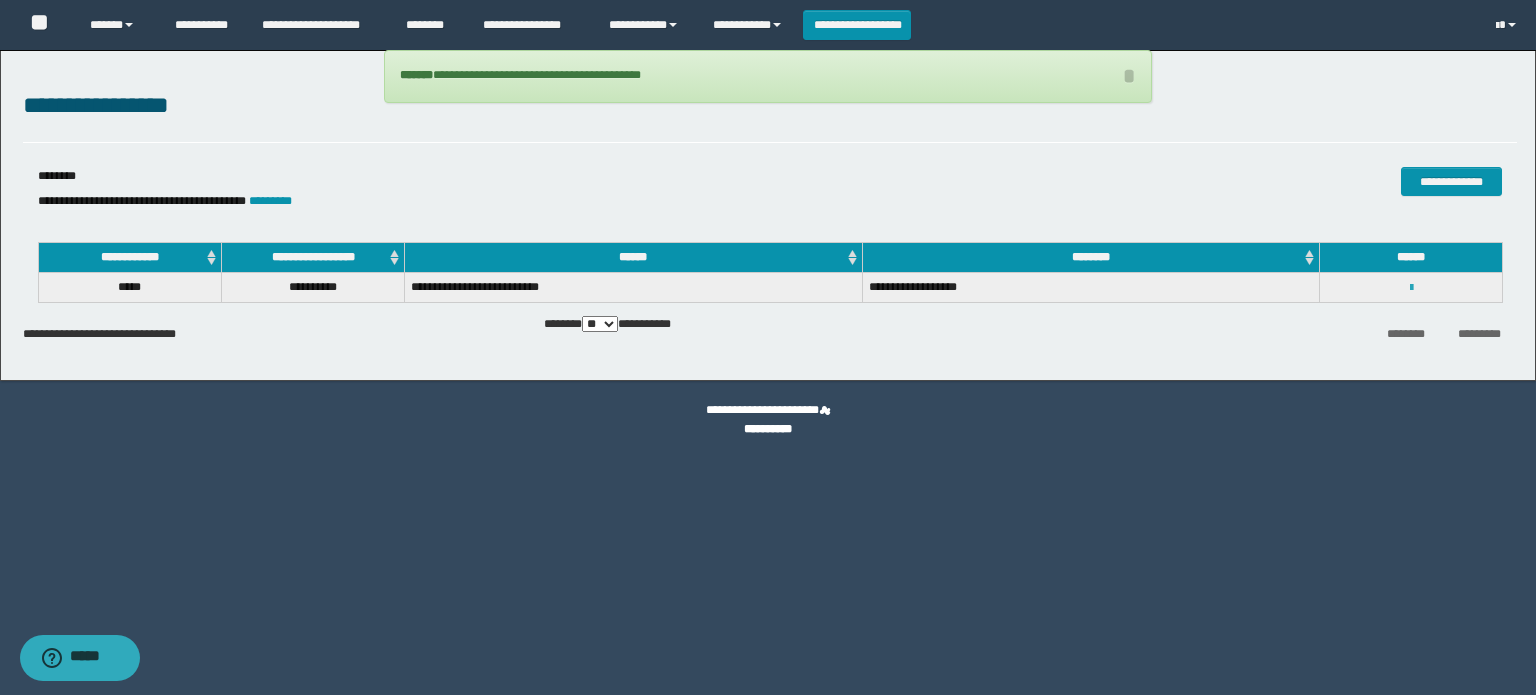 click at bounding box center [1411, 288] 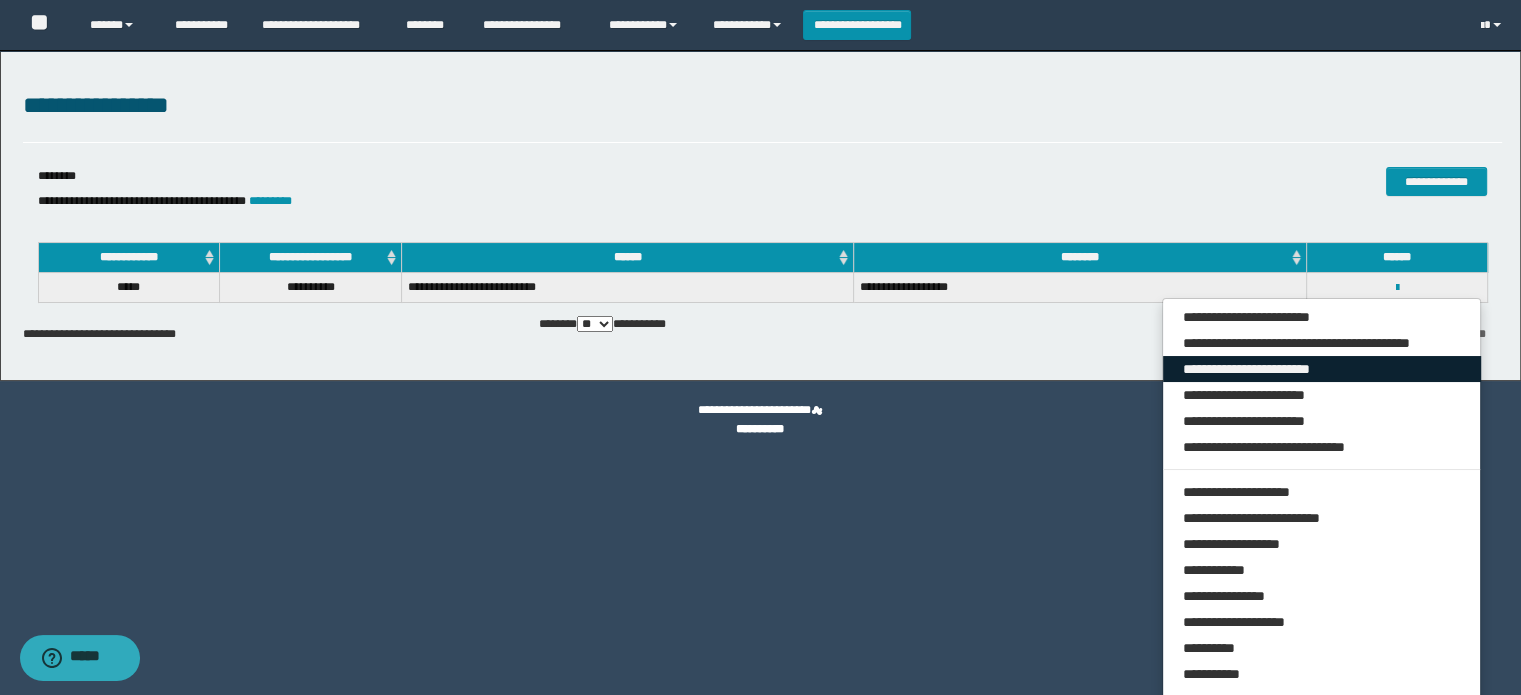 click on "**********" at bounding box center (1322, 369) 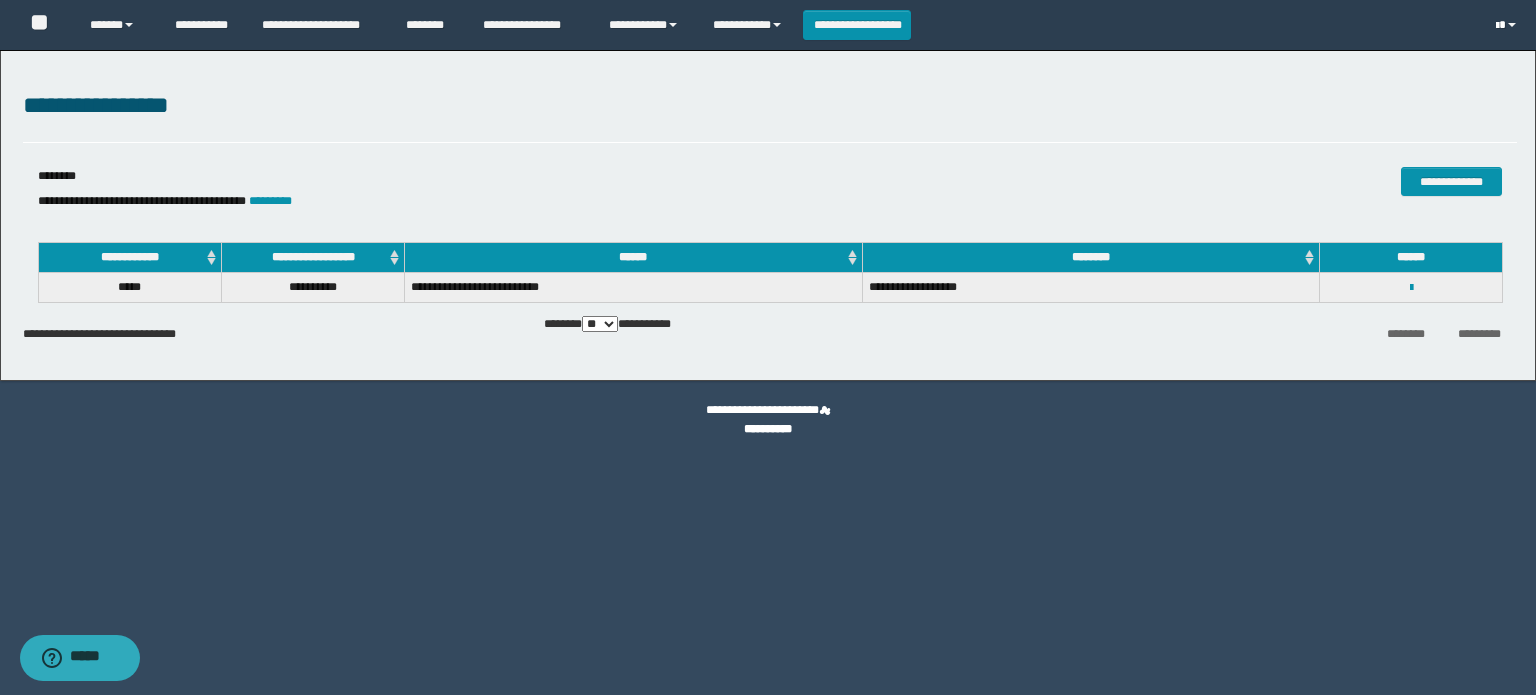 click at bounding box center (1508, 25) 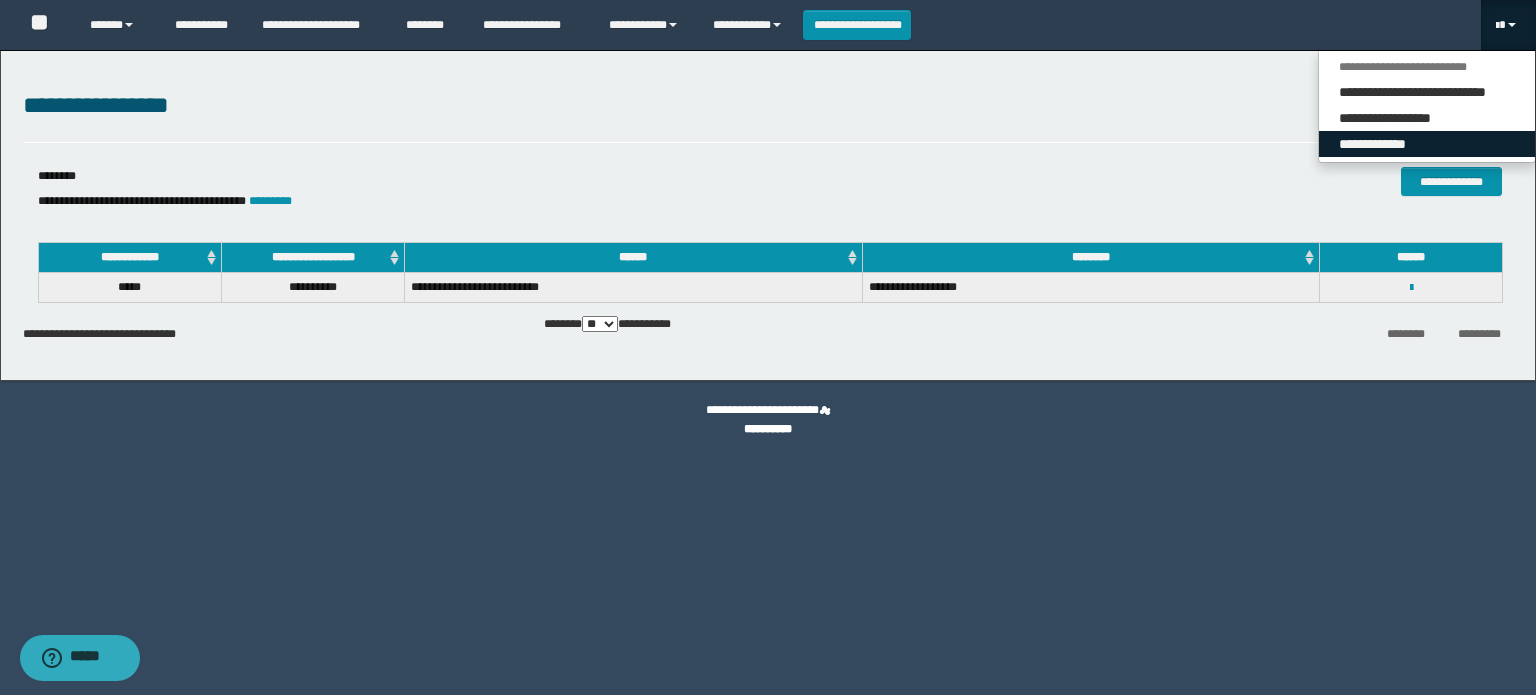 click on "**********" at bounding box center (1427, 144) 